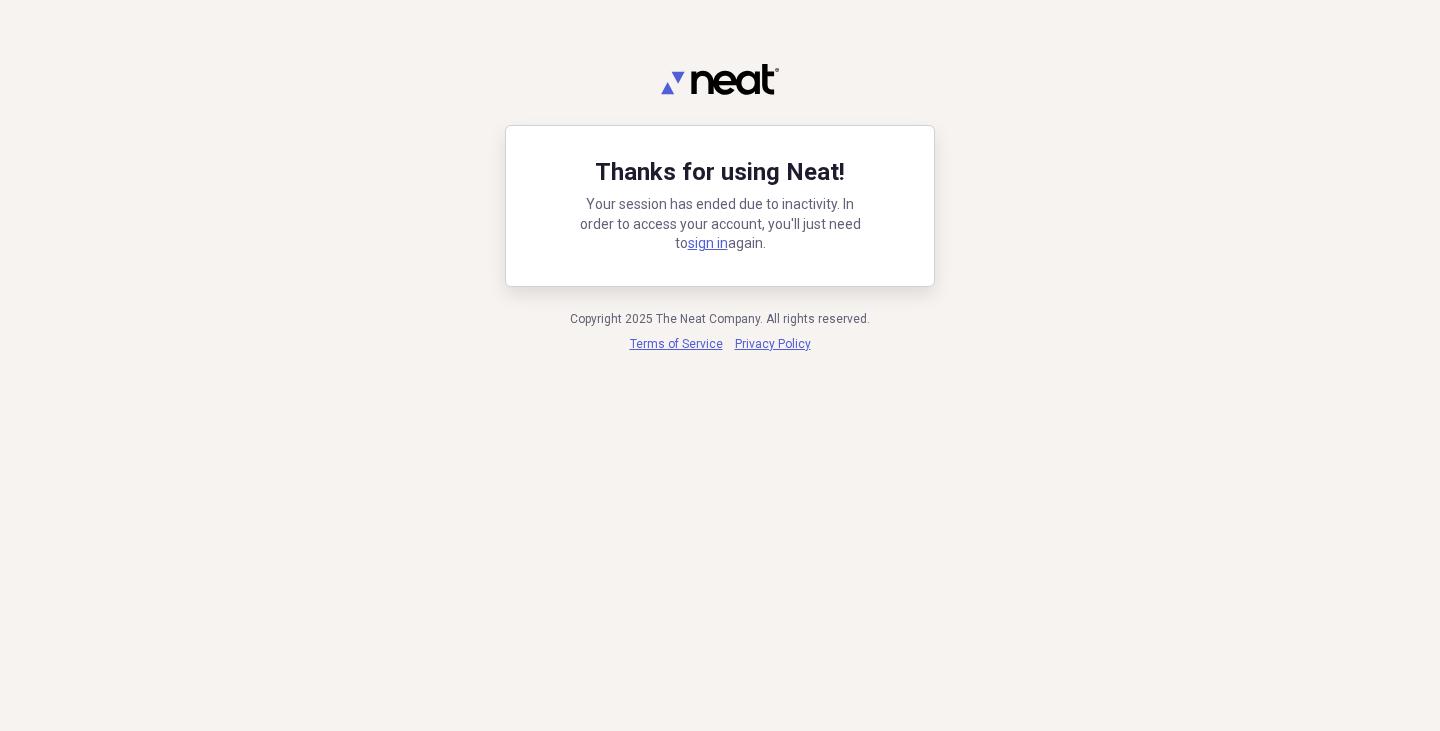 scroll, scrollTop: 0, scrollLeft: 0, axis: both 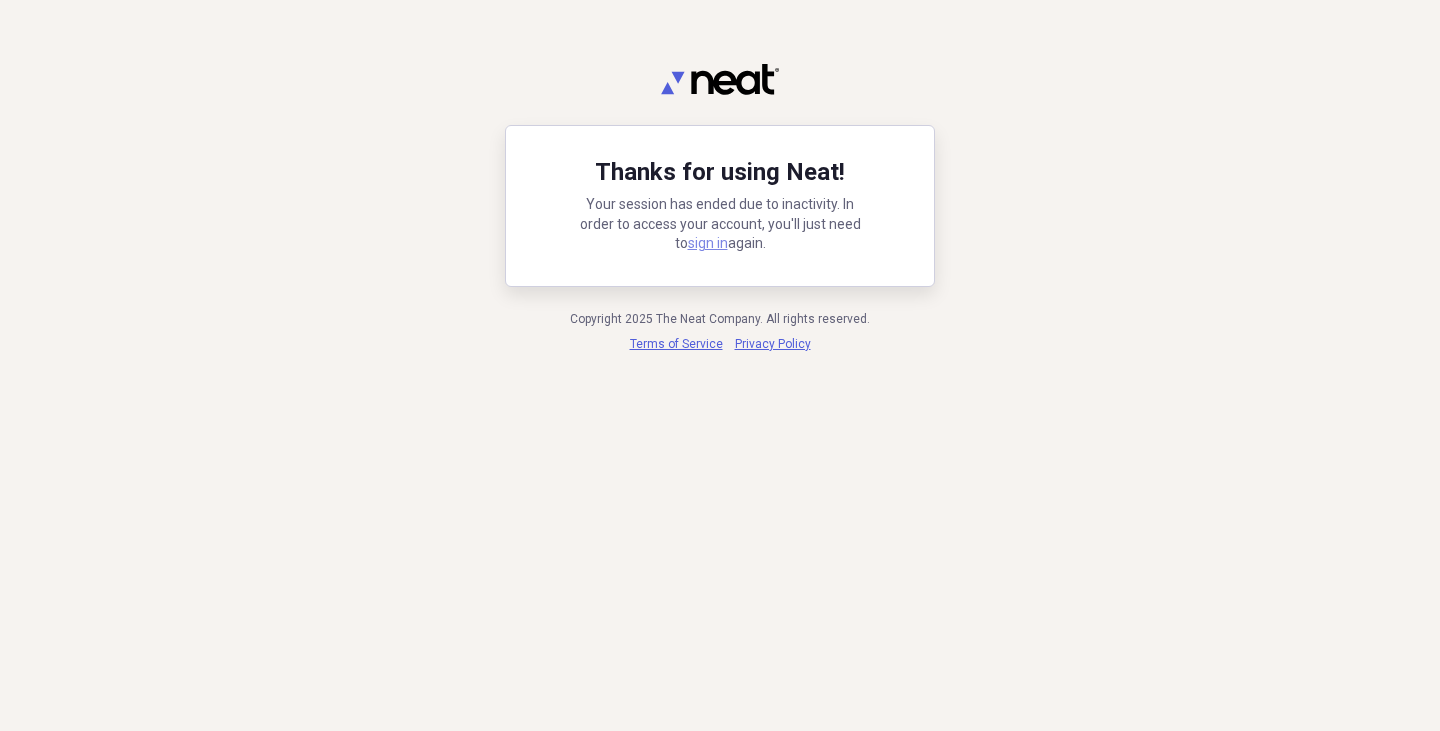 click on "sign in" at bounding box center (708, 243) 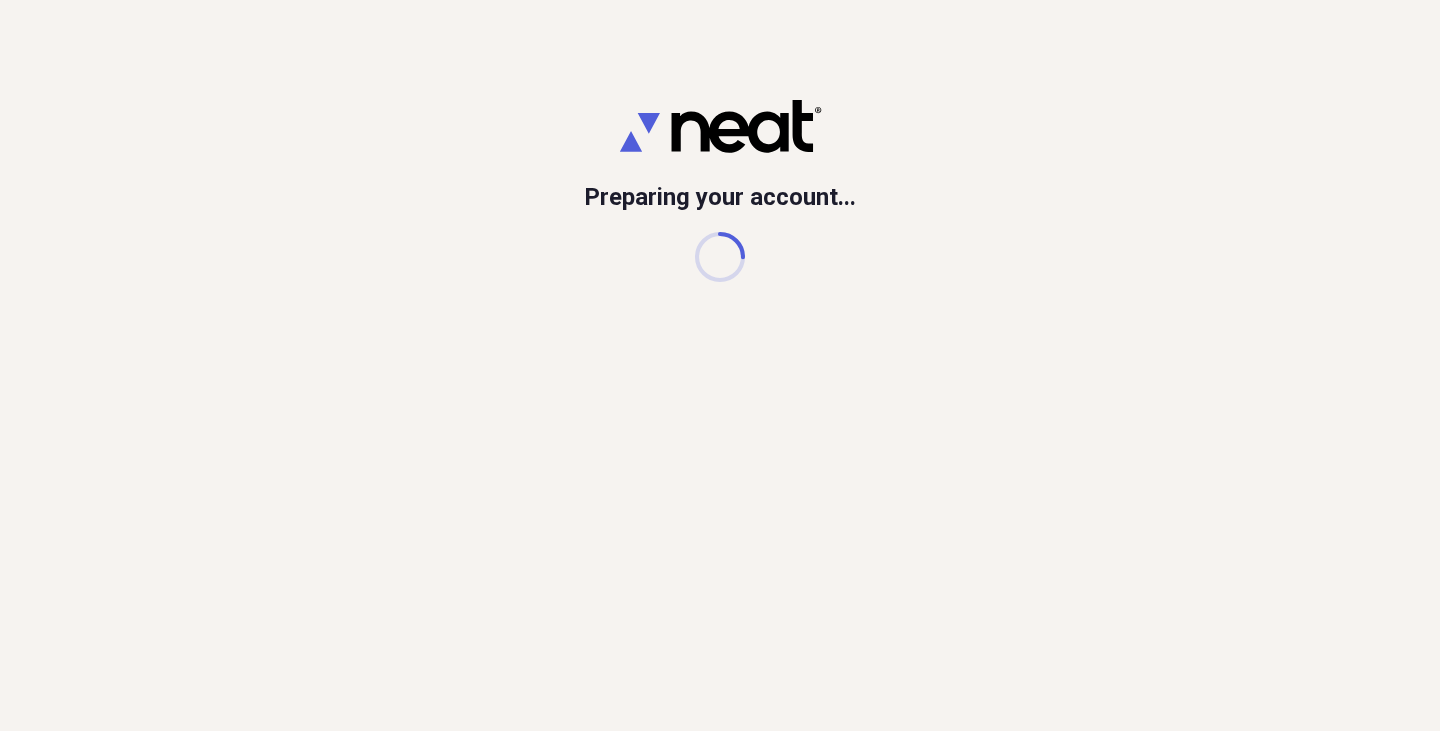 scroll, scrollTop: 0, scrollLeft: 0, axis: both 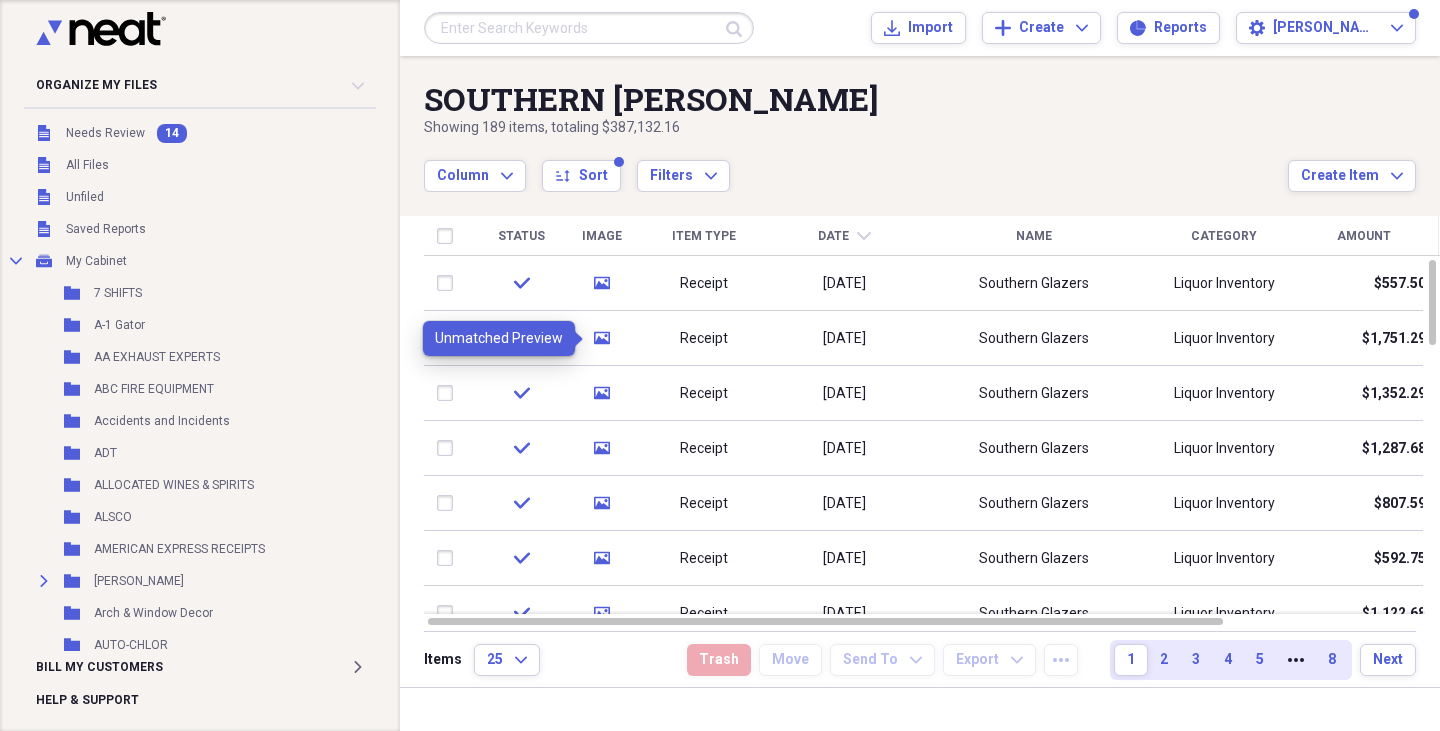 click 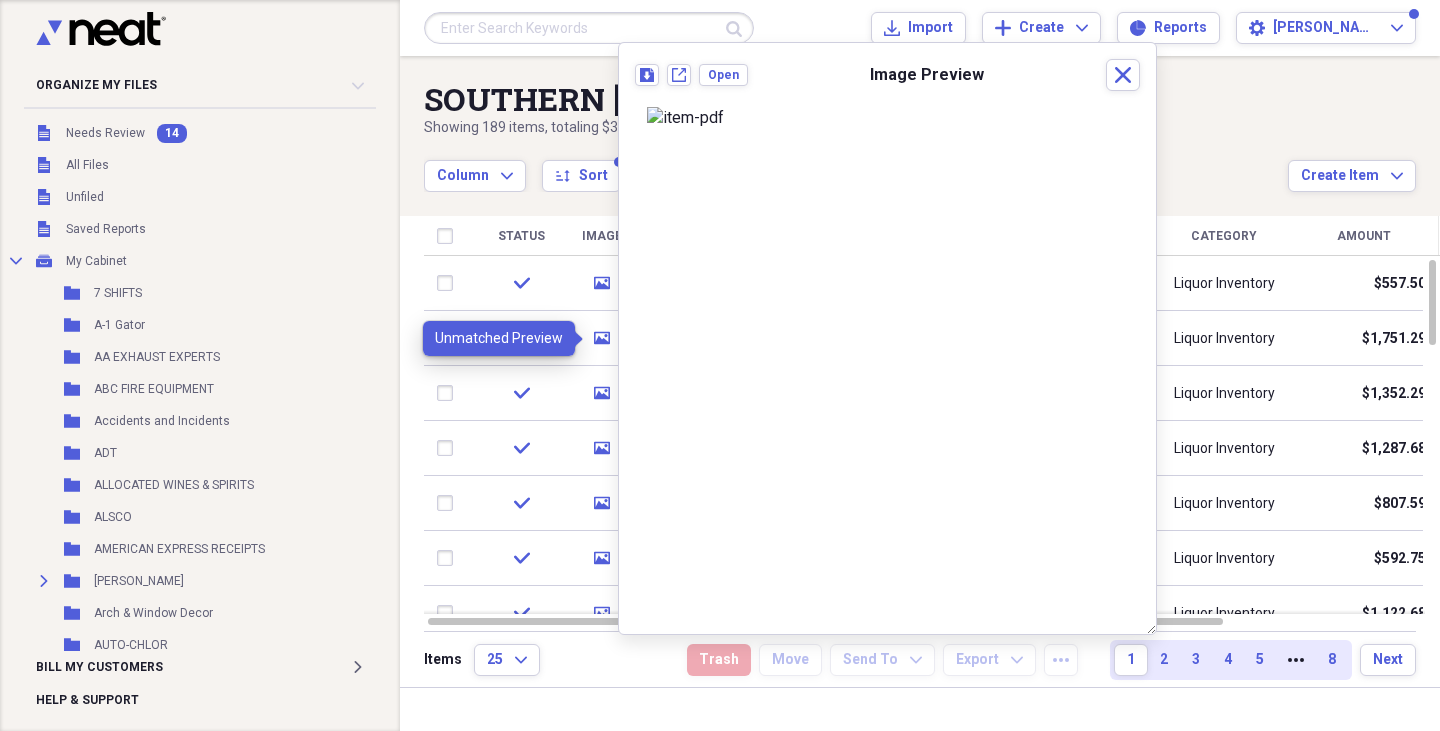 click 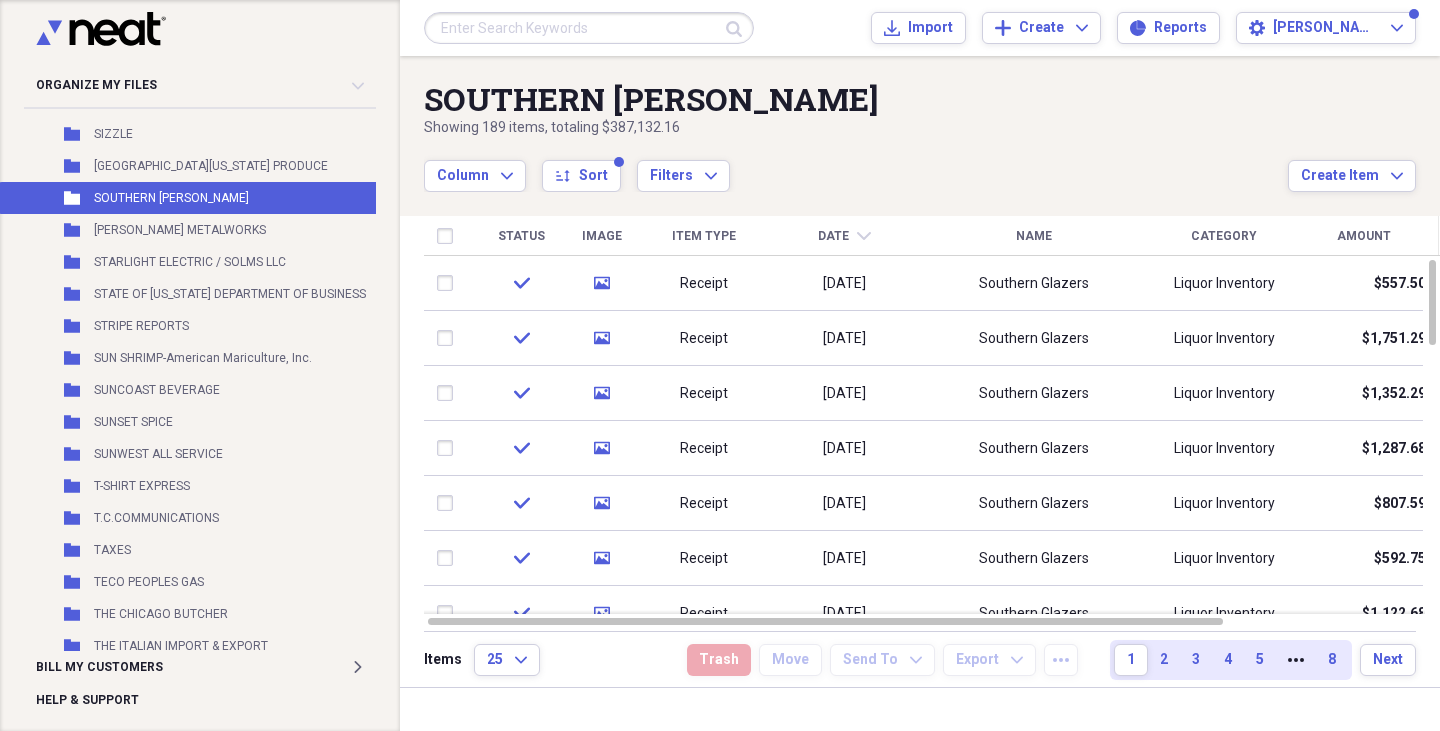 scroll, scrollTop: 5048, scrollLeft: 0, axis: vertical 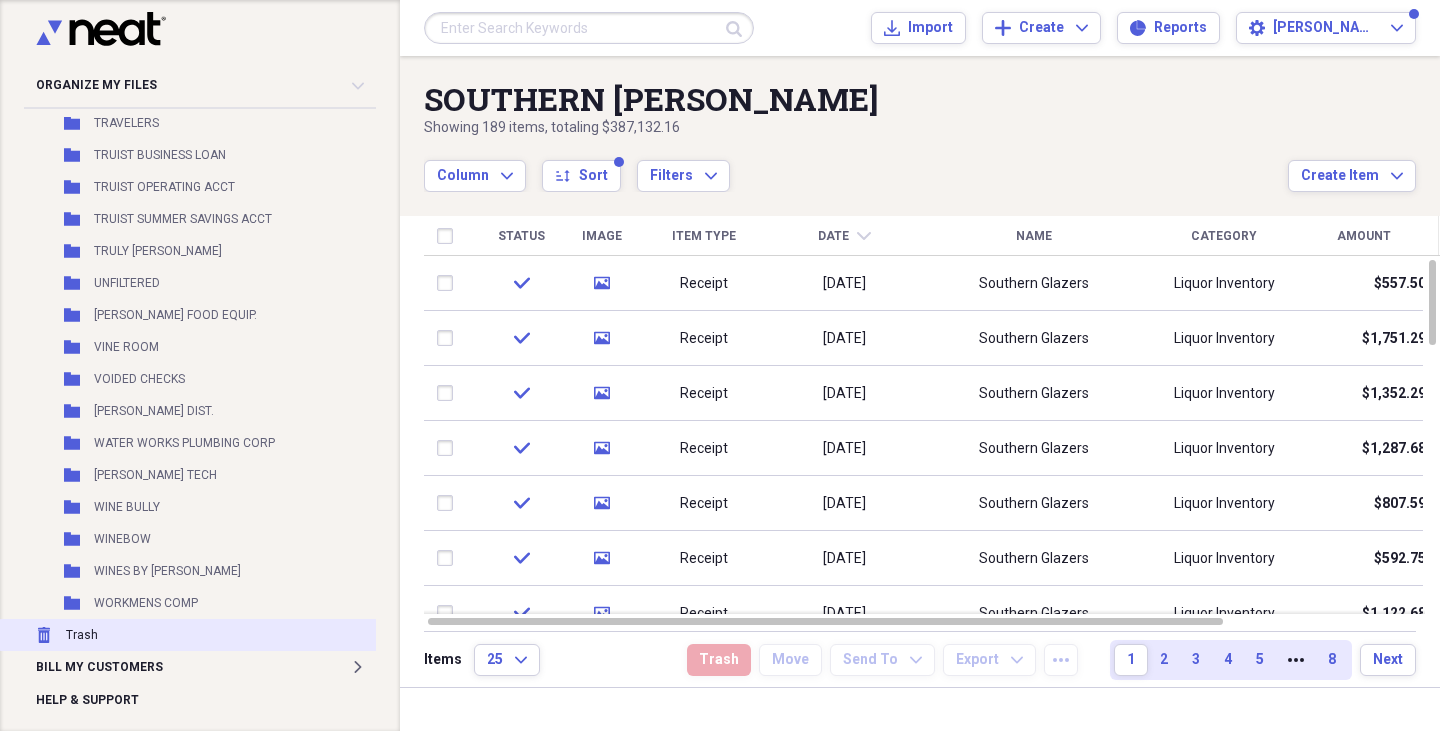 click on "Trash Trash" at bounding box center [213, 635] 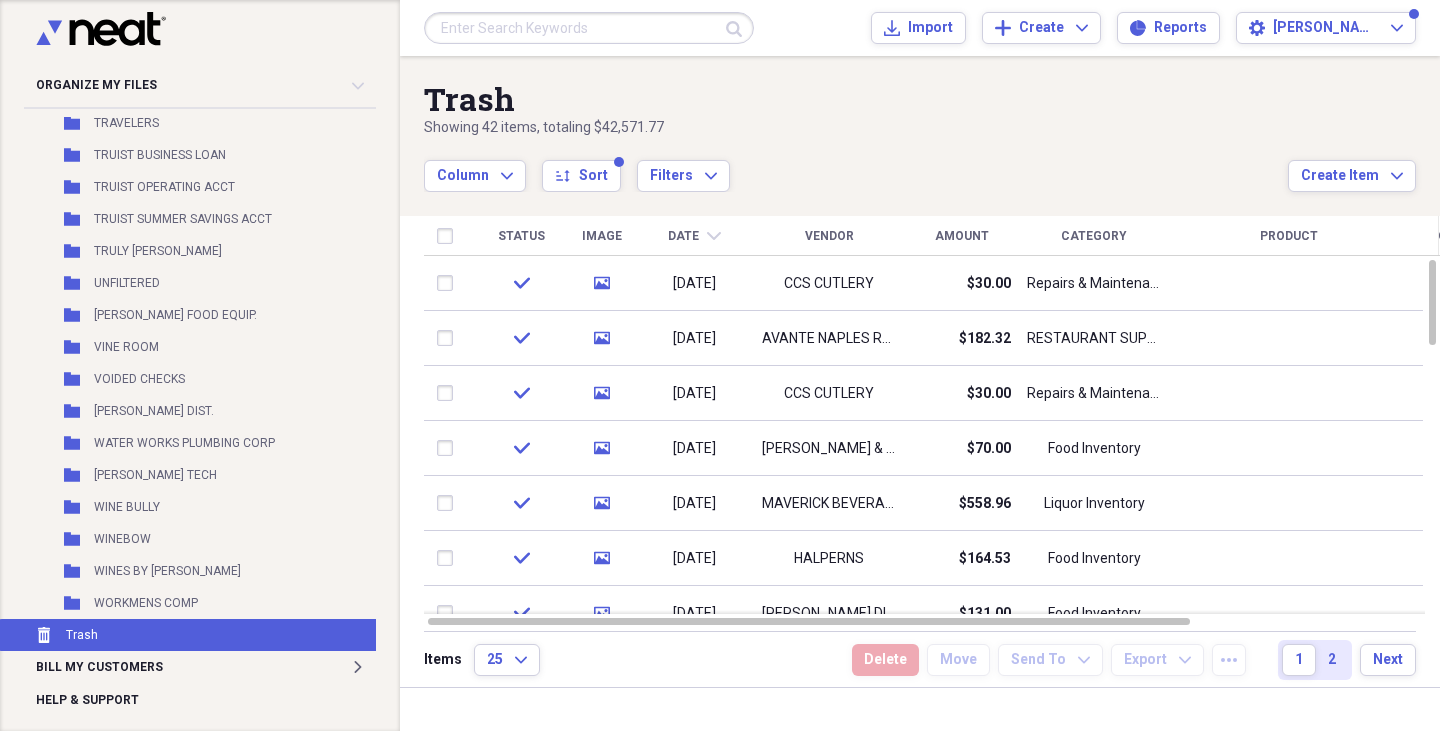 drag, startPoint x: 841, startPoint y: 239, endPoint x: 831, endPoint y: 237, distance: 10.198039 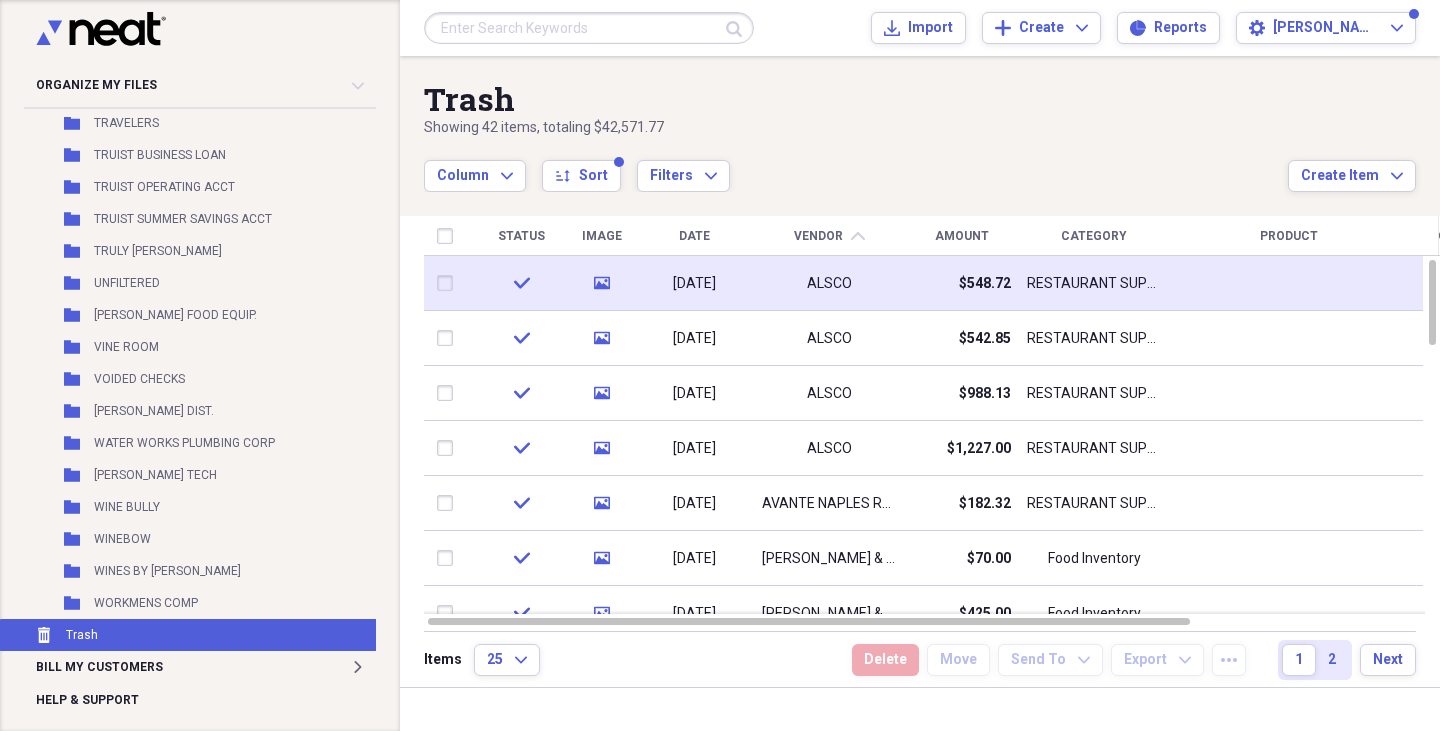 click on "[DATE]" at bounding box center [694, 284] 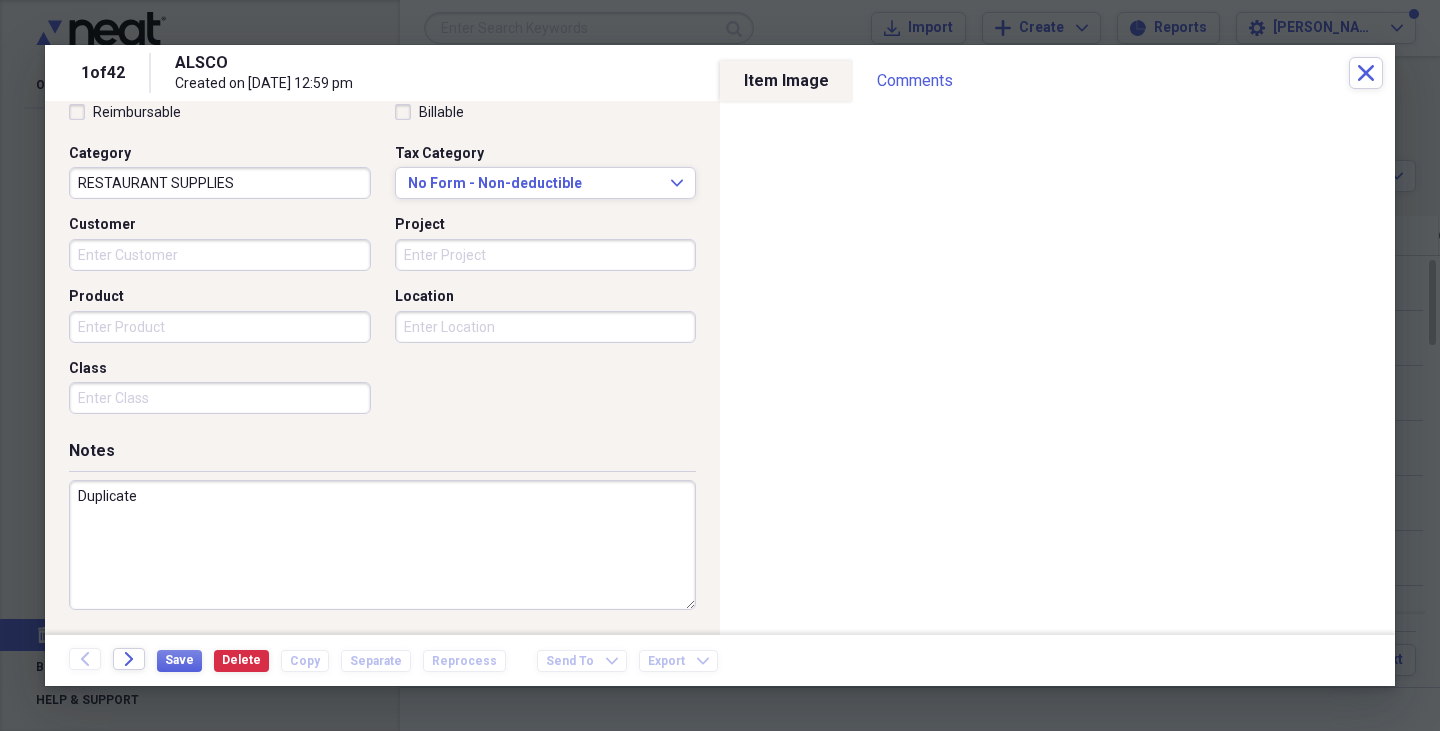 scroll, scrollTop: 0, scrollLeft: 0, axis: both 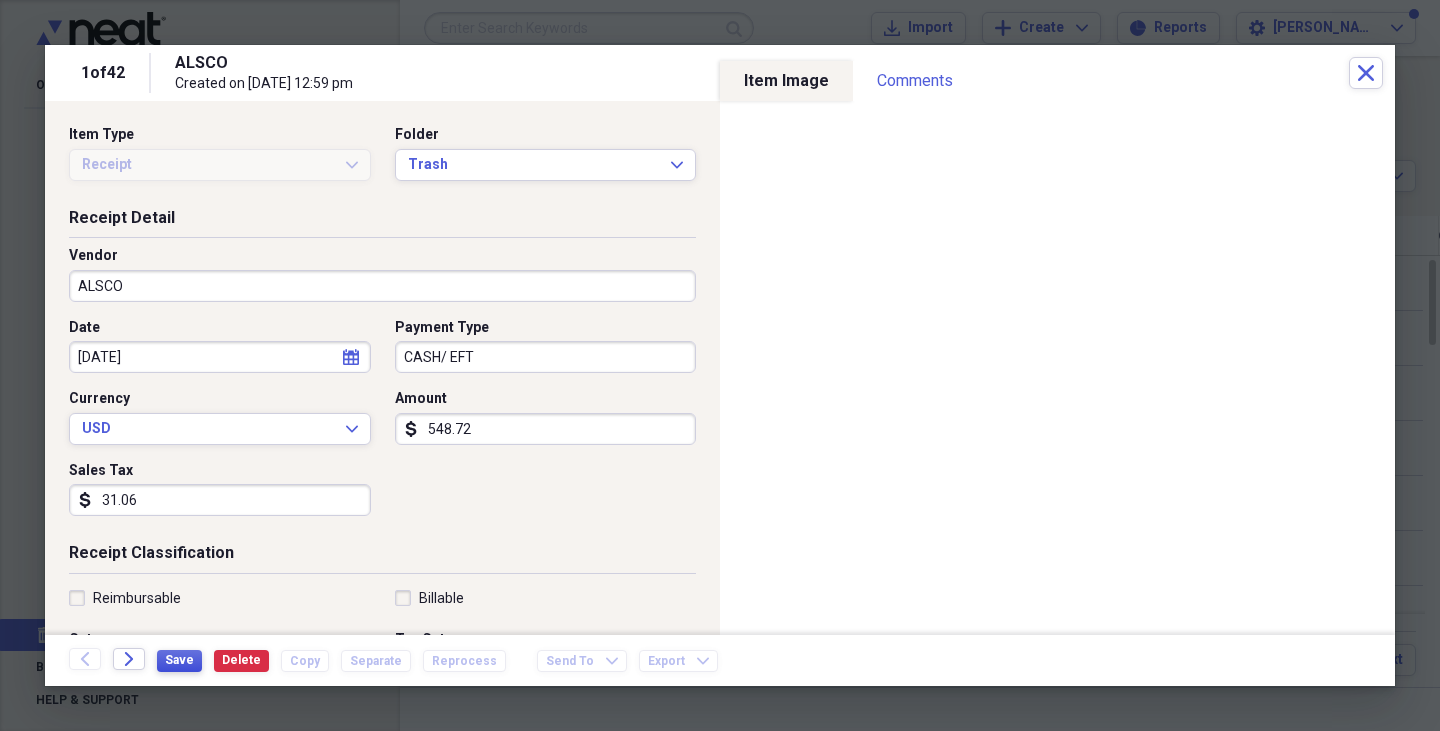 click on "Save" at bounding box center (179, 660) 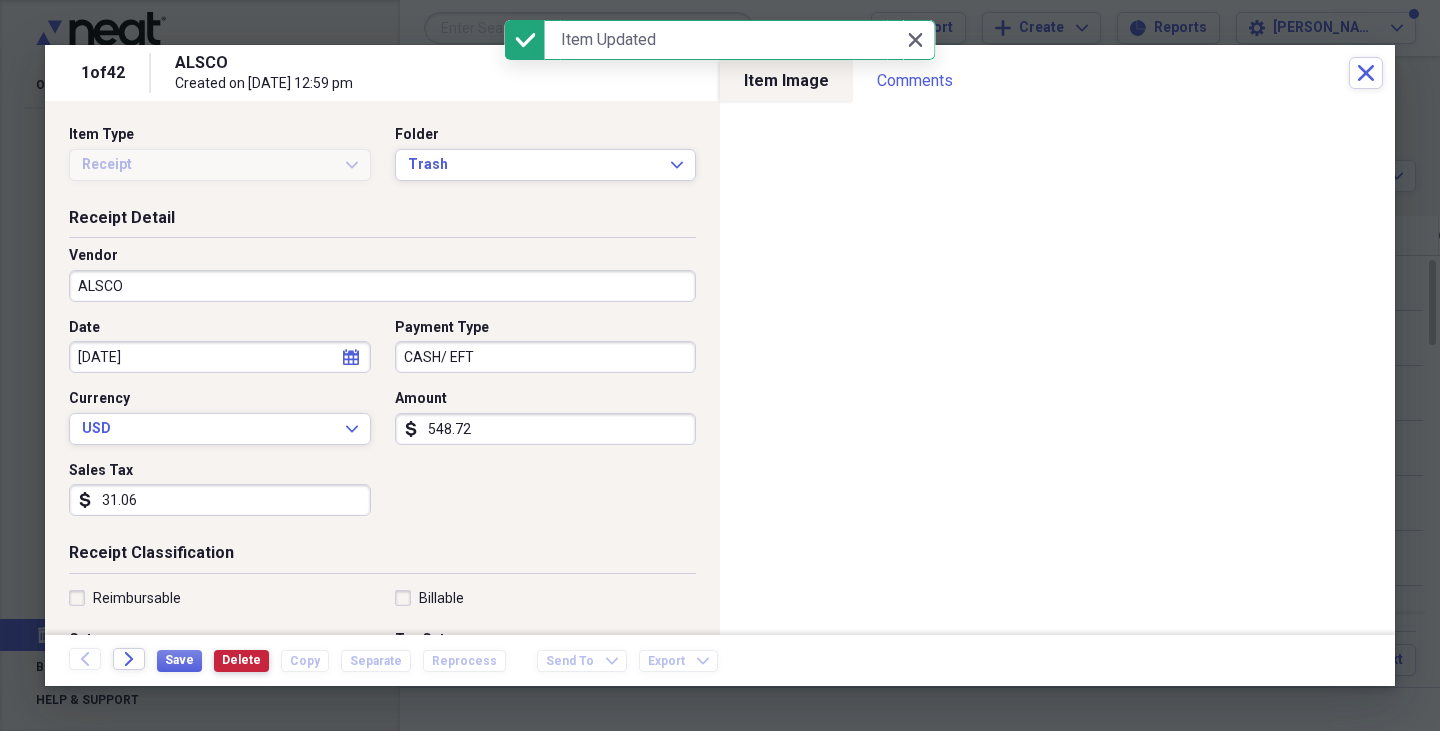 click on "Delete" at bounding box center [241, 660] 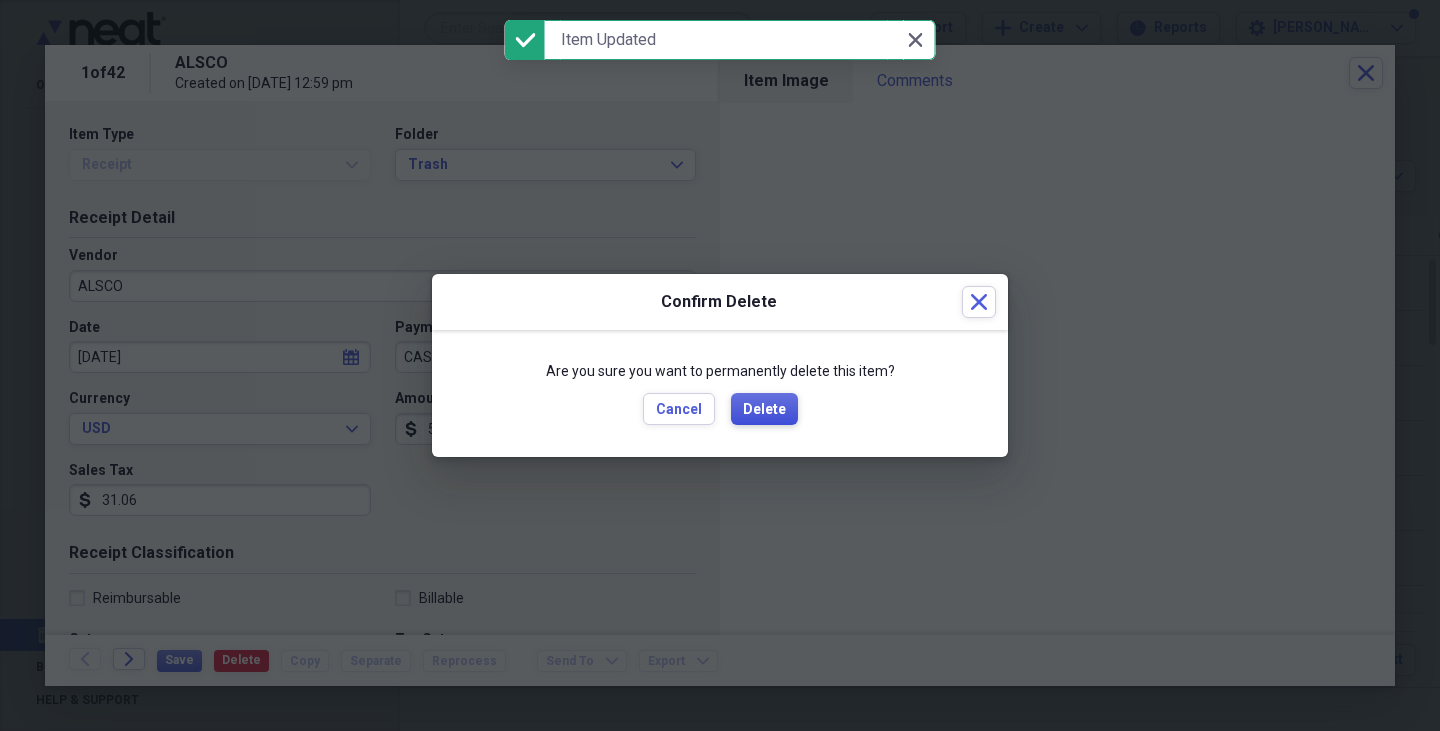 click on "Delete" at bounding box center [764, 410] 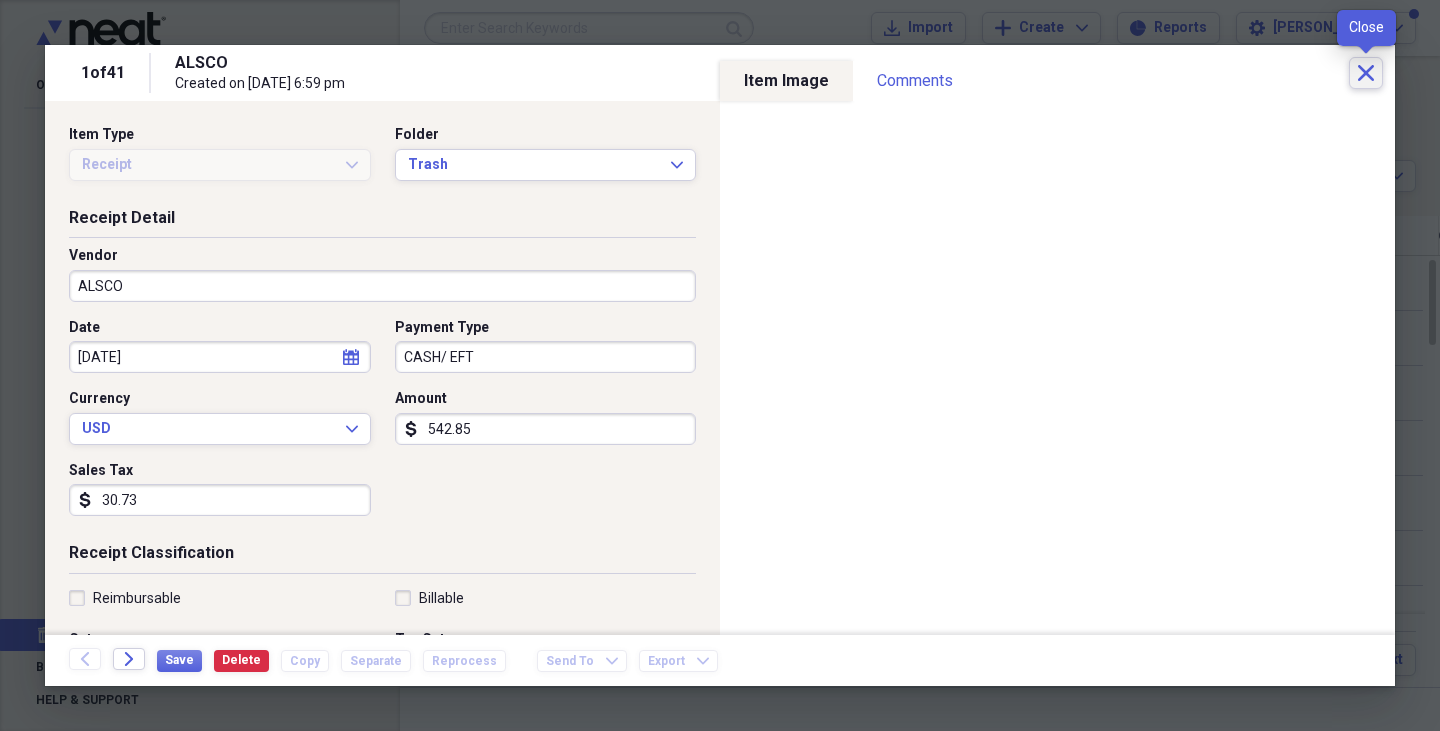 click 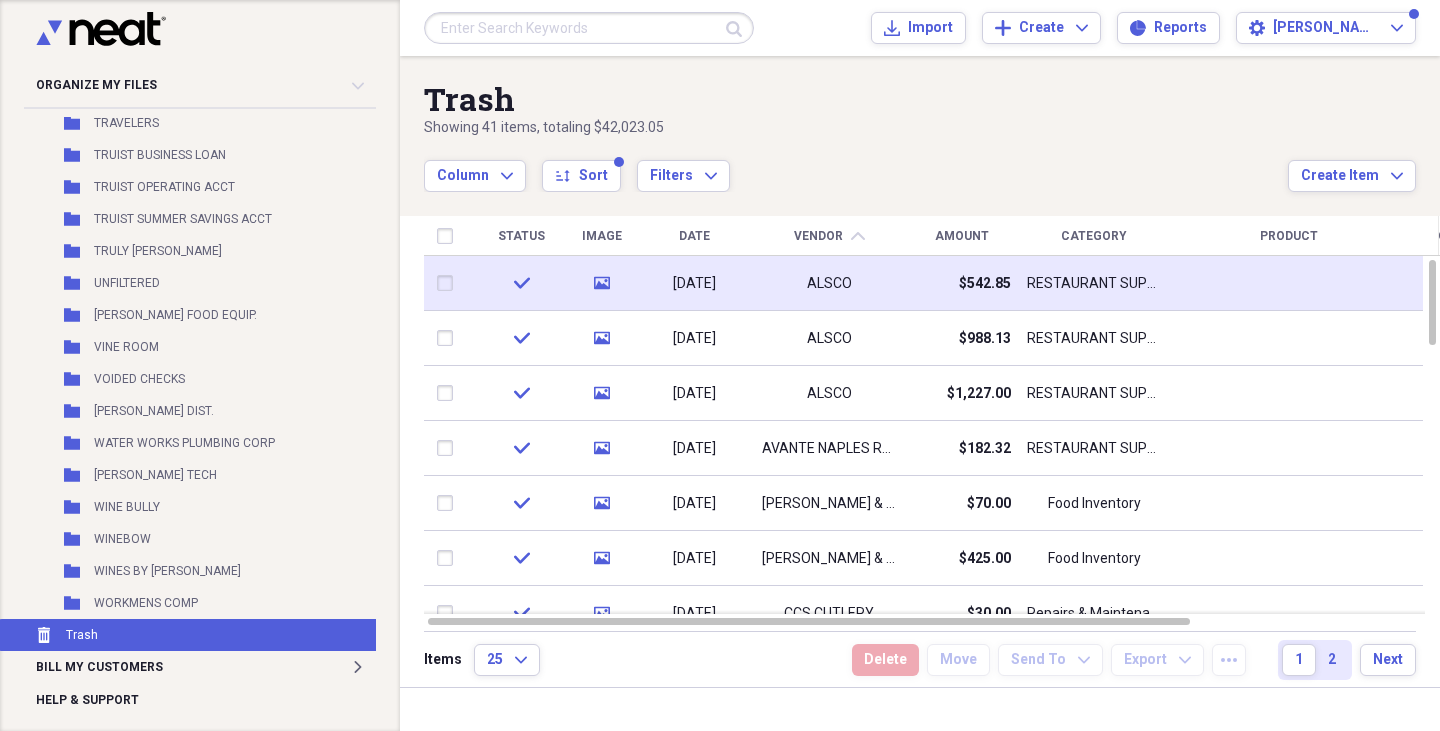 click on "ALSCO" at bounding box center (829, 283) 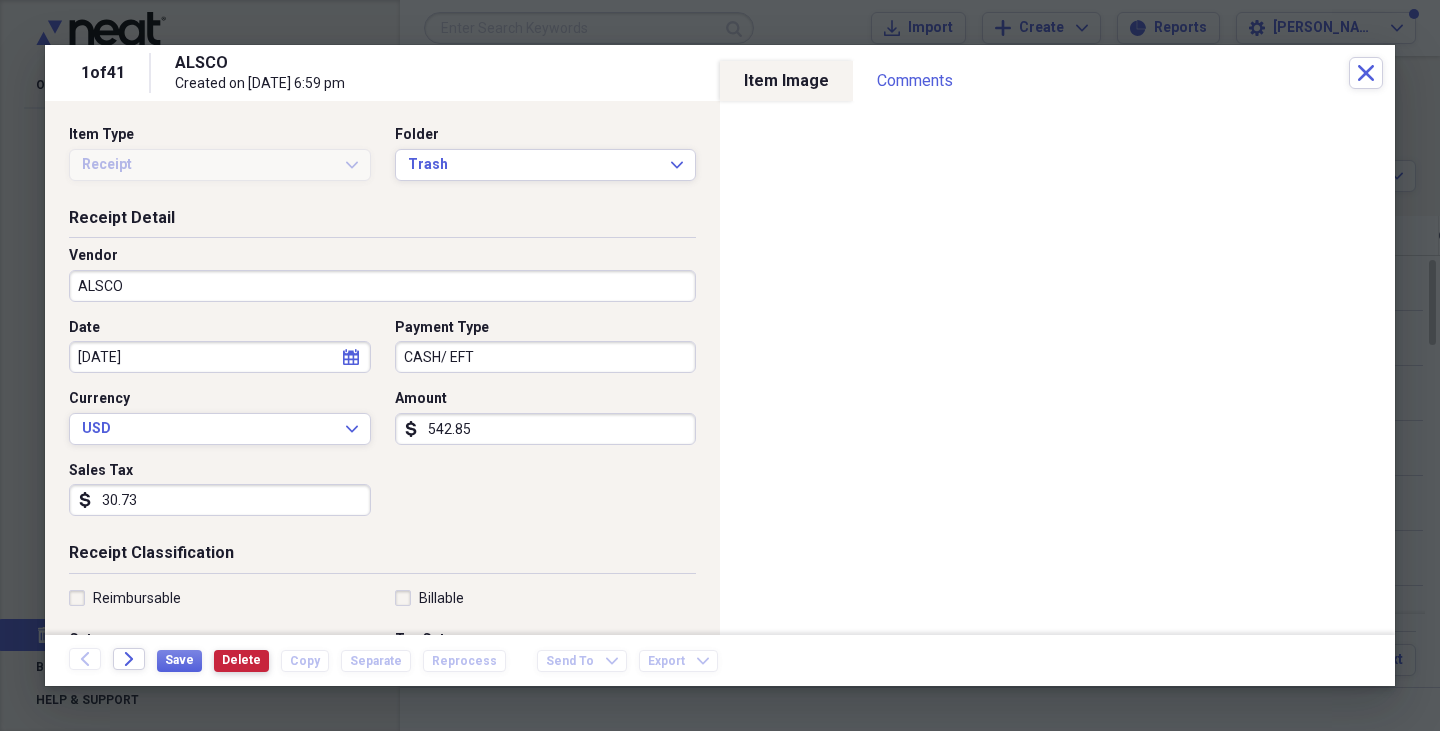 click on "Delete" at bounding box center (241, 660) 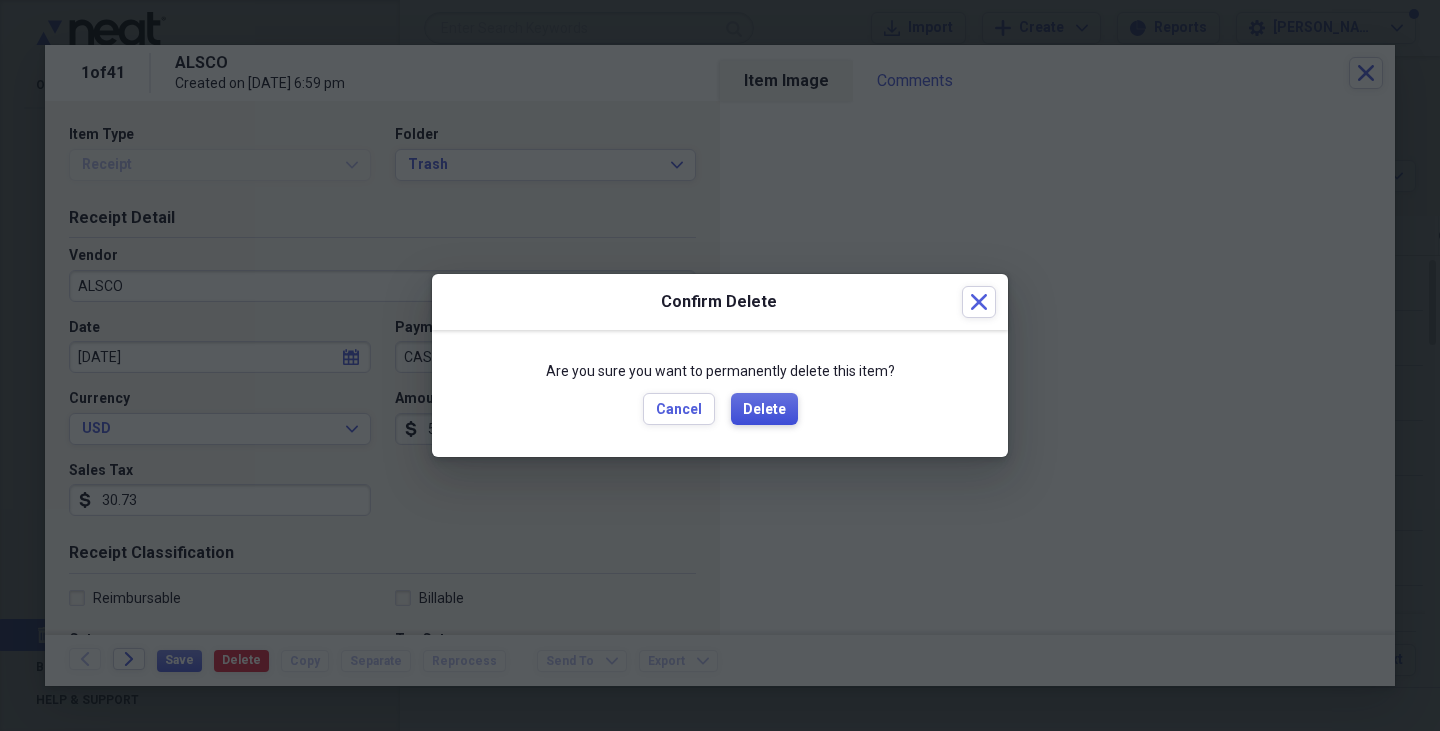 click on "Delete" at bounding box center [764, 410] 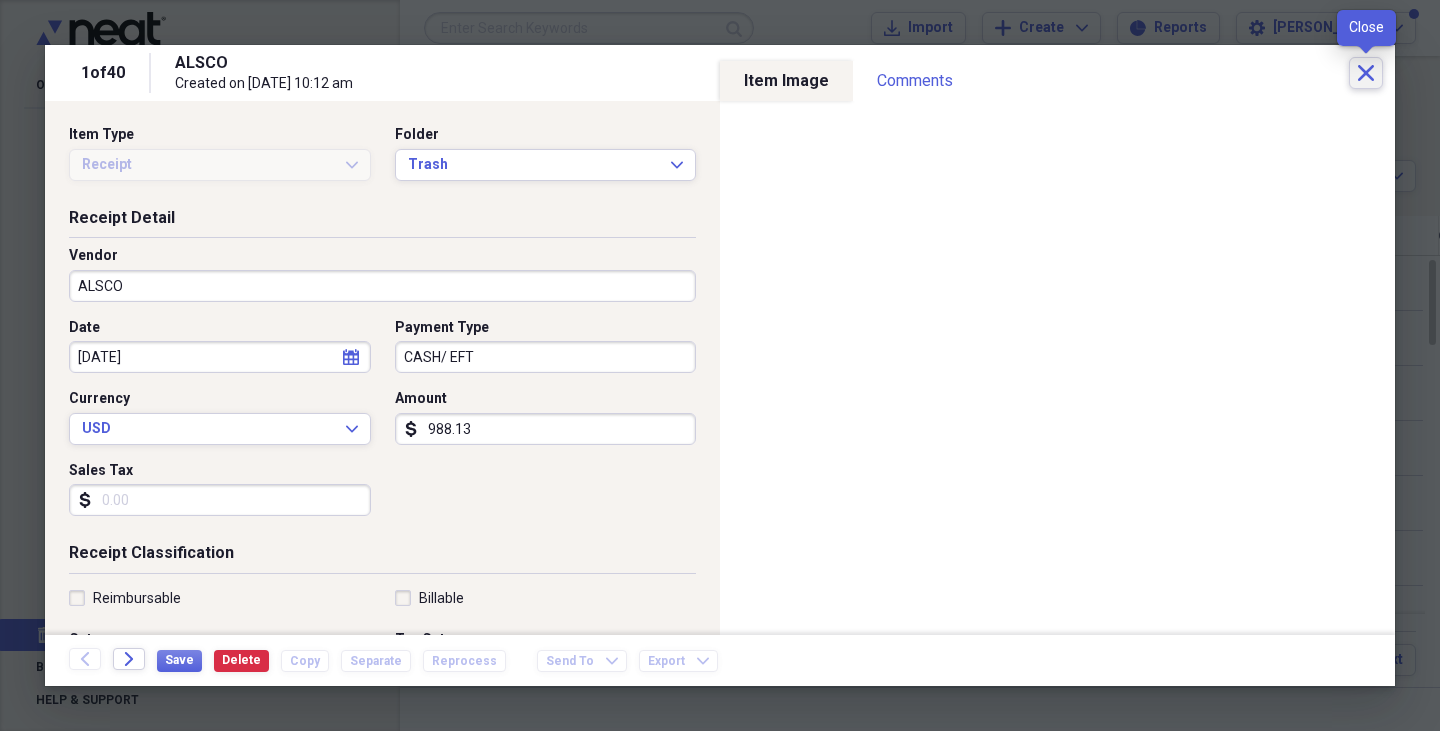 click 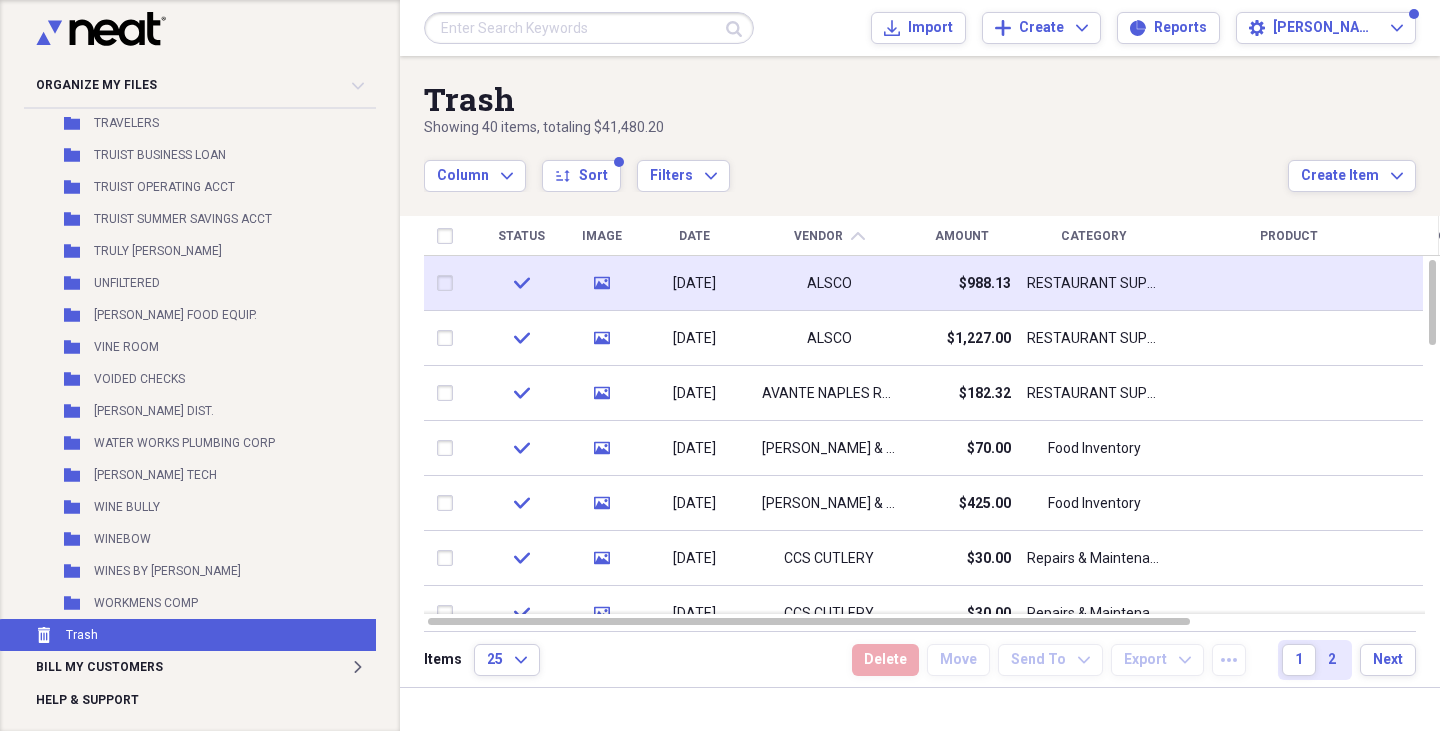 click on "ALSCO" at bounding box center (829, 283) 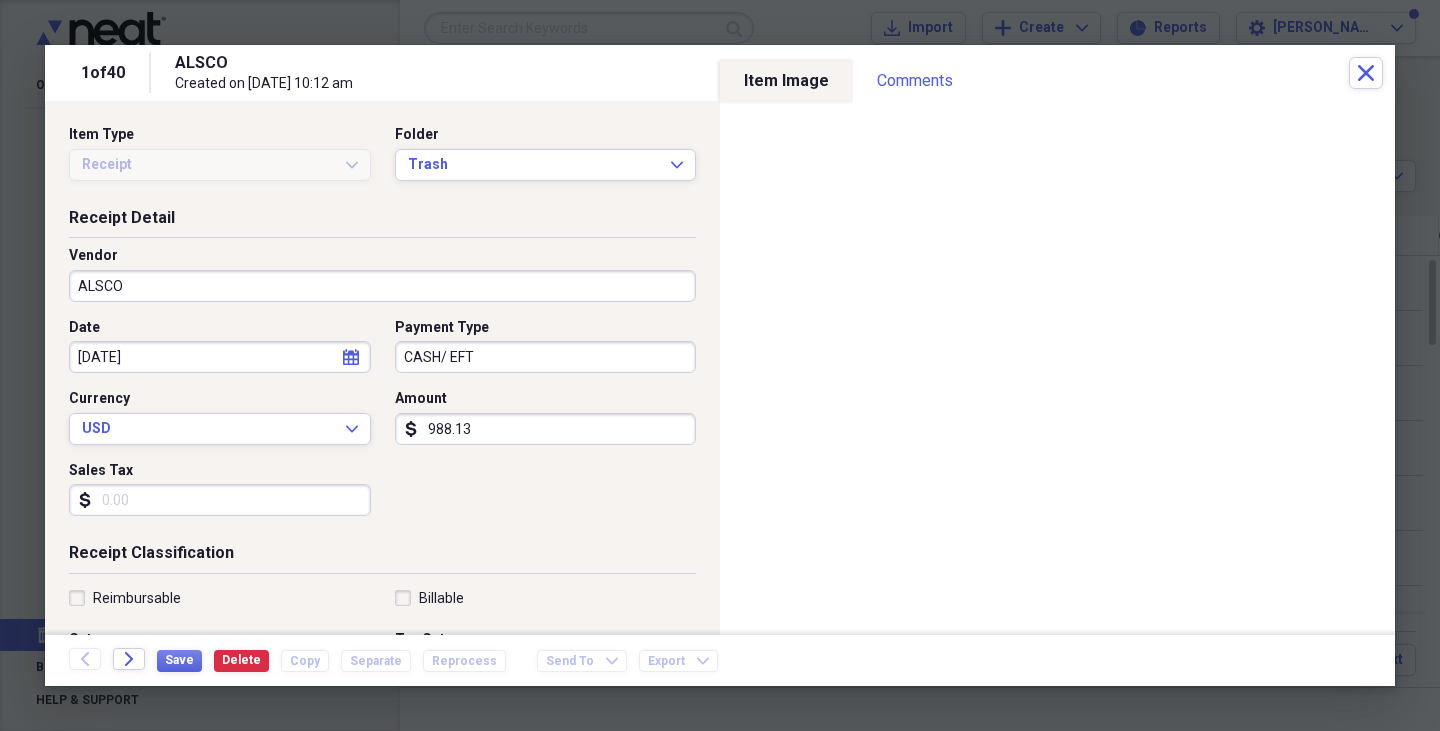 click on "Save Delete Copy Separate Reprocess" at bounding box center (337, 660) 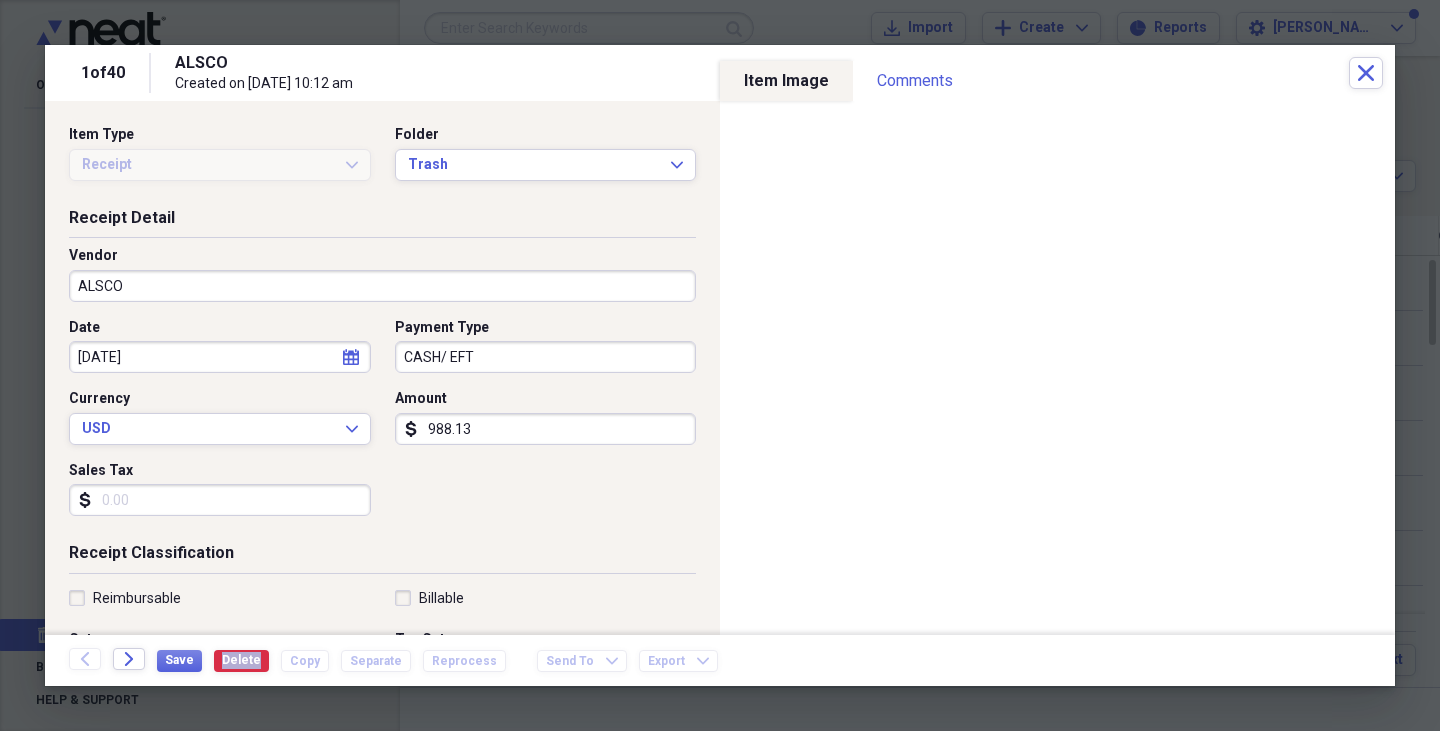 click on "Save Delete Copy Separate Reprocess" at bounding box center [337, 660] 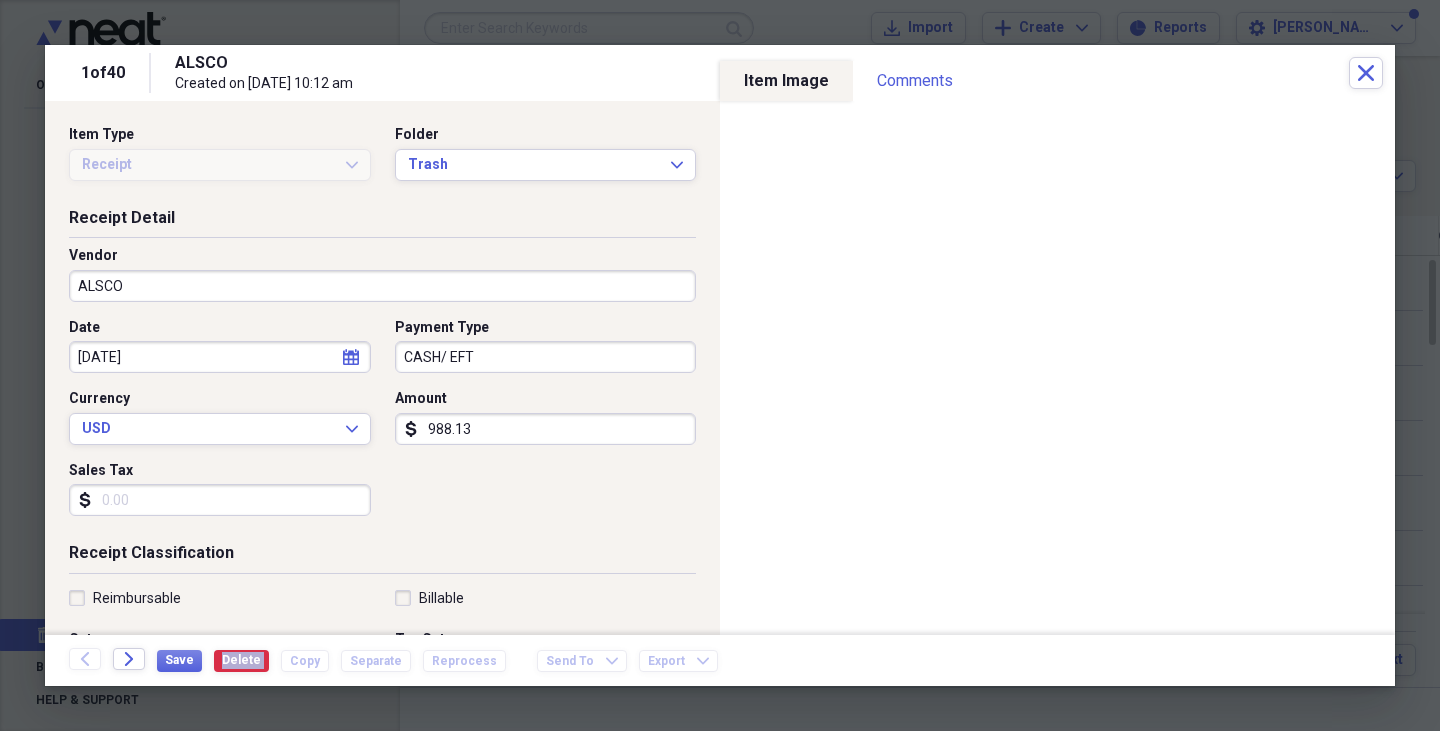 click on "Save Delete Copy Separate Reprocess" at bounding box center (337, 660) 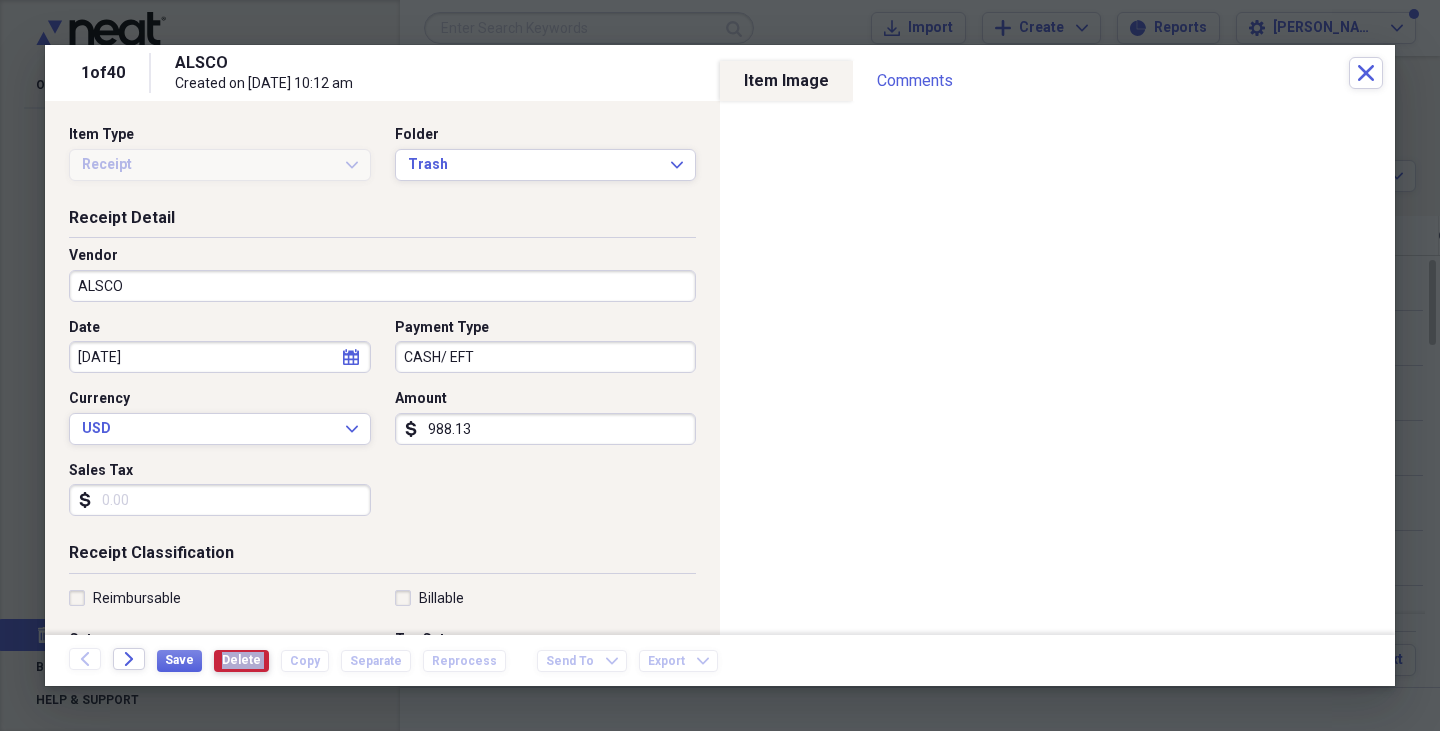 click on "Delete" at bounding box center (241, 660) 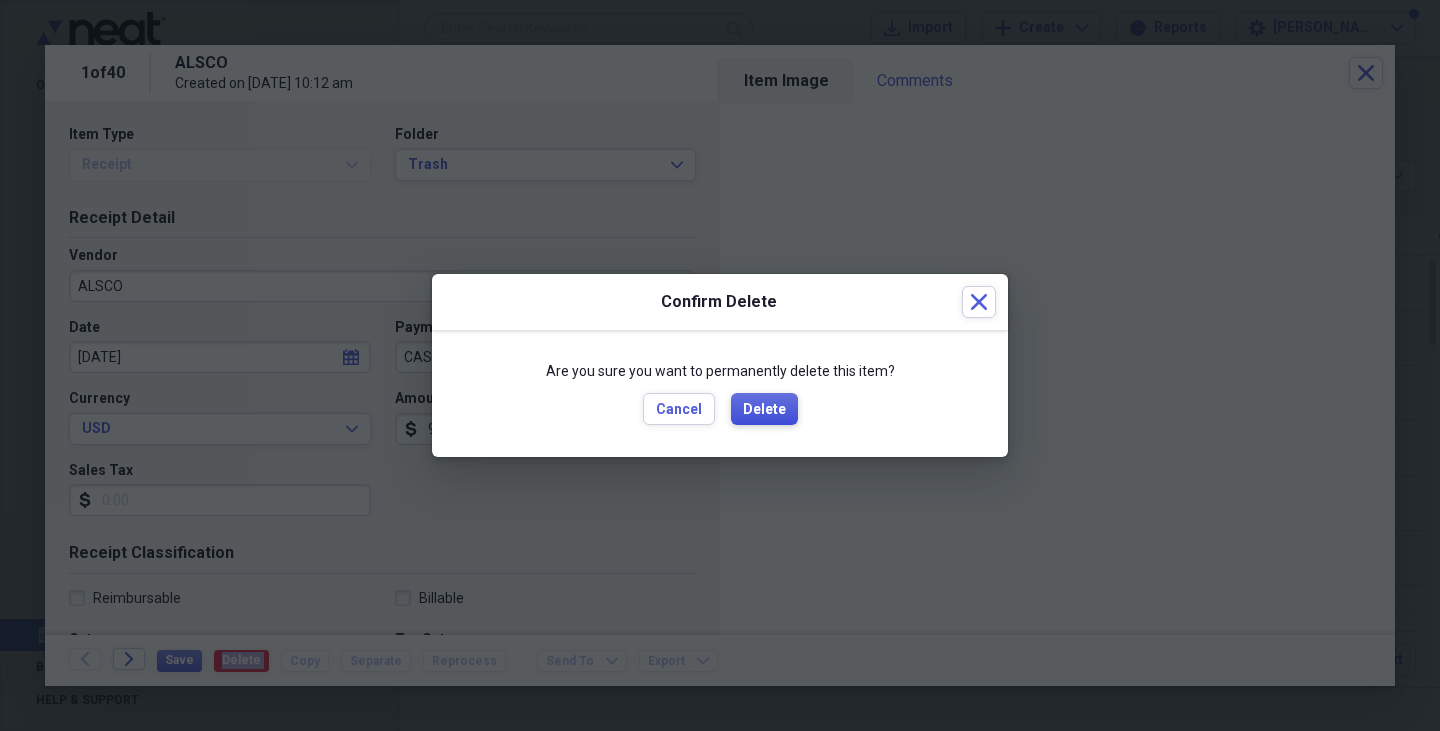 click on "Delete" at bounding box center (764, 409) 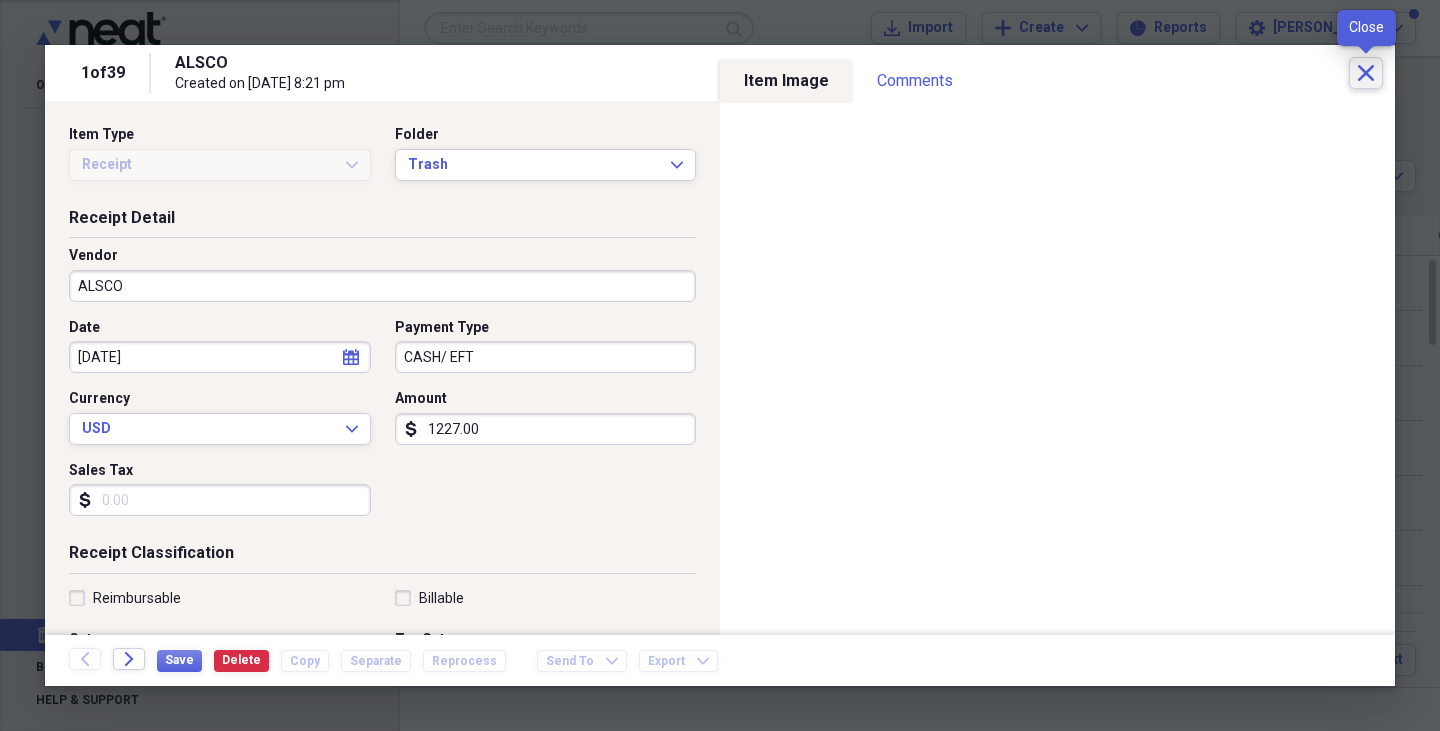 click on "Close" at bounding box center (1366, 73) 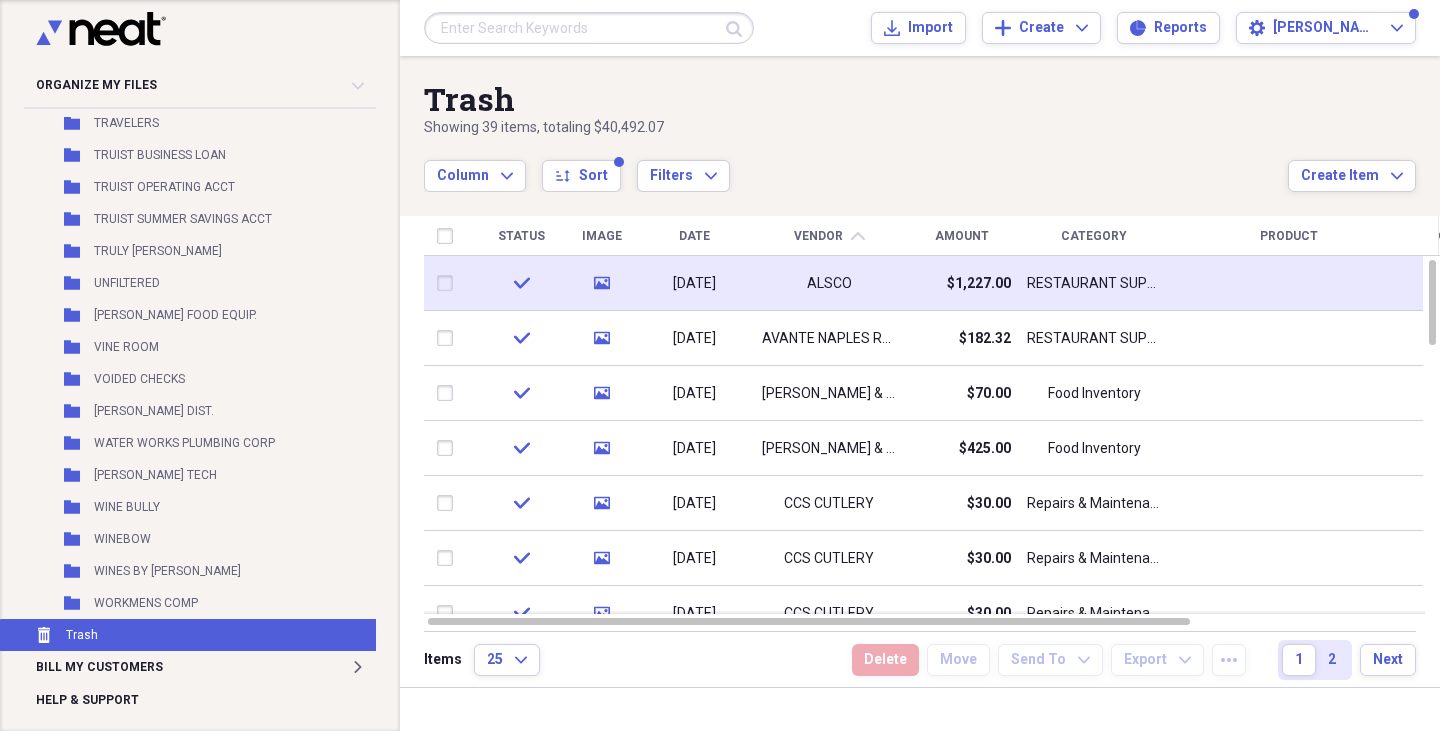 click on "ALSCO" at bounding box center [829, 283] 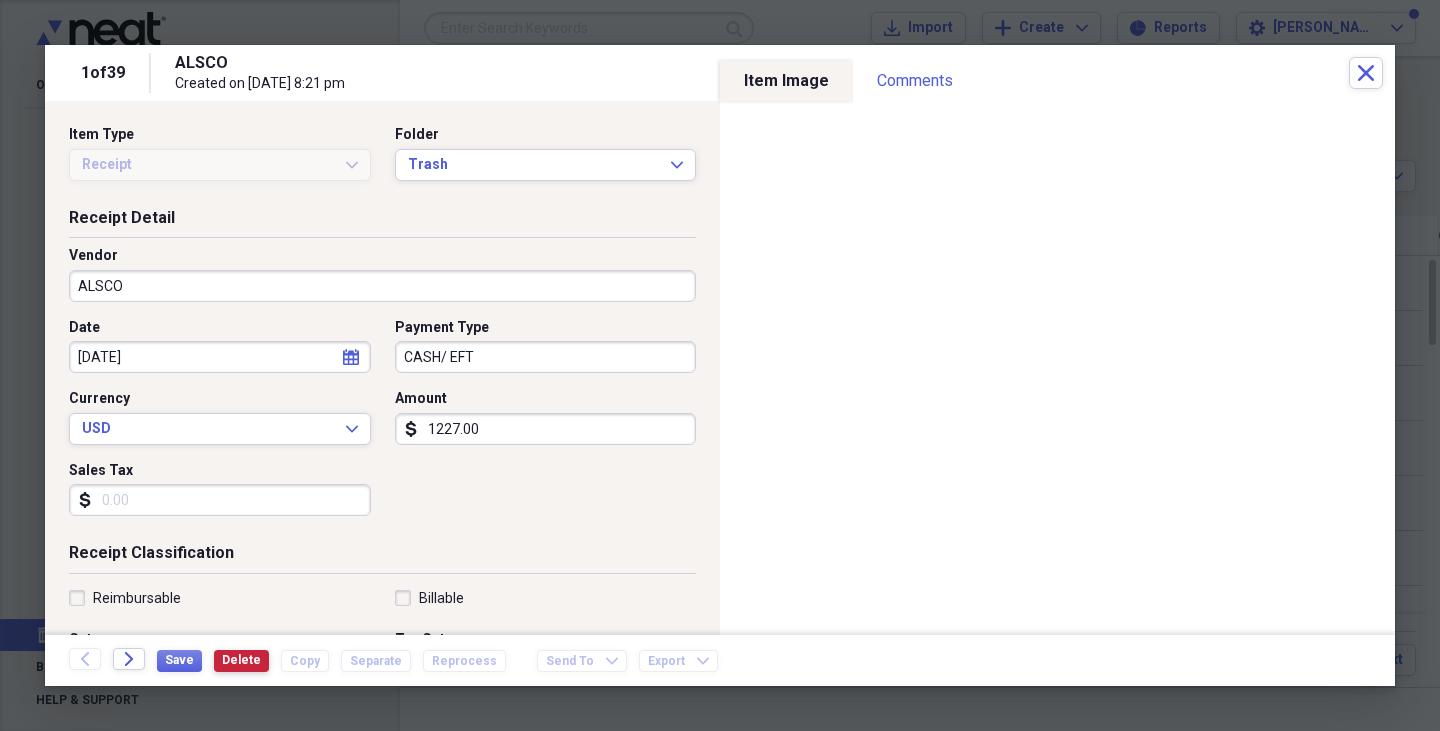 click on "Delete" at bounding box center (241, 660) 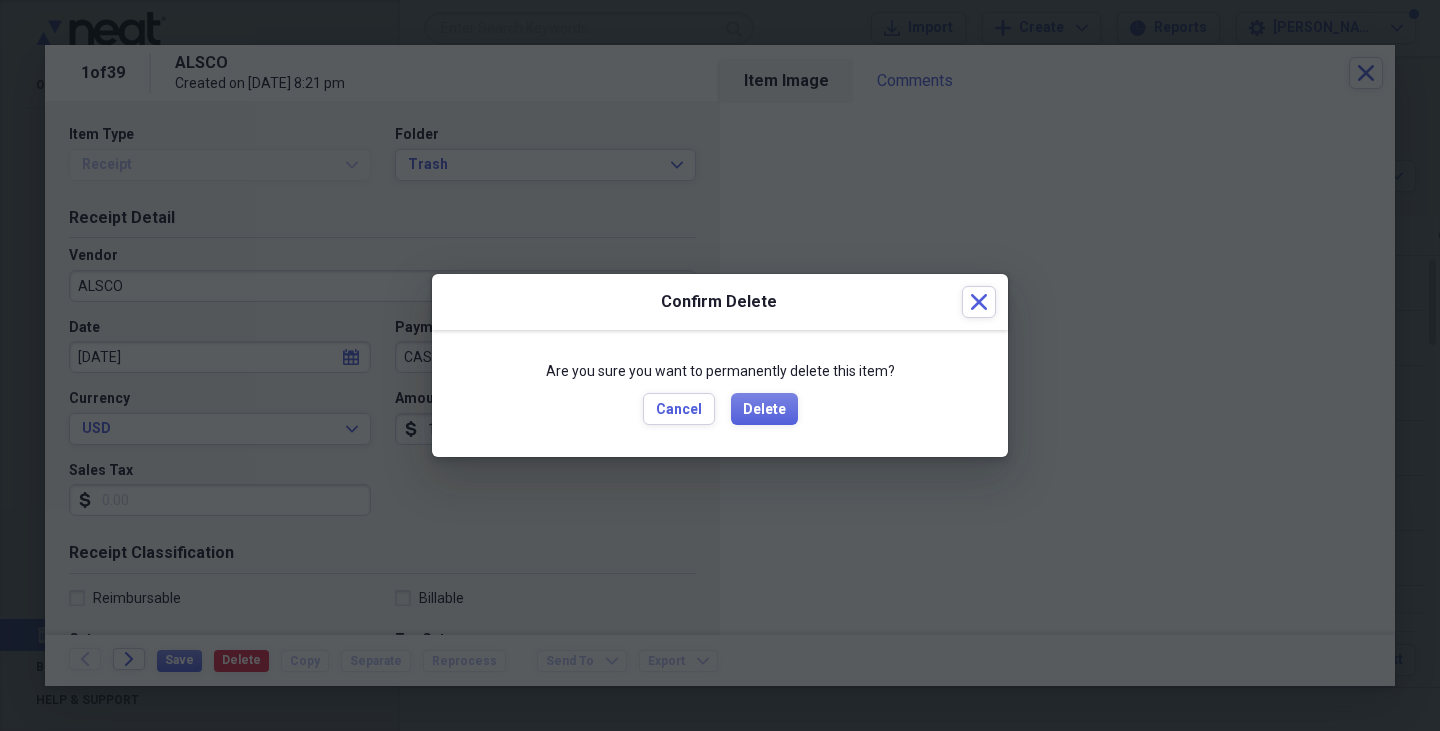 drag, startPoint x: 230, startPoint y: 660, endPoint x: 561, endPoint y: 489, distance: 372.5614 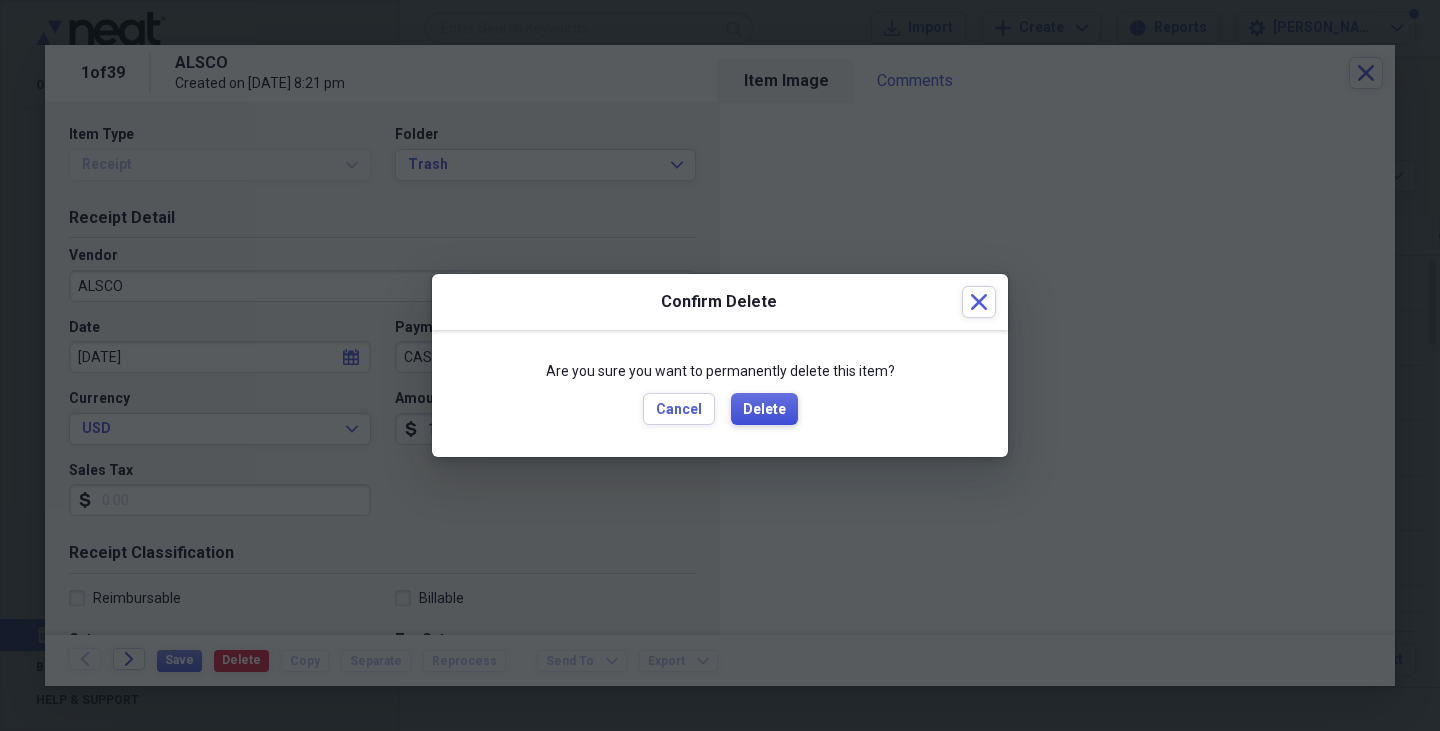 click on "Delete" at bounding box center (764, 410) 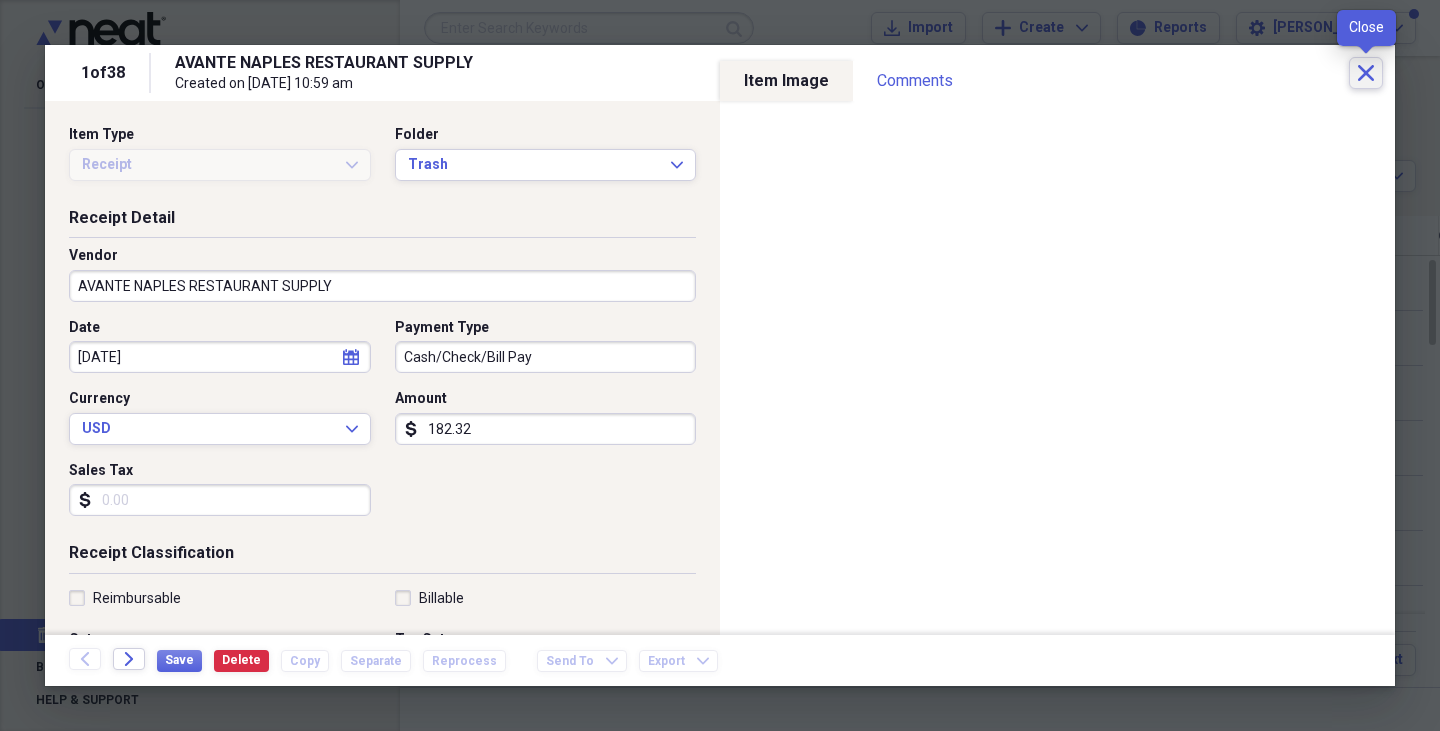 click on "Close" at bounding box center (1366, 73) 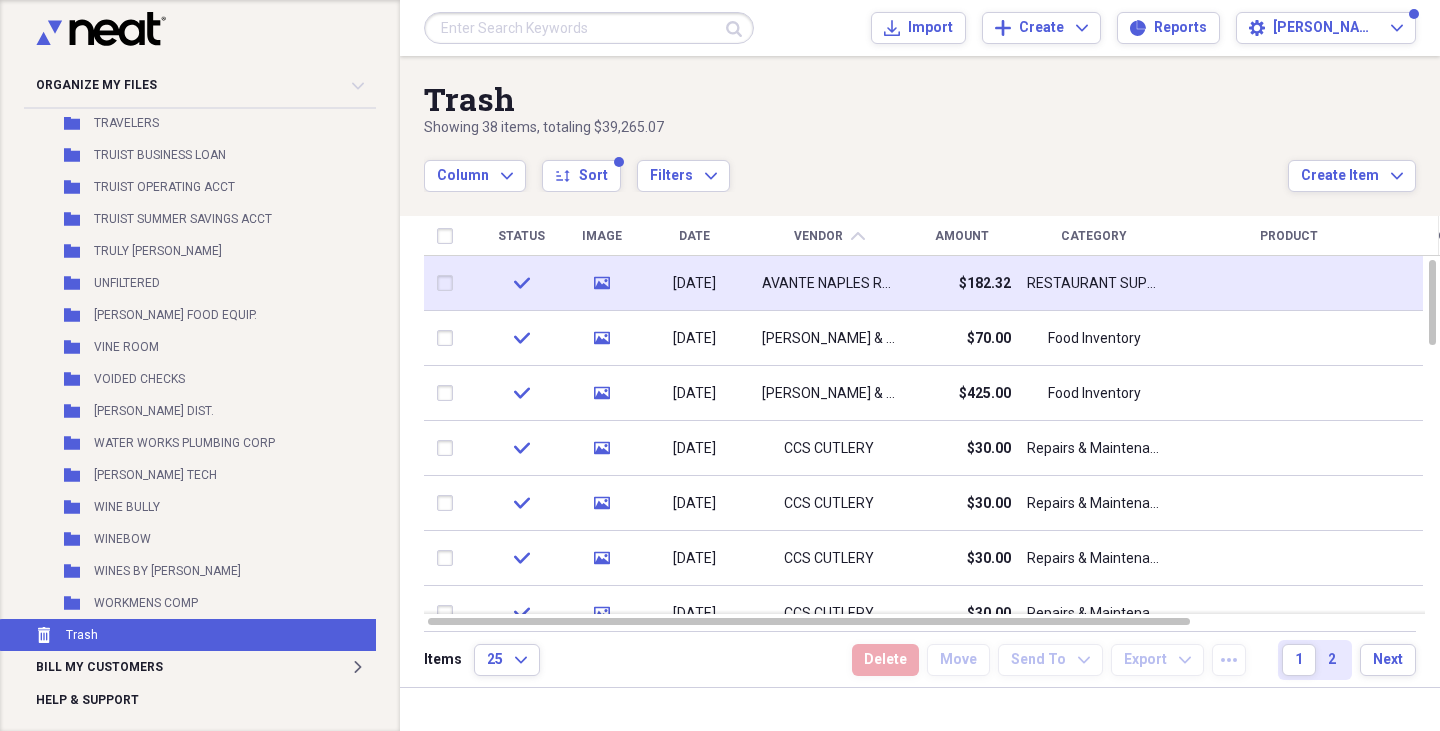 click on "AVANTE NAPLES RESTAURANT SUPPLY" at bounding box center (829, 284) 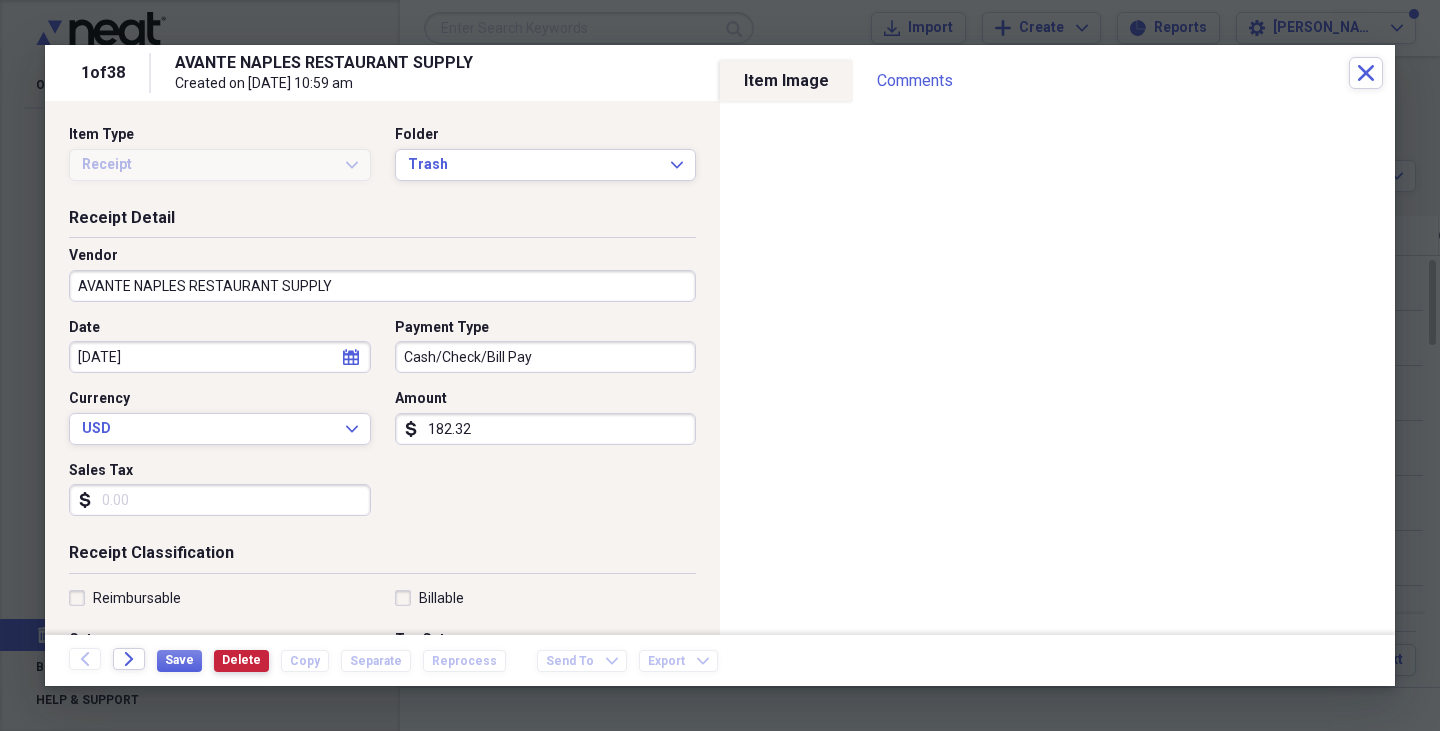 click on "Delete" at bounding box center [241, 660] 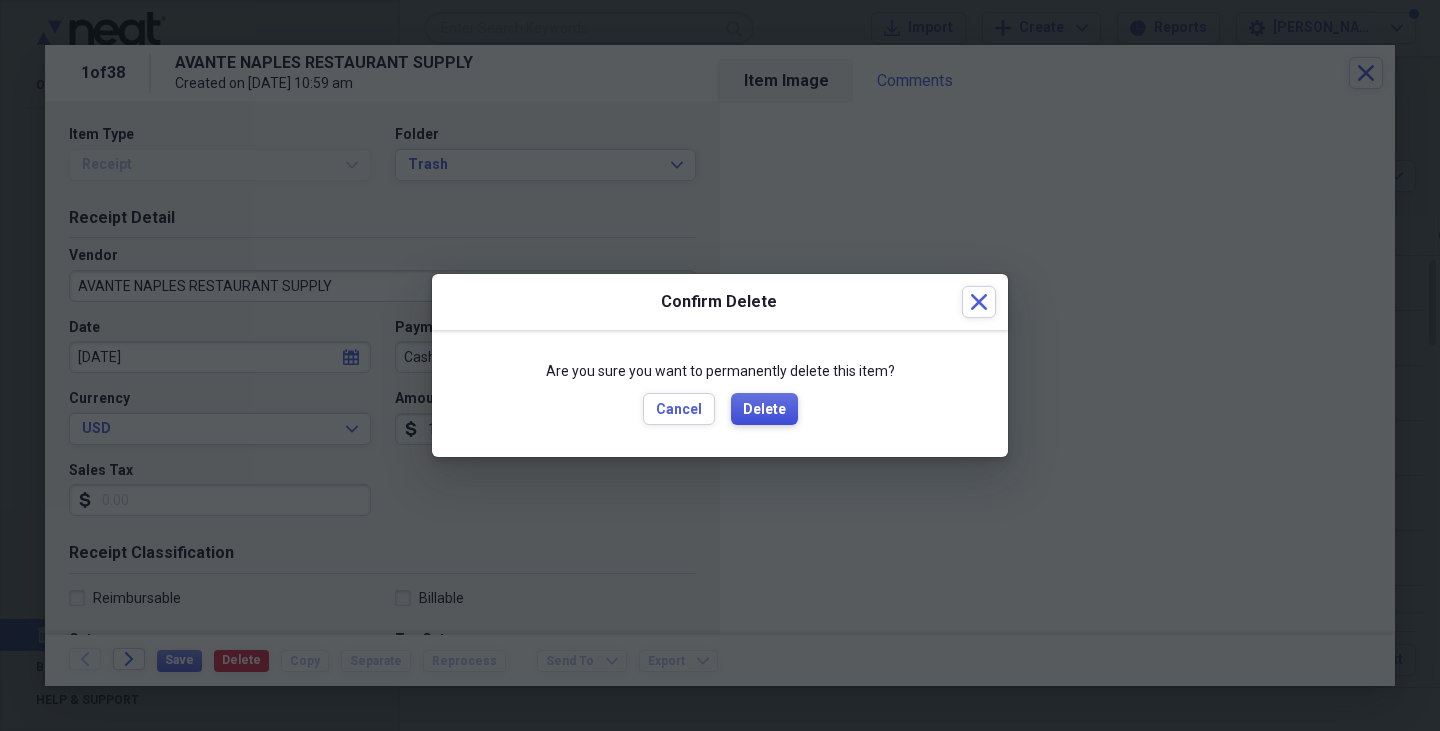 click on "Delete" at bounding box center [764, 410] 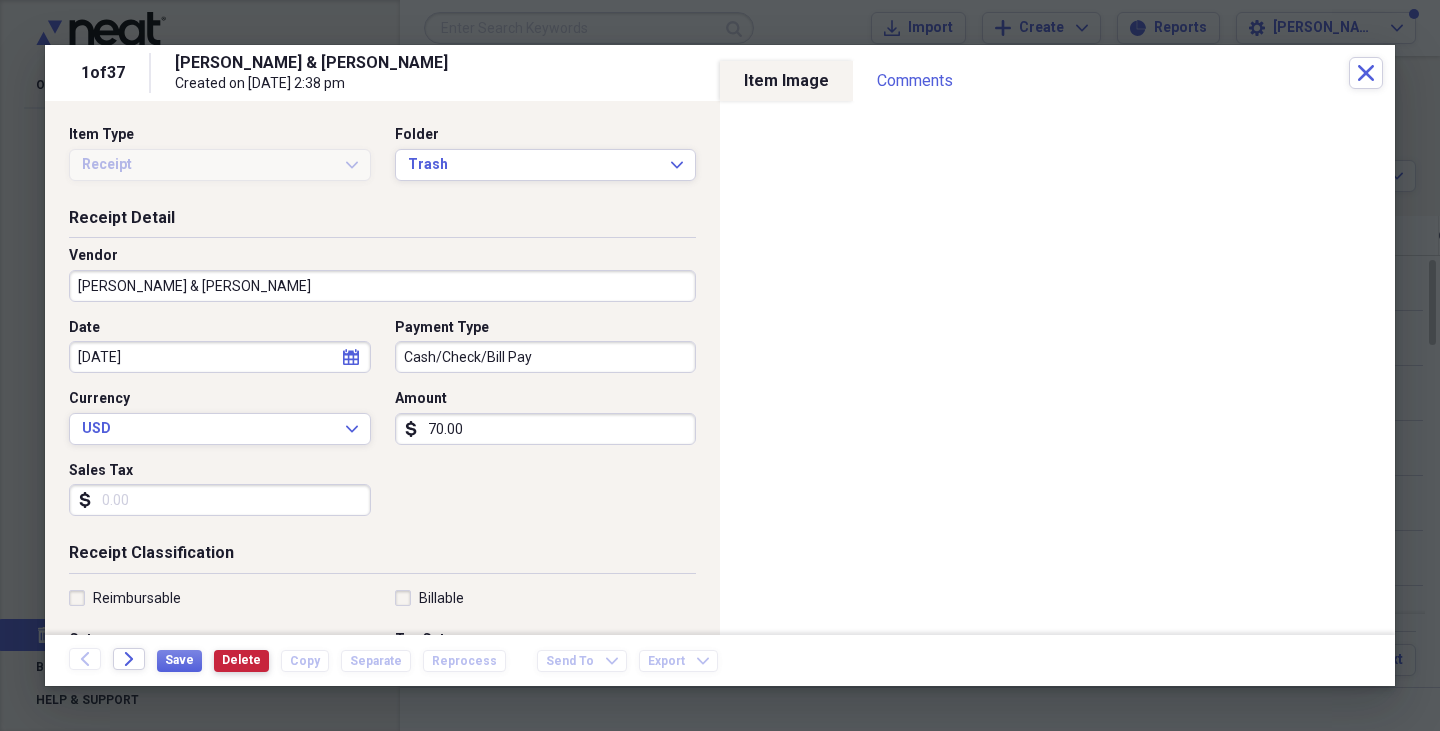 click on "Delete" at bounding box center [241, 660] 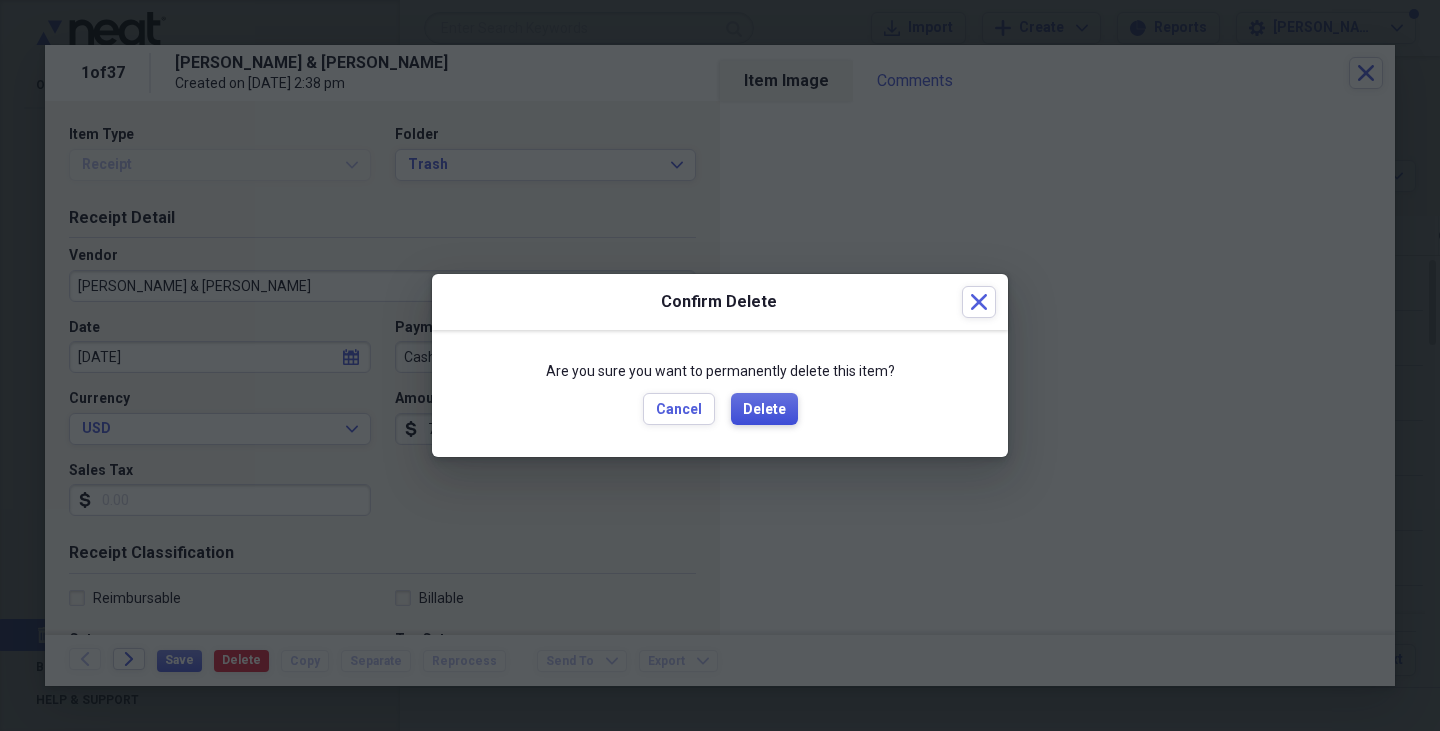 click on "Delete" at bounding box center (764, 410) 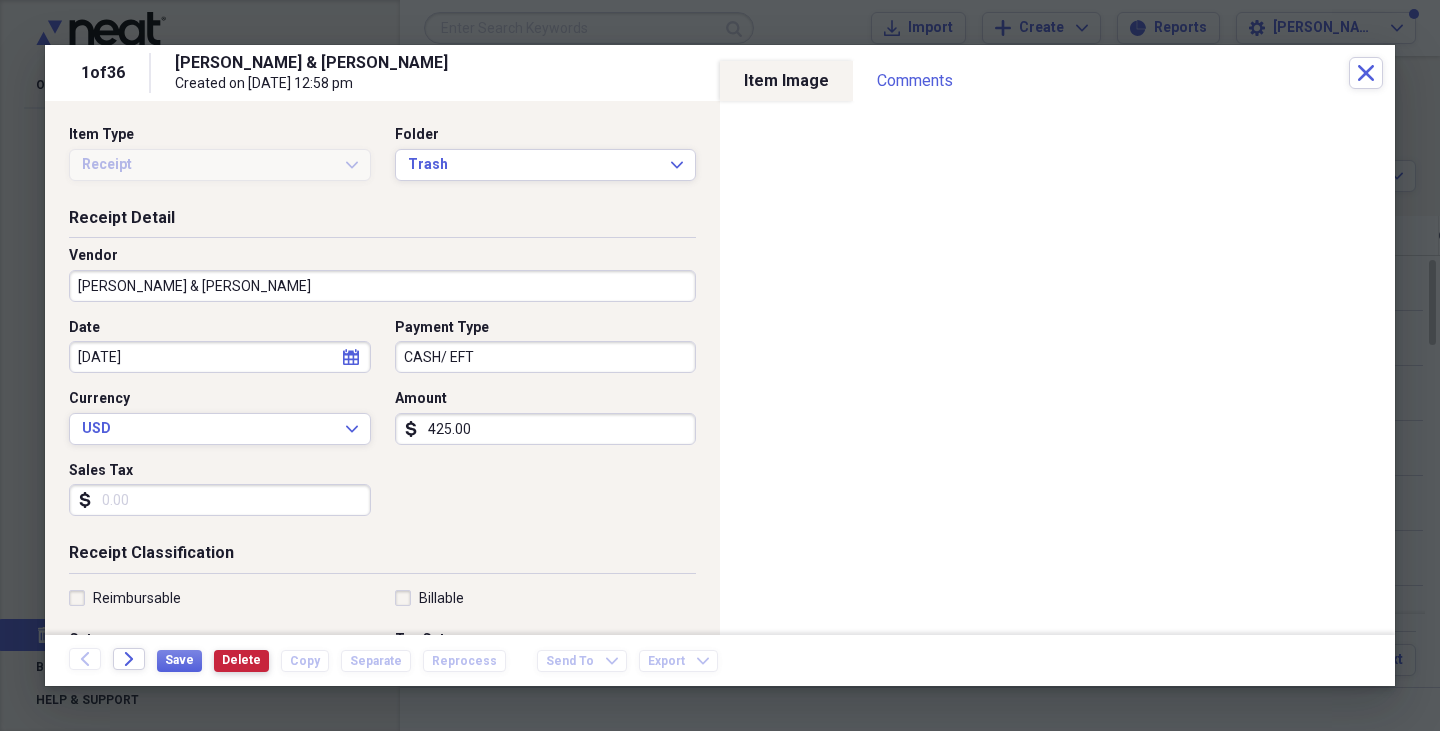 click on "Delete" at bounding box center (241, 660) 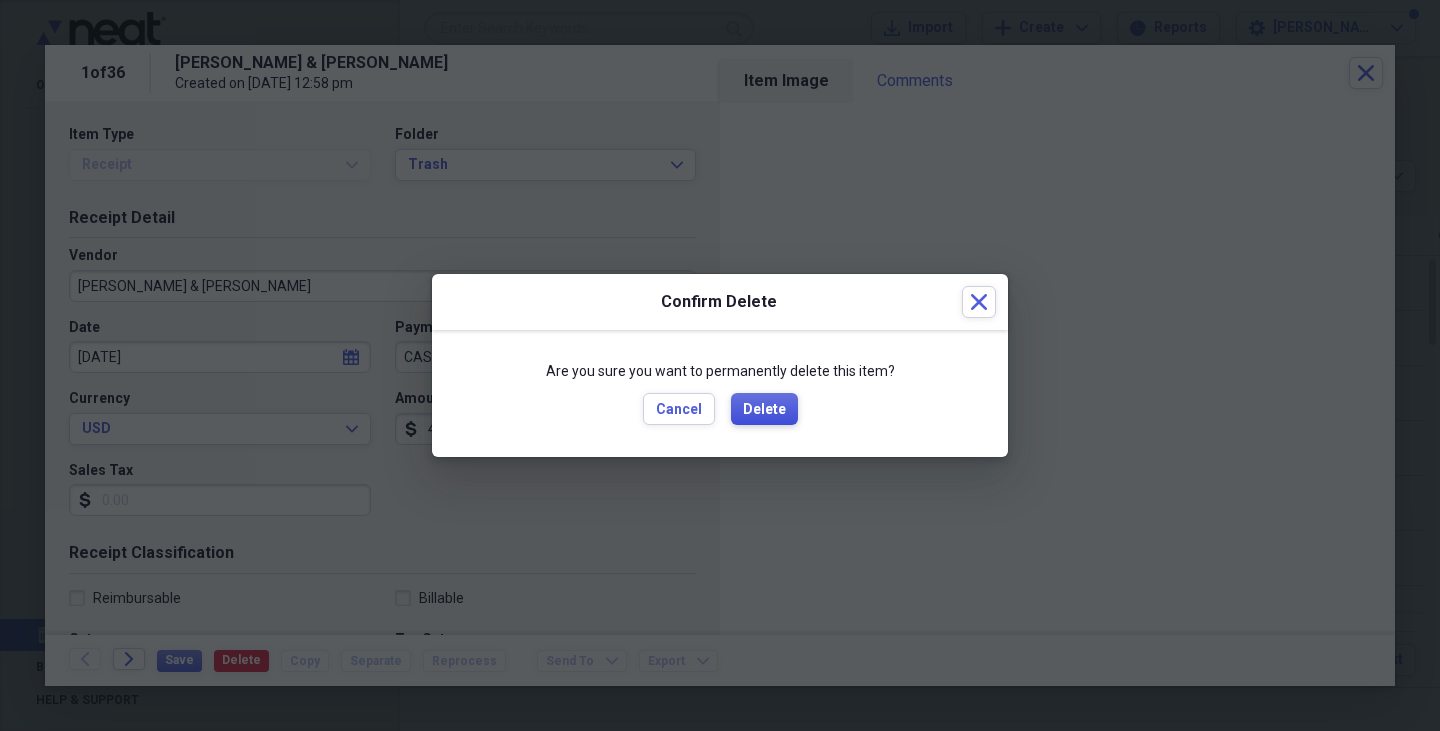 click on "Delete" at bounding box center [764, 410] 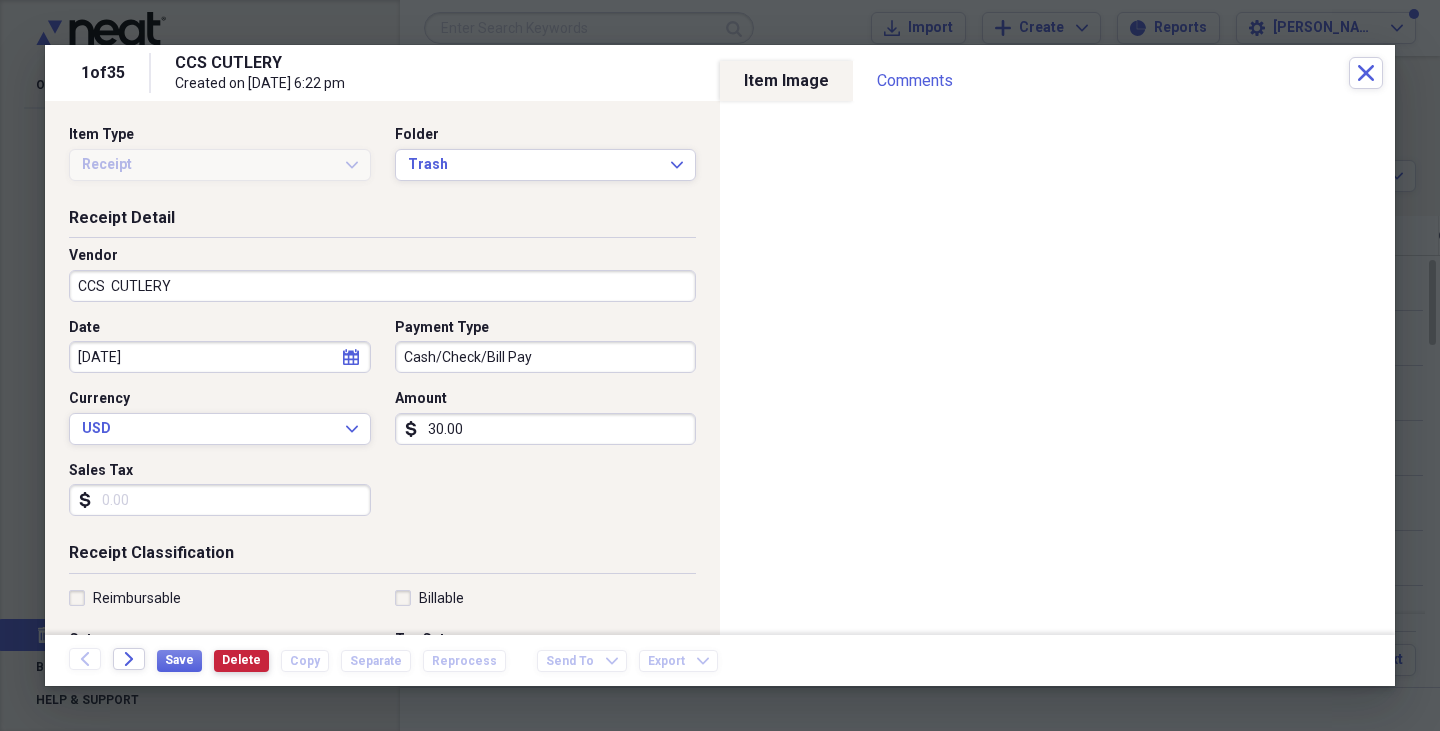 click on "Delete" at bounding box center (241, 660) 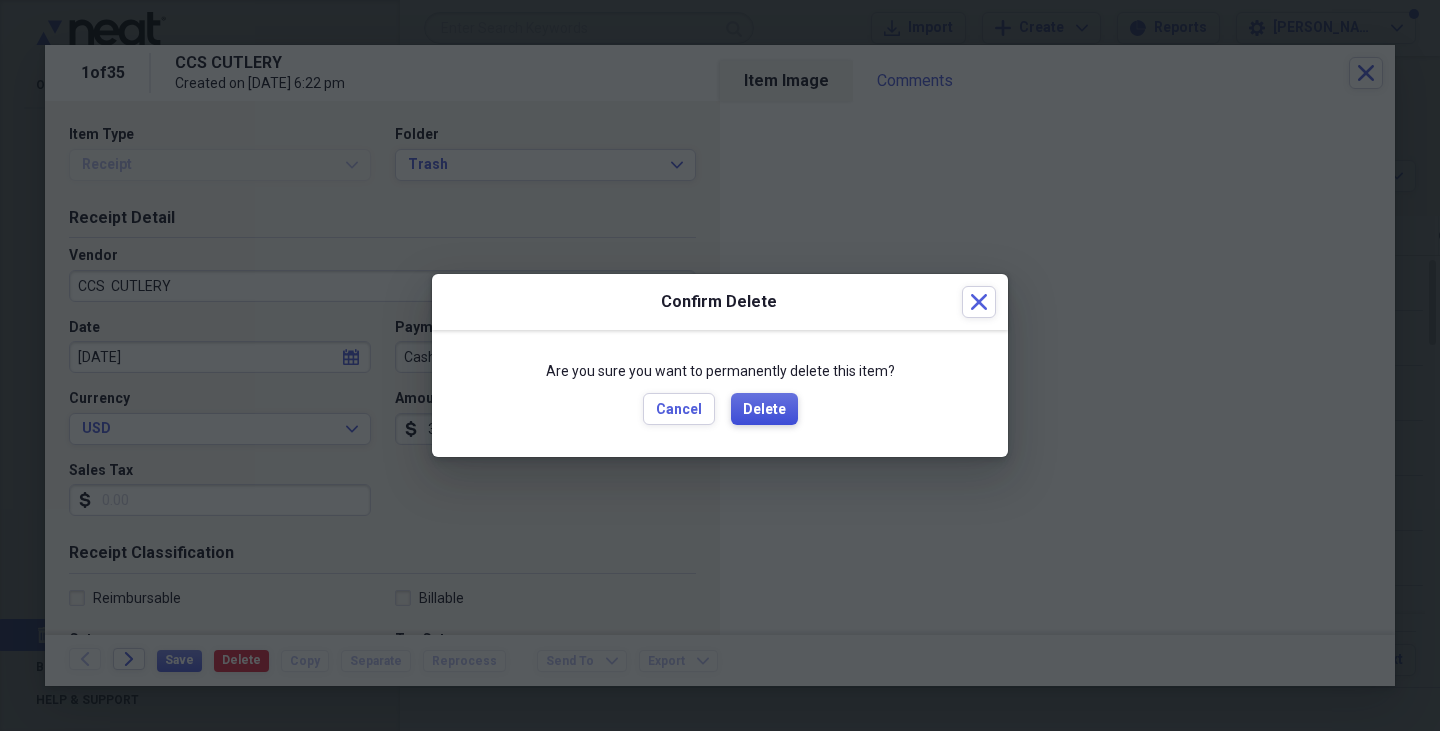 click on "Delete" at bounding box center (764, 410) 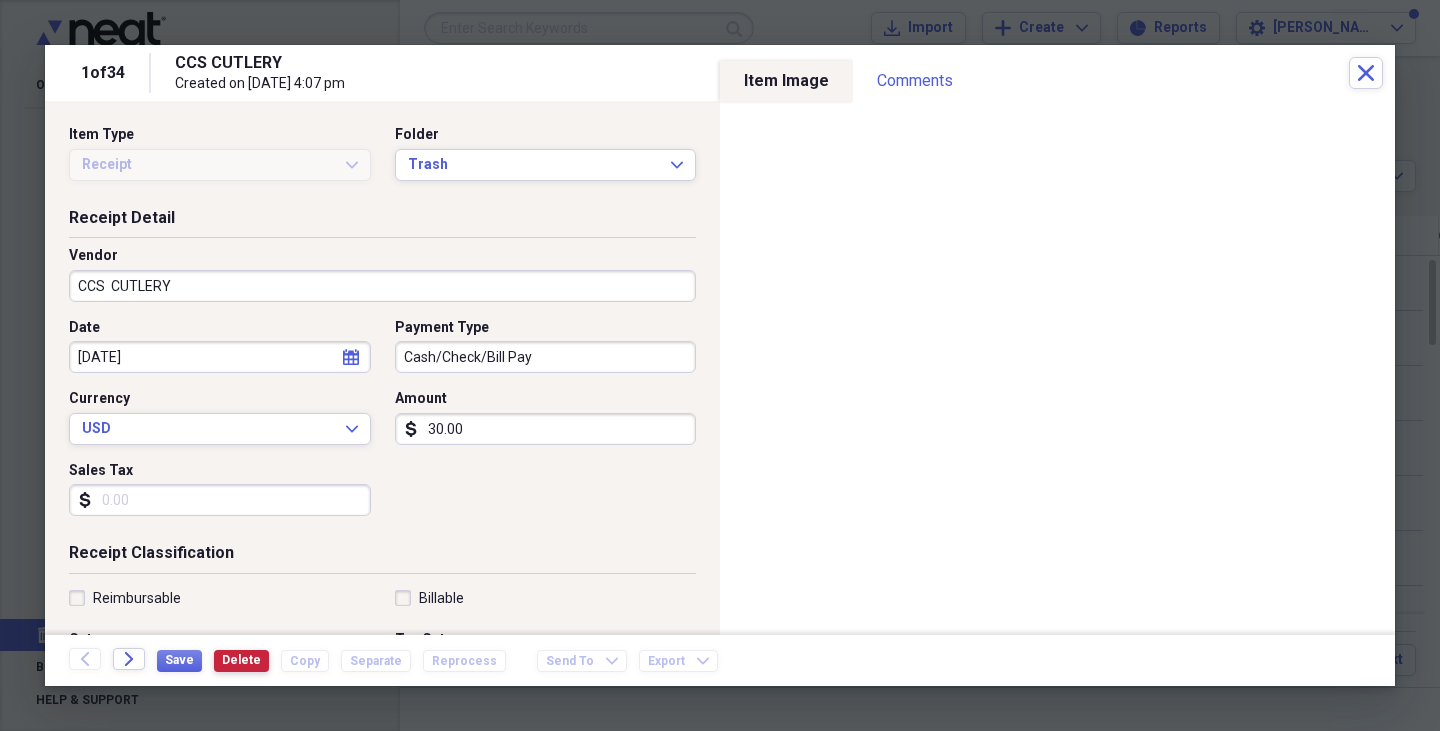 click on "Delete" at bounding box center (241, 660) 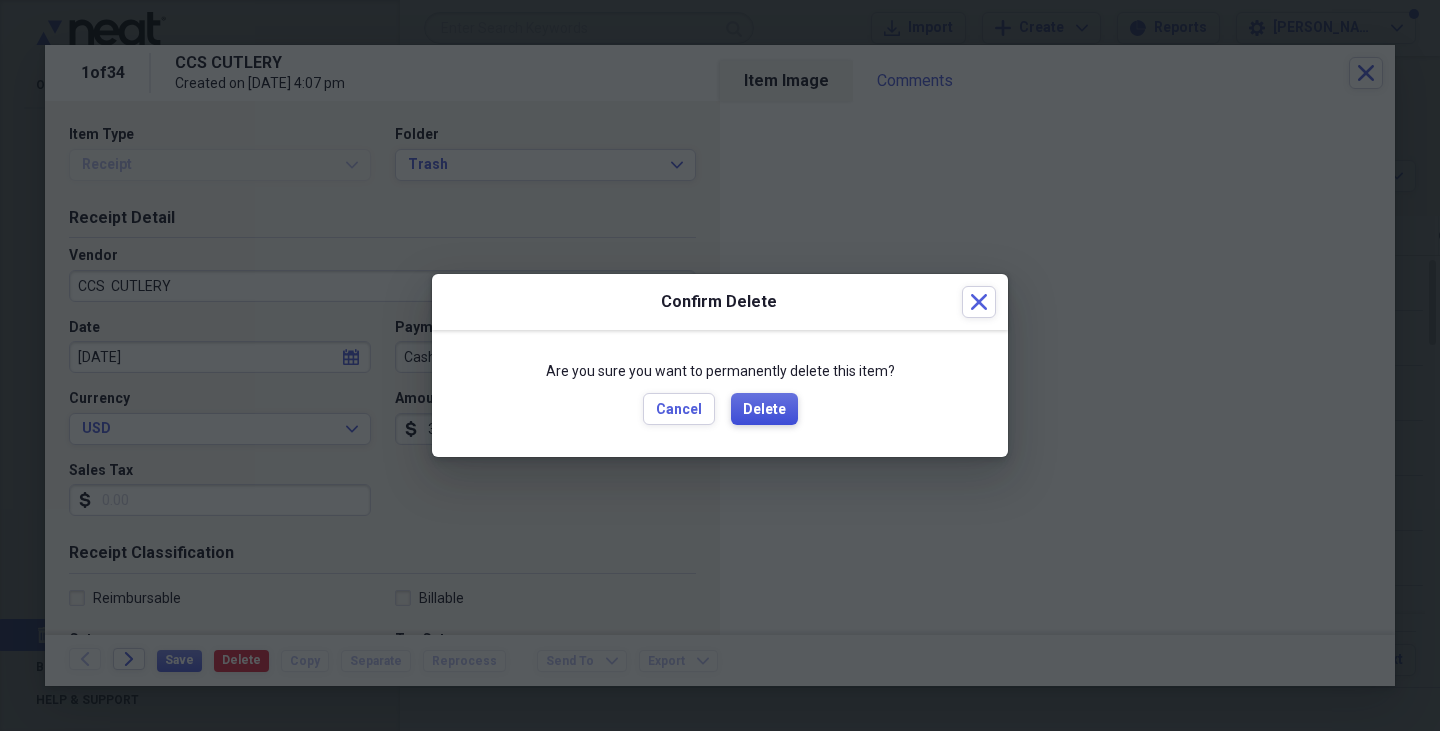 click on "Delete" at bounding box center [764, 410] 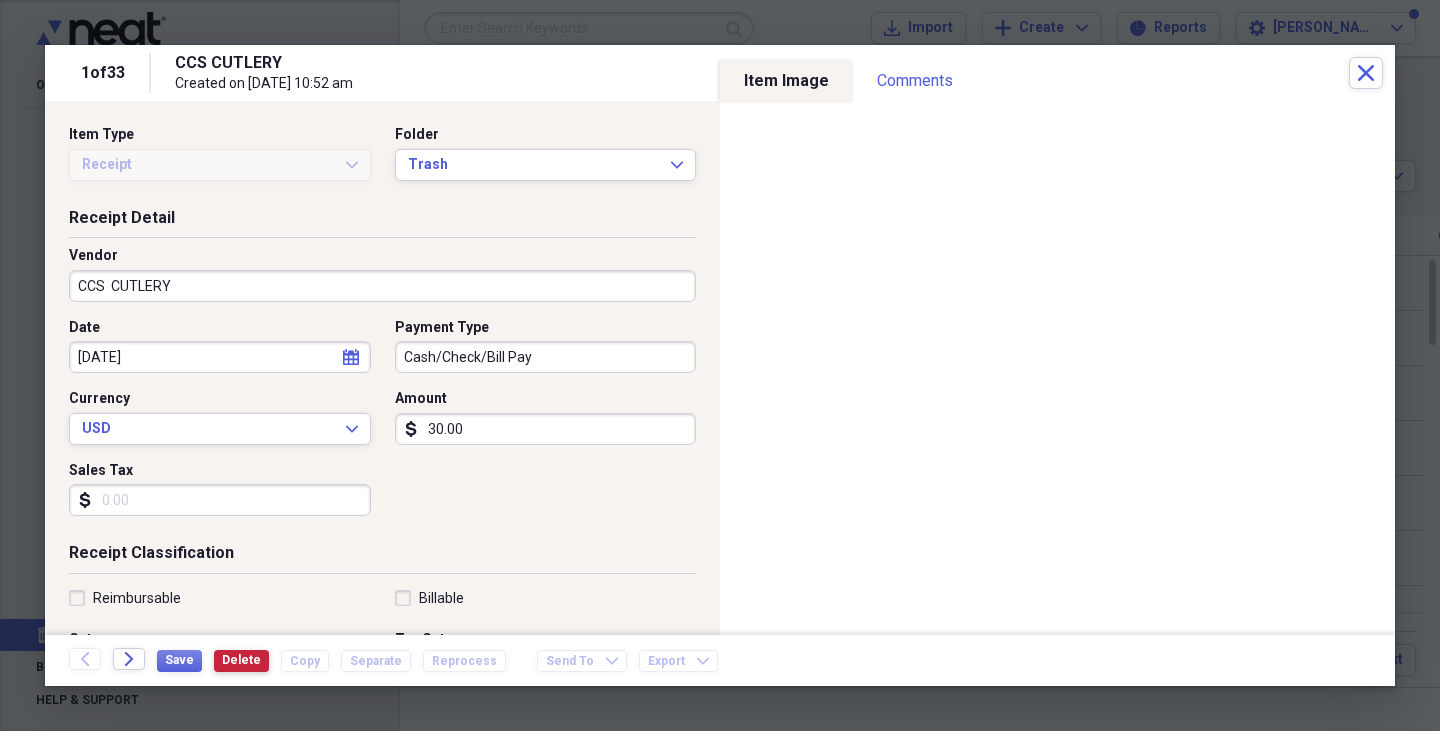 click on "Delete" at bounding box center (241, 660) 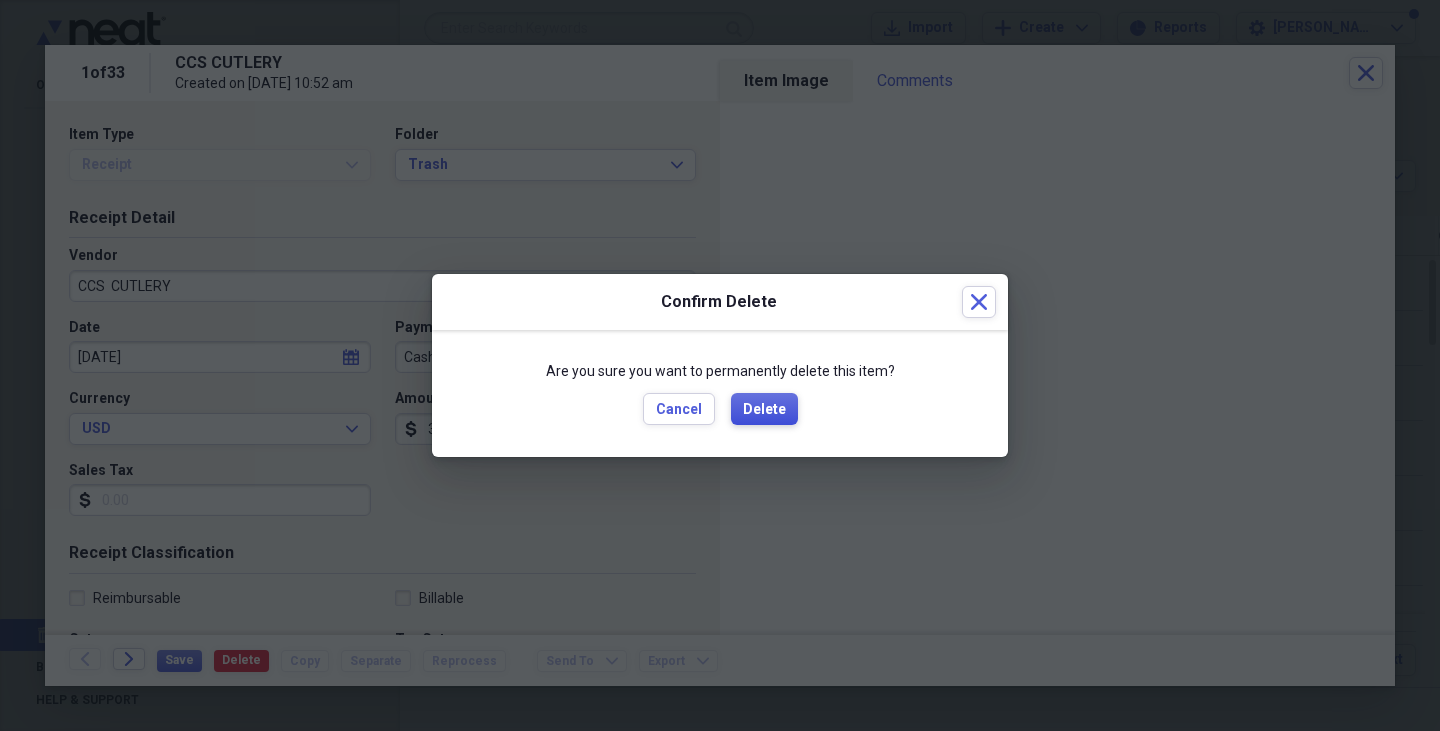 click on "Delete" at bounding box center [764, 410] 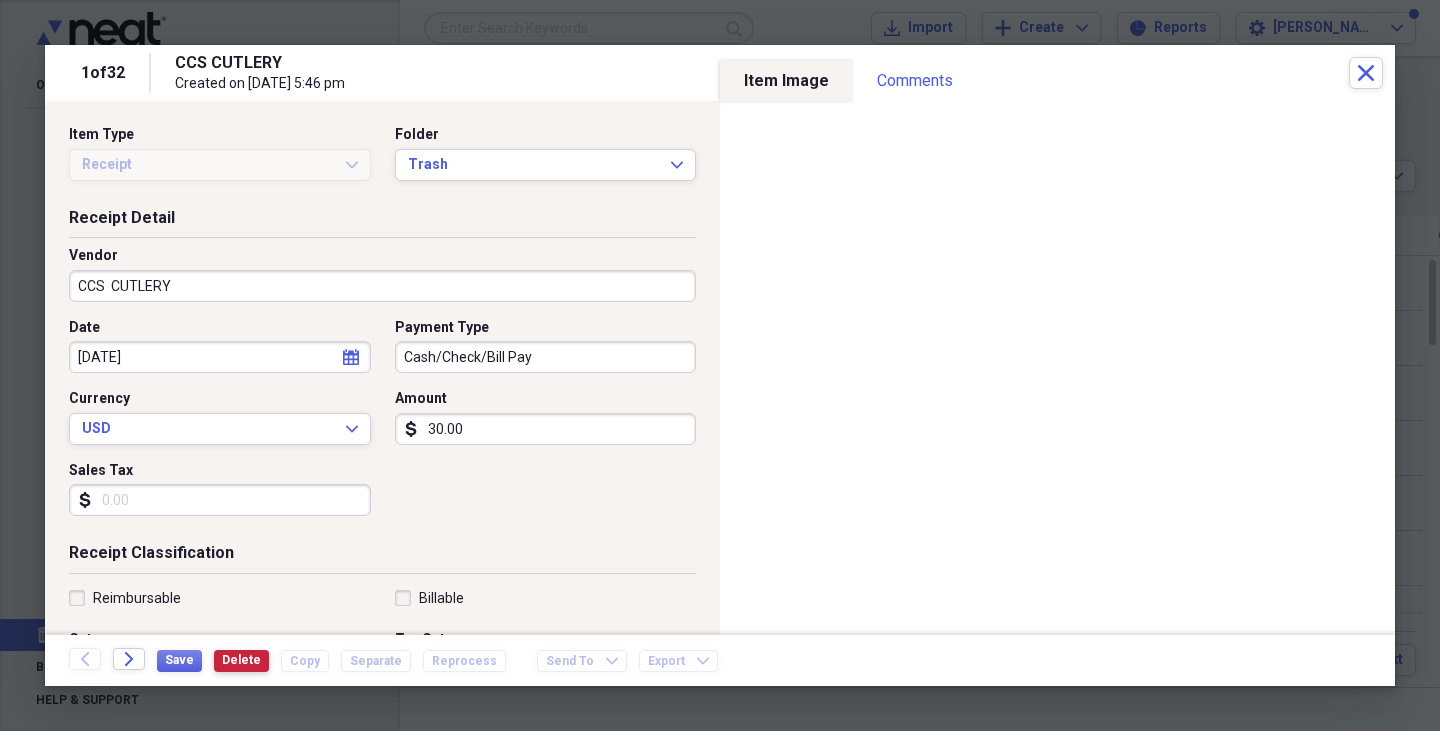 click on "Delete" at bounding box center (241, 660) 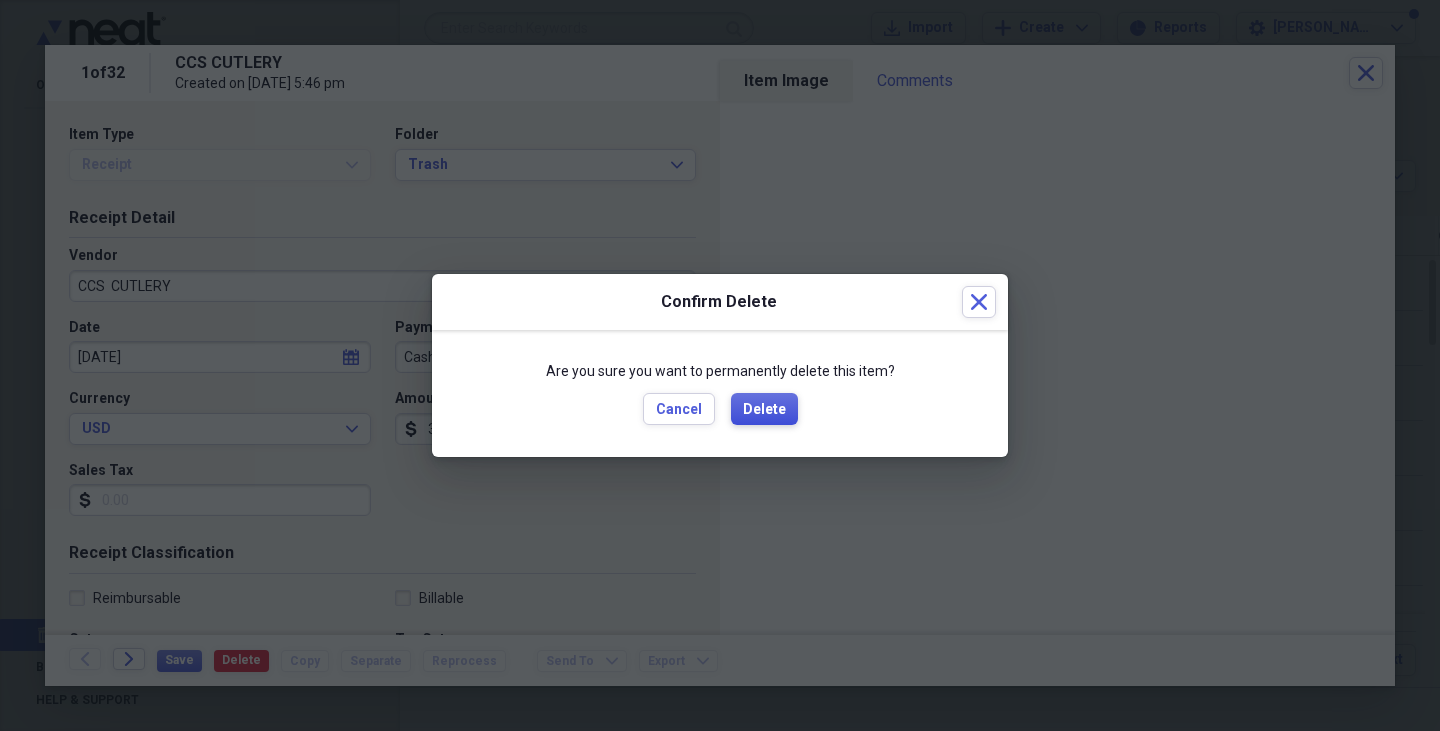 click on "Delete" at bounding box center (764, 409) 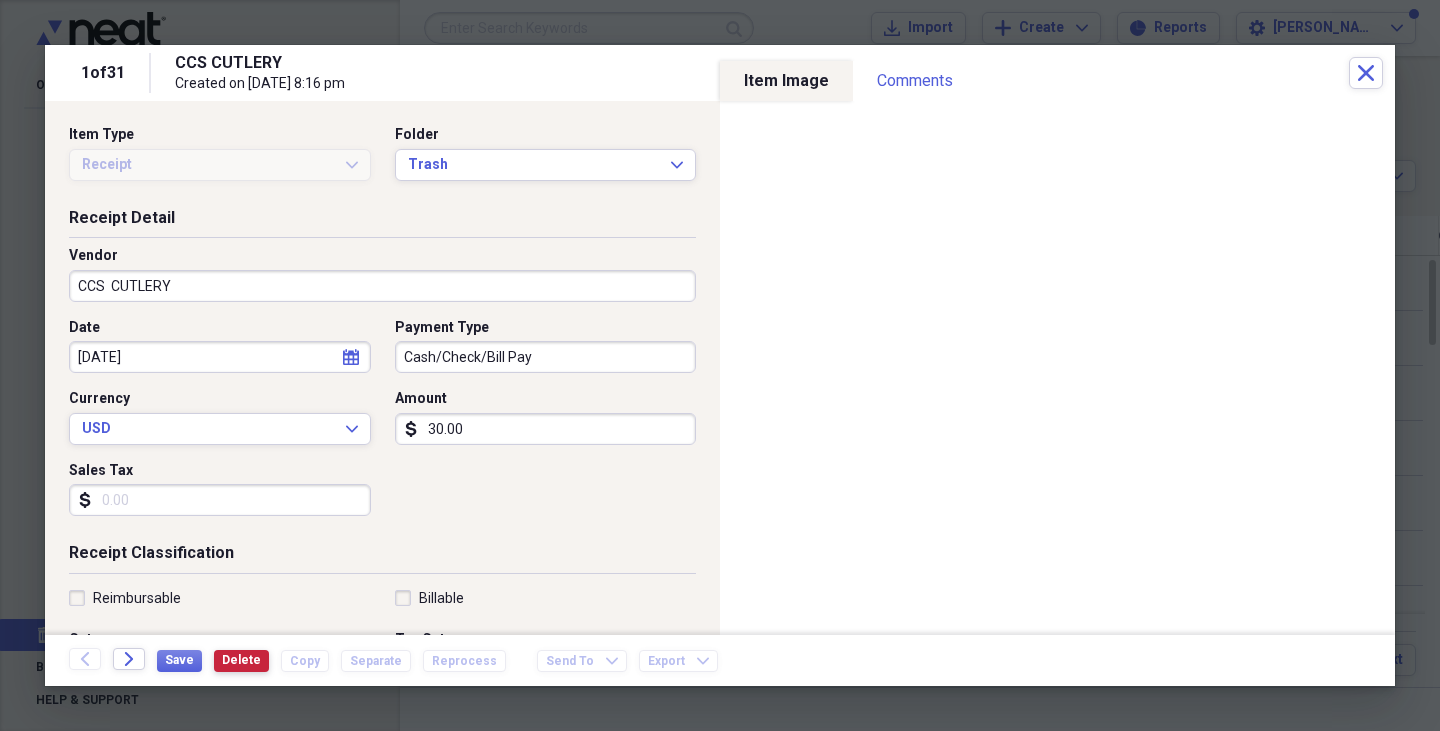 click on "Delete" at bounding box center (241, 660) 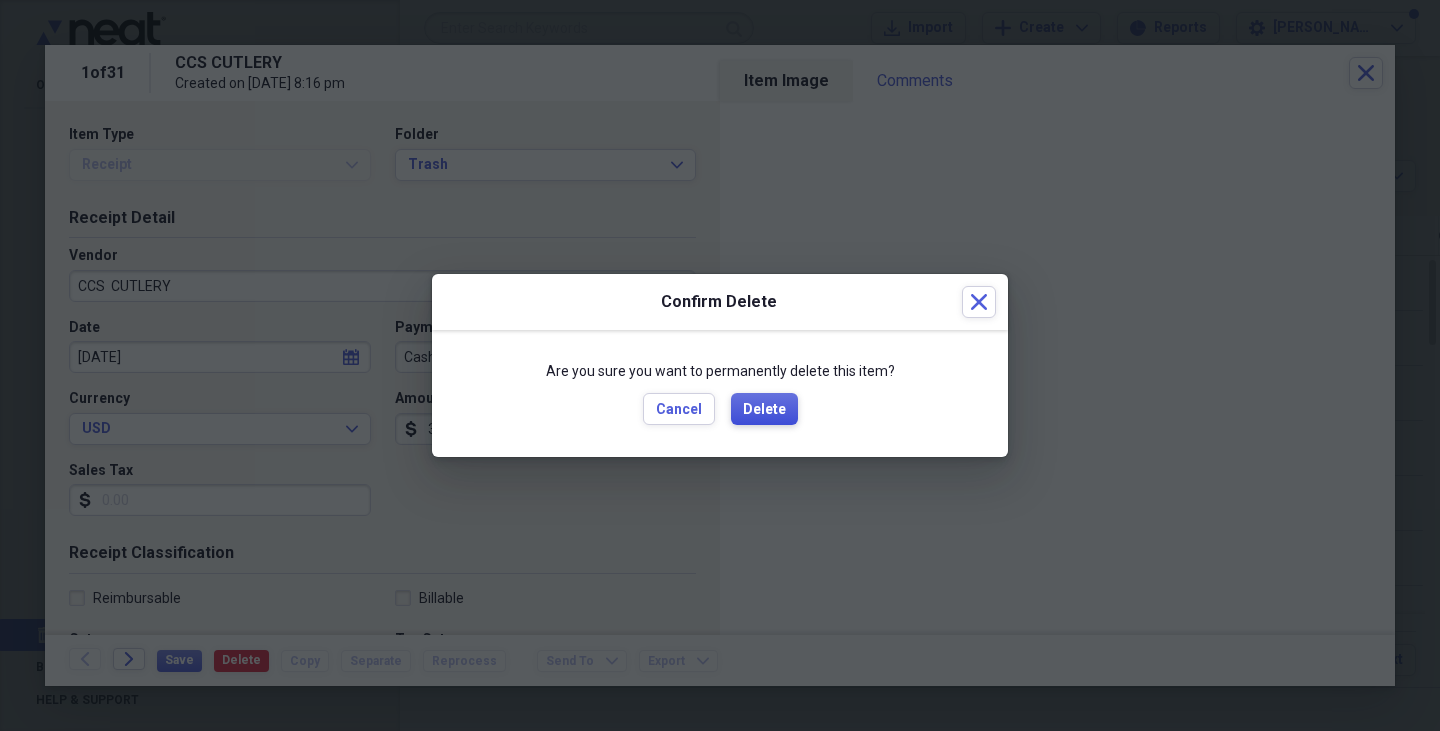 click on "Delete" at bounding box center [764, 410] 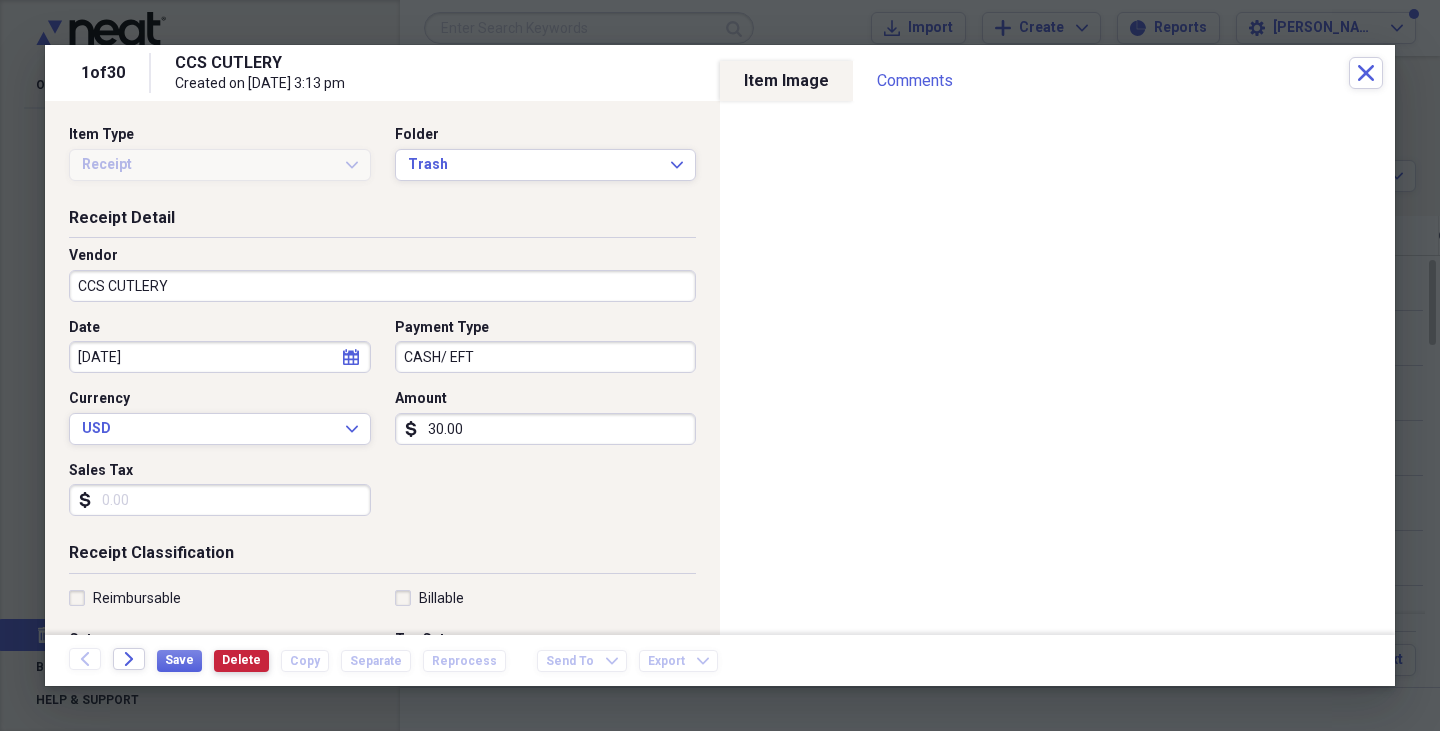 click on "Delete" at bounding box center (241, 660) 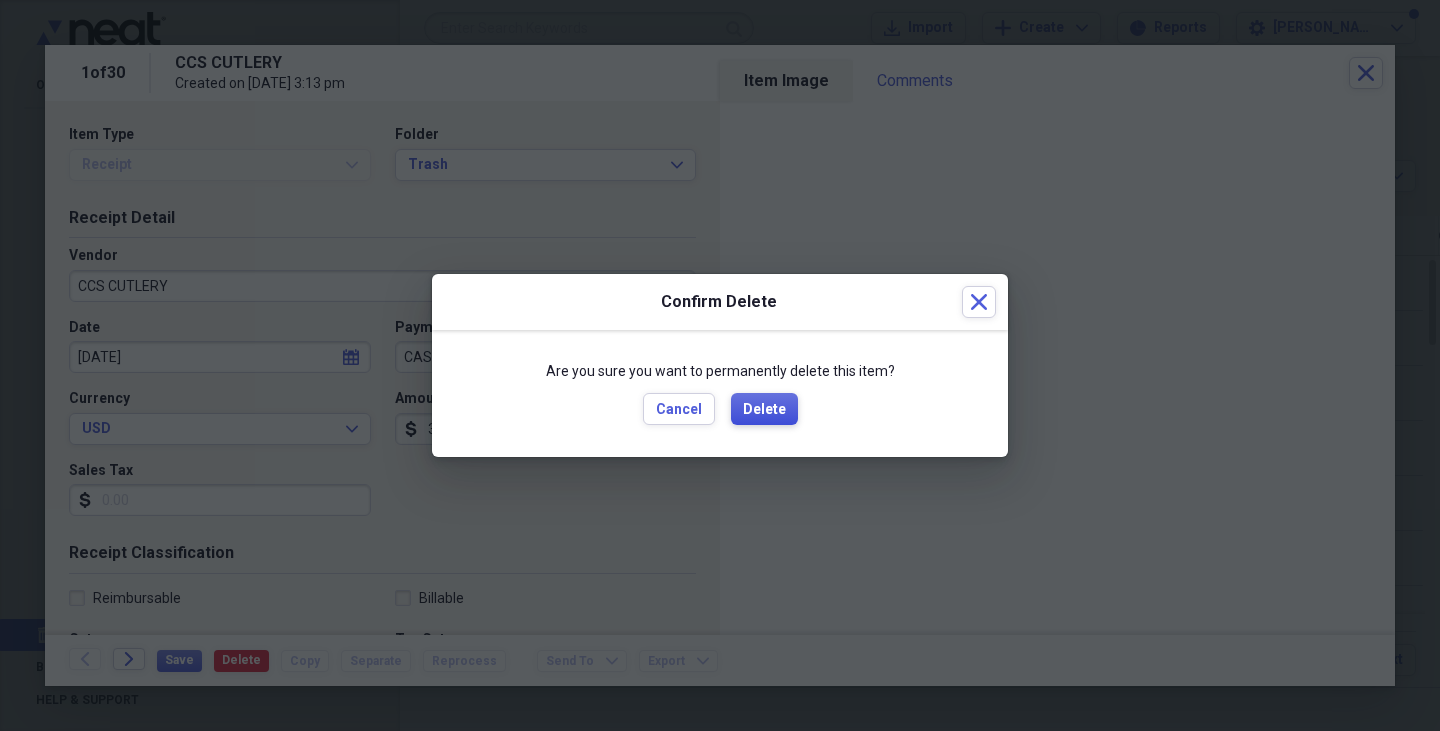 click on "Delete" at bounding box center (764, 409) 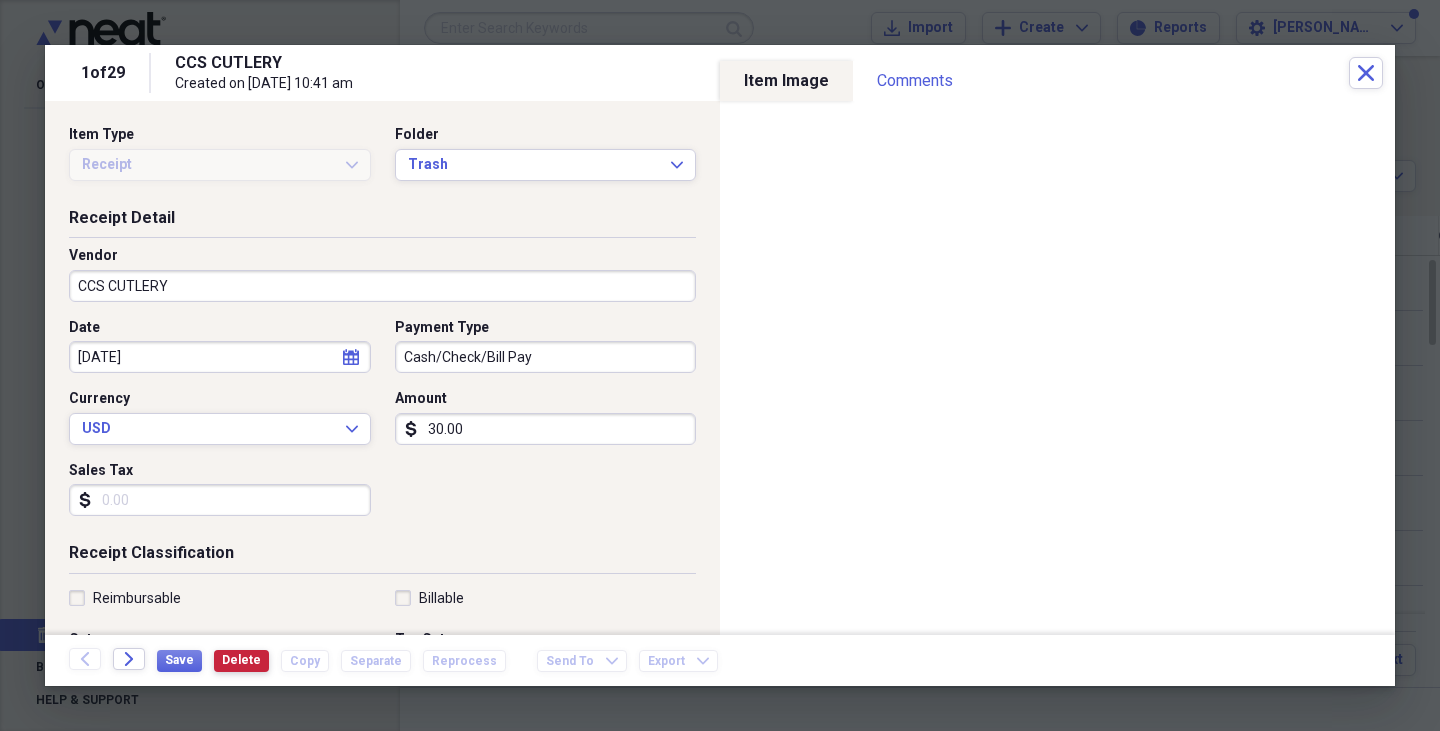 click on "Delete" at bounding box center (241, 660) 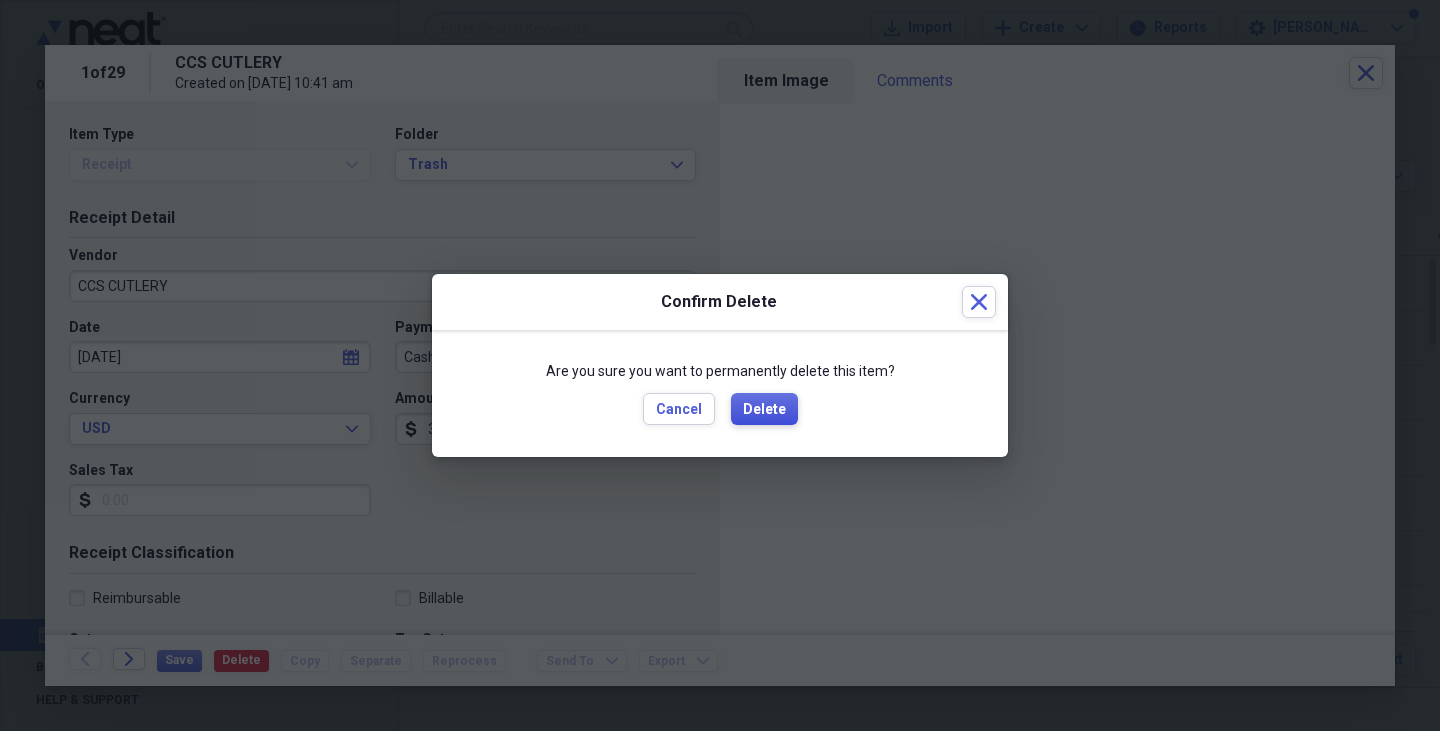 click on "Delete" at bounding box center [764, 410] 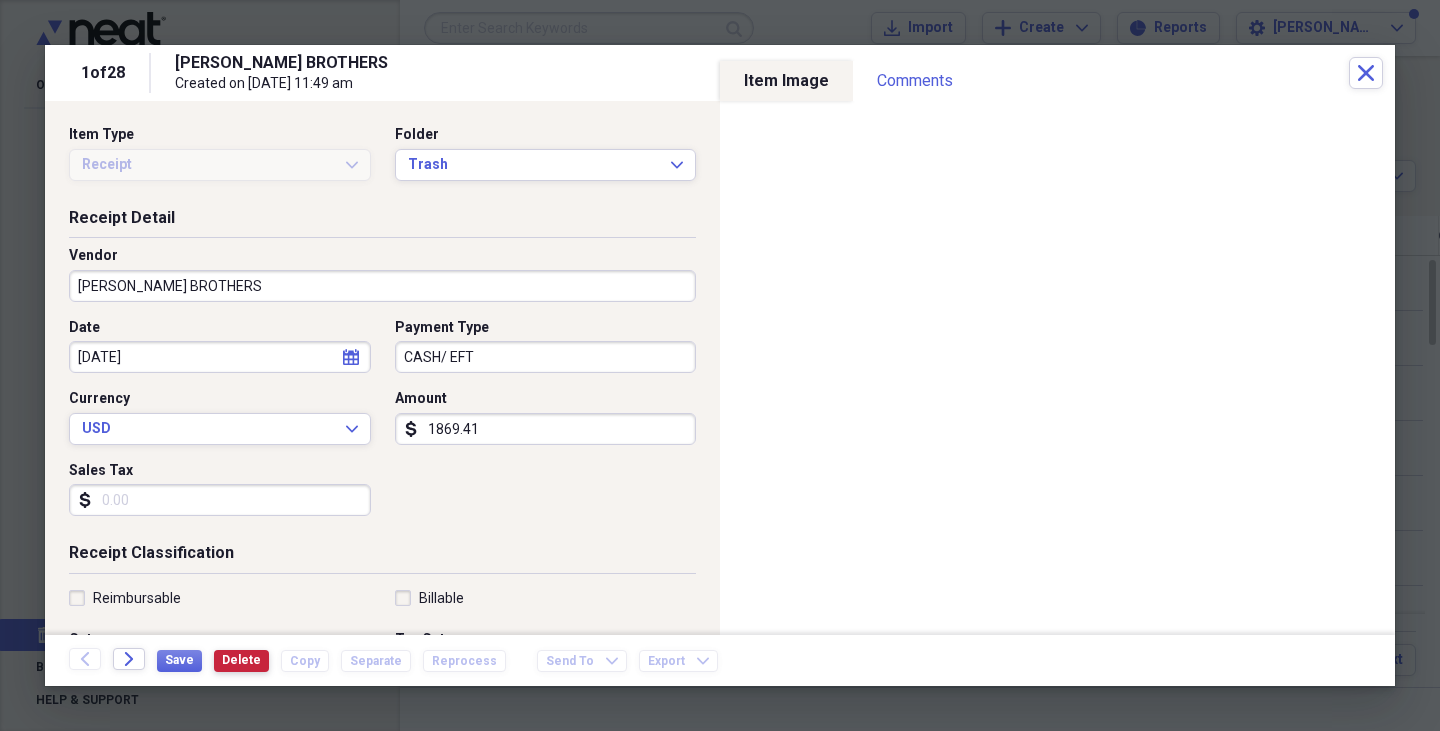 click on "Delete" at bounding box center [241, 660] 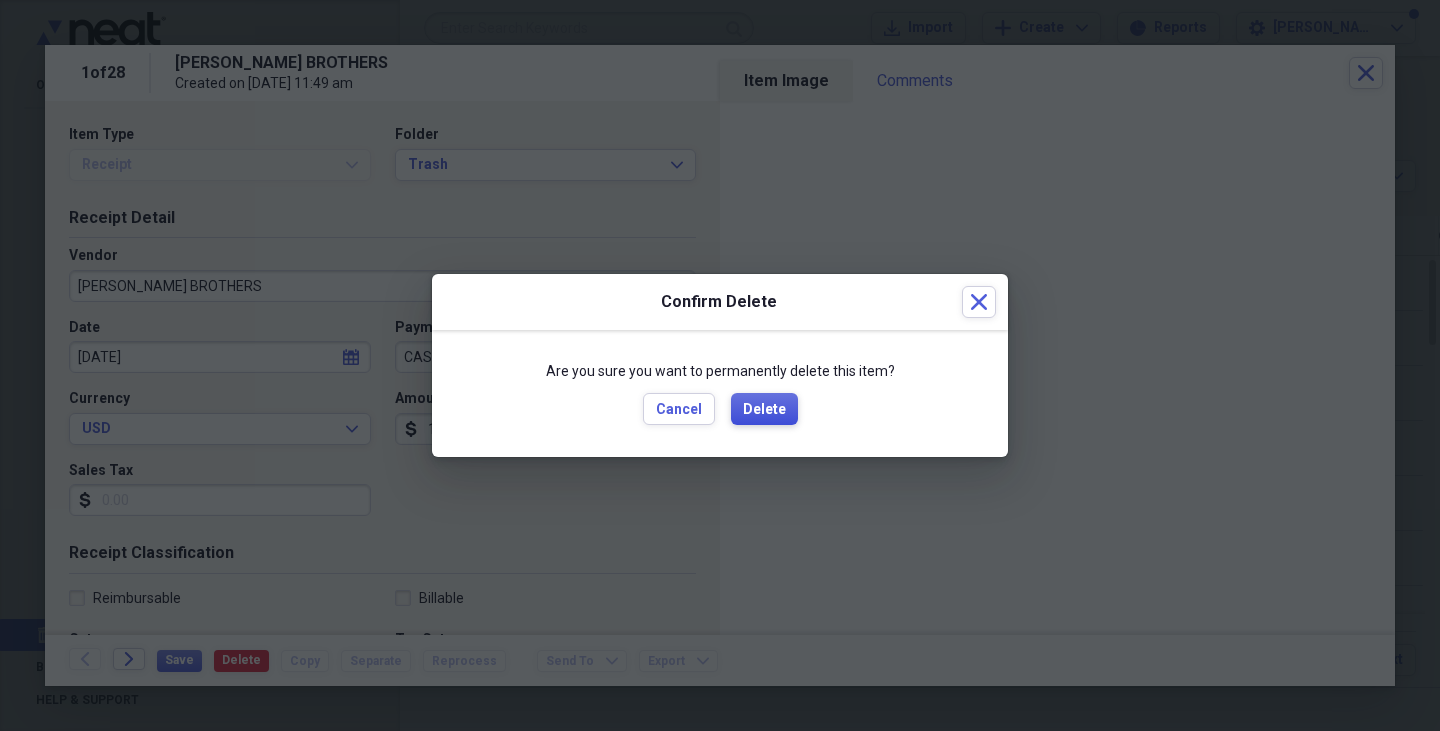 click on "Delete" at bounding box center [764, 410] 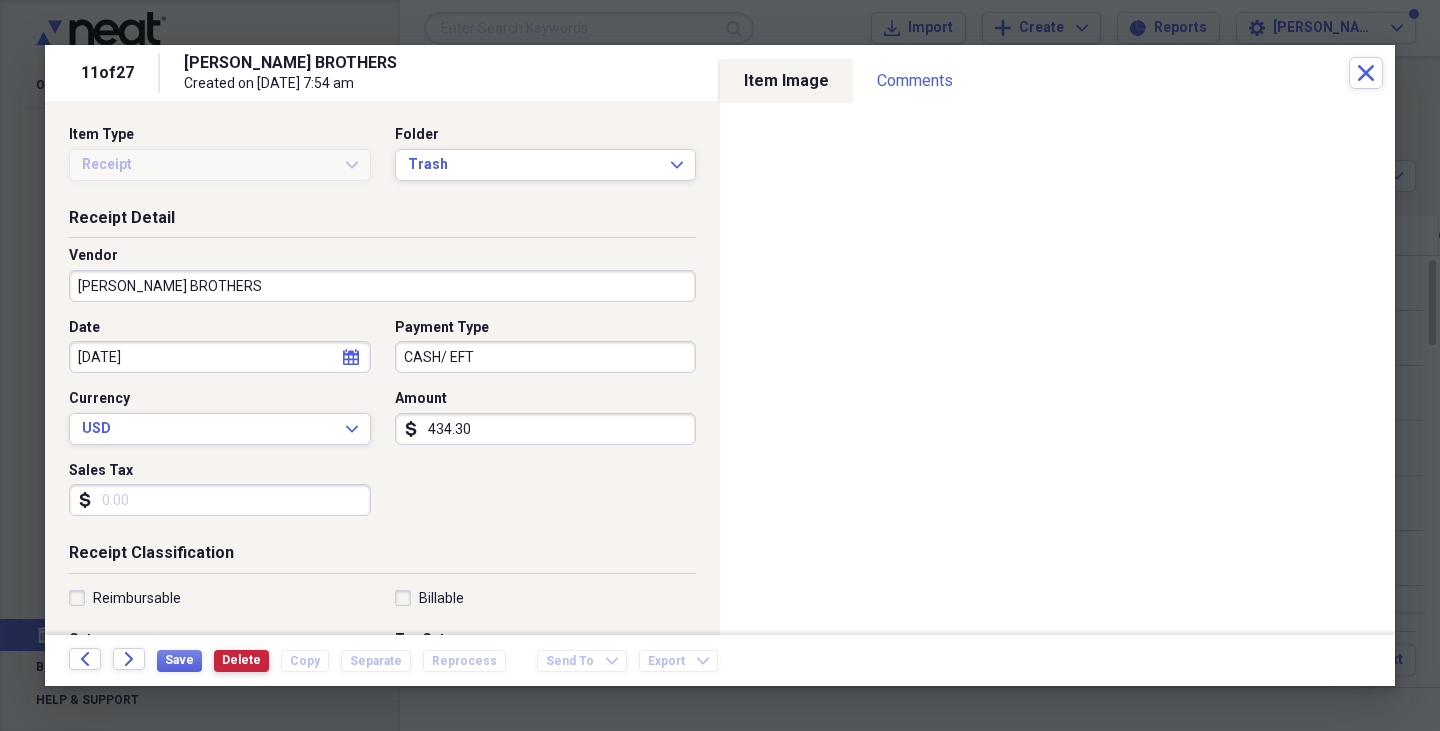 click on "Delete" at bounding box center [241, 660] 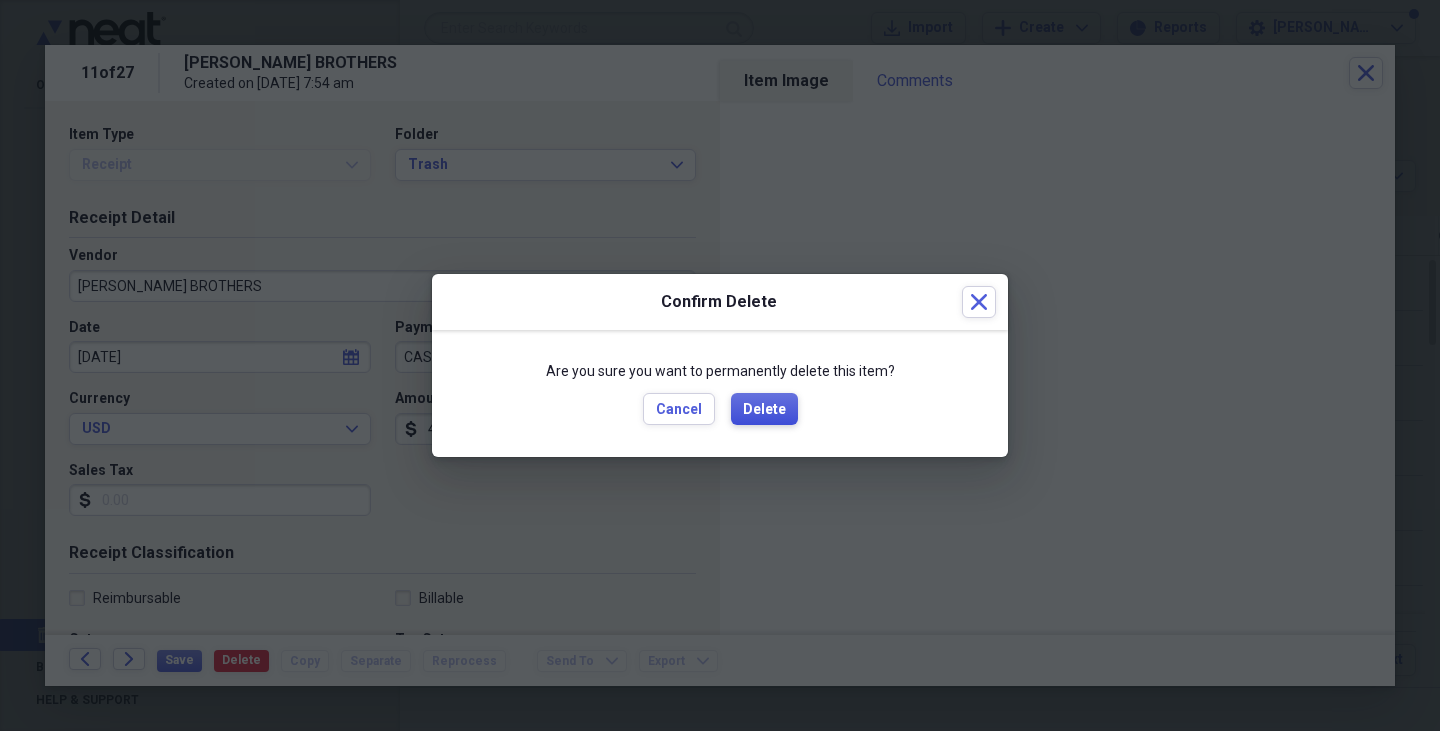 click on "Delete" at bounding box center (764, 410) 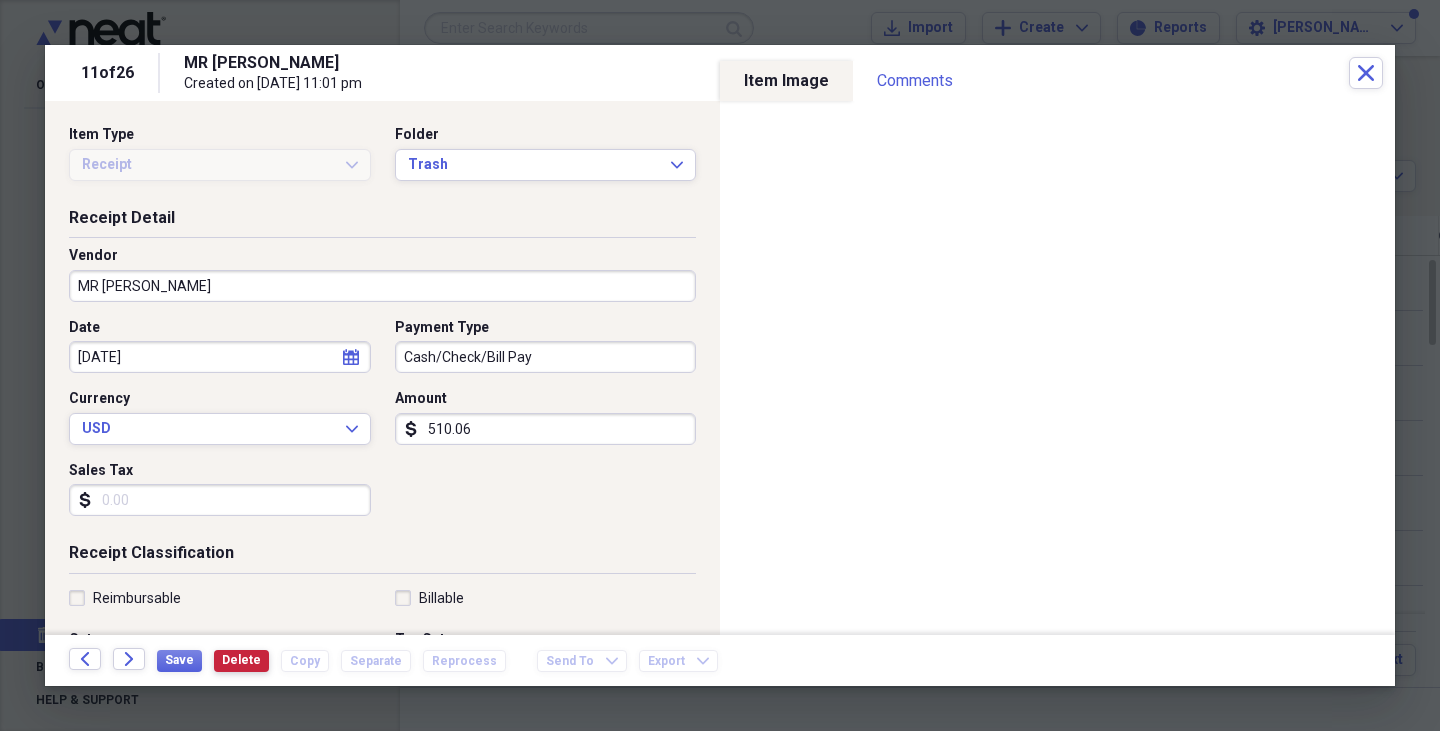 click on "Delete" at bounding box center (241, 660) 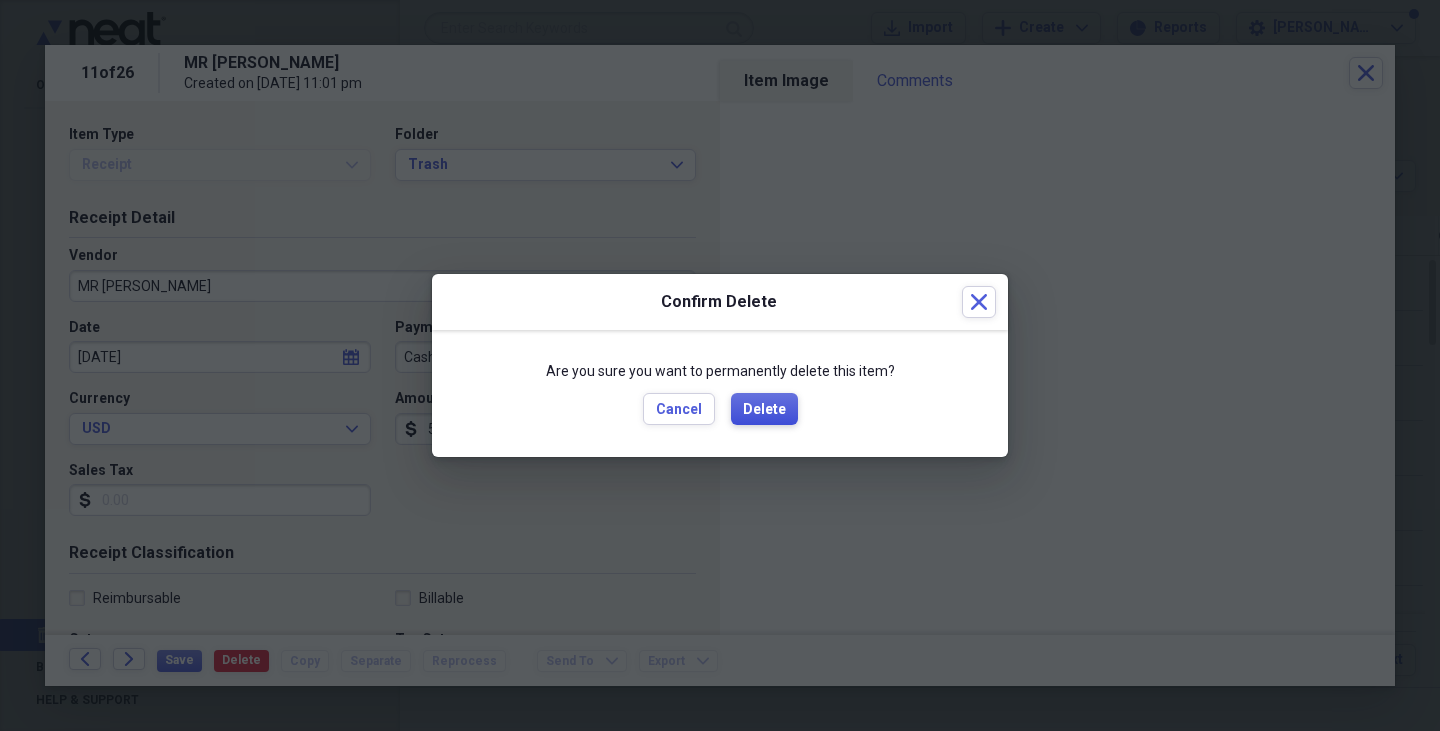 click on "Delete" at bounding box center (764, 410) 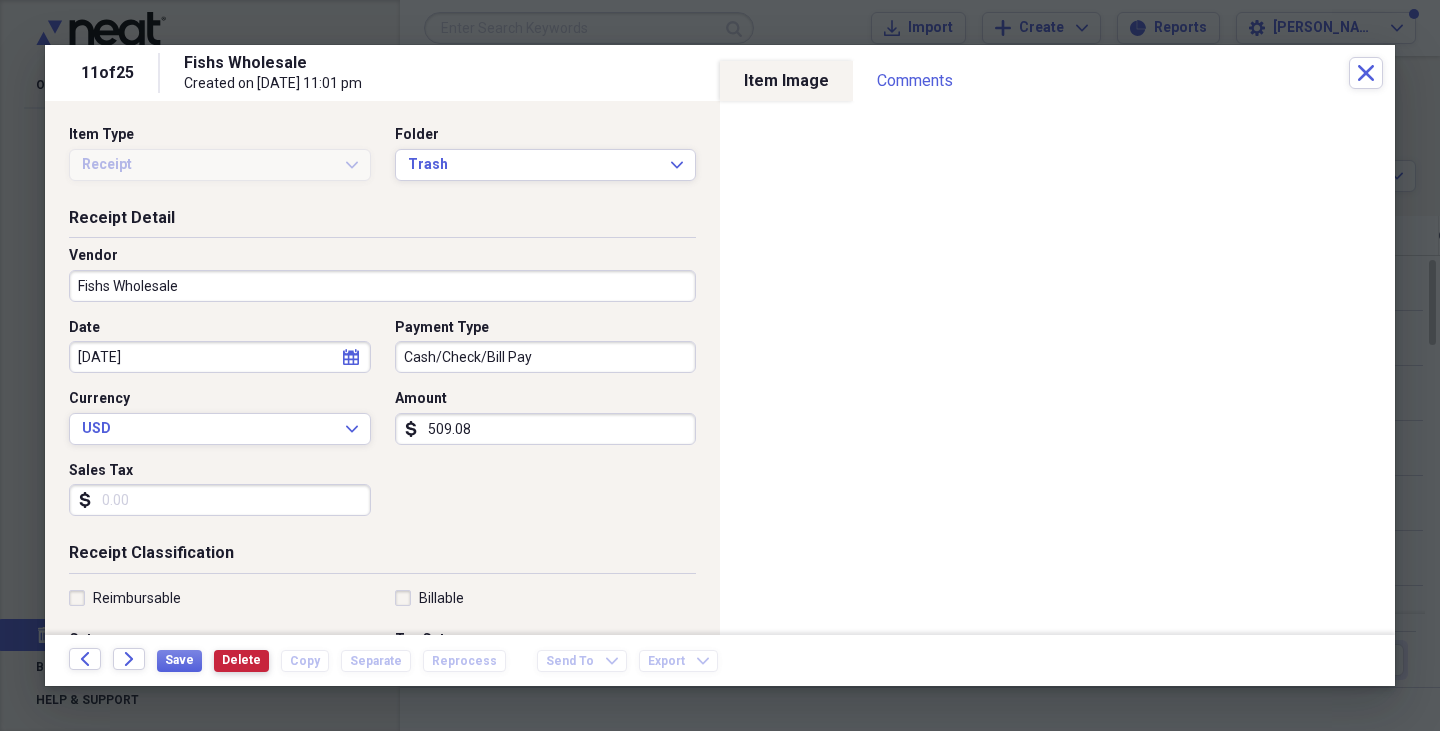 click on "Delete" at bounding box center (241, 660) 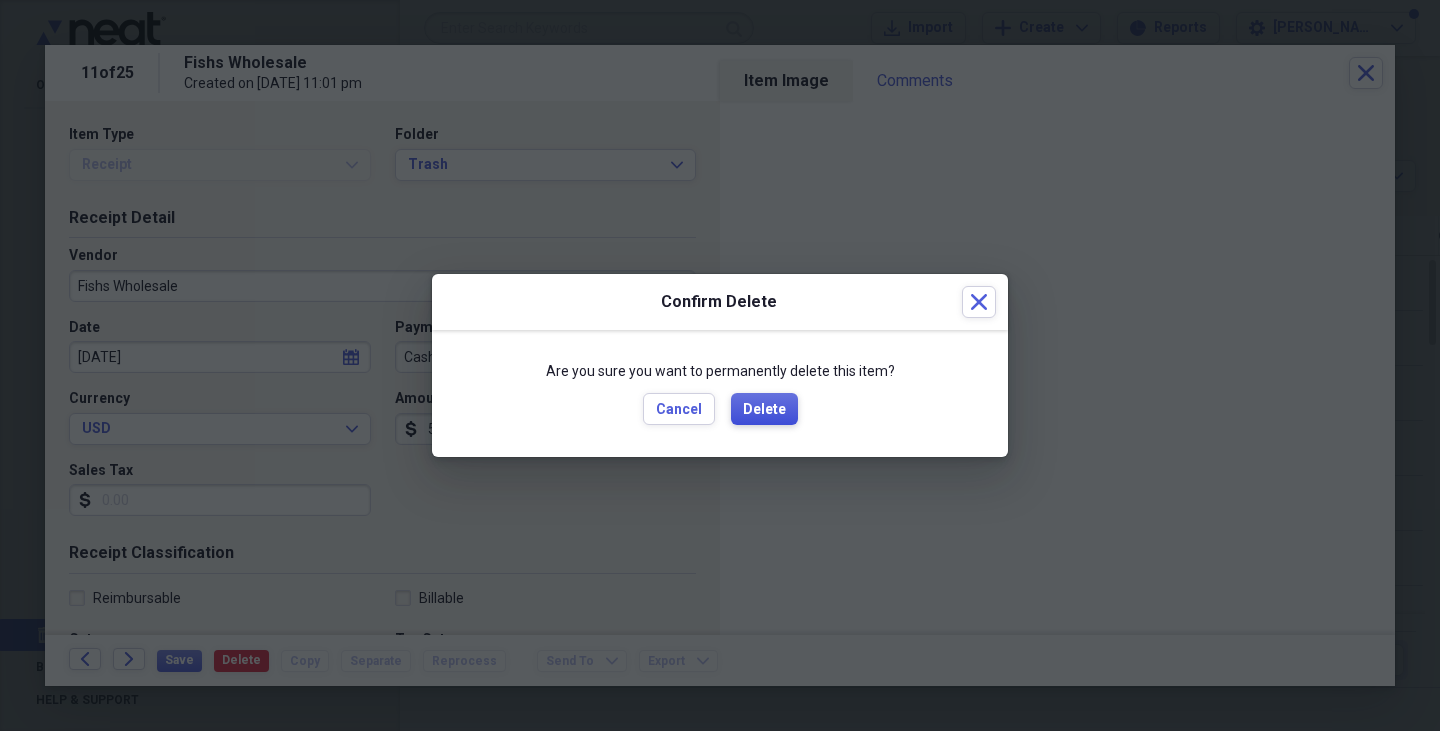 click on "Delete" at bounding box center [764, 409] 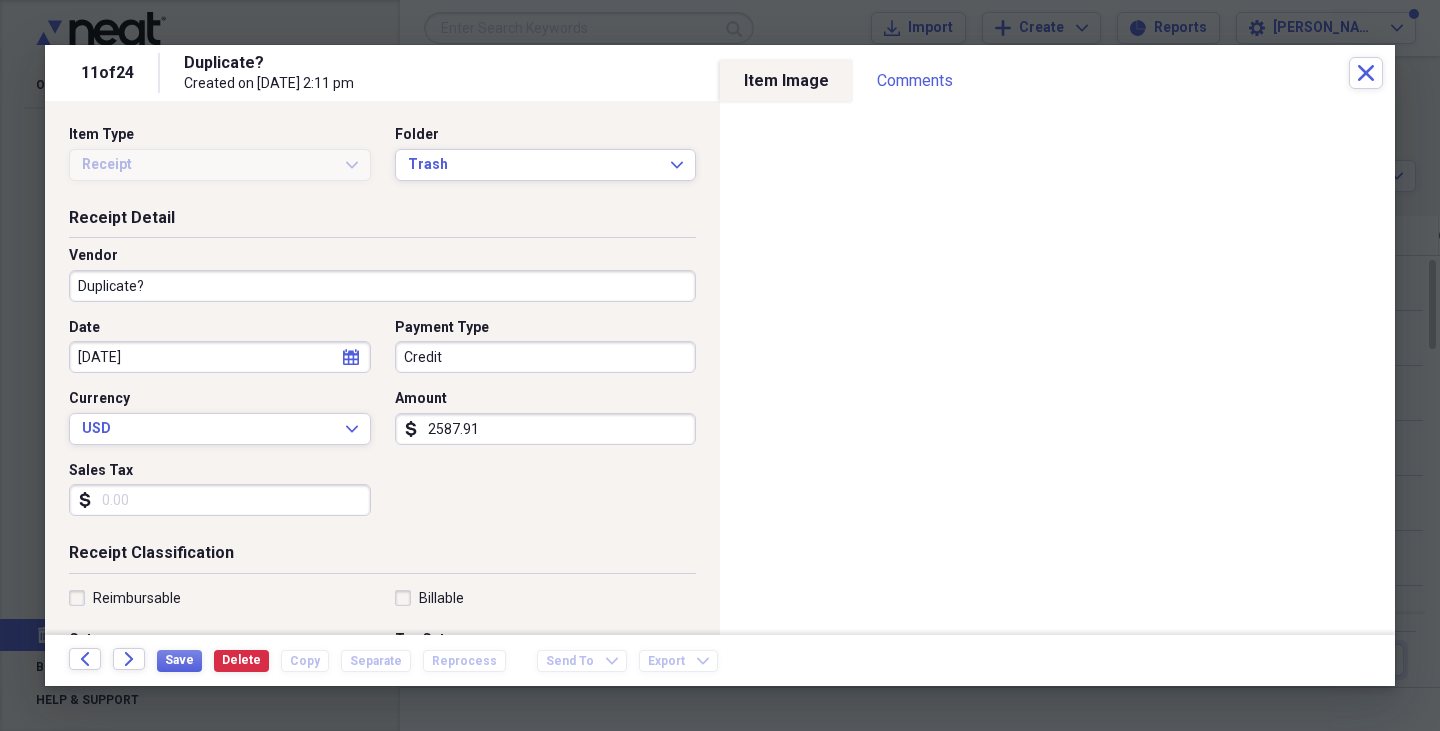 drag, startPoint x: 703, startPoint y: 231, endPoint x: 649, endPoint y: 209, distance: 58.30952 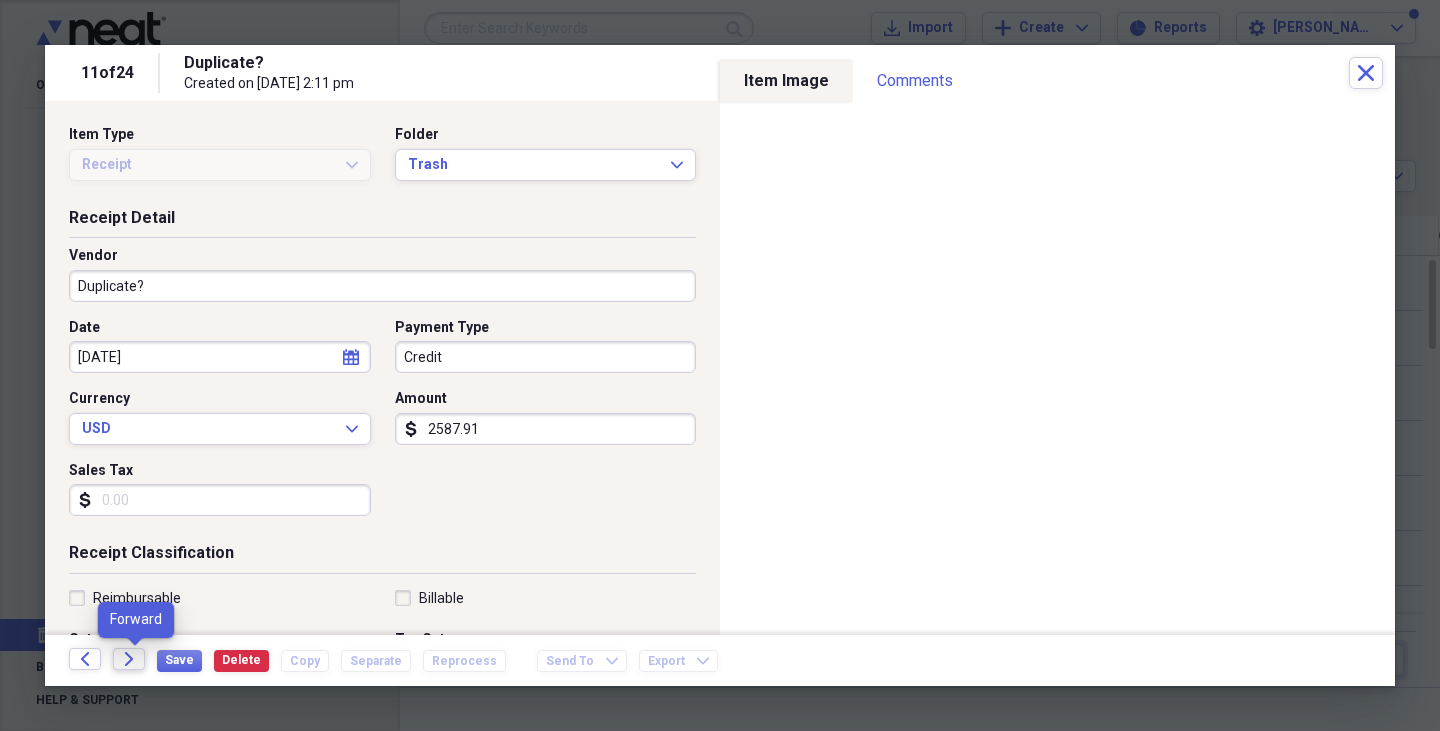 click on "Forward" 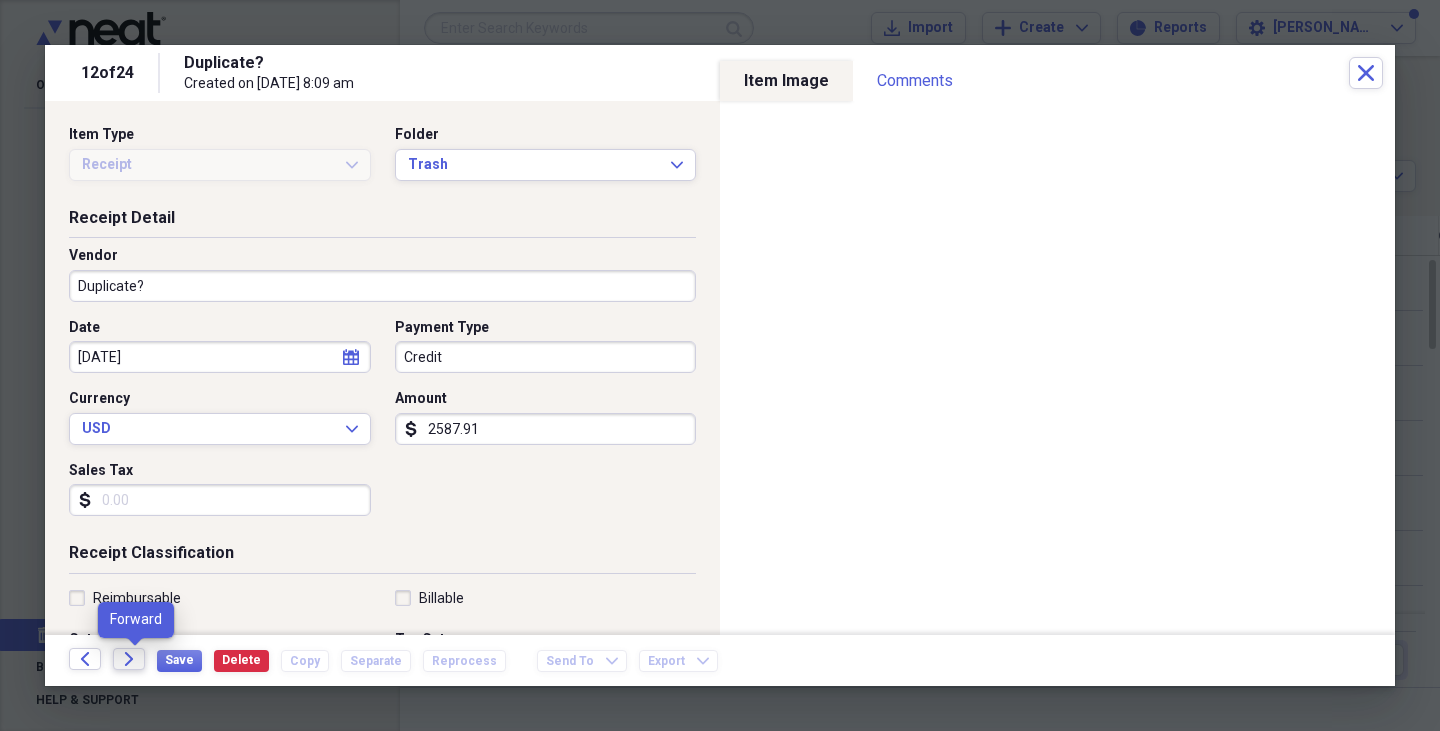 click on "Forward" 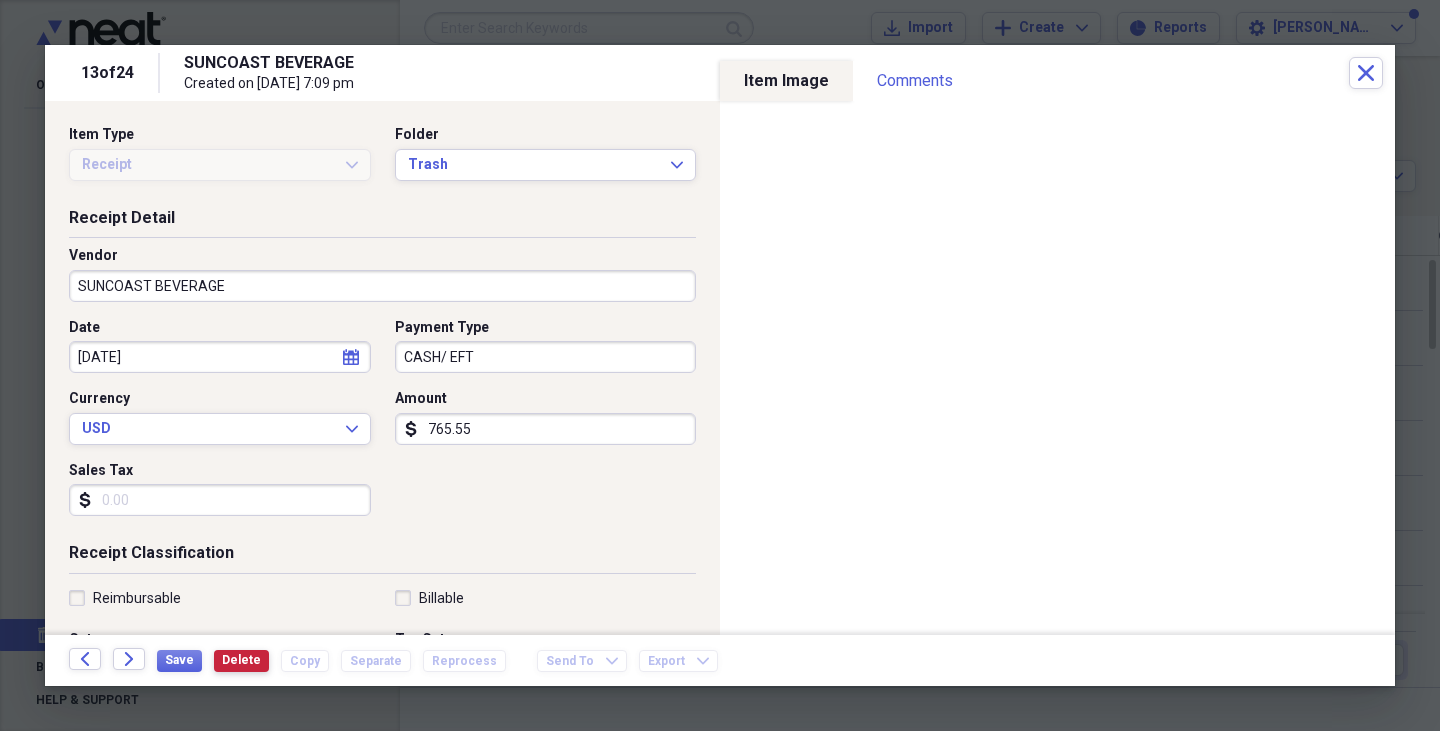 click on "Delete" at bounding box center [241, 660] 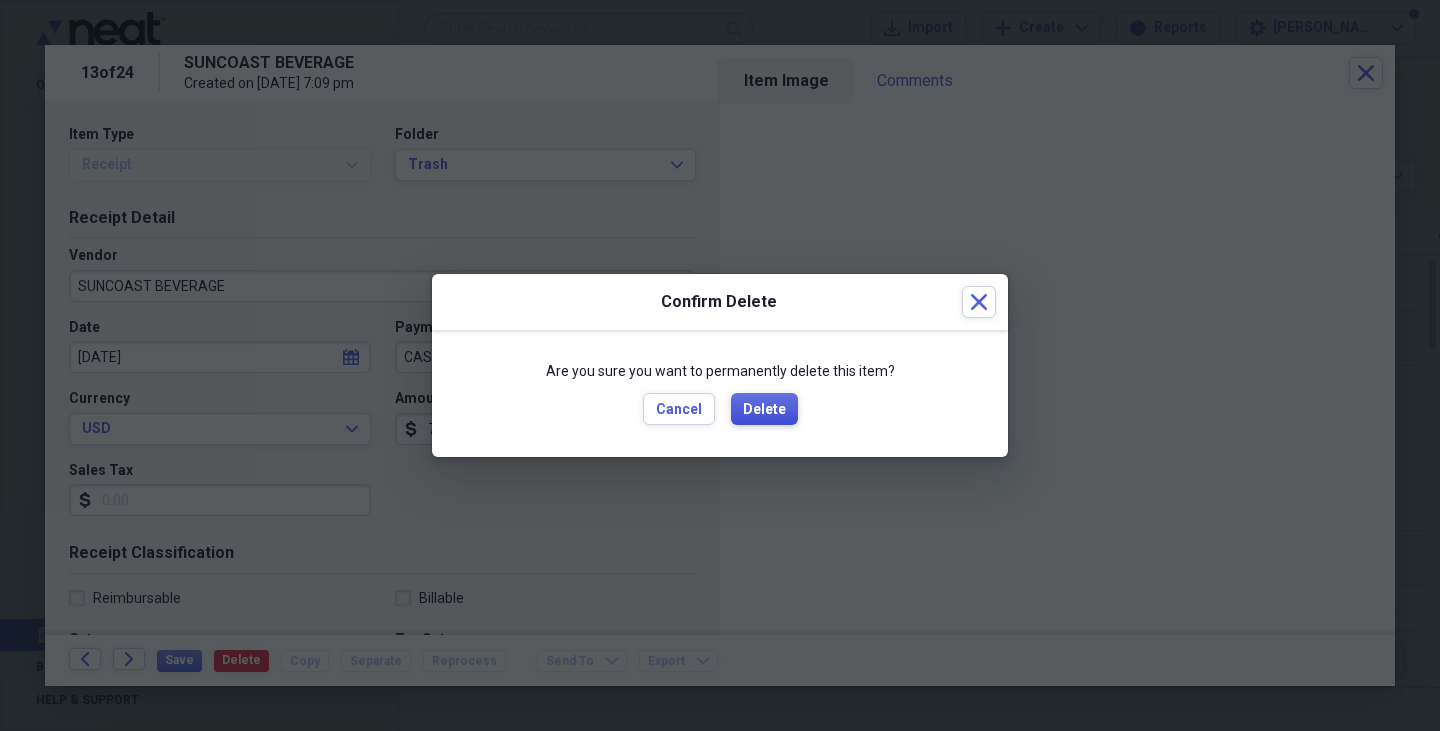 click on "Delete" at bounding box center (764, 410) 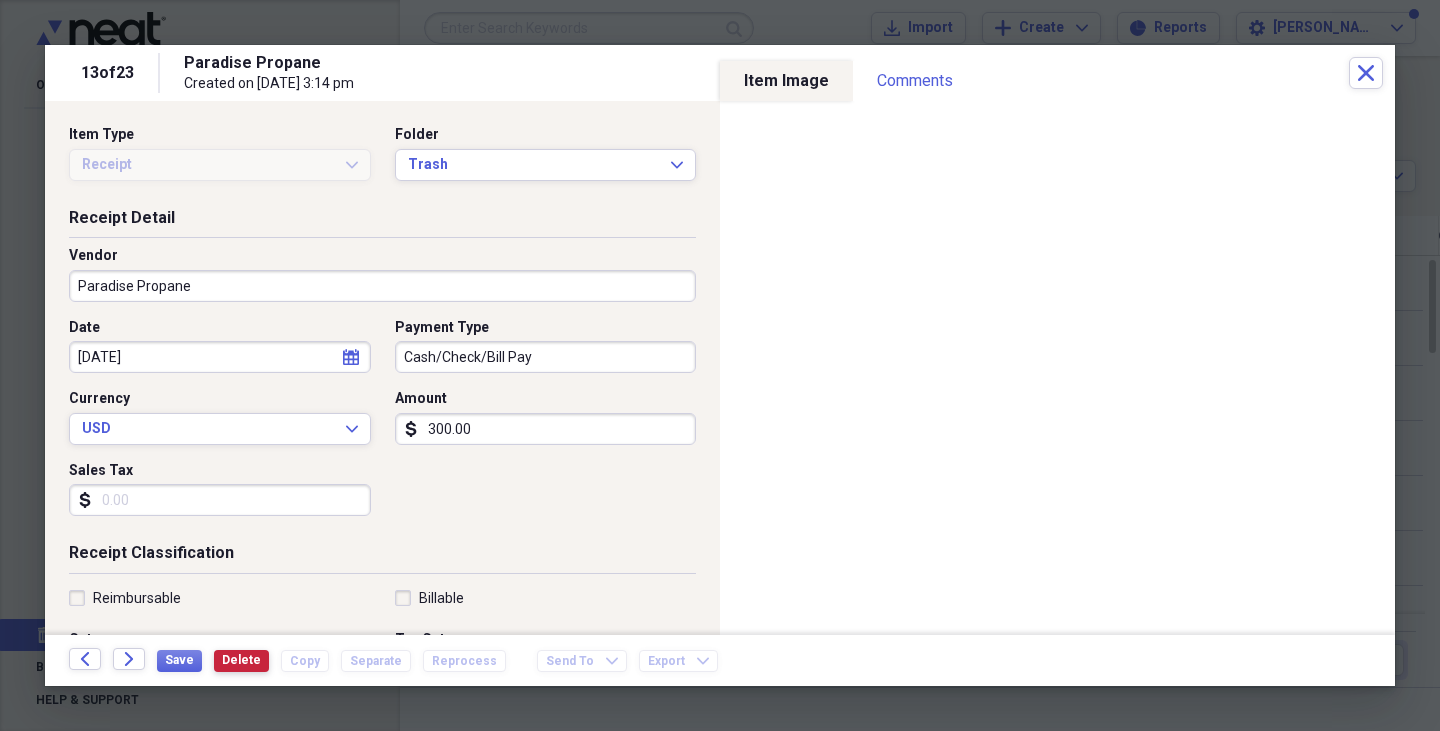 click on "Delete" at bounding box center (241, 660) 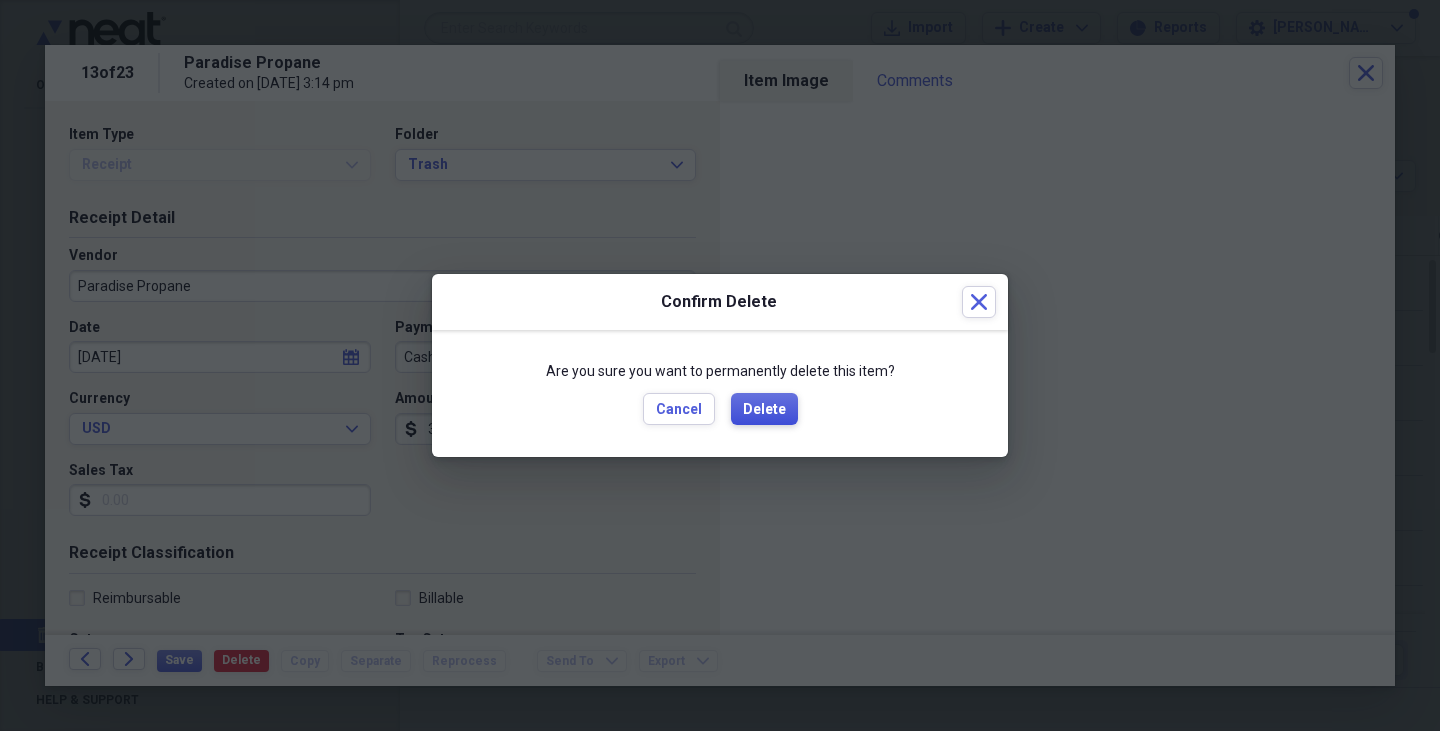 click on "Delete" at bounding box center [764, 410] 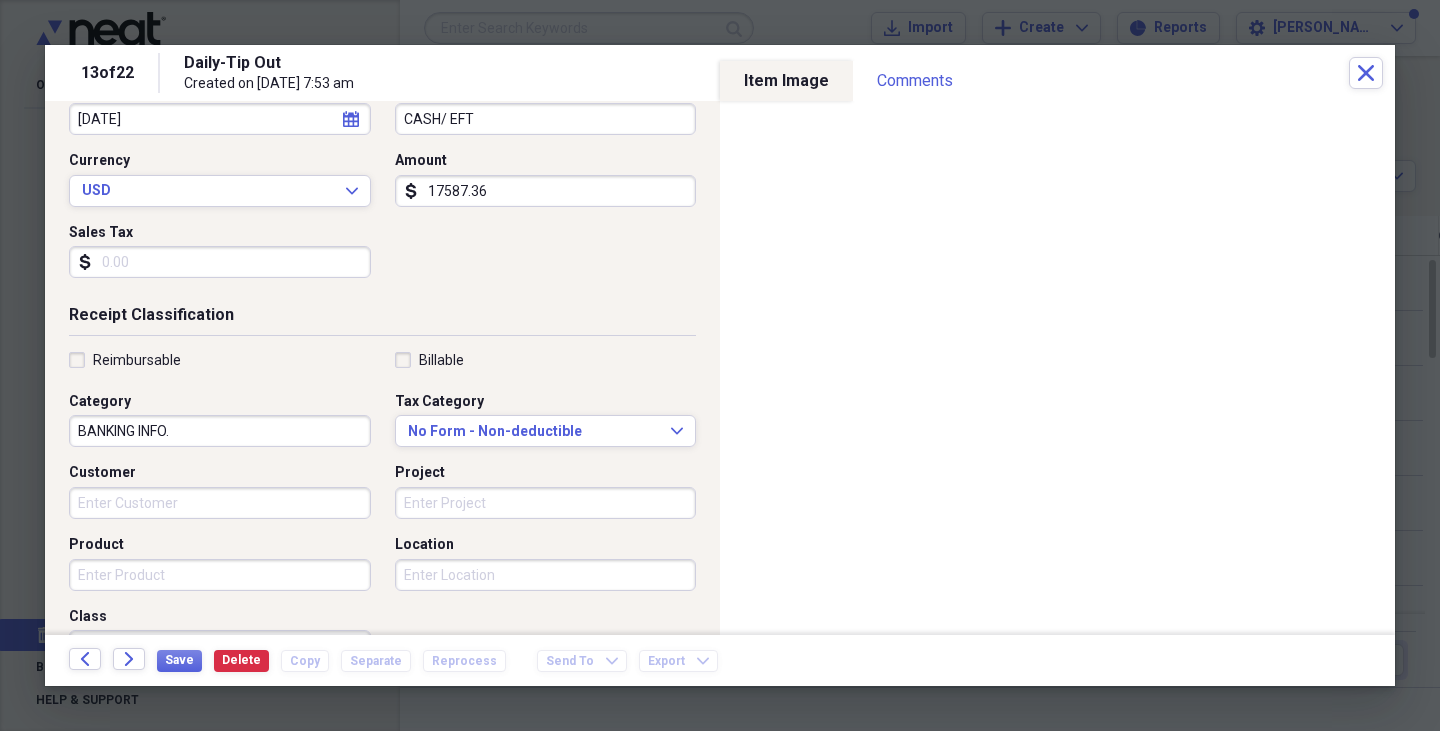 scroll, scrollTop: 0, scrollLeft: 0, axis: both 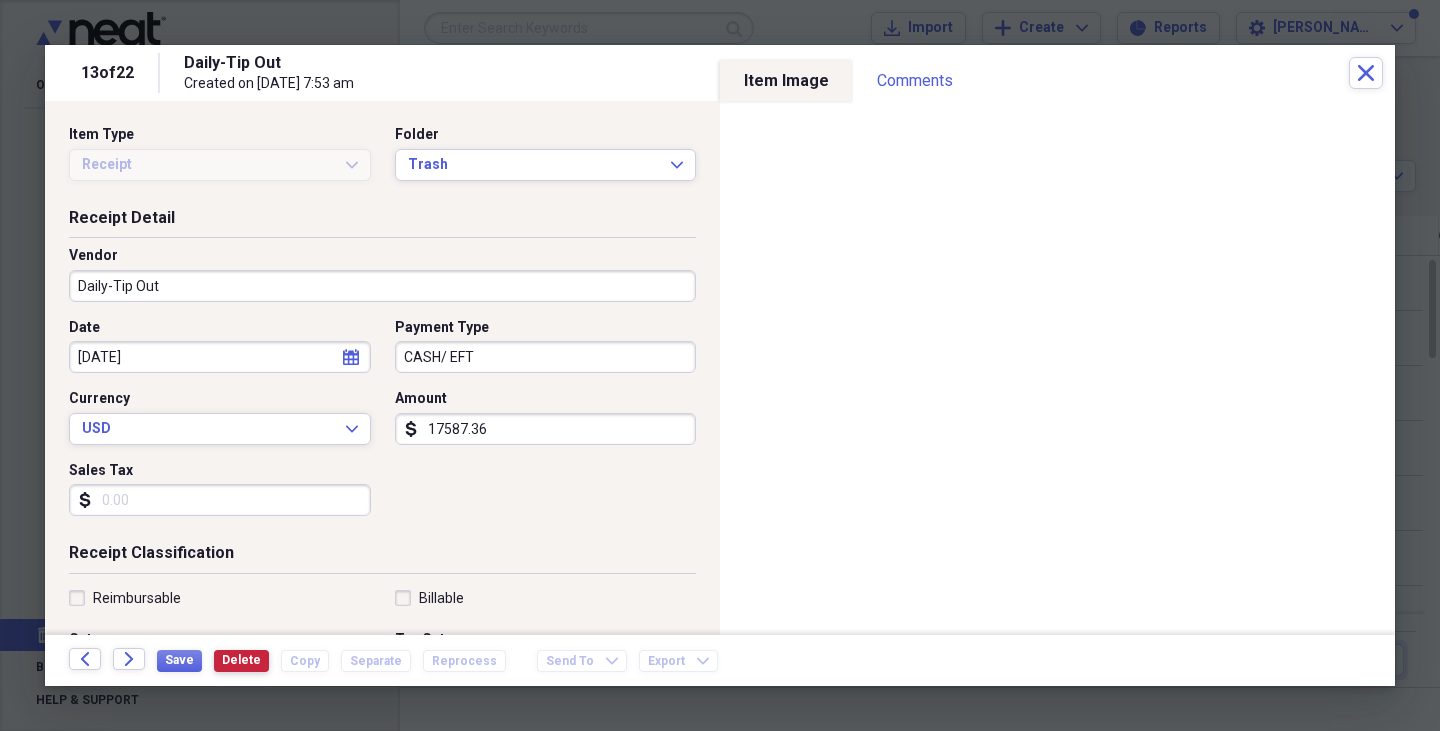 click on "Delete" at bounding box center [241, 660] 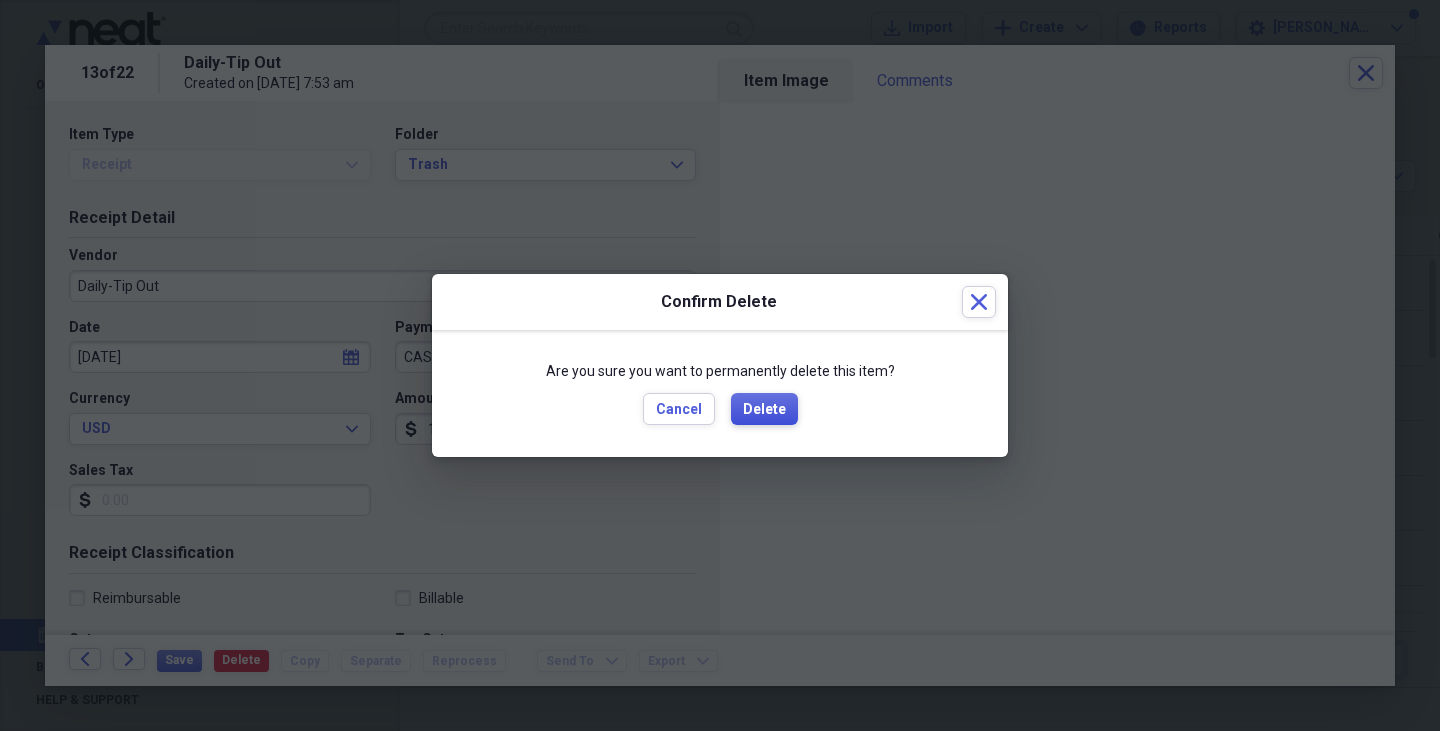 click on "Delete" at bounding box center (764, 410) 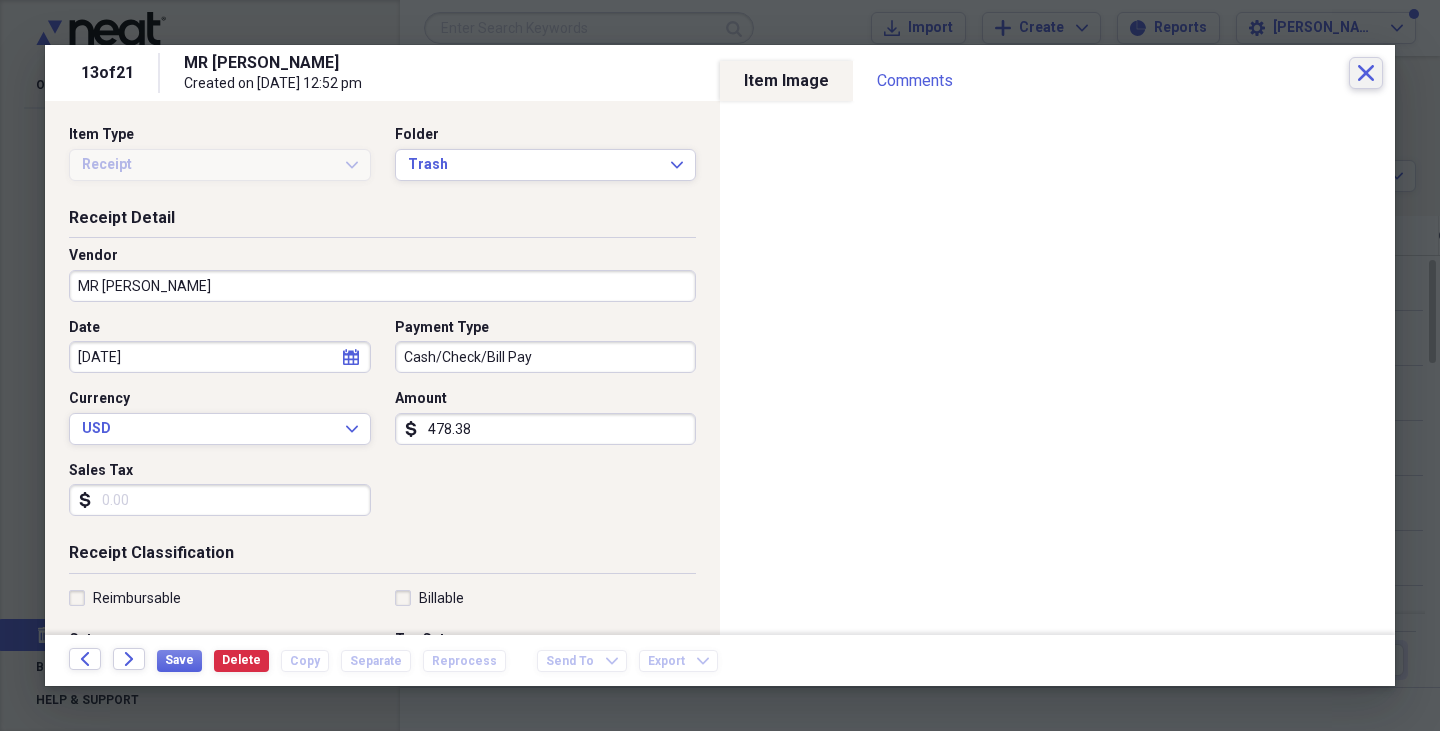 click 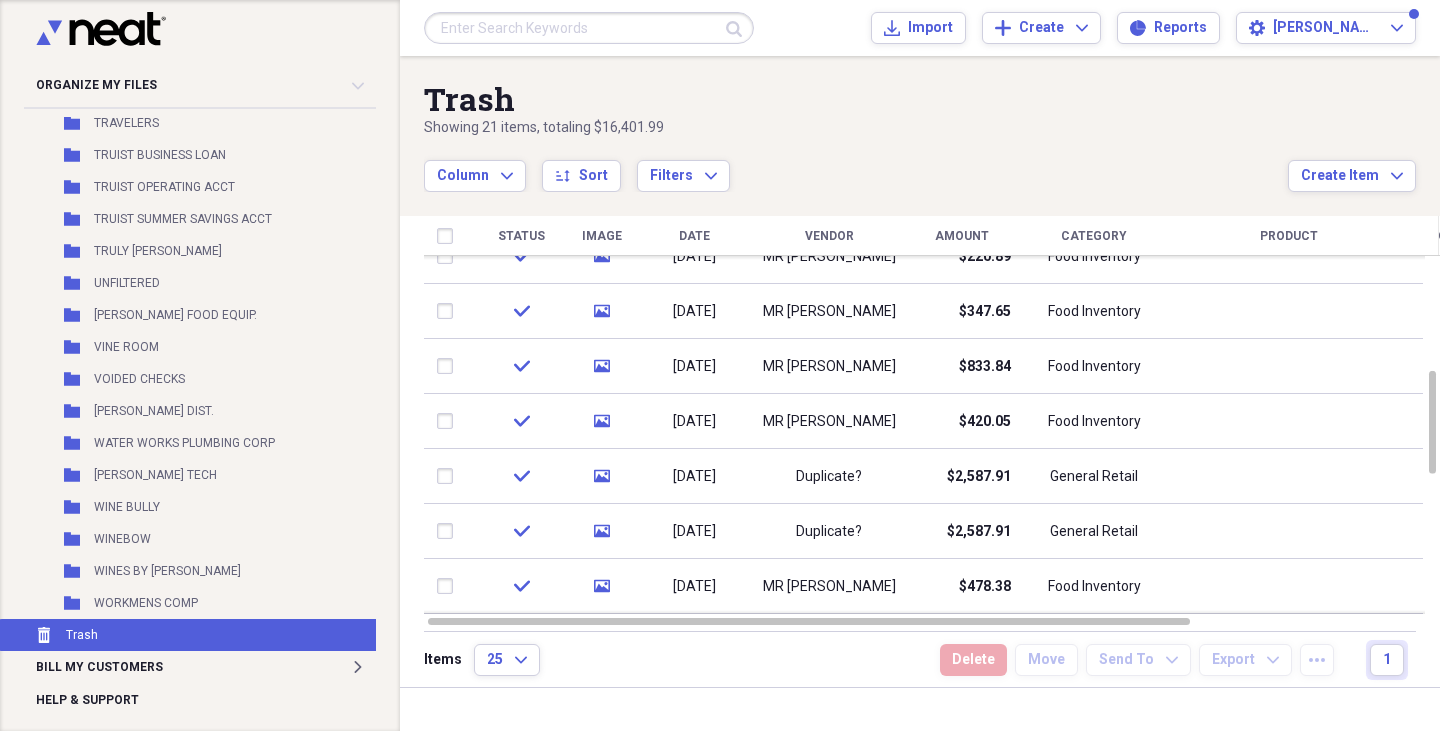 click on "Vendor" at bounding box center [829, 236] 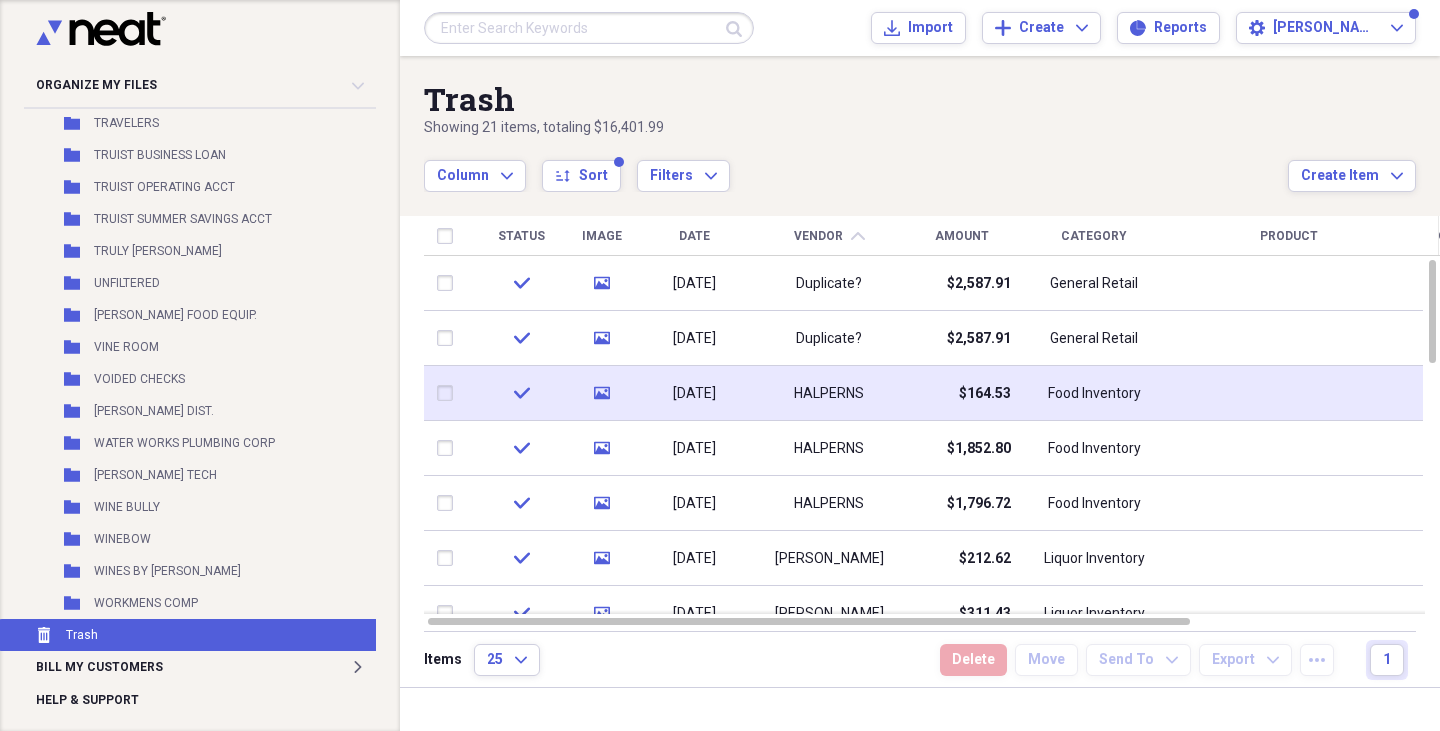 click on "HALPERNS" at bounding box center [829, 394] 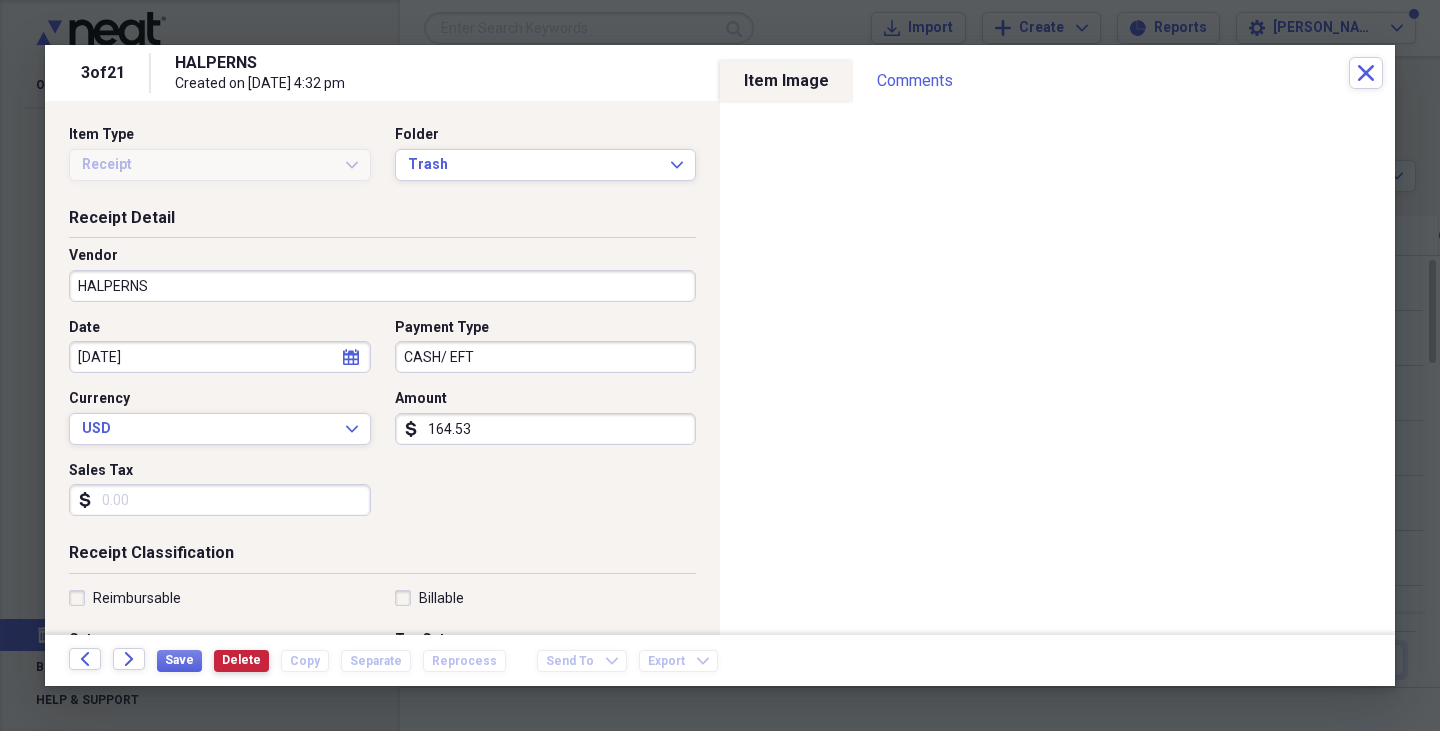click on "Delete" at bounding box center [241, 660] 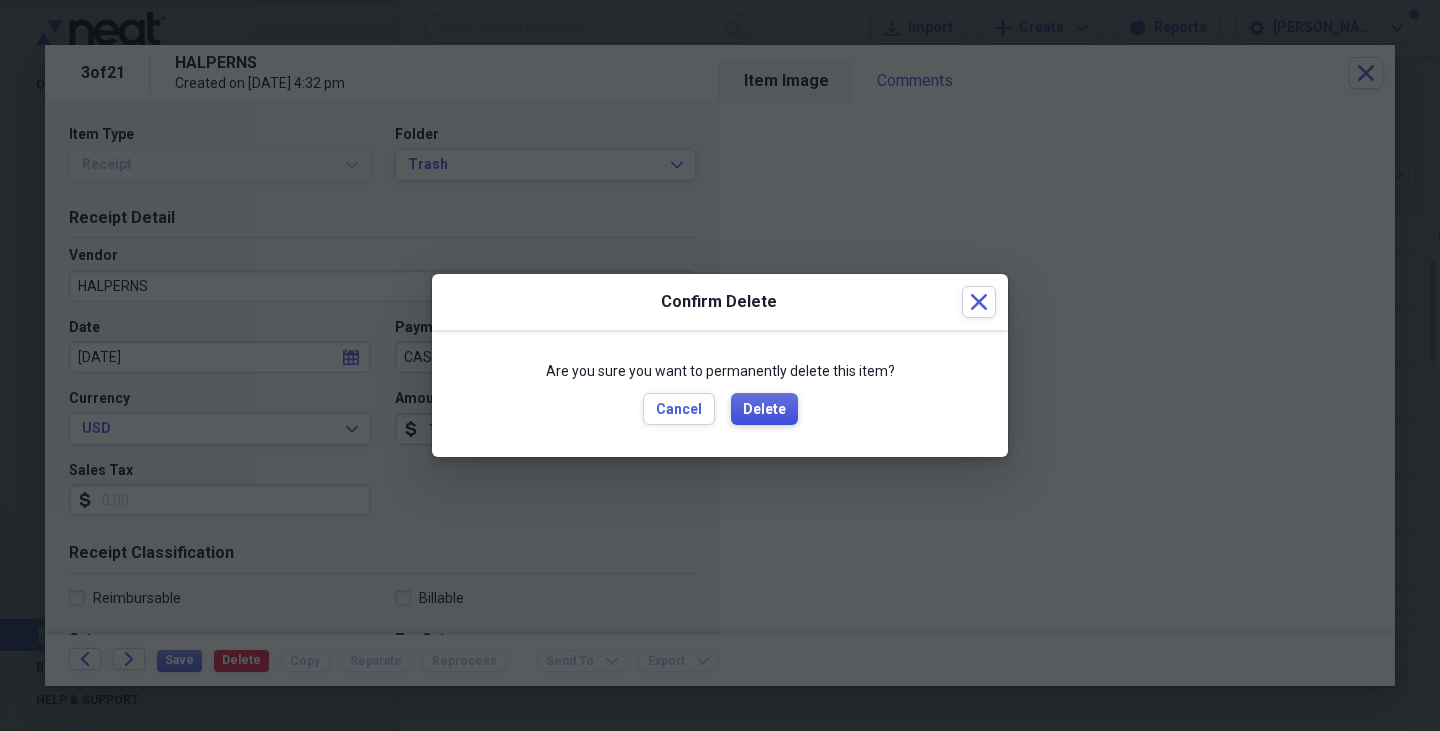 click on "Delete" at bounding box center [764, 410] 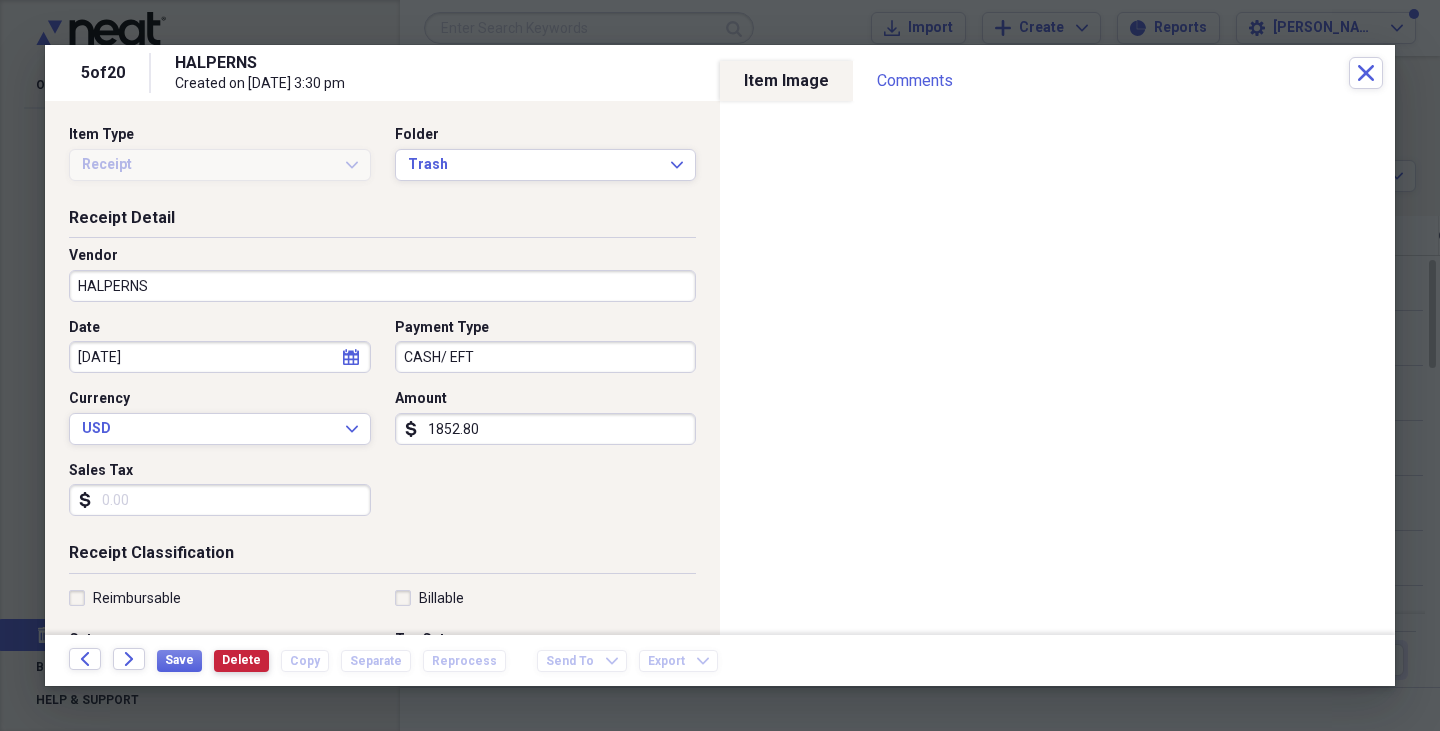 click on "Delete" at bounding box center [241, 660] 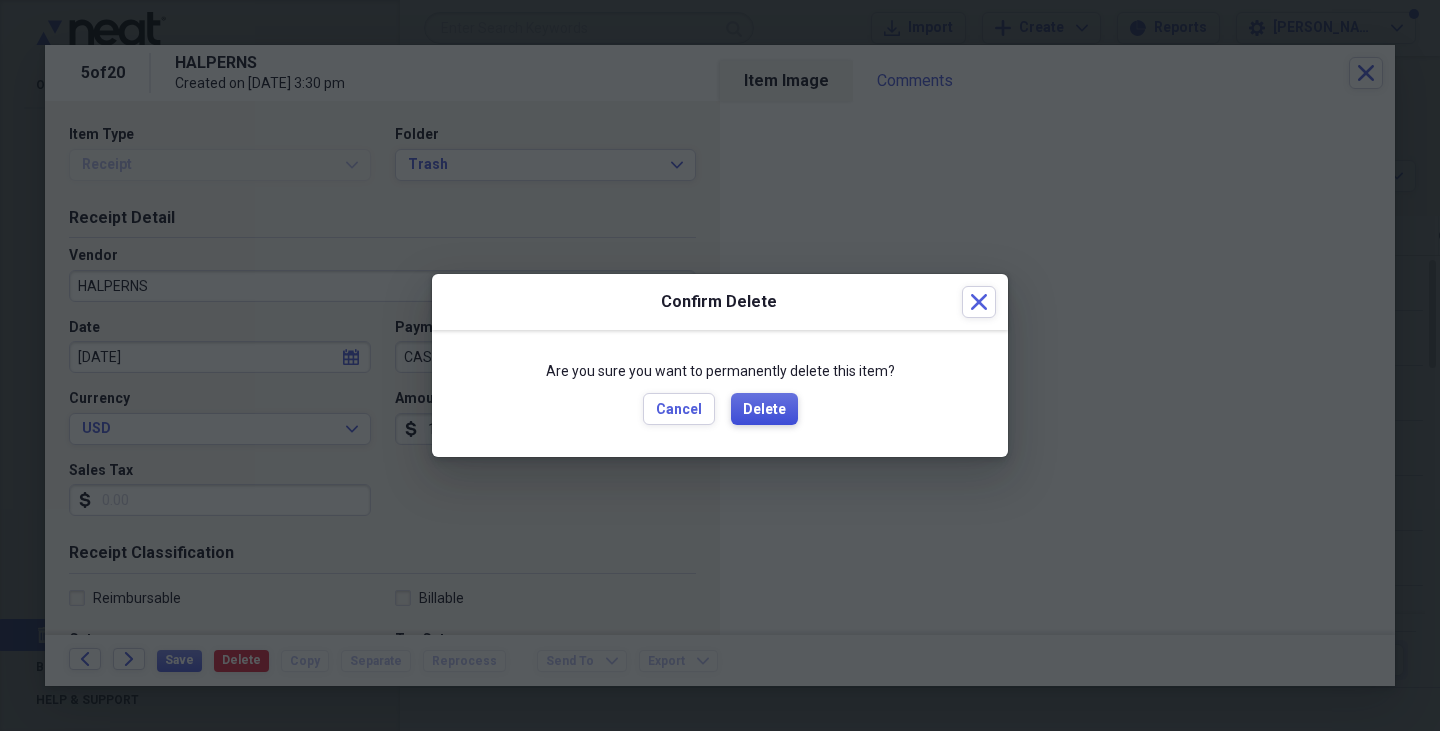 click on "Delete" at bounding box center [764, 410] 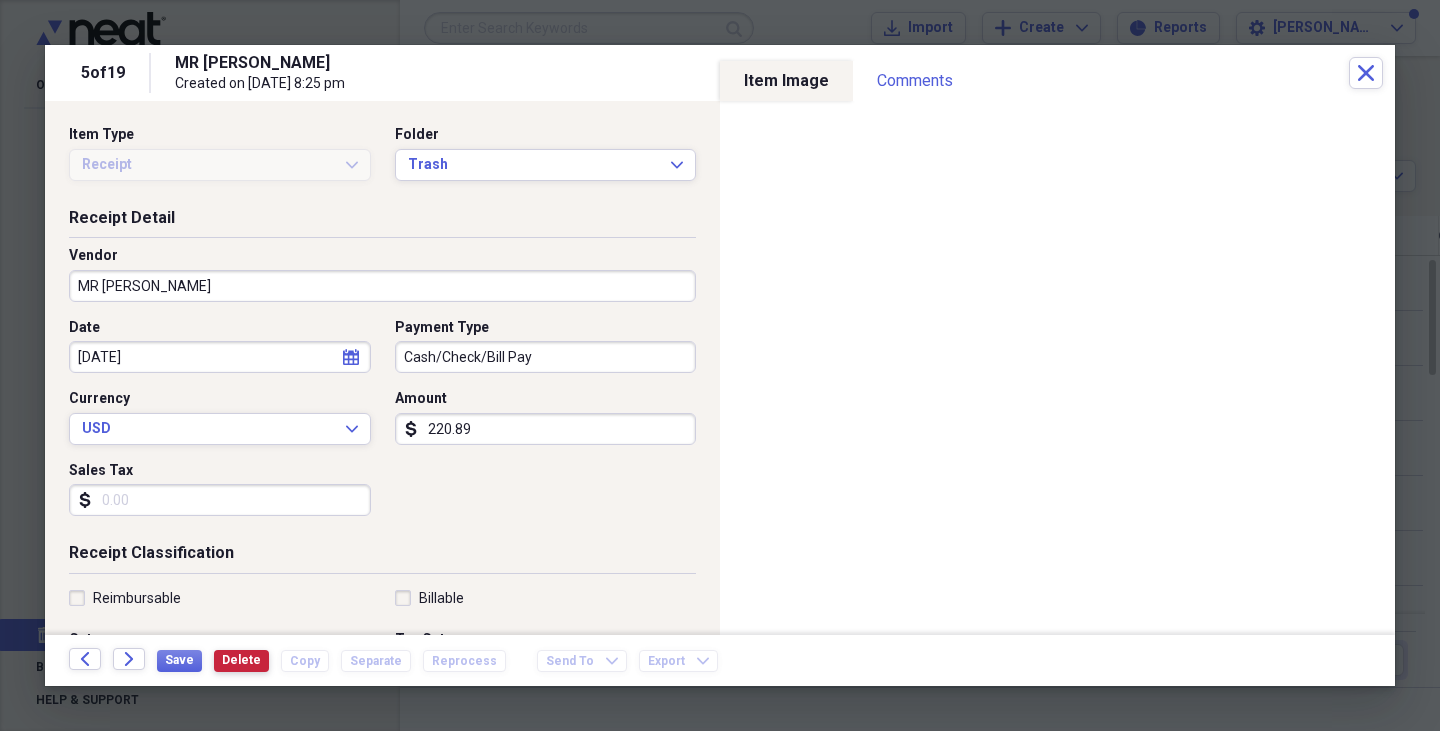 click on "Delete" at bounding box center [241, 660] 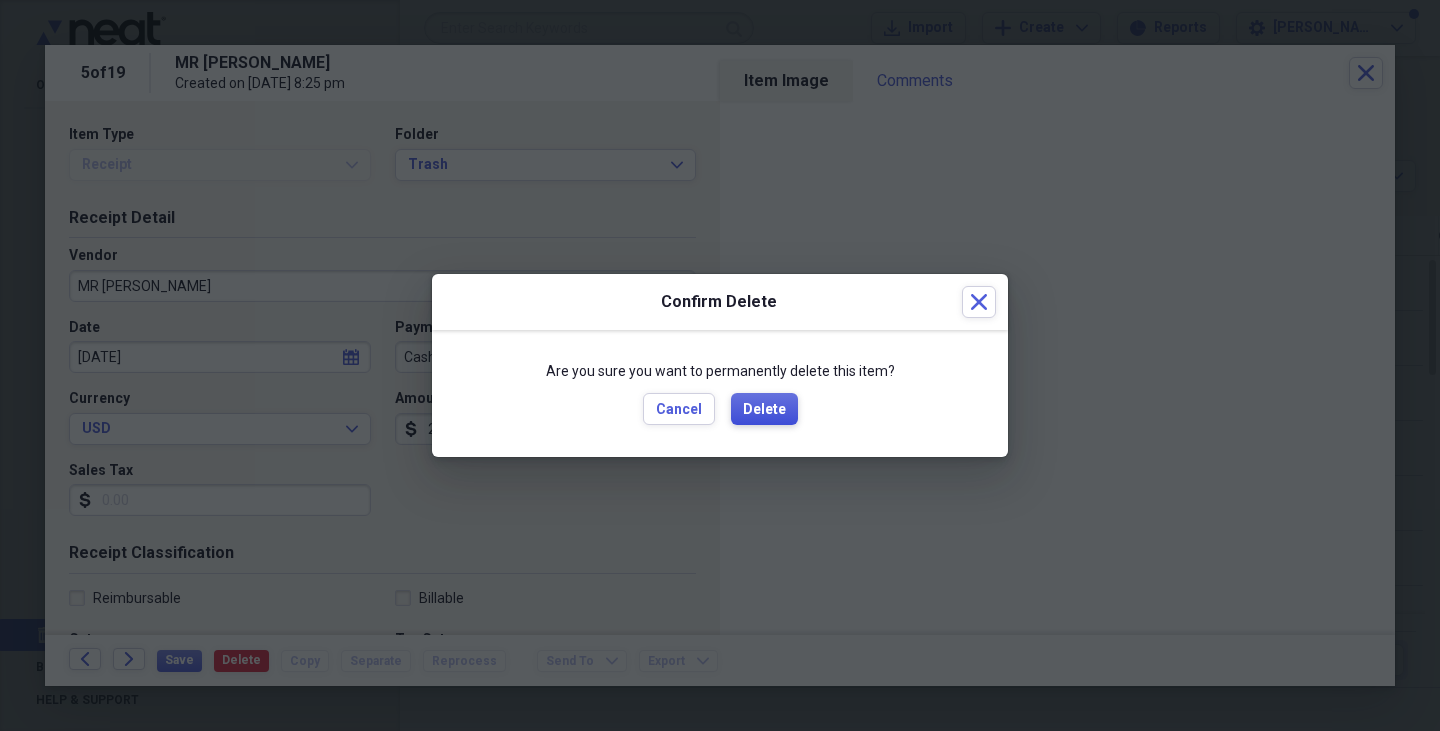 click on "Delete" at bounding box center (764, 410) 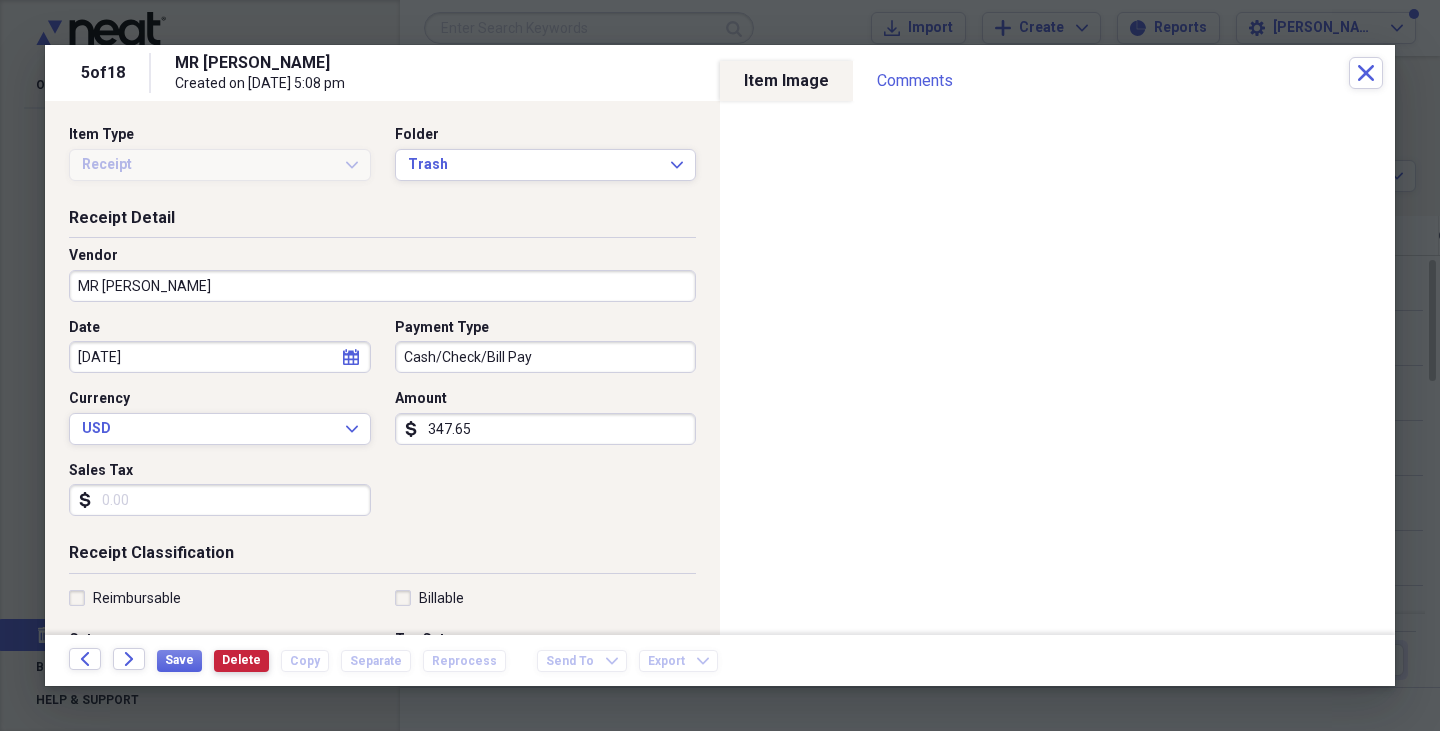 click on "Delete" at bounding box center (241, 660) 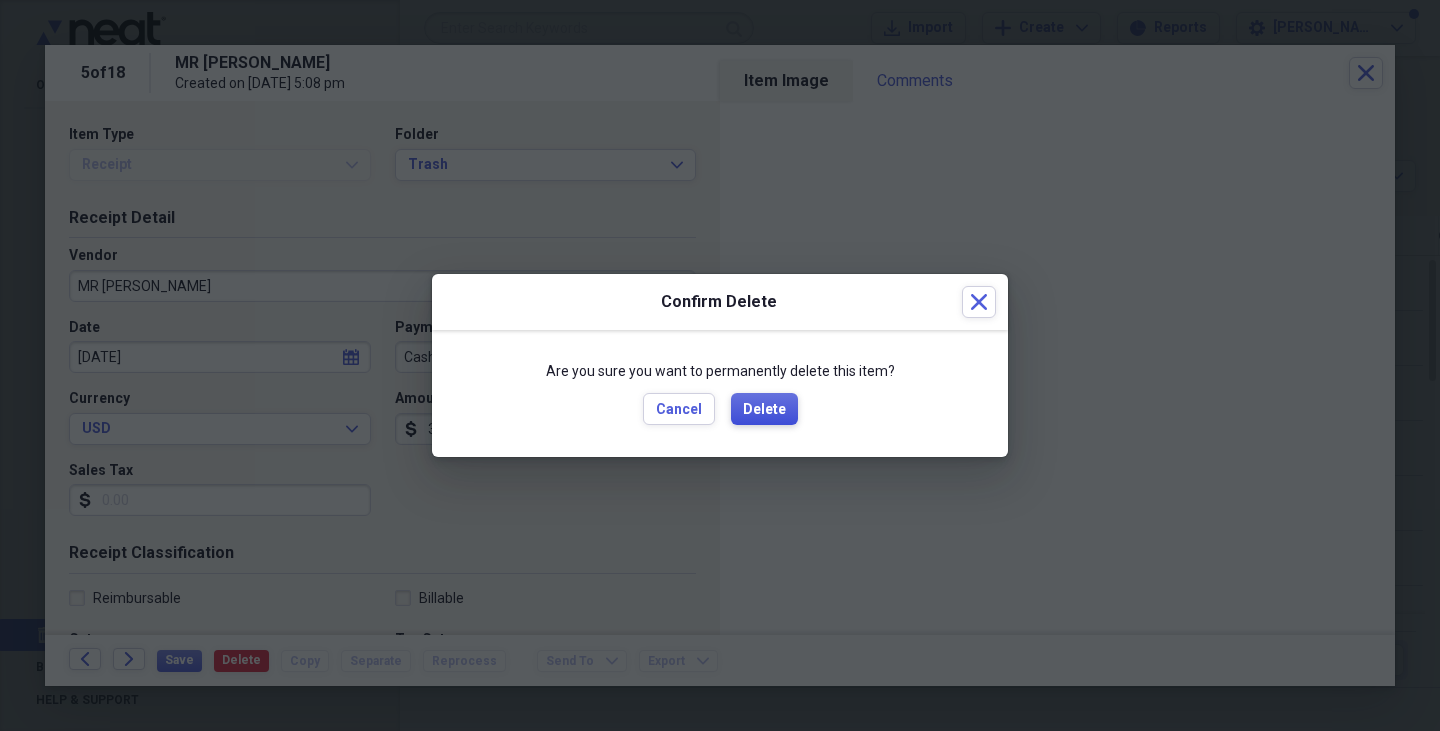 click on "Delete" at bounding box center (764, 409) 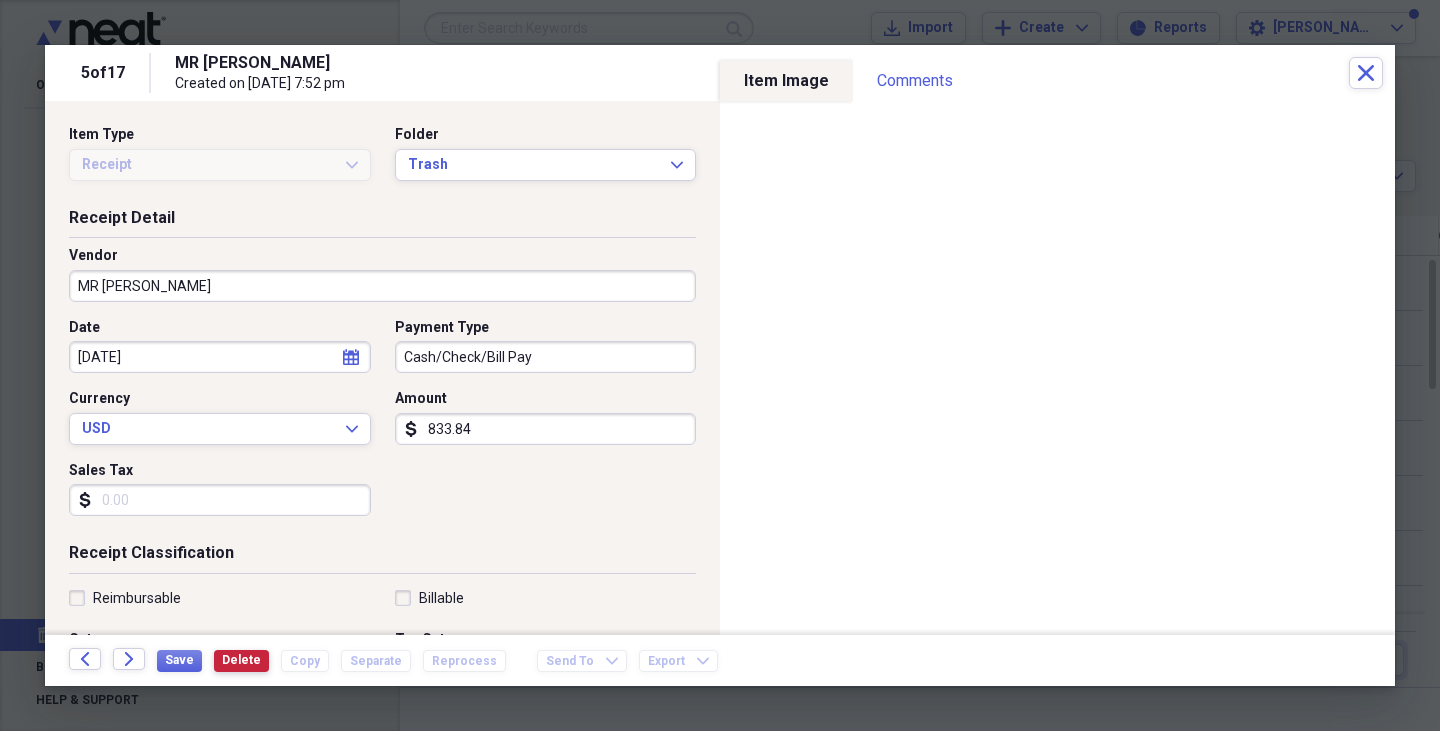 click on "Delete" at bounding box center (241, 660) 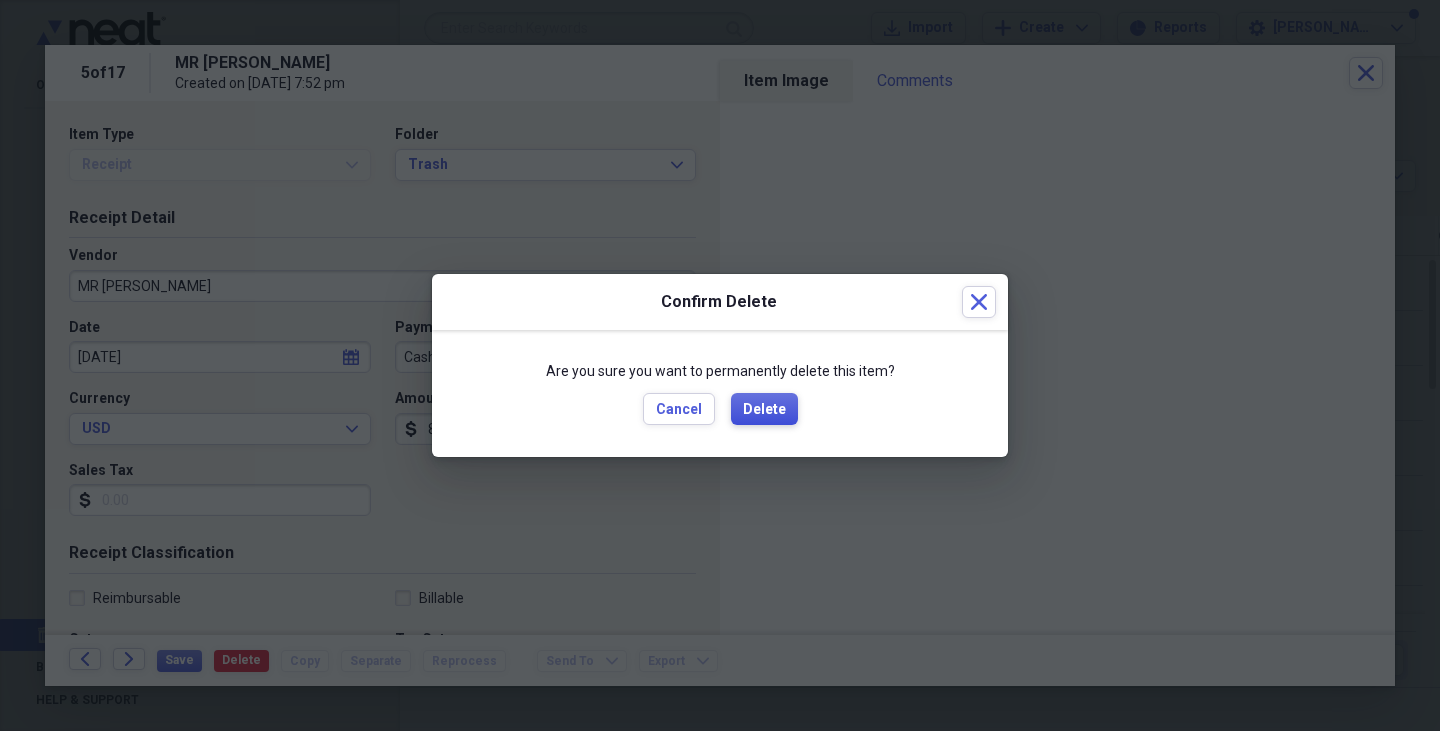 click on "Delete" at bounding box center [764, 409] 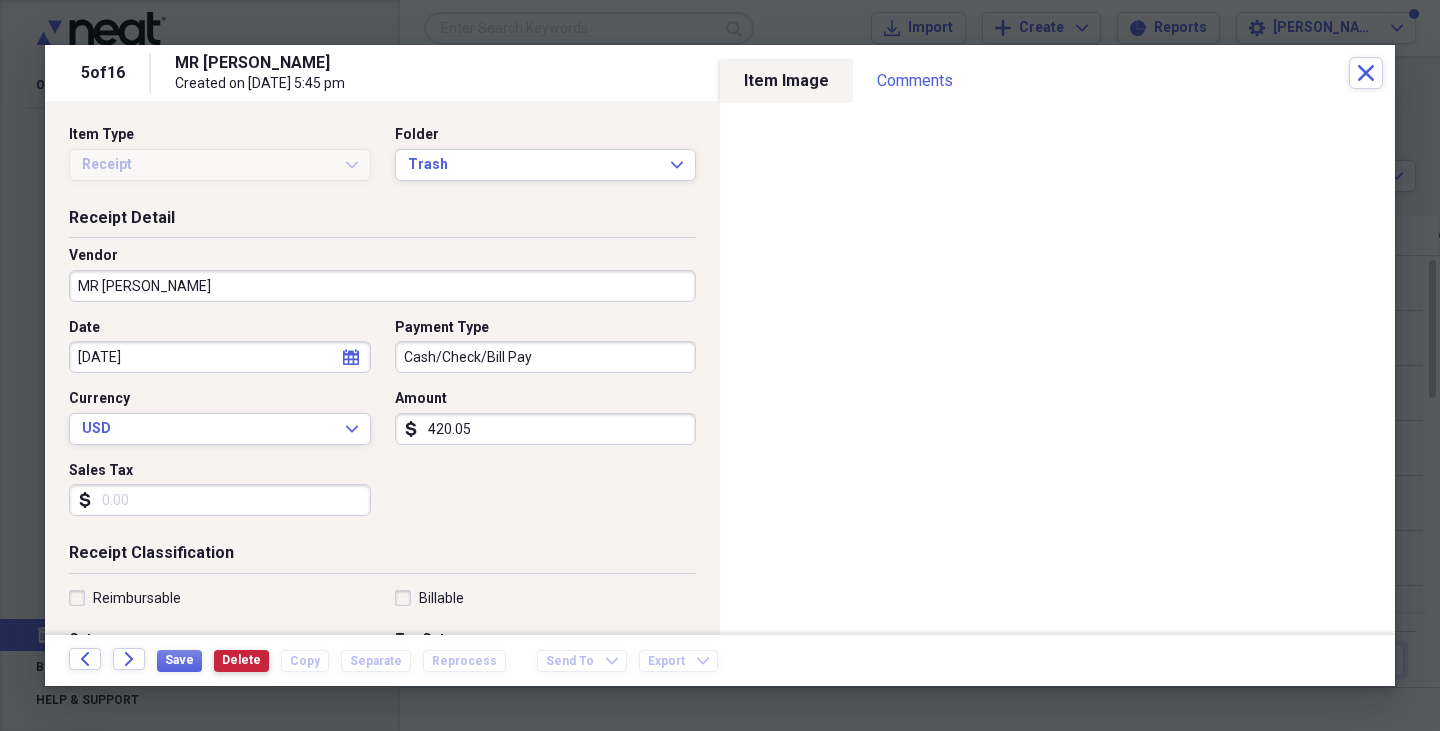 click on "Delete" at bounding box center [241, 660] 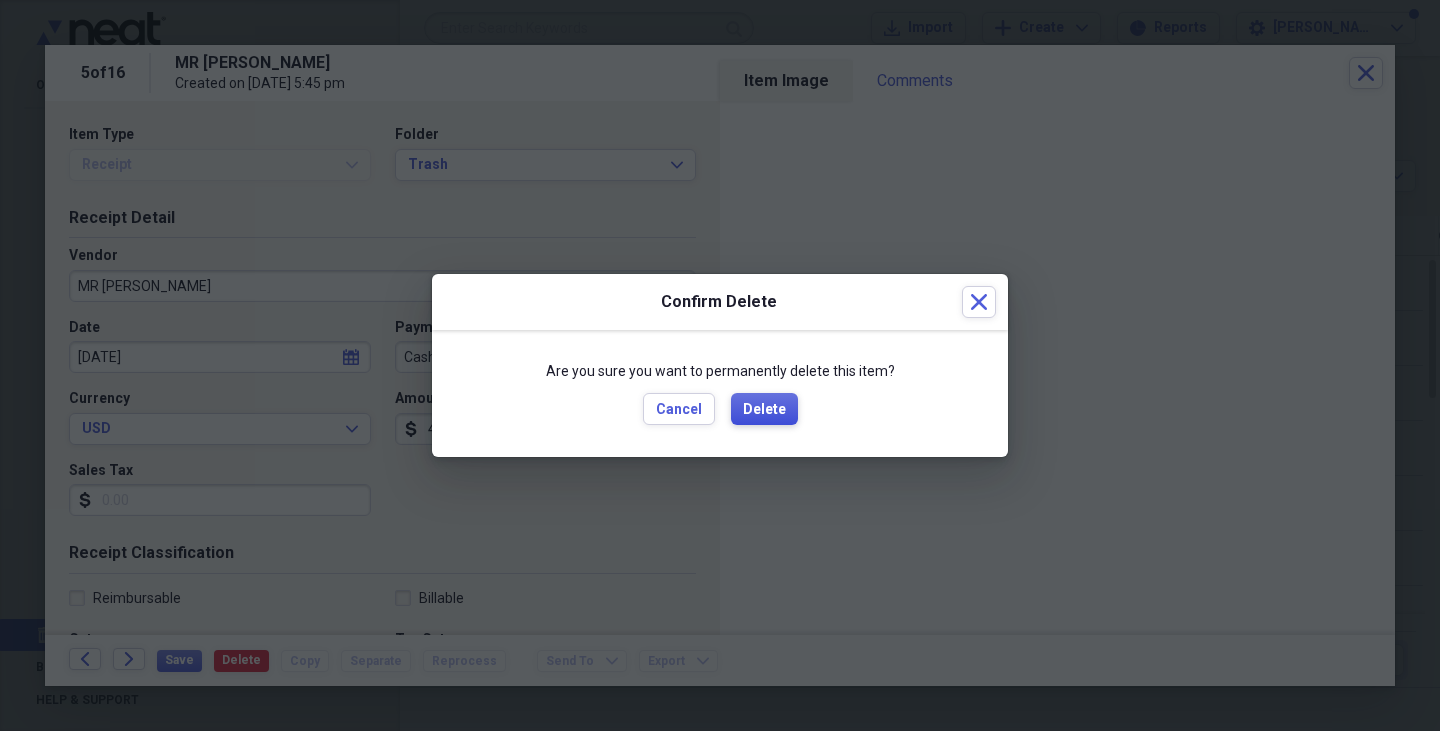 click on "Delete" at bounding box center [764, 410] 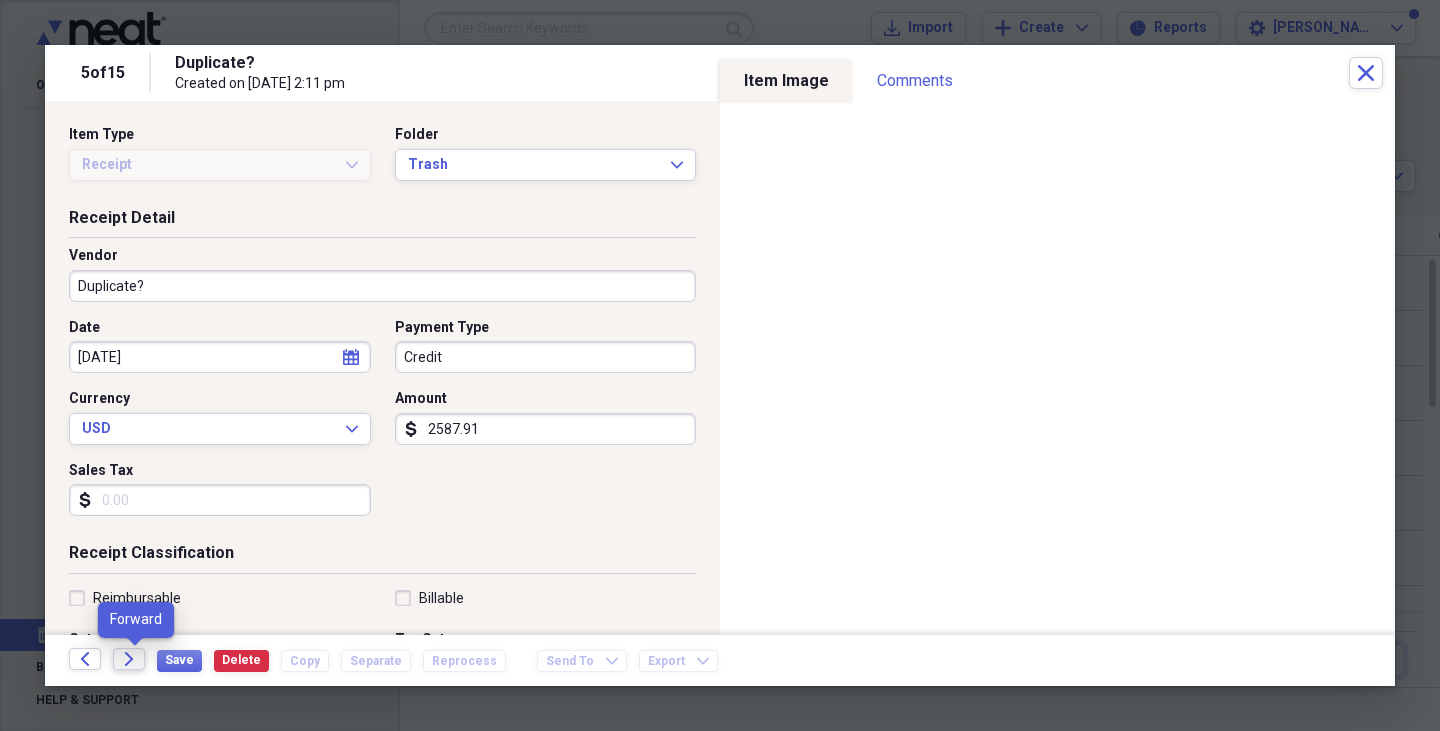 click on "Forward" at bounding box center [129, 659] 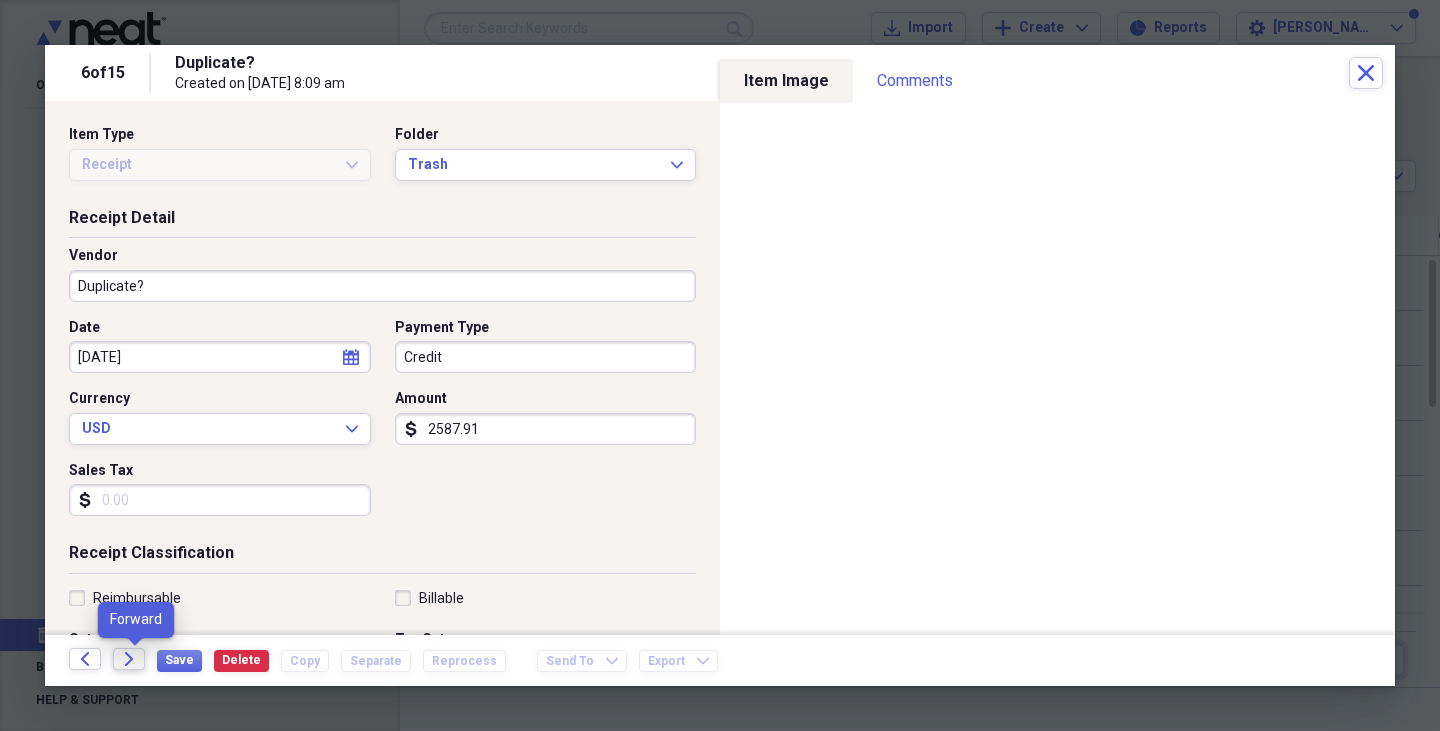 click on "Forward" at bounding box center (129, 659) 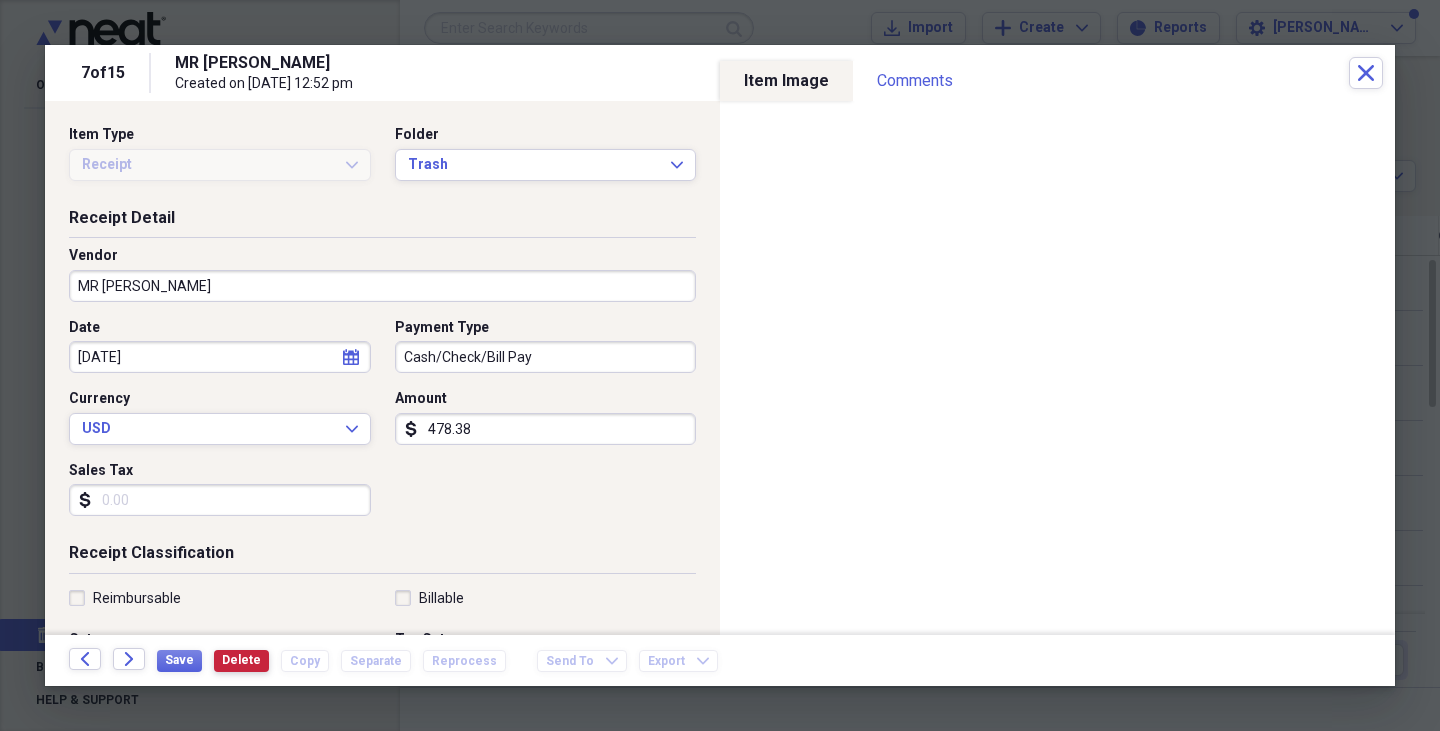 click on "Delete" at bounding box center [241, 660] 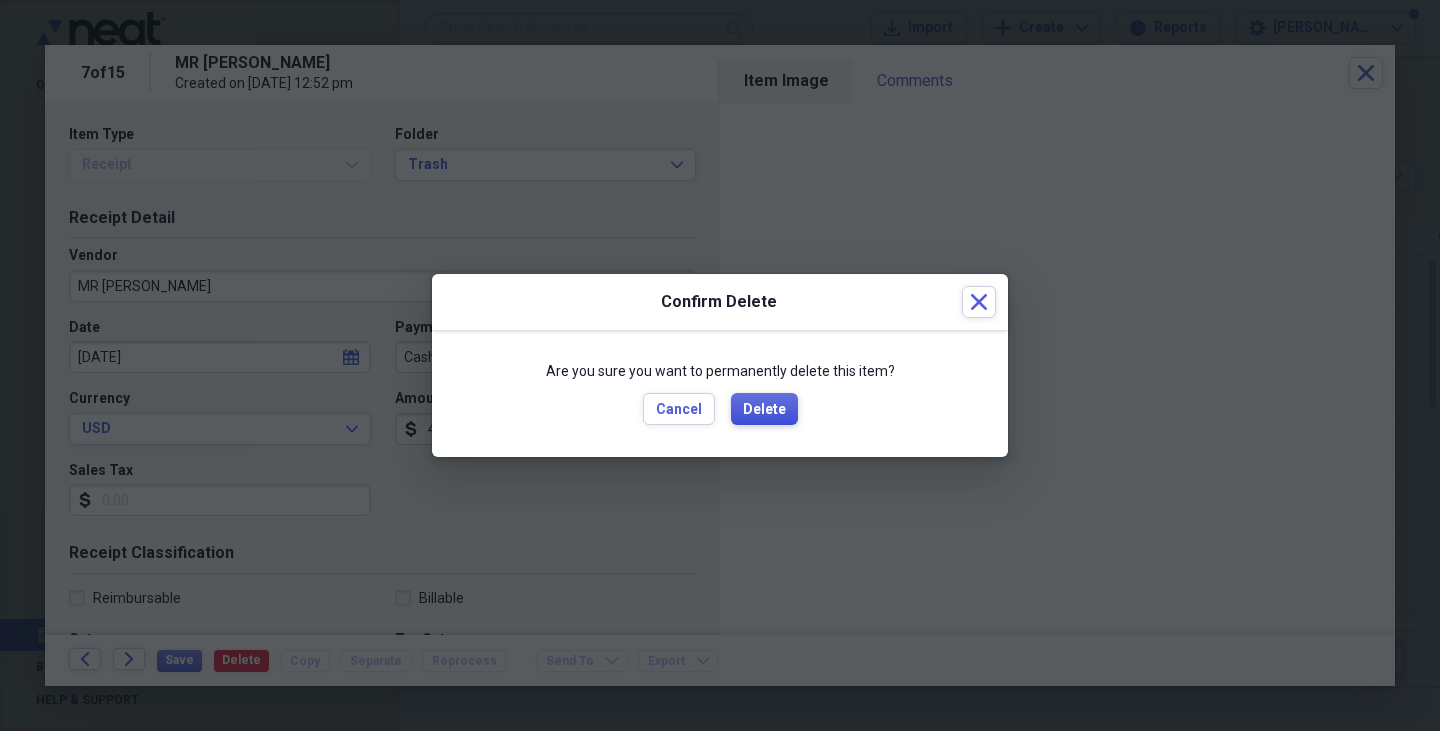 click on "Delete" at bounding box center [764, 410] 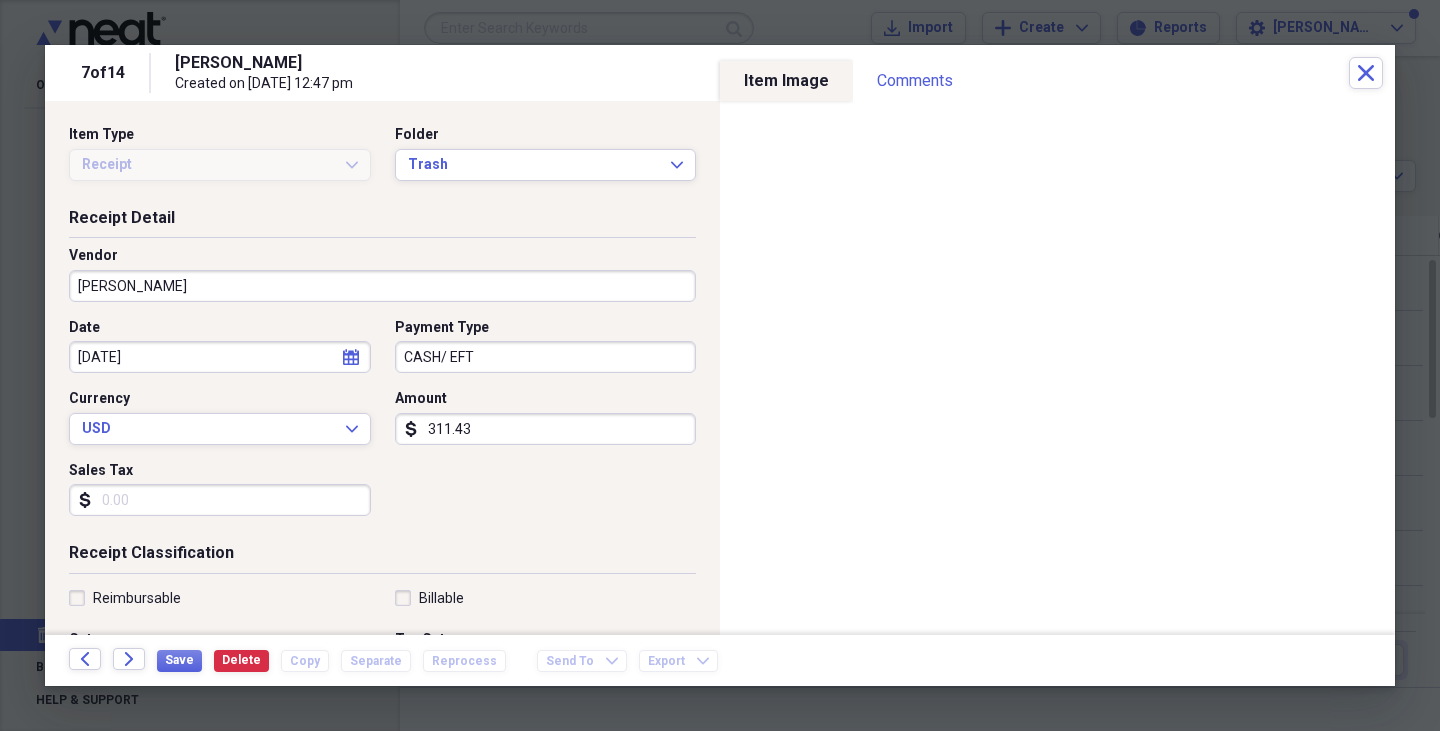 click on "Save Delete Copy Separate Reprocess" at bounding box center [337, 660] 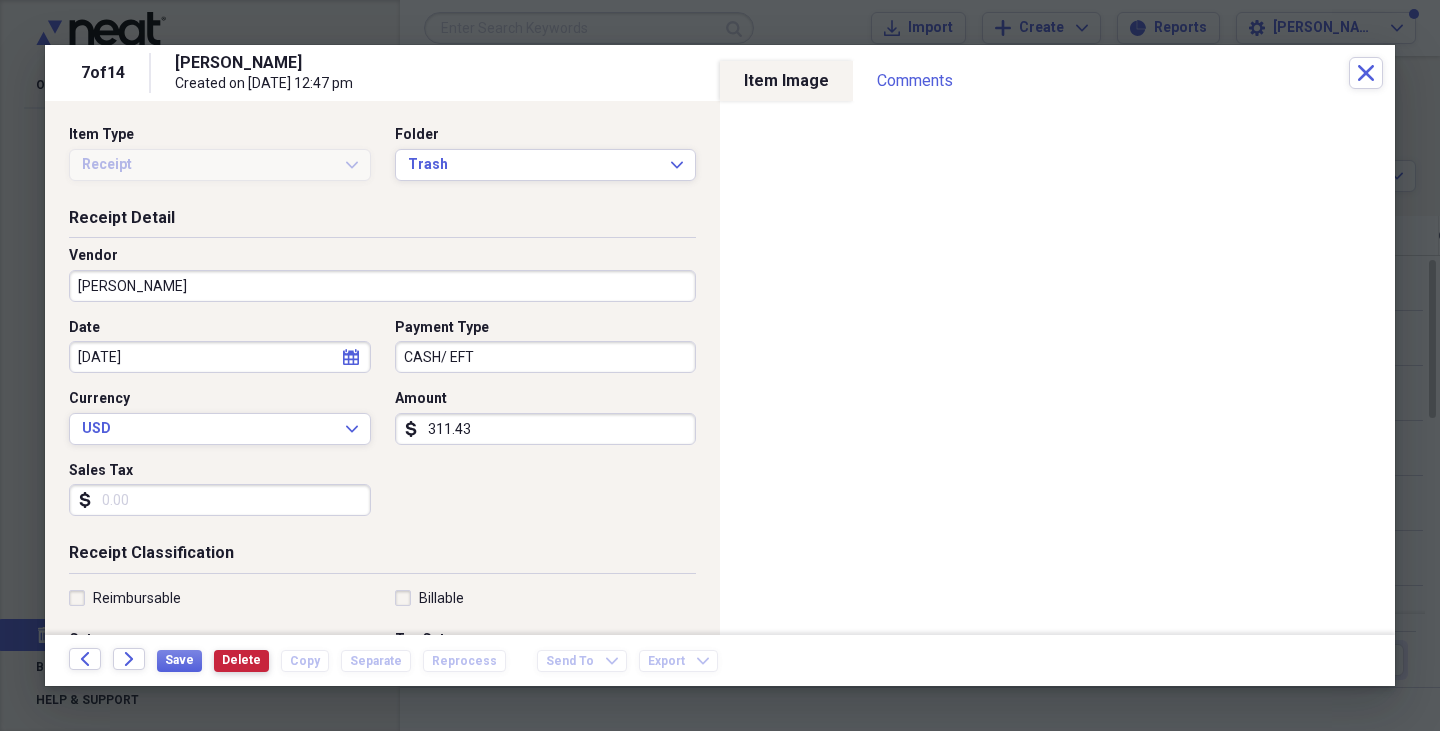 click on "Delete" at bounding box center [241, 660] 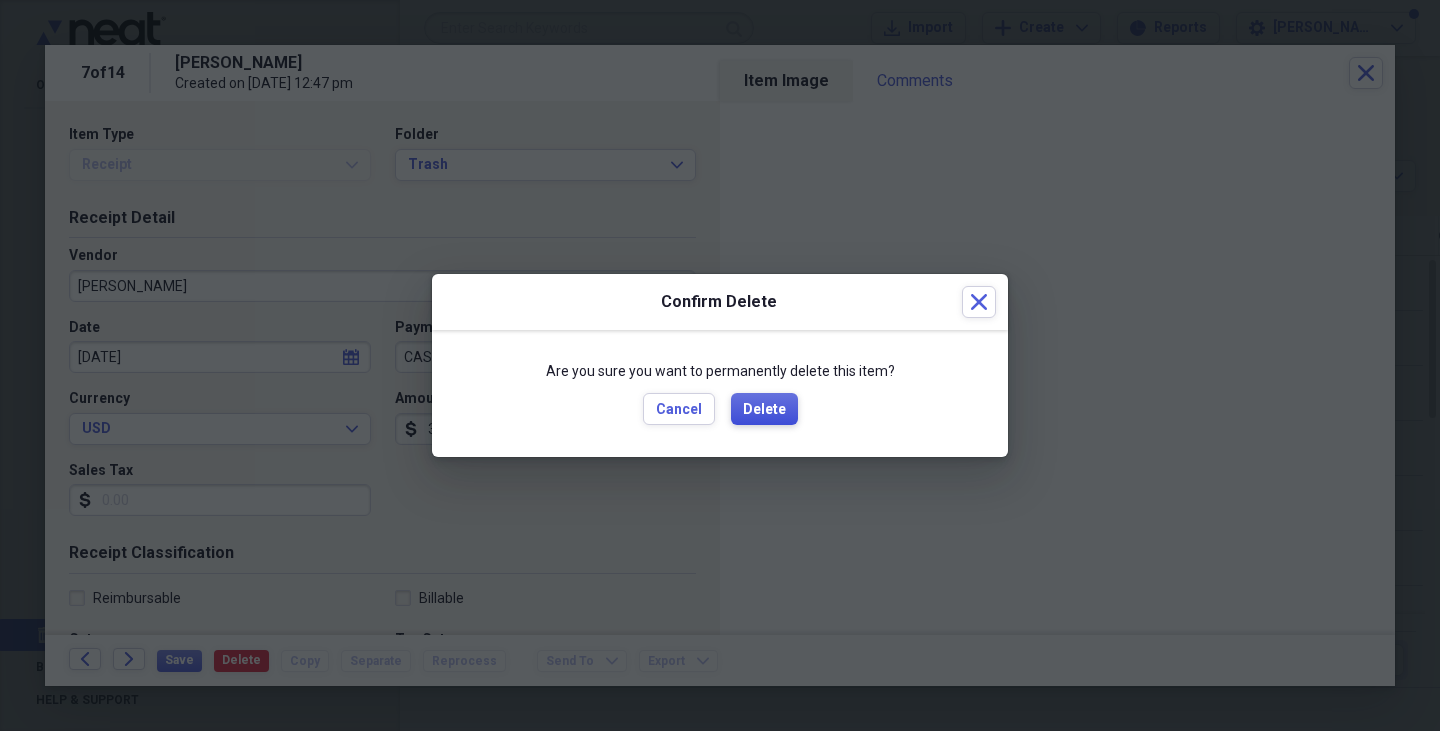 click on "Delete" at bounding box center [764, 410] 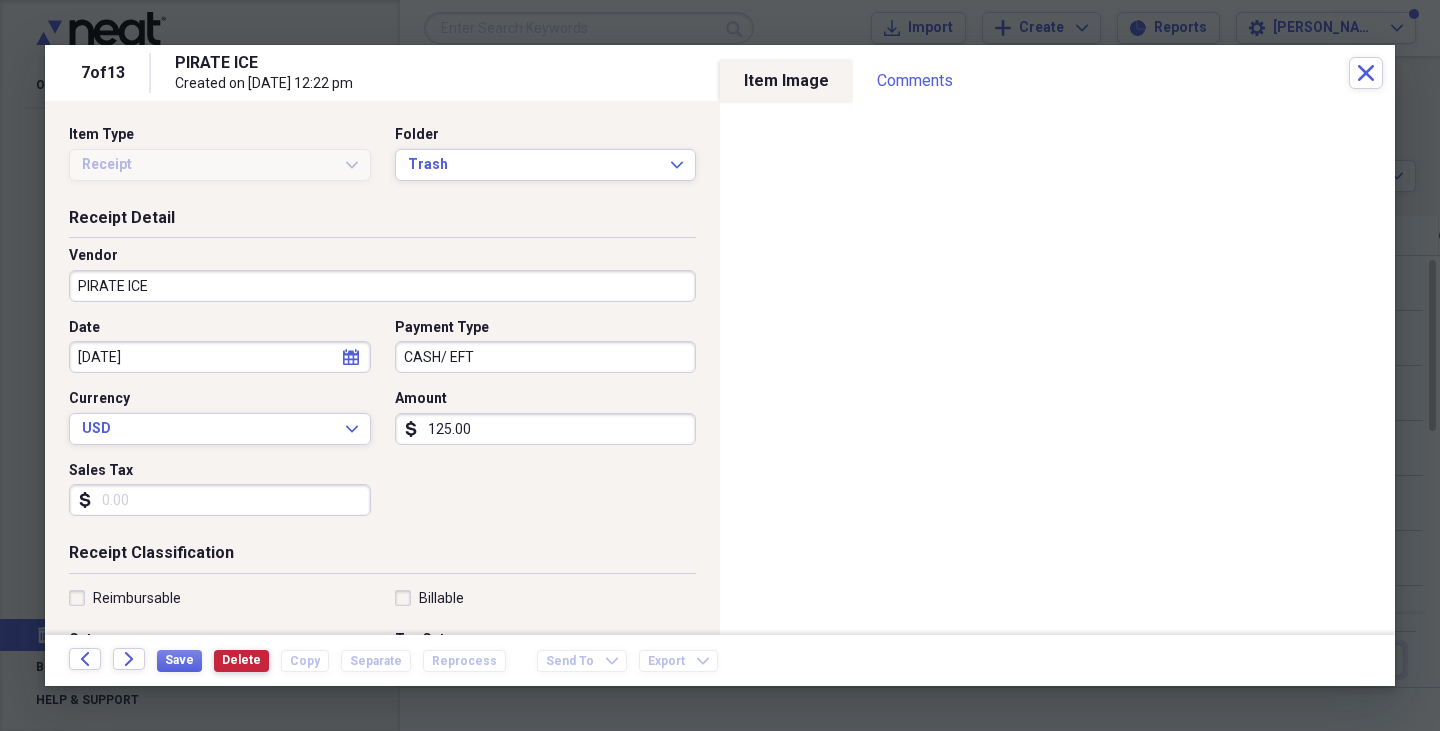click on "Delete" at bounding box center (241, 660) 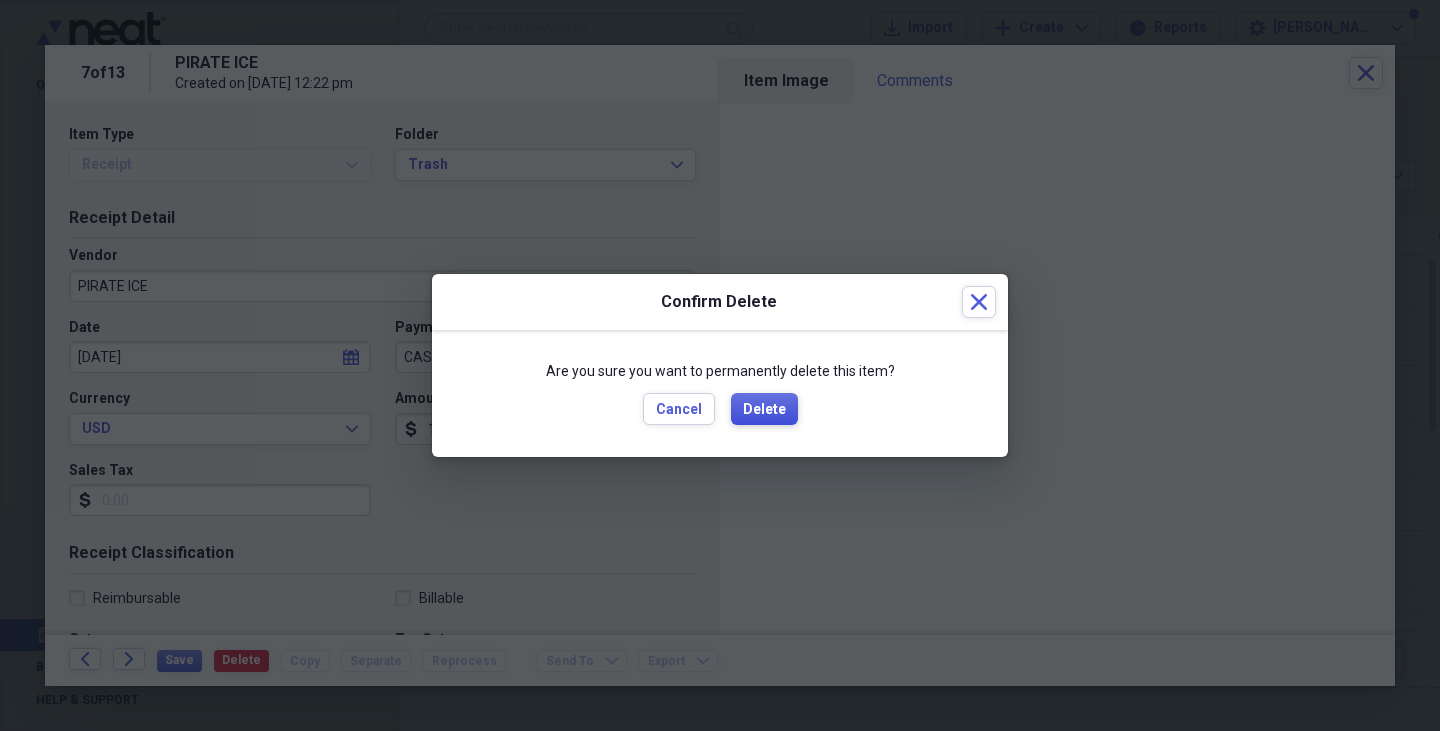 click on "Delete" at bounding box center (764, 410) 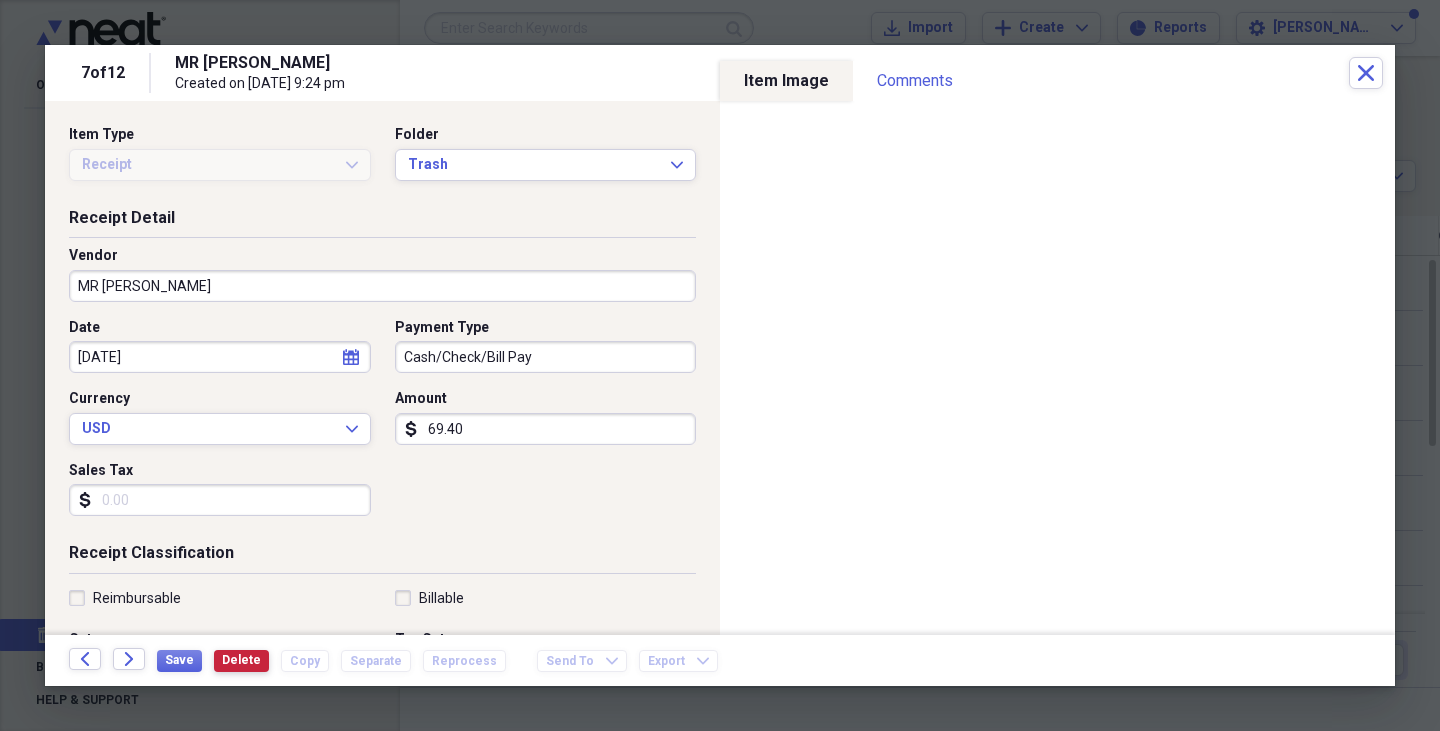 click on "Delete" at bounding box center (241, 660) 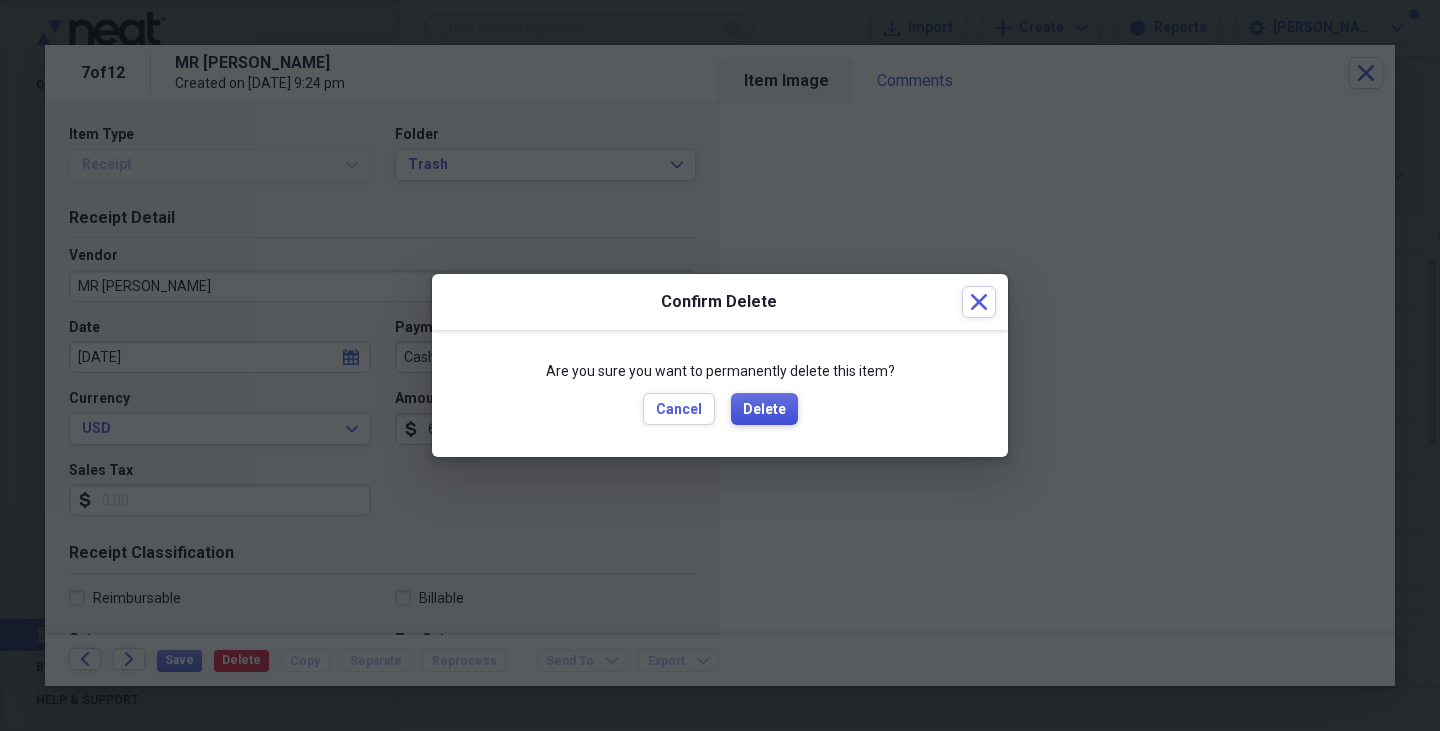 click on "Delete" at bounding box center [764, 410] 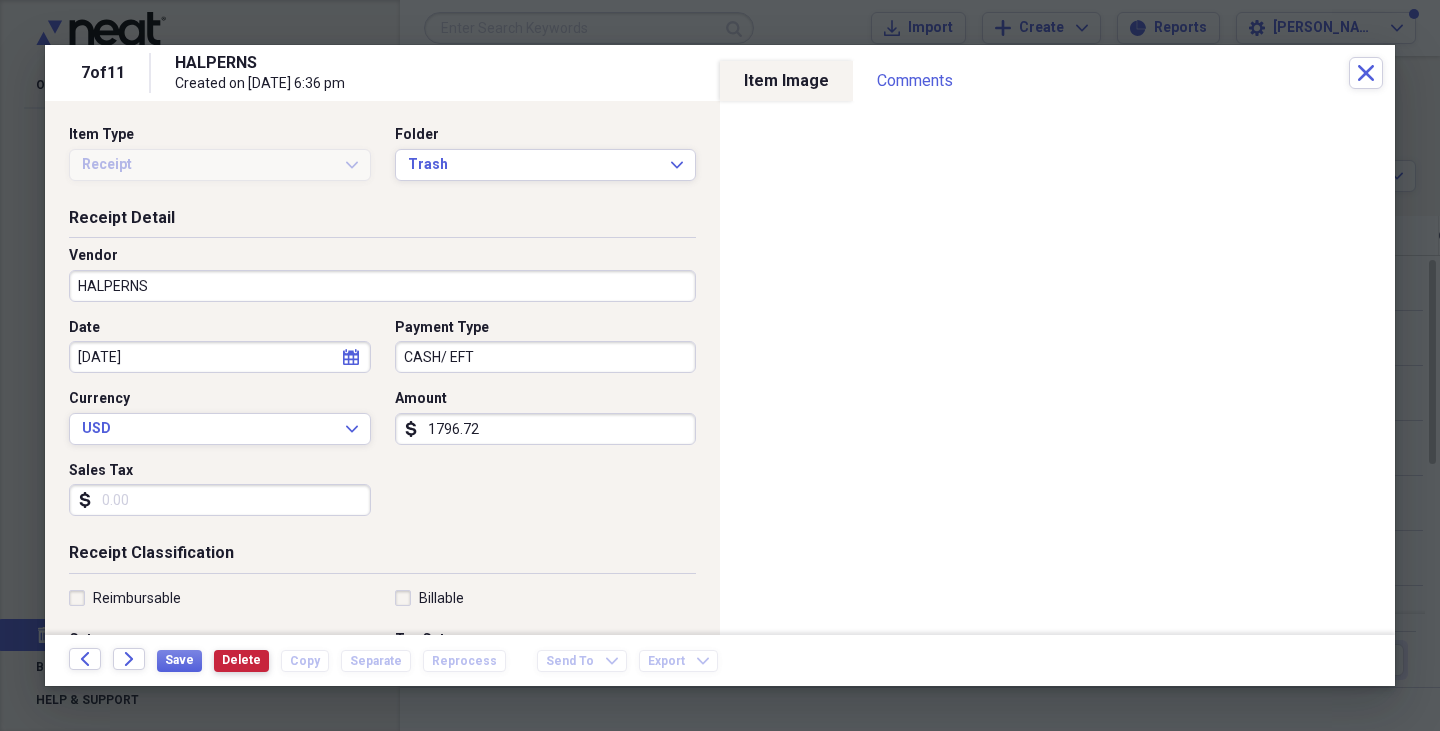 click on "Delete" at bounding box center (241, 660) 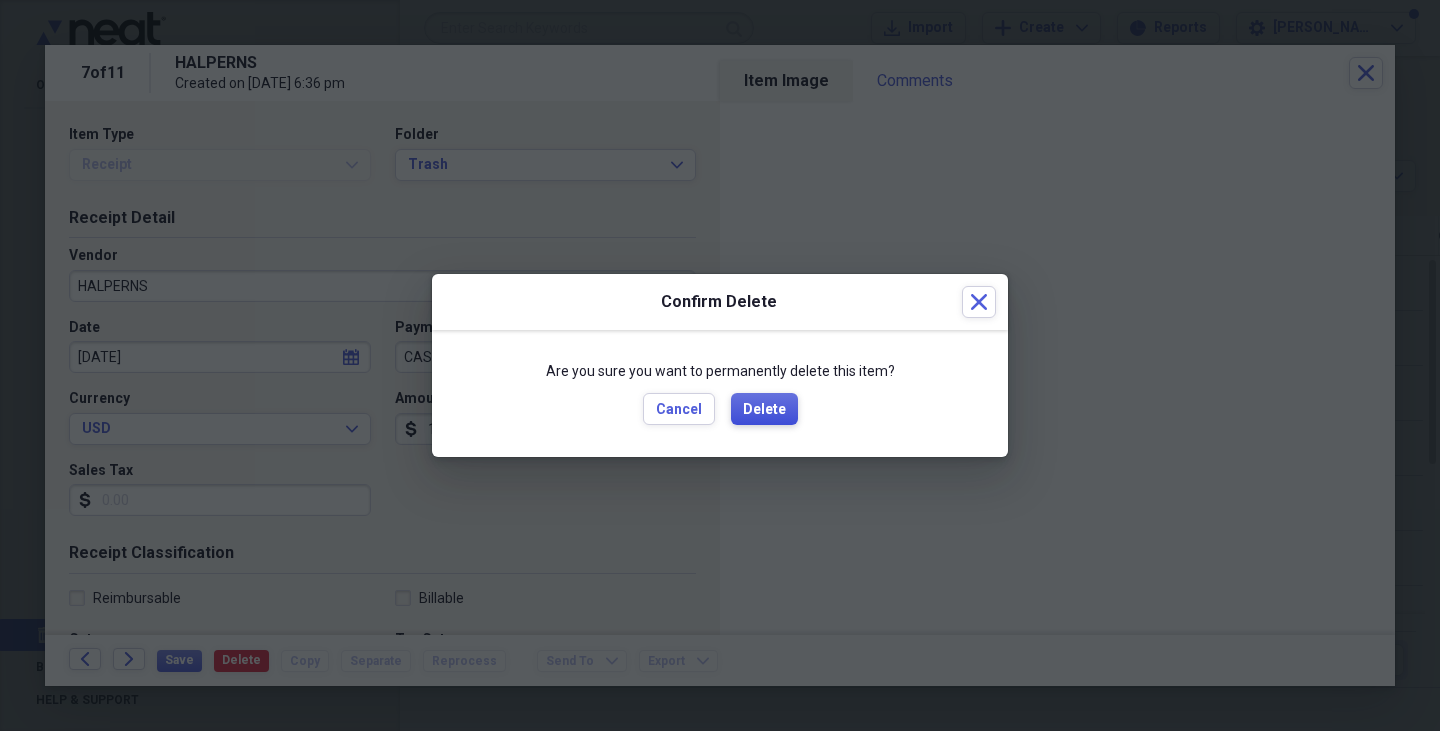 drag, startPoint x: 763, startPoint y: 405, endPoint x: 756, endPoint y: 423, distance: 19.313208 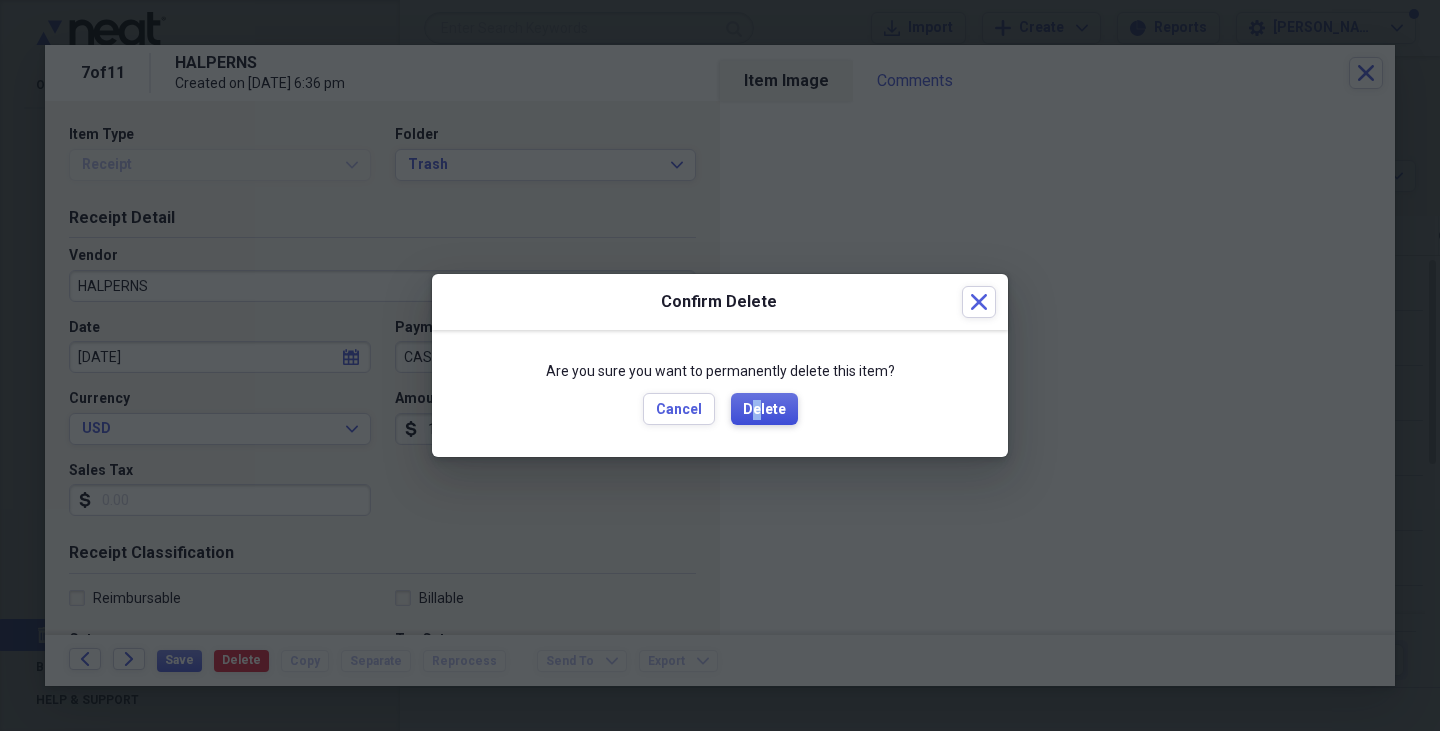 click on "Delete" at bounding box center [764, 409] 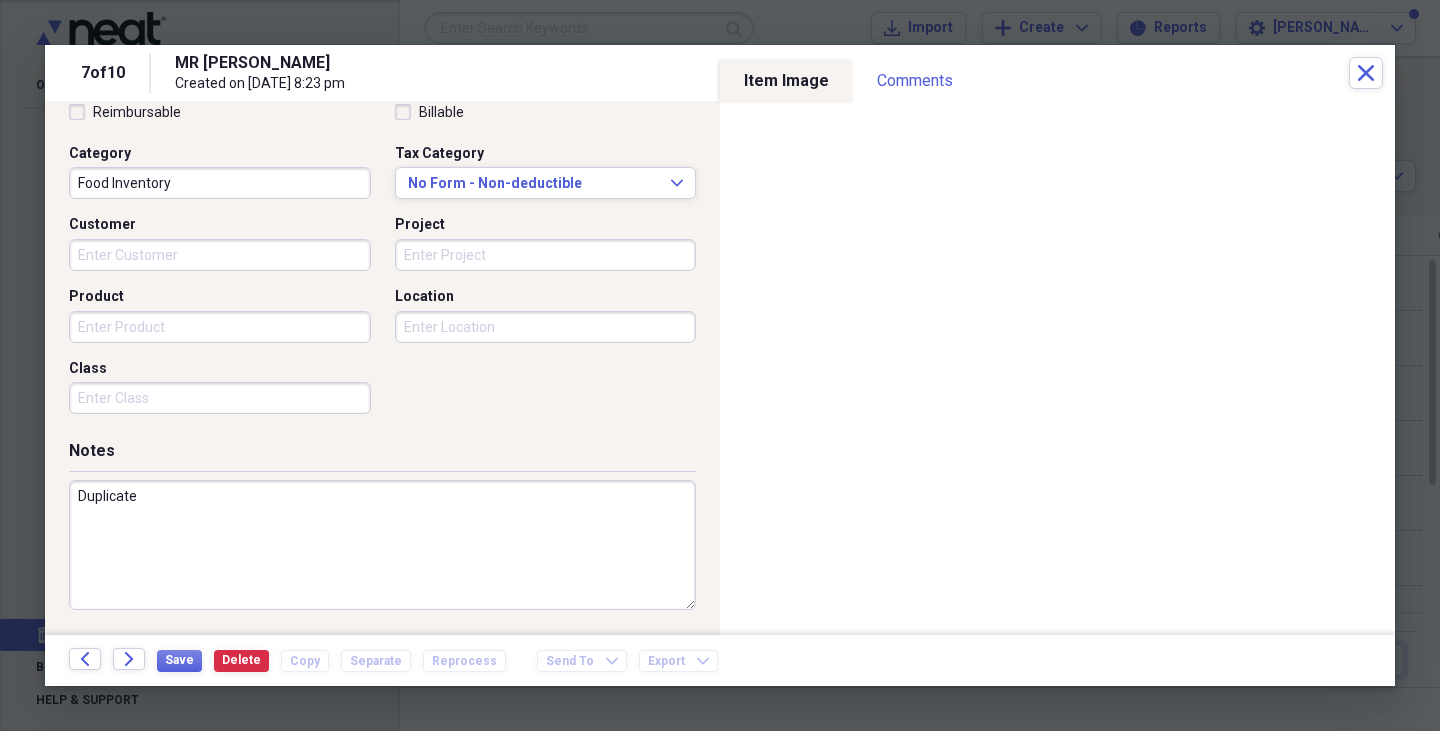 scroll, scrollTop: 0, scrollLeft: 0, axis: both 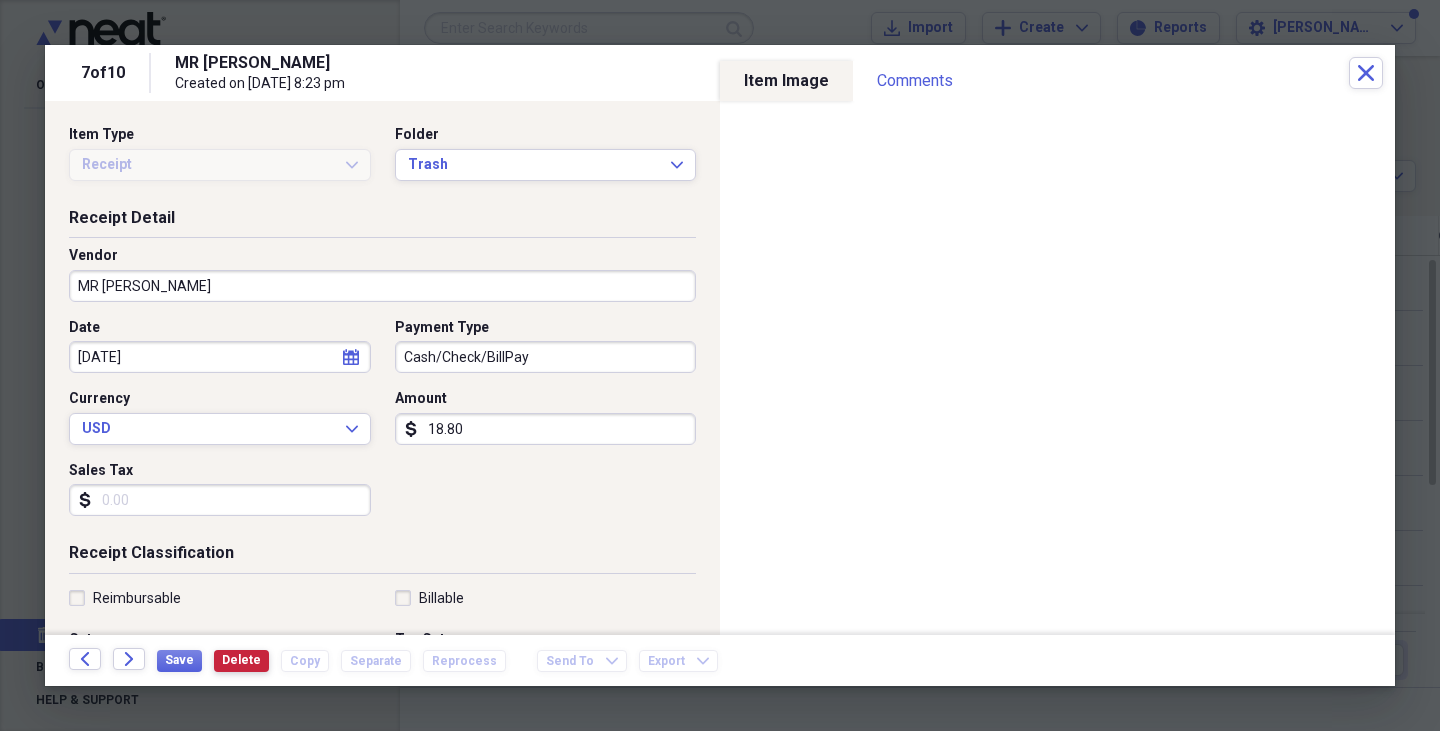 click on "Delete" at bounding box center [241, 660] 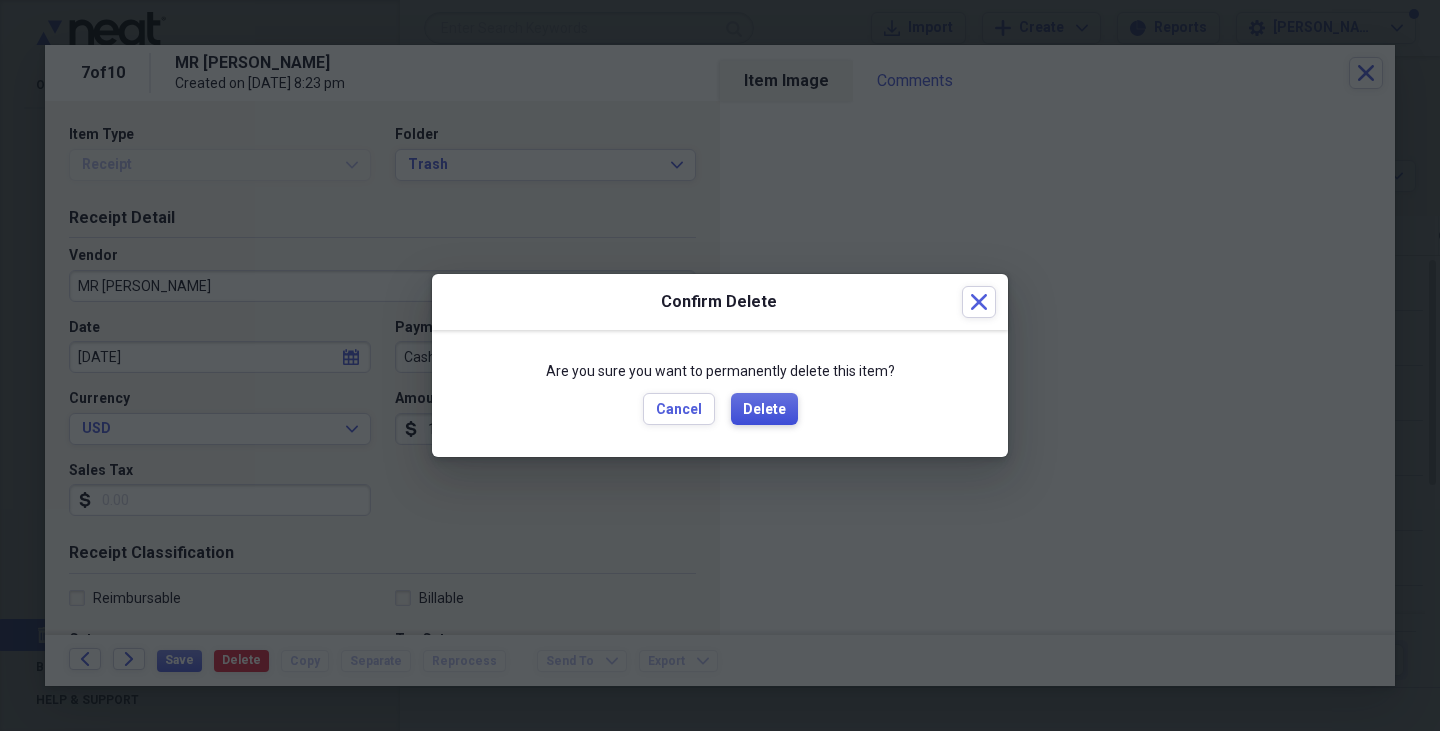click on "Delete" at bounding box center [764, 410] 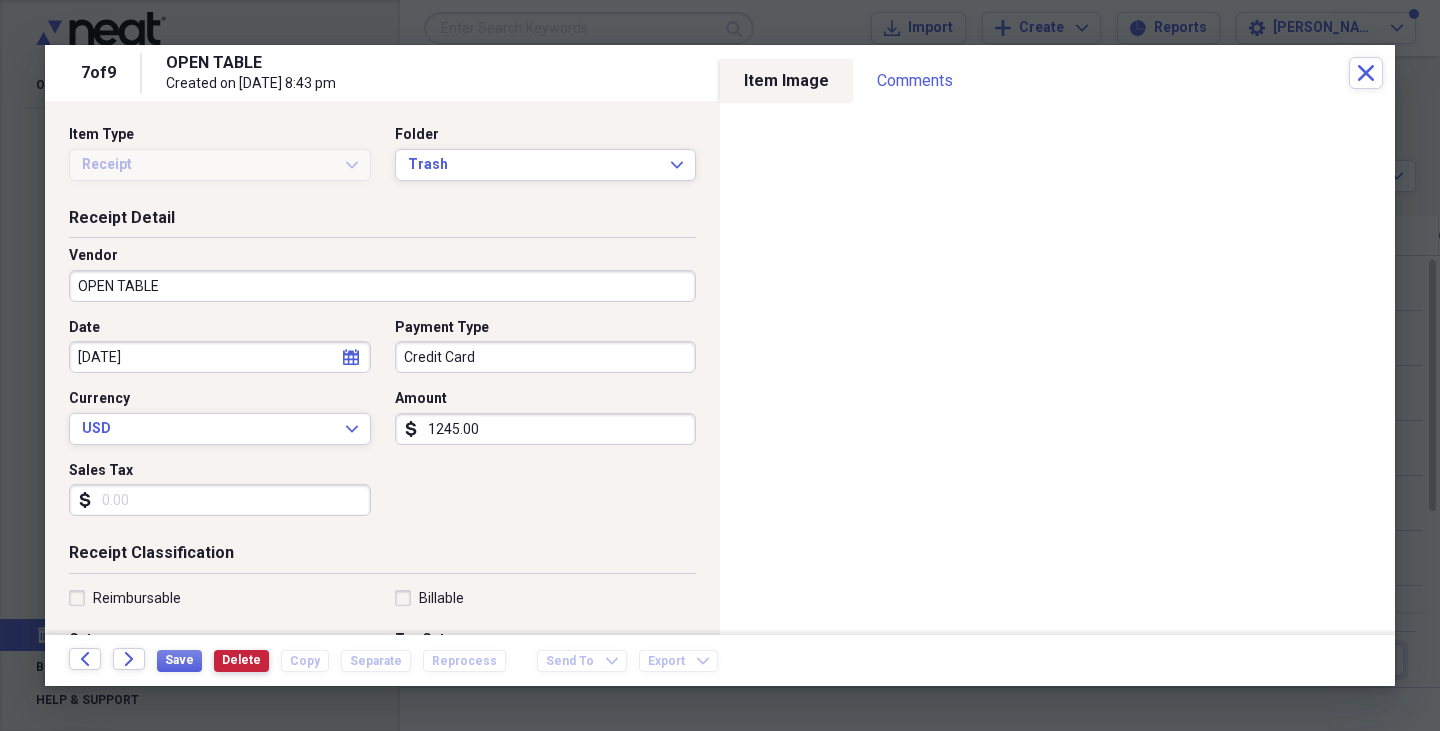 click on "Delete" at bounding box center (241, 660) 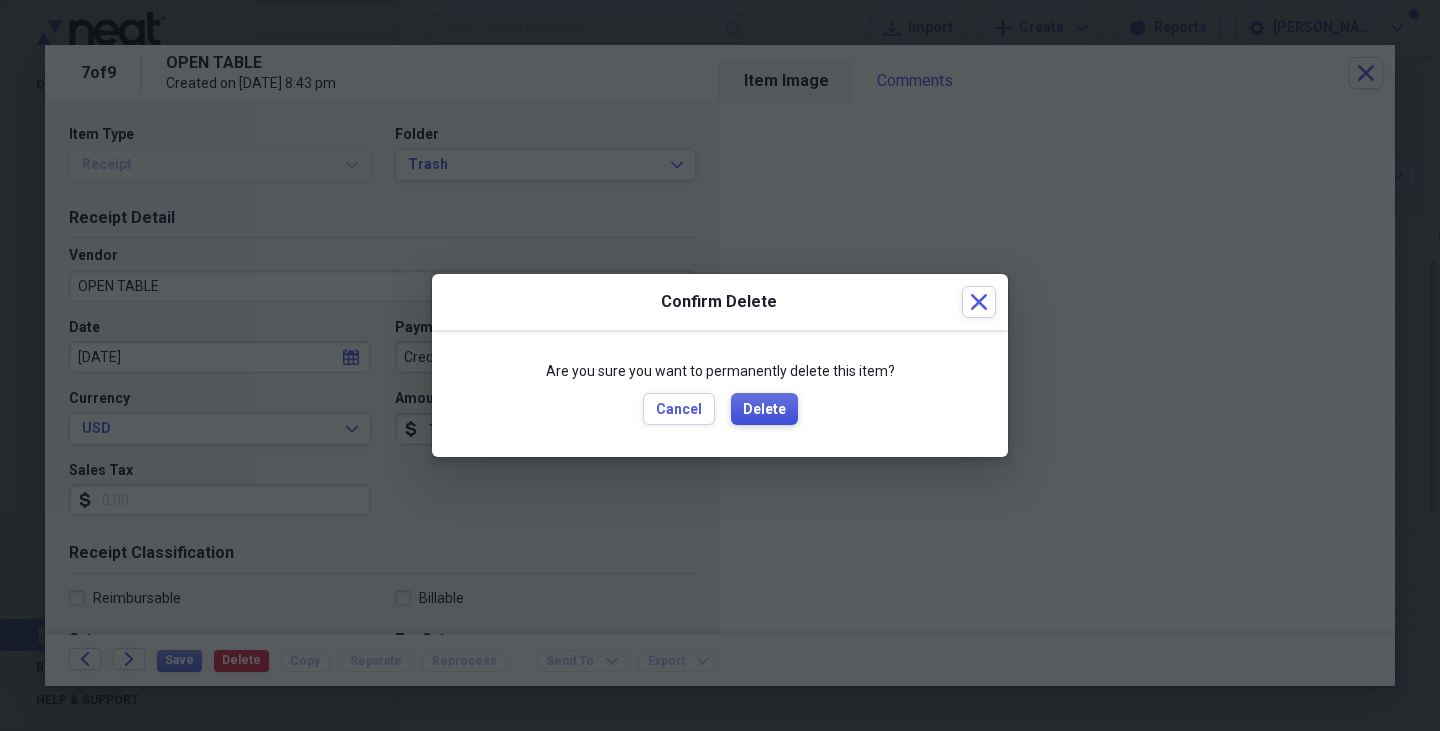 click on "Delete" at bounding box center [764, 410] 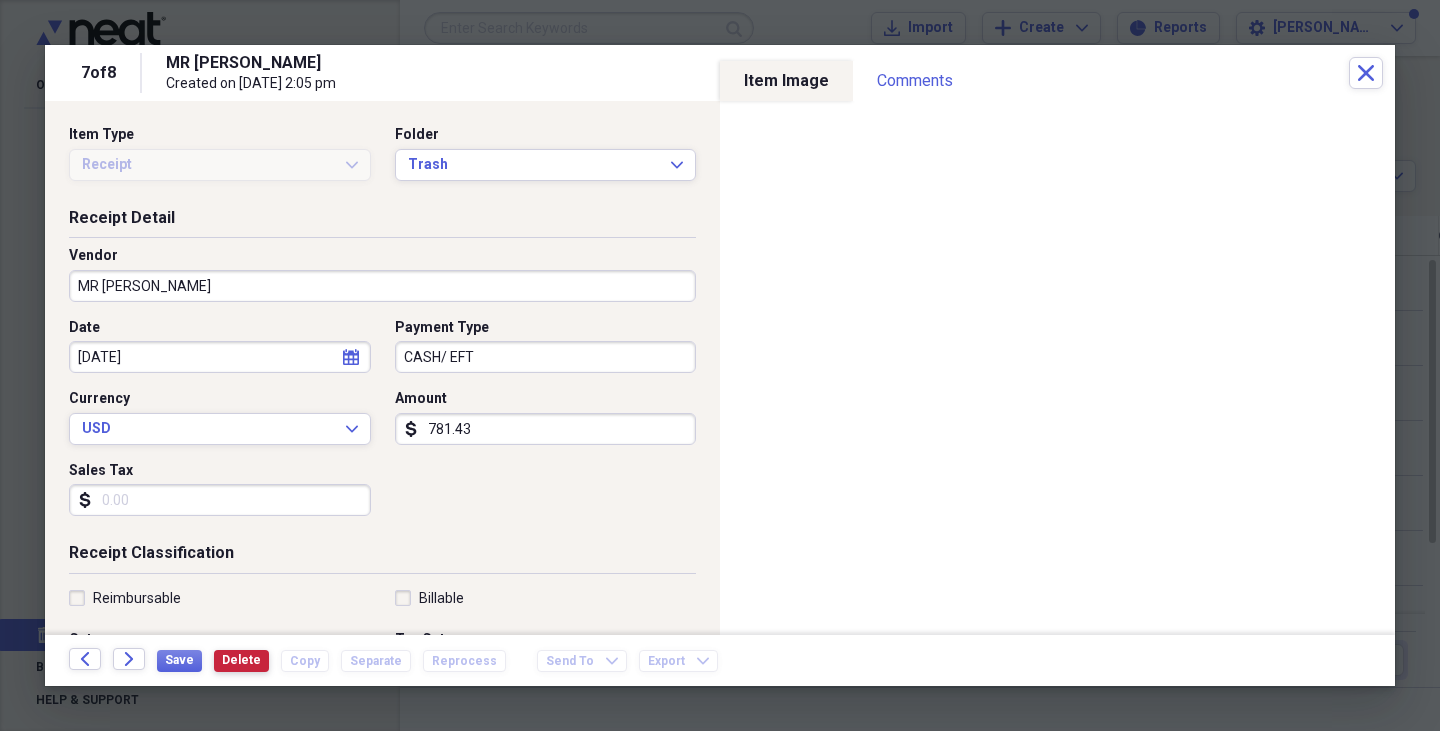 click on "Delete" at bounding box center (241, 660) 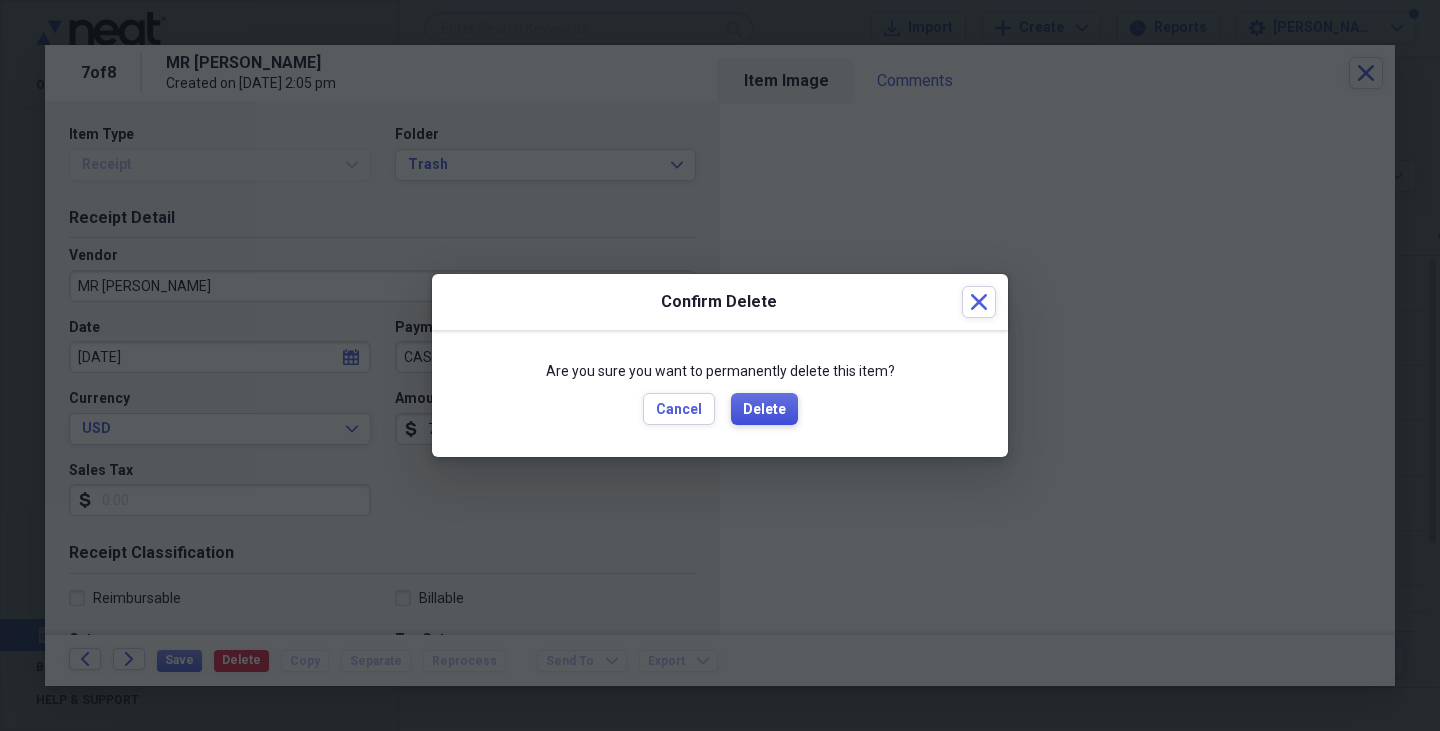 click on "Delete" at bounding box center (764, 409) 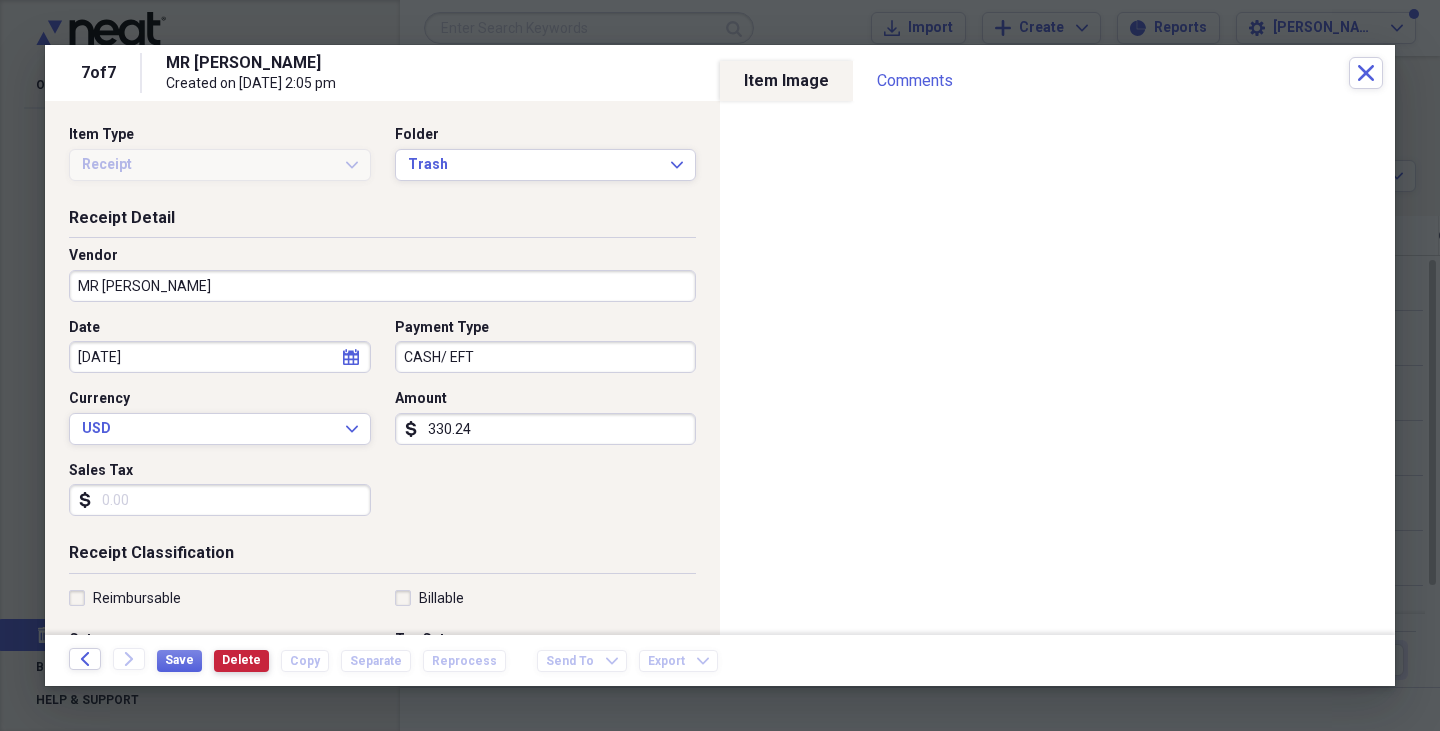 click on "Delete" at bounding box center [241, 660] 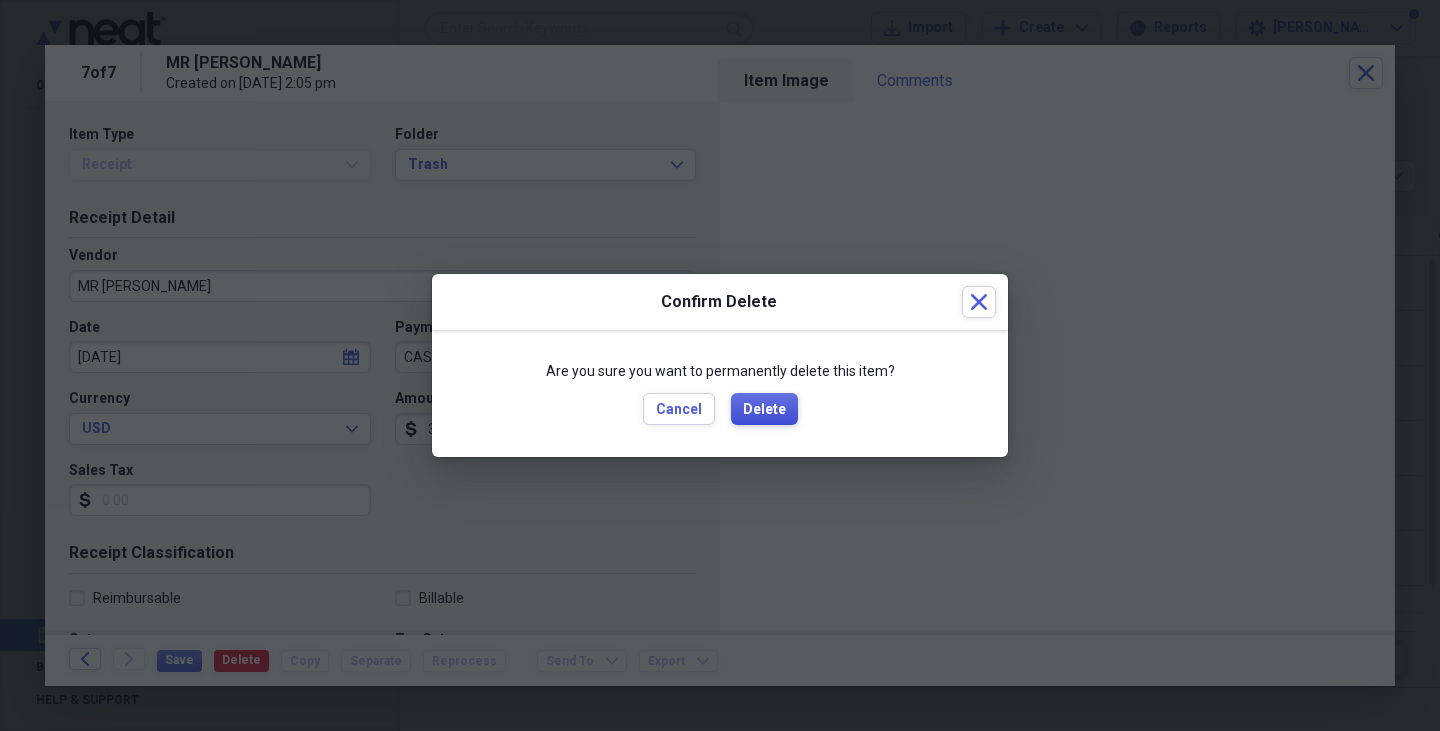 click on "Delete" at bounding box center [764, 409] 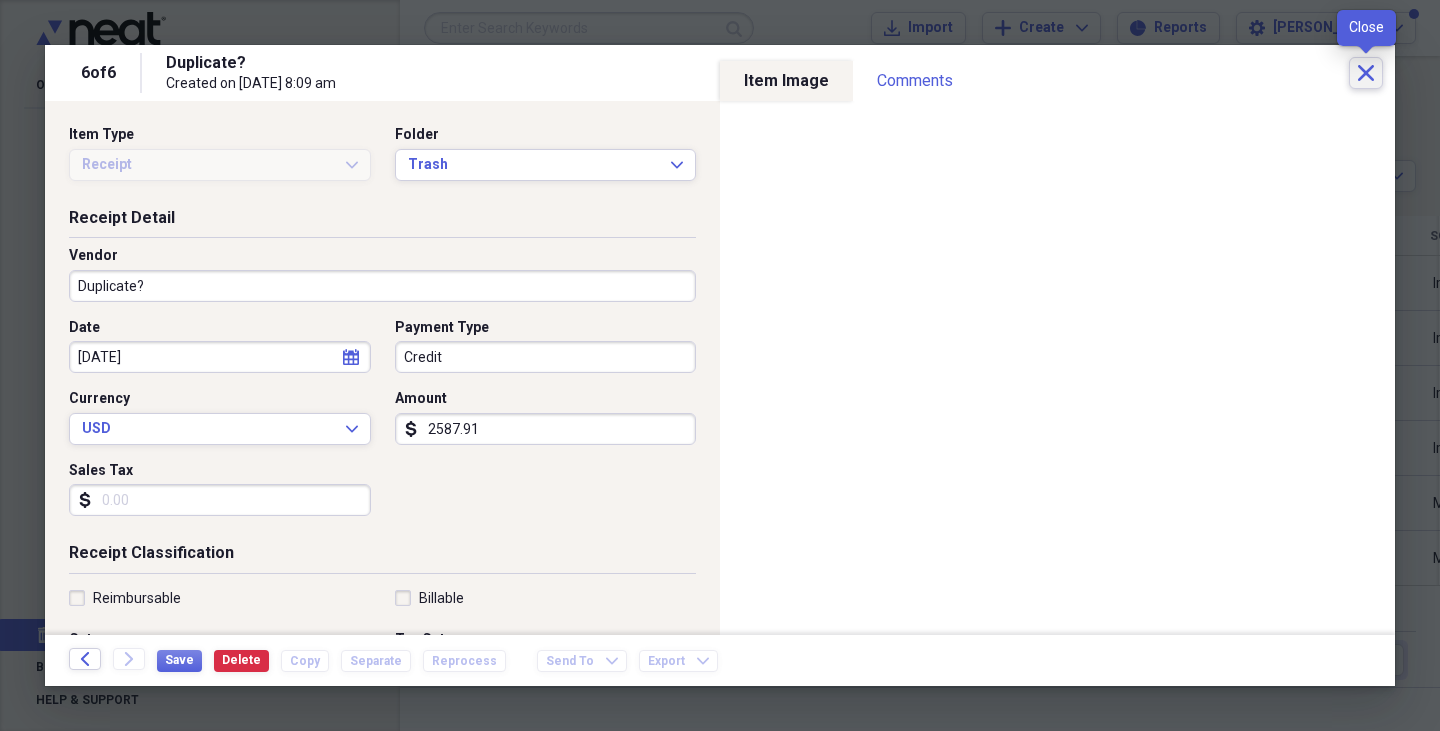 click on "Close" at bounding box center [1366, 73] 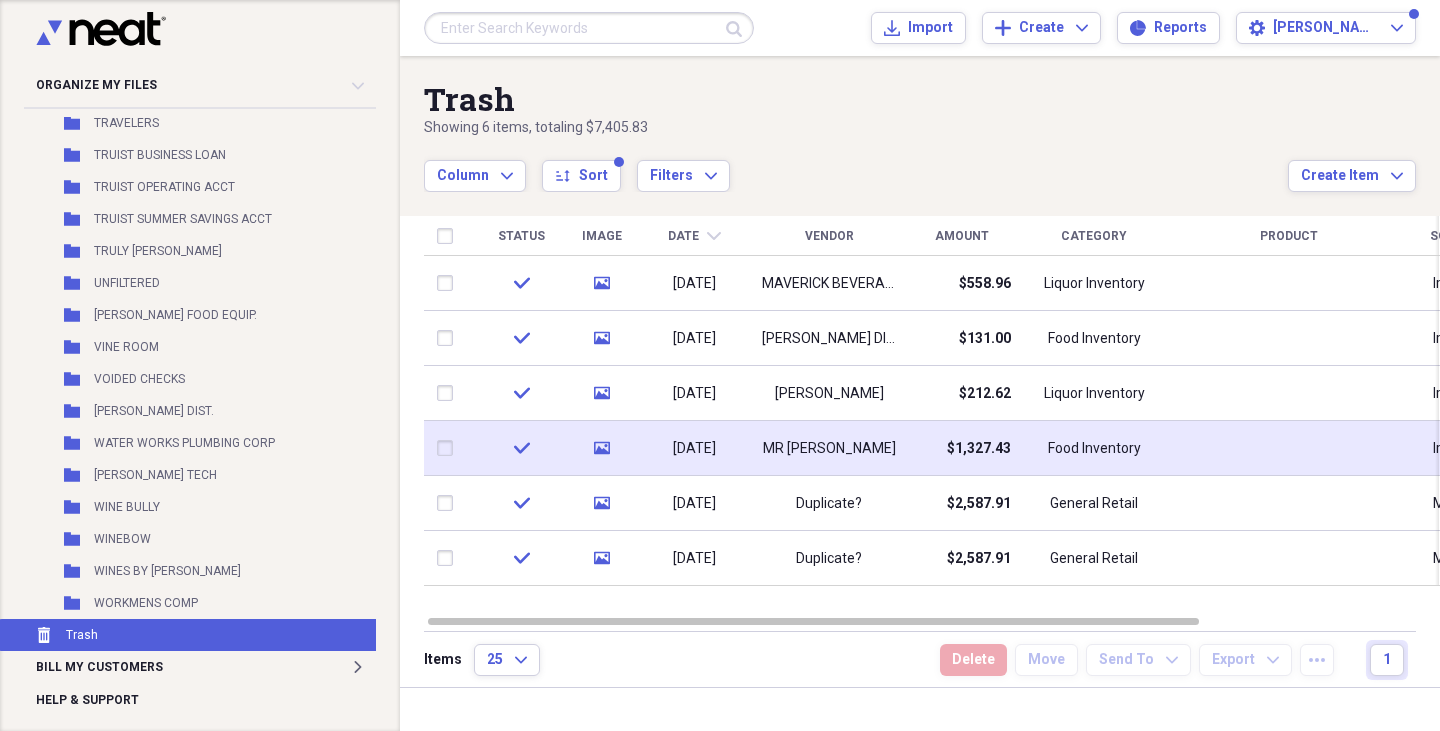 click on "MR [PERSON_NAME]" at bounding box center [829, 449] 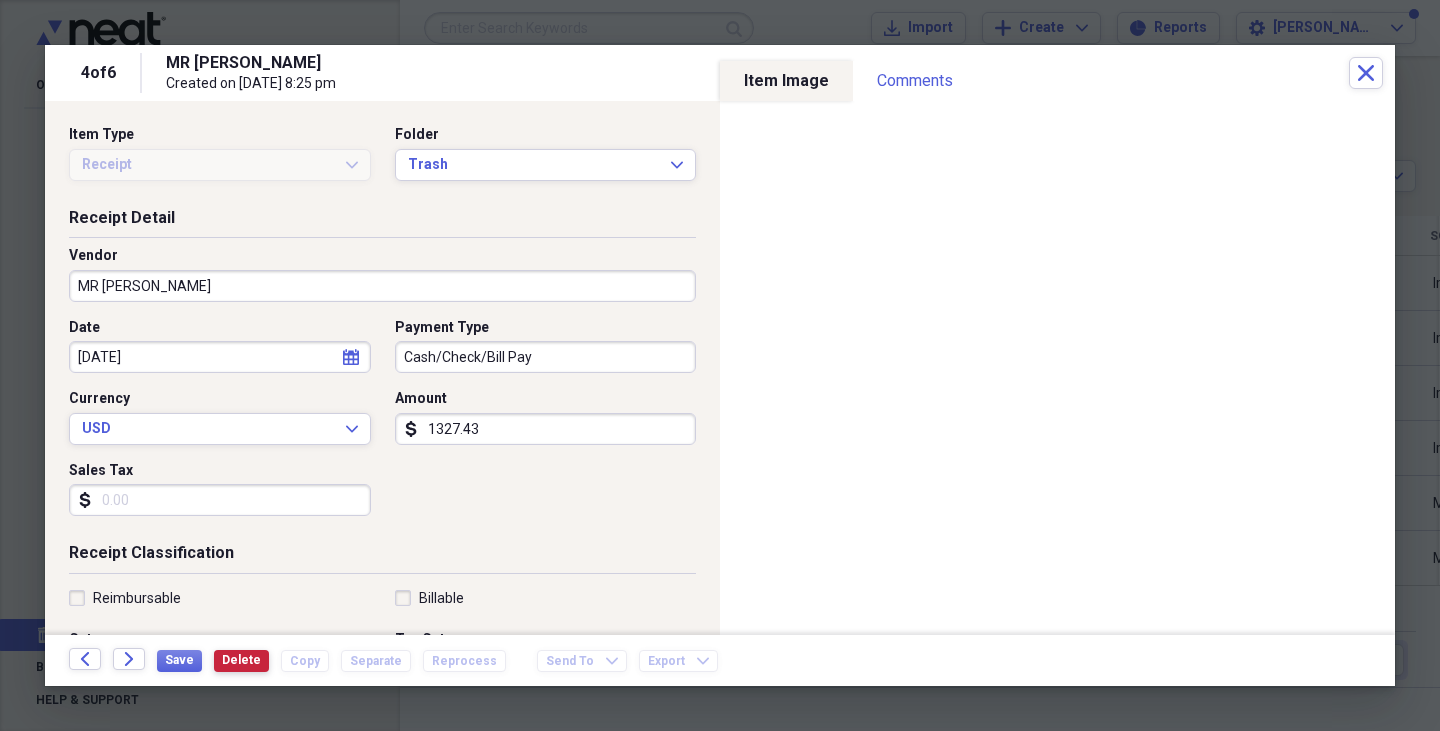 click on "Delete" at bounding box center [241, 660] 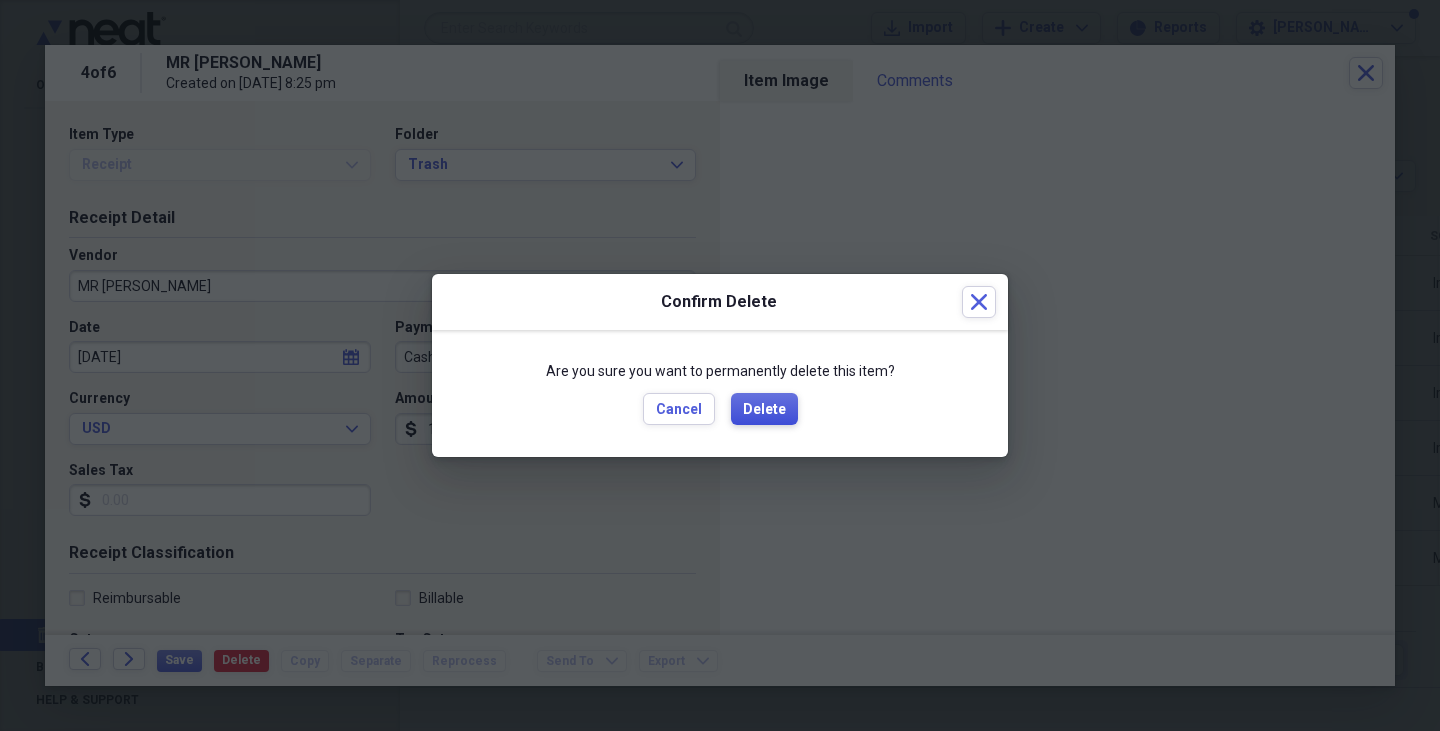 click on "Delete" at bounding box center [764, 410] 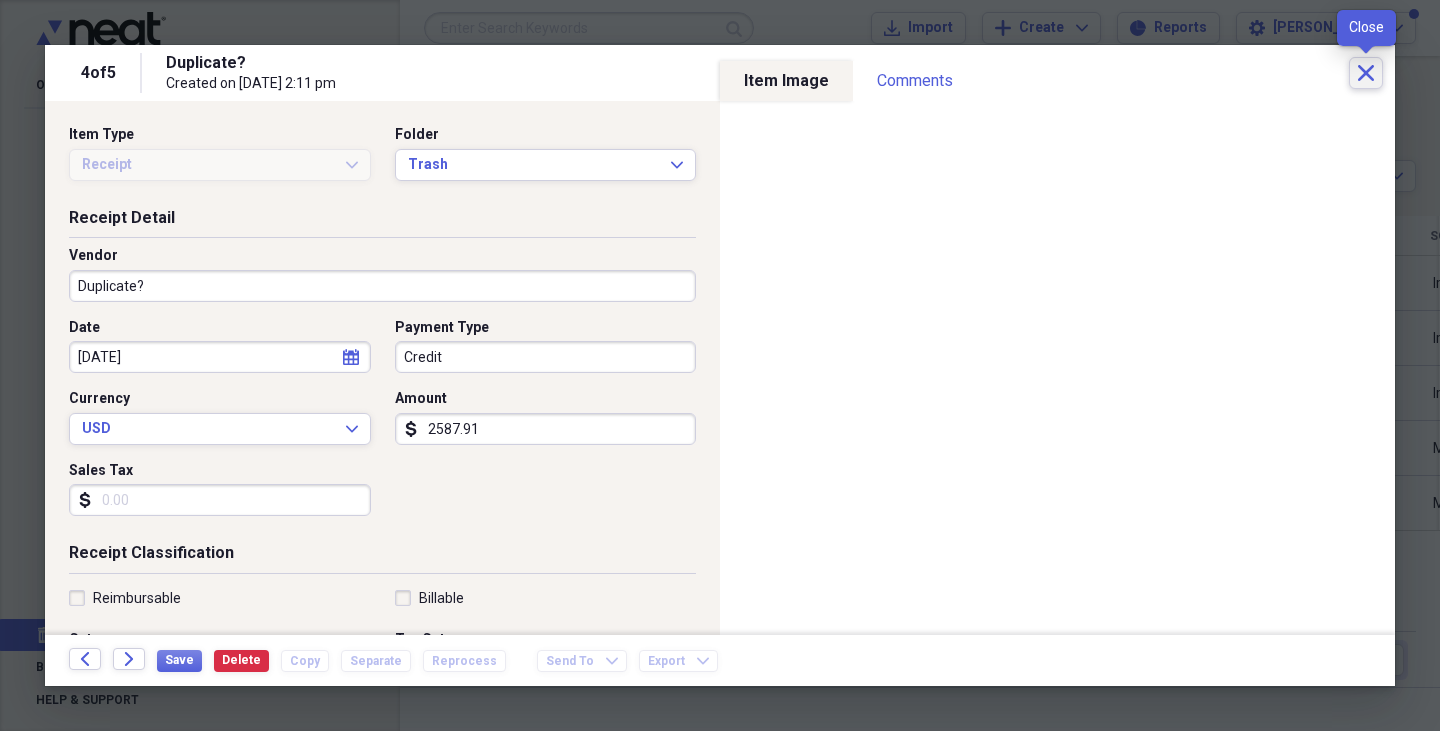 click on "Close" 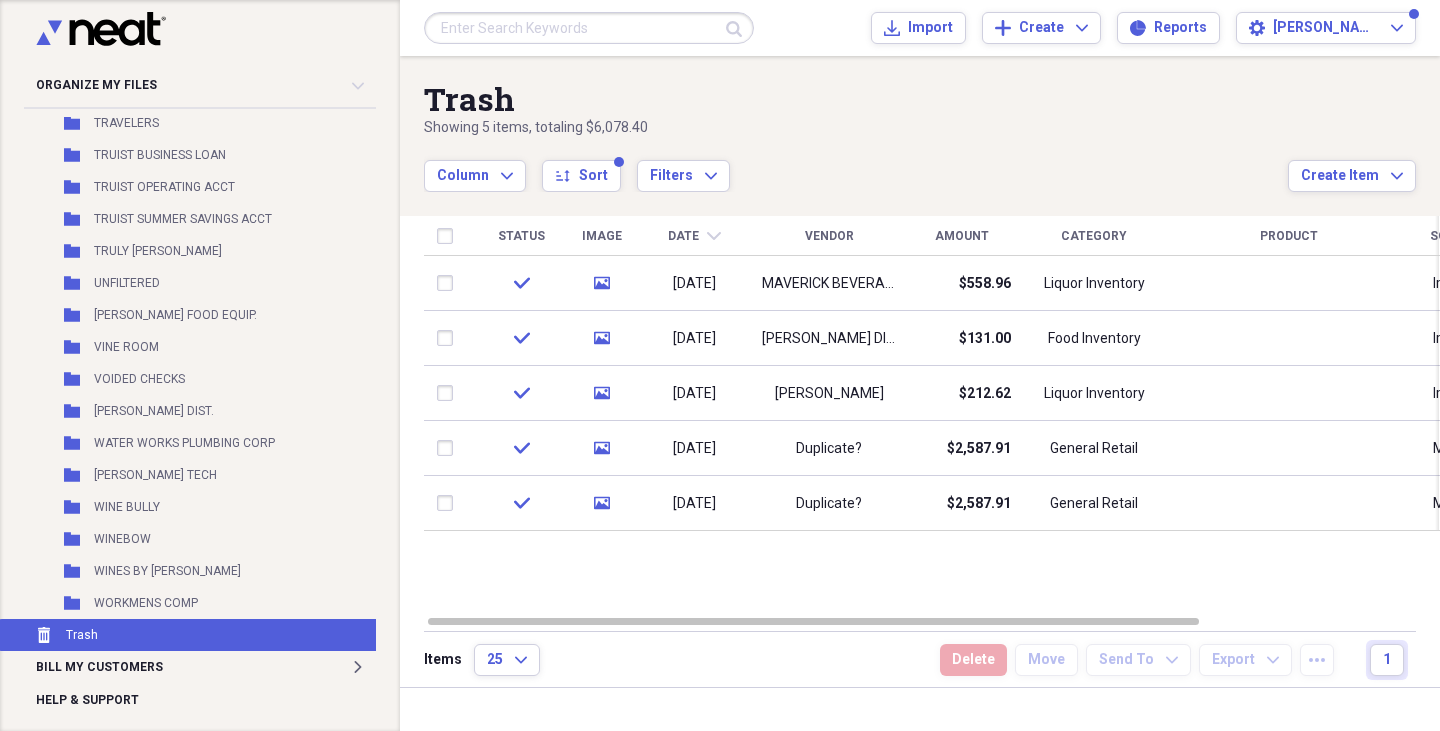 click on "Organize My Files 23 Collapse Unfiled Needs Review 23 Unfiled All Files Unfiled Unfiled Unfiled Saved Reports Collapse My Cabinet My Cabinet Add Folder Folder 7 SHIFTS Add Folder Folder A-1 Gator Add Folder Folder AA EXHAUST EXPERTS Add Folder Folder ABC FIRE EQUIPMENT Add Folder Folder Accidents and Incidents Add Folder Folder ADT Add Folder Folder ALLOCATED WINES & SPIRITS Add Folder Folder ALSCO Add Folder Folder AMERICAN EXPRESS RECEIPTS Add Folder Expand Folder ANSON MILLS Add Folder Folder Arch & Window Decor Add Folder Folder AUTO-CHLOR Add Folder Folder AVANTE NAPLES RESTAURANT SUPPLY Add Folder Folder B & B COOLING Add Folder Folder B & I Contractors Add Folder Folder BARDS PLUMBING SERVICE INC Add Folder Folder BERNARD'S Add Folder Folder BLACK RIVER CAVIAR Add Folder Folder BLUESTAR SEAFOOD Add Folder Folder BLURACK Add Folder Folder BREAKTHRU BEVERAGE Add Folder Folder BRODSCHNEIDER & SUREV Add Folder Folder CARE 2 GROW Add Folder Folder CARONCHI PHOTOGRAPHY Add Folder Folder Add Folder Folder FPL" at bounding box center [720, 365] 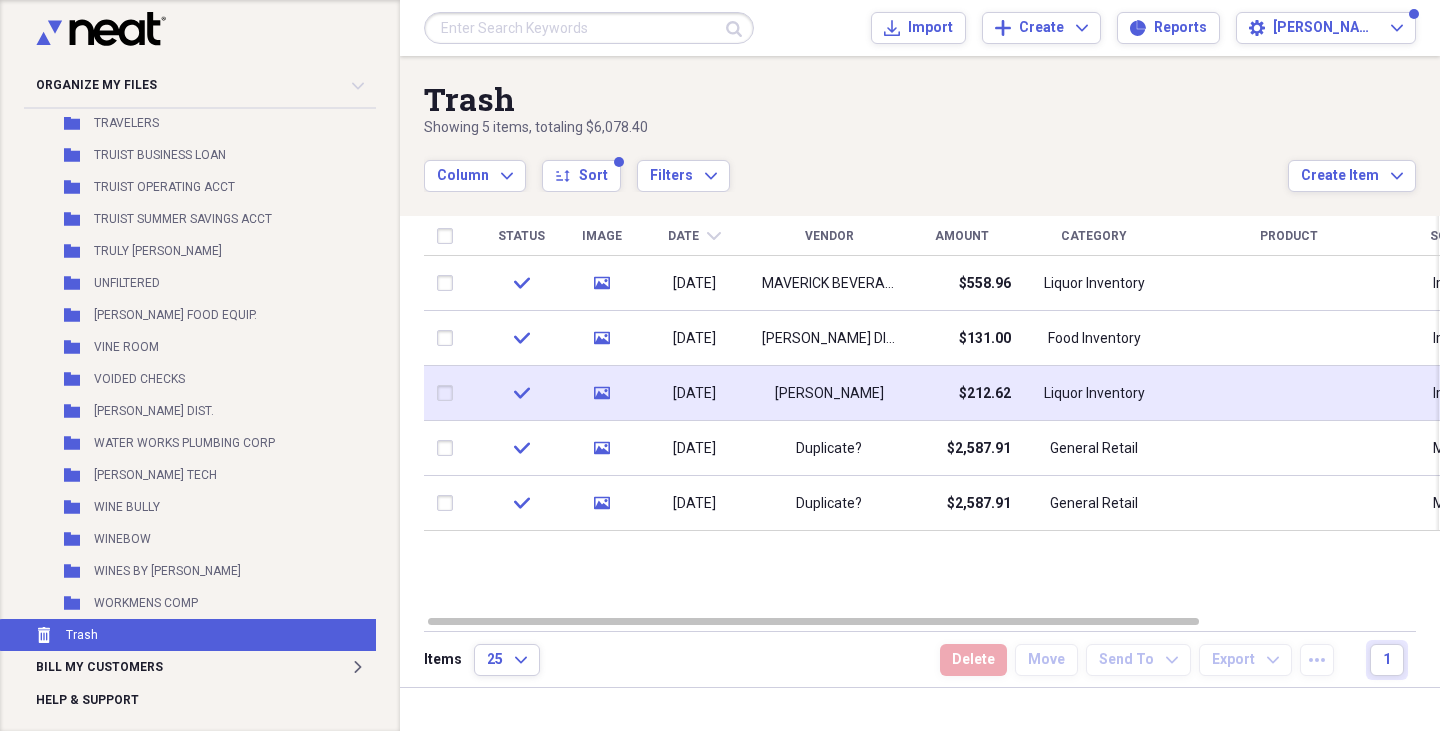click on "[PERSON_NAME]" at bounding box center (829, 393) 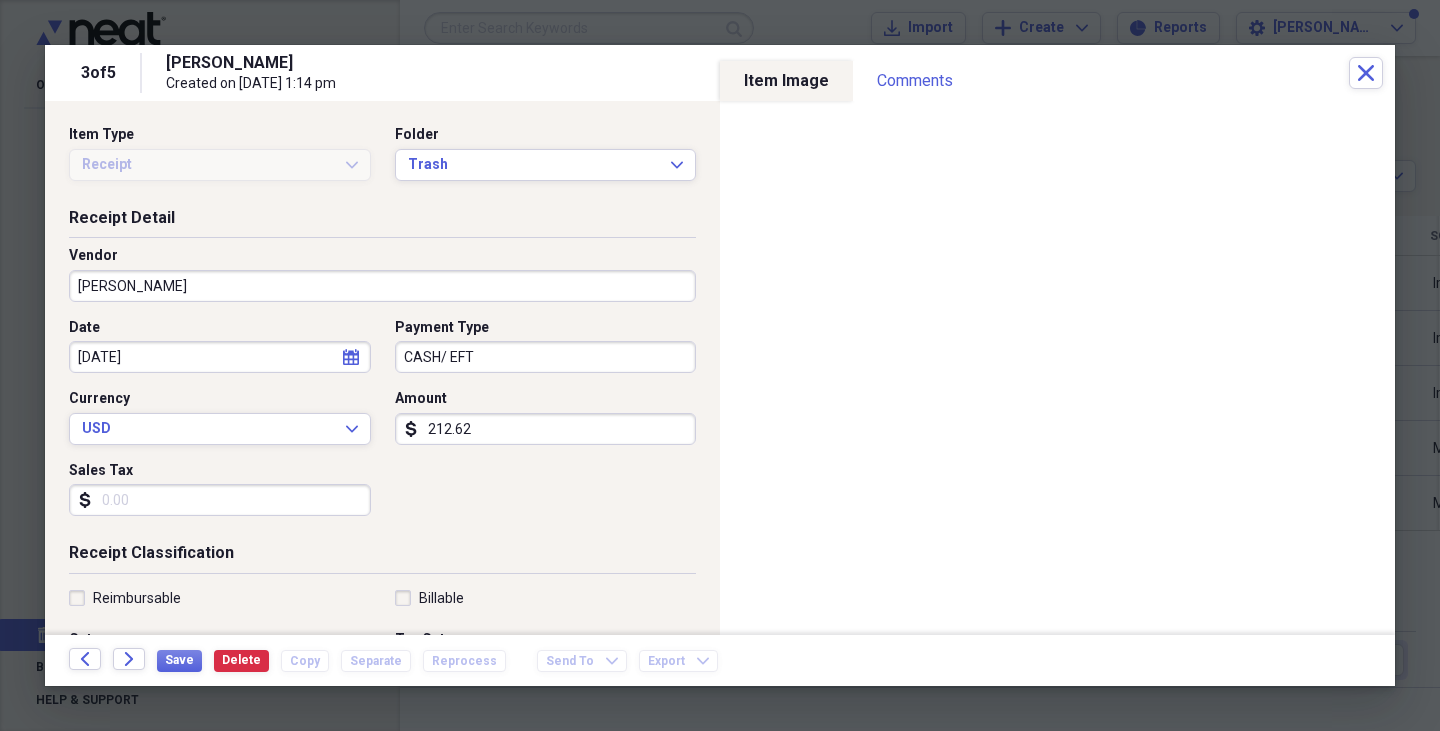 scroll, scrollTop: 486, scrollLeft: 0, axis: vertical 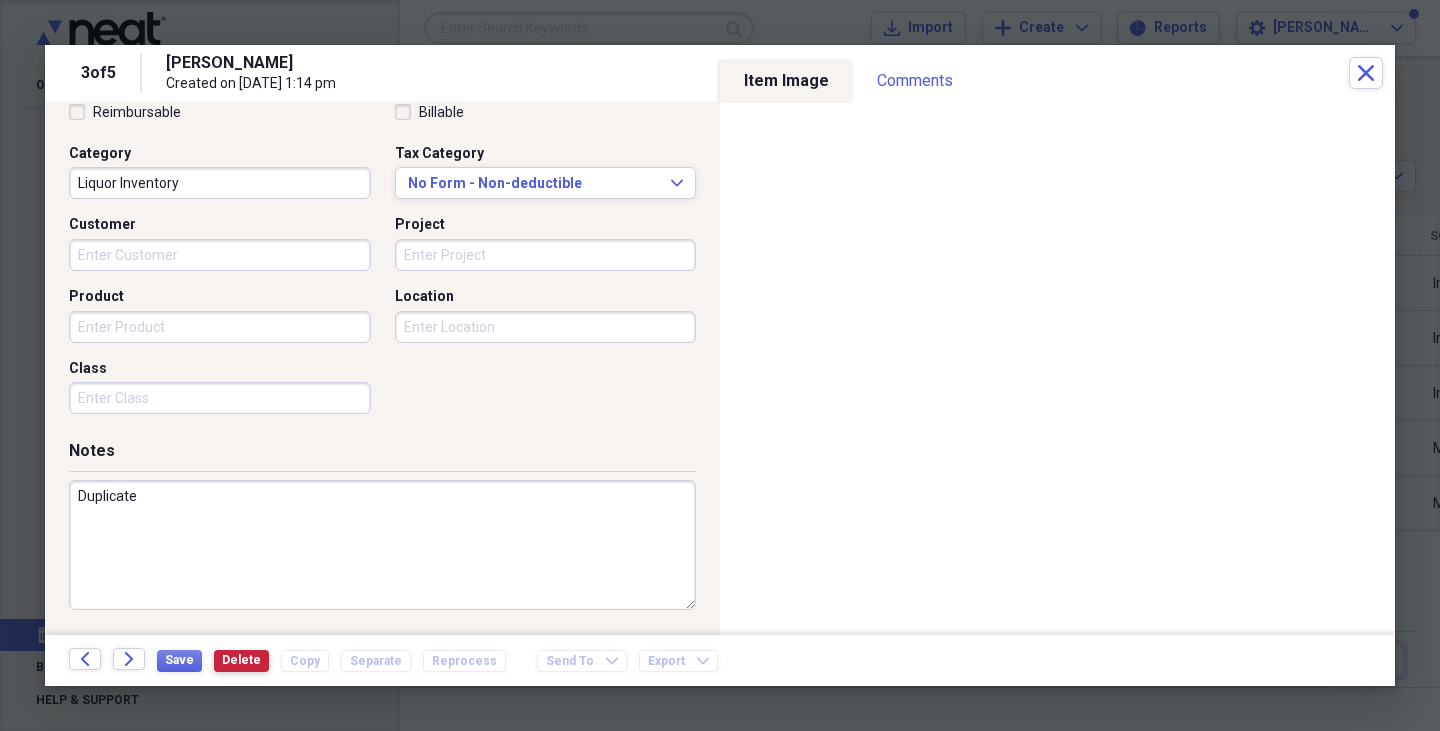 click on "Delete" at bounding box center [241, 660] 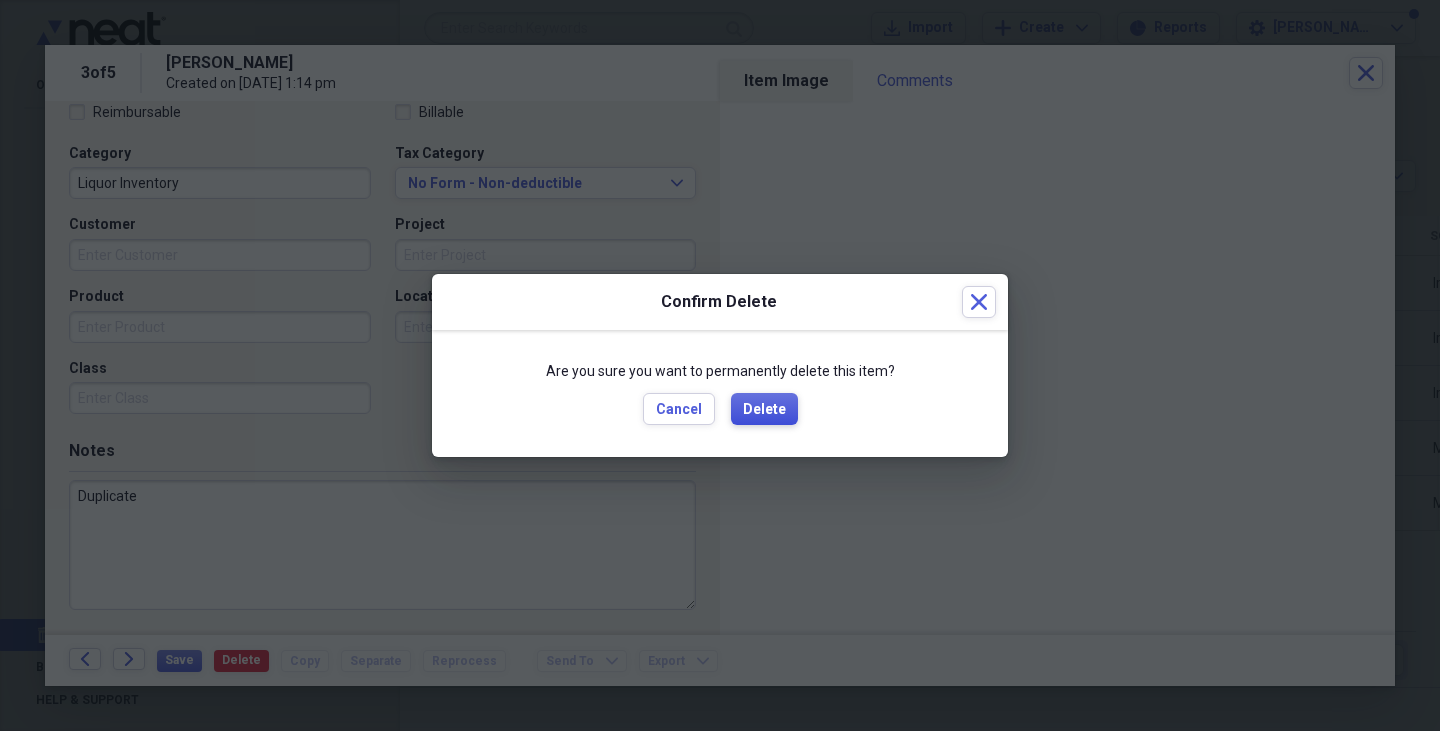 click on "Delete" at bounding box center (764, 410) 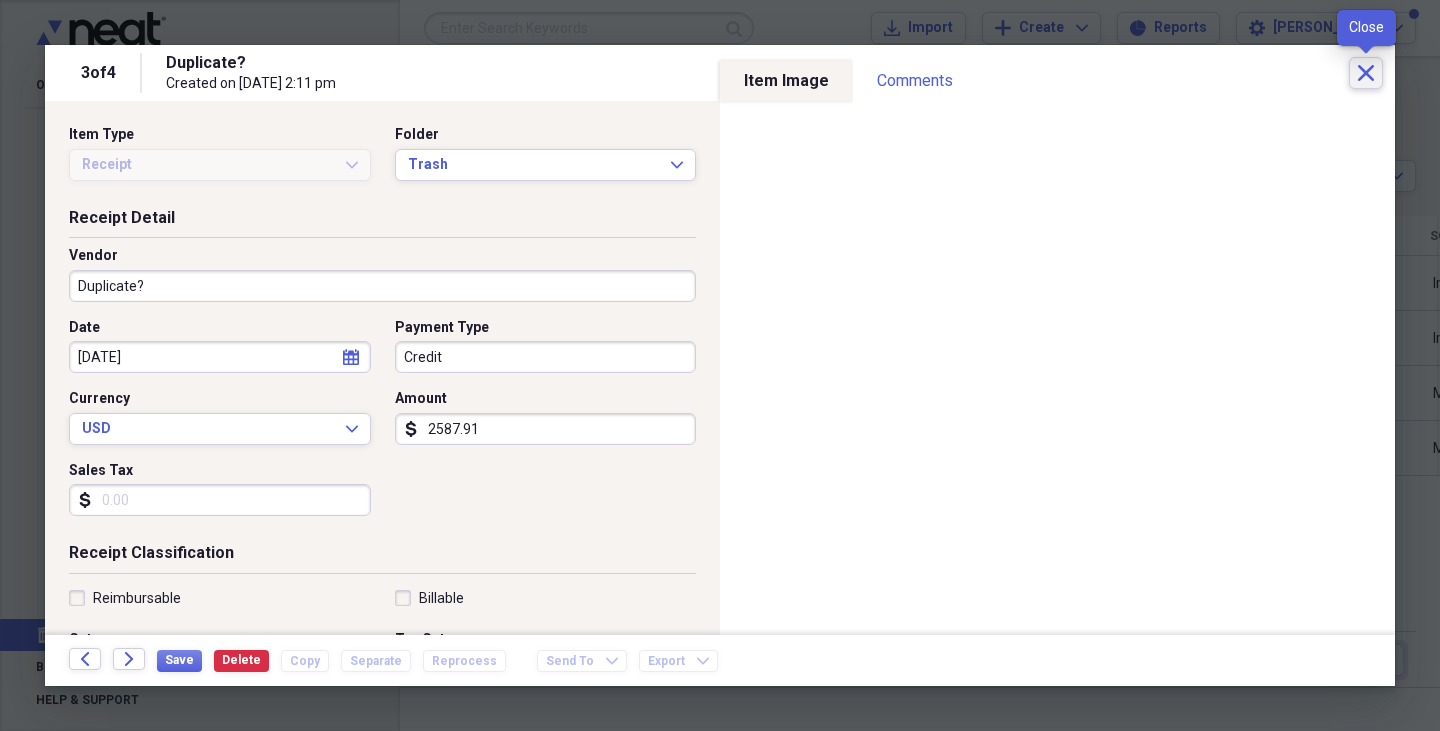 click on "Close" at bounding box center [1366, 73] 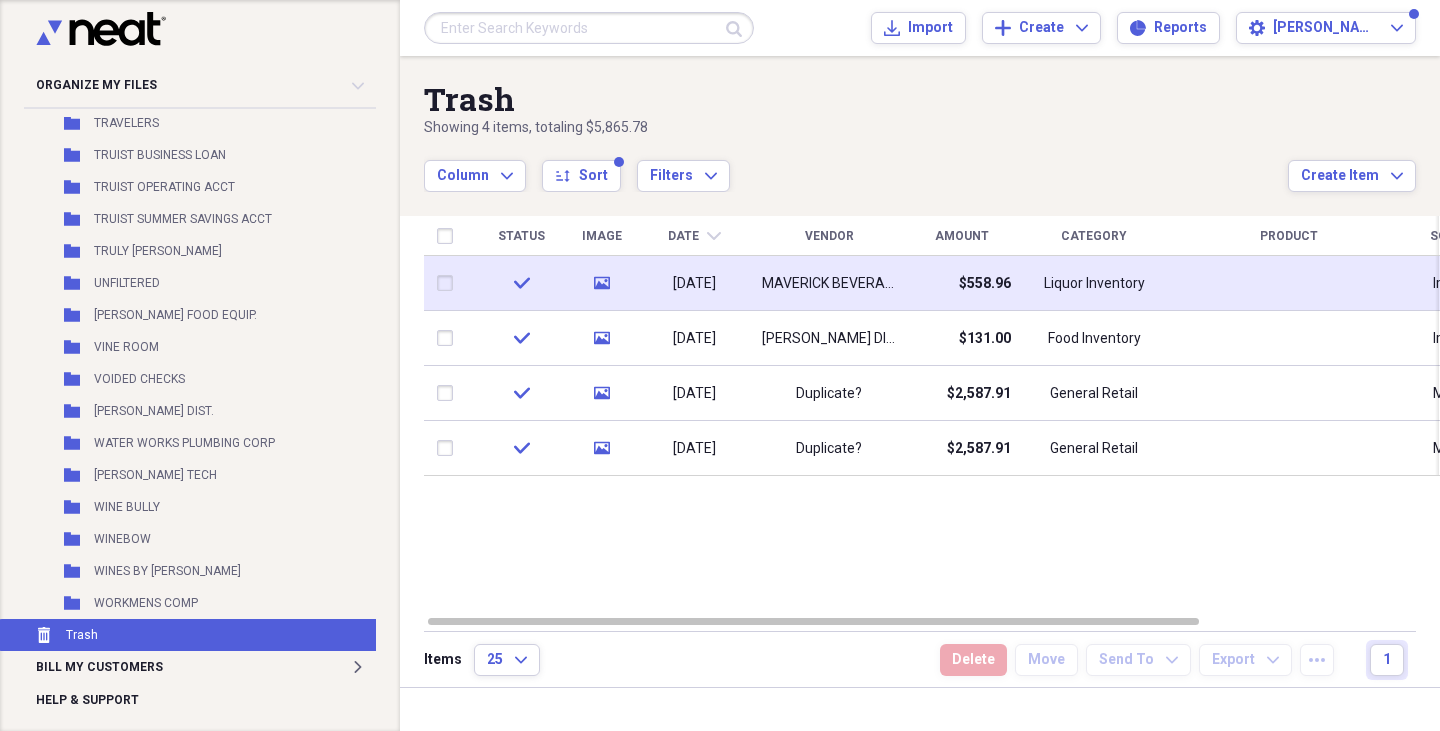 click on "MAVERICK BEVERAGE CO" at bounding box center [829, 284] 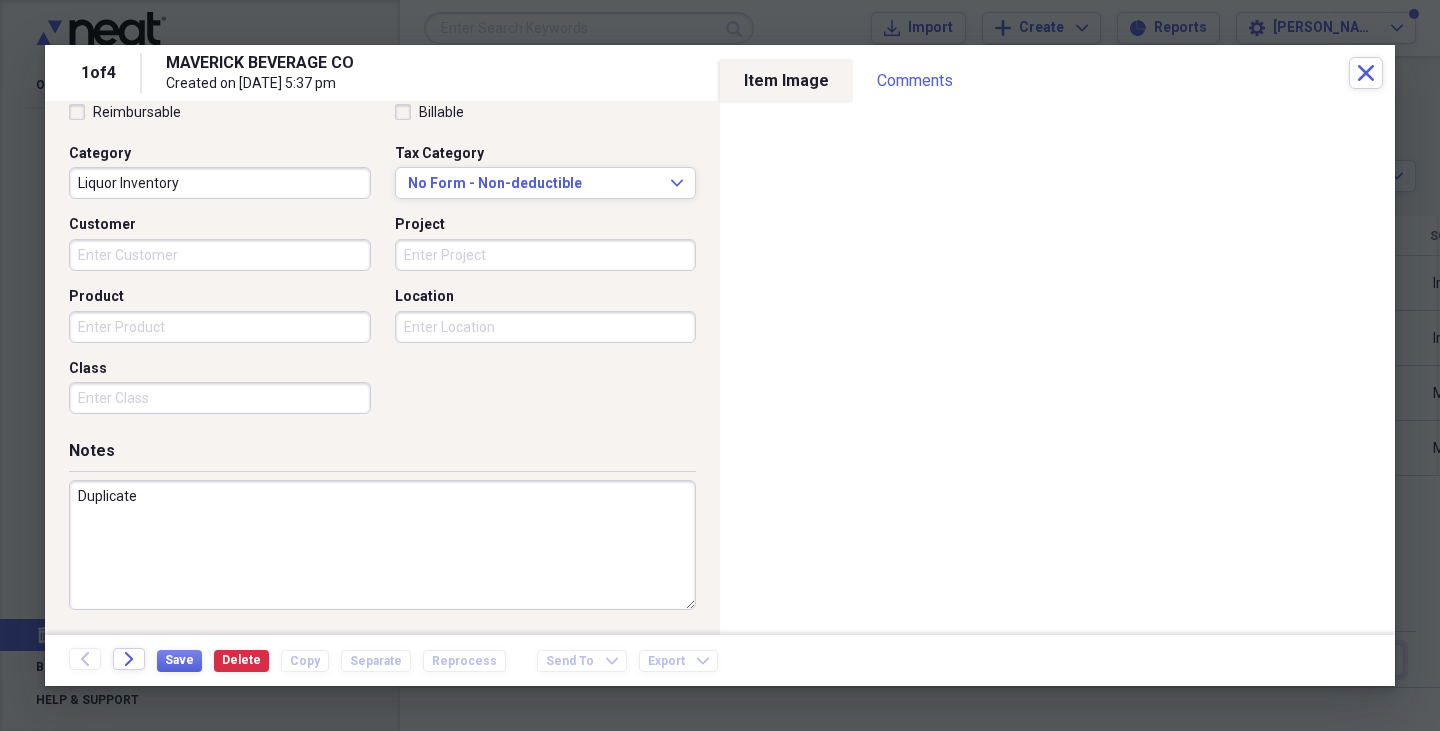 scroll, scrollTop: 0, scrollLeft: 0, axis: both 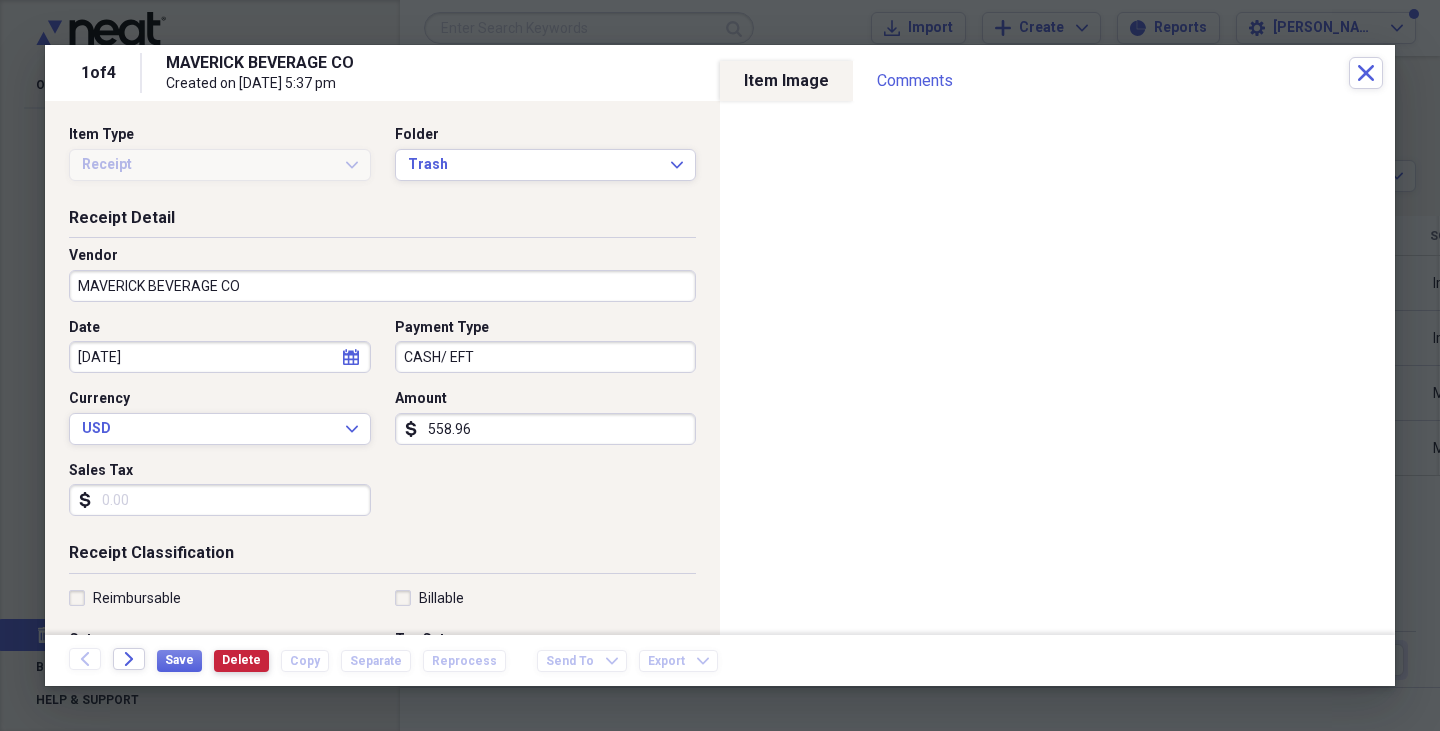 click on "Delete" at bounding box center (241, 661) 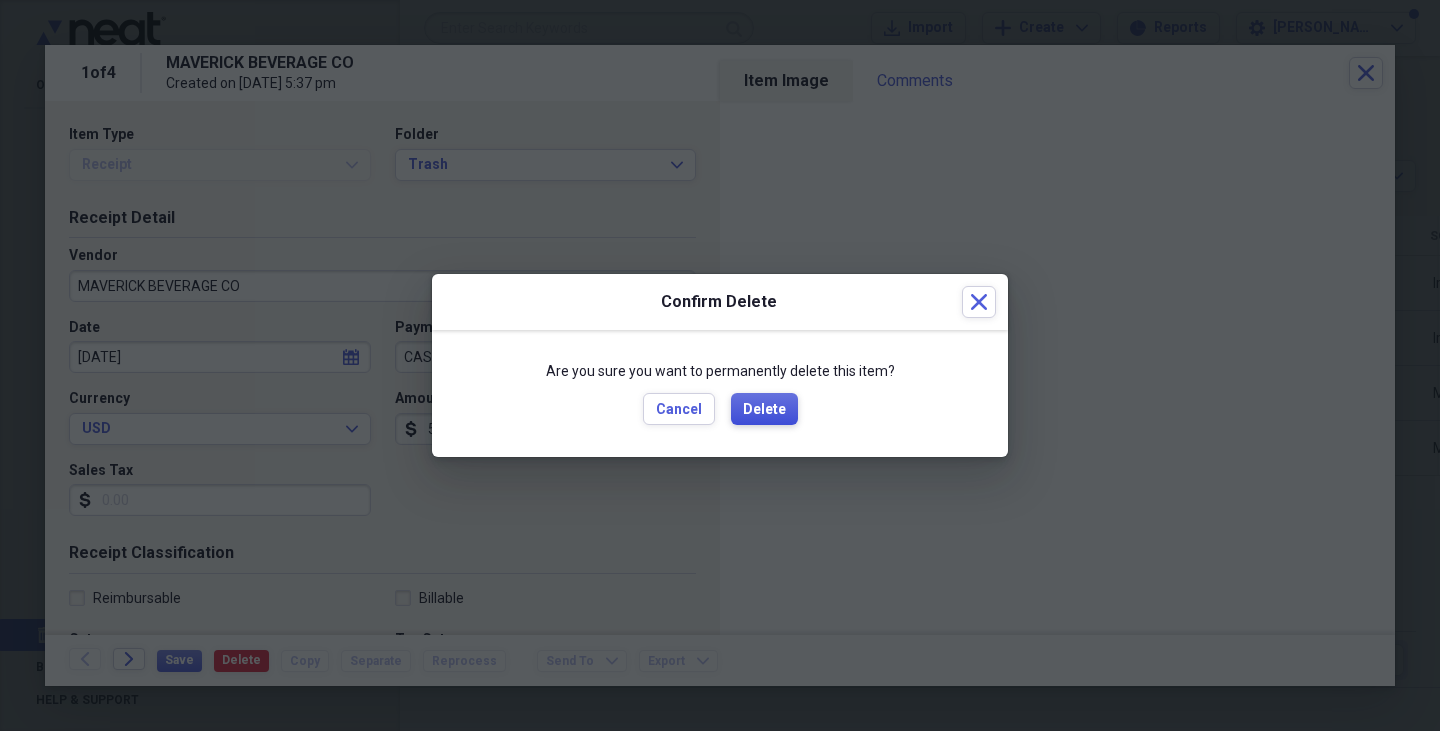 click on "Delete" at bounding box center (764, 409) 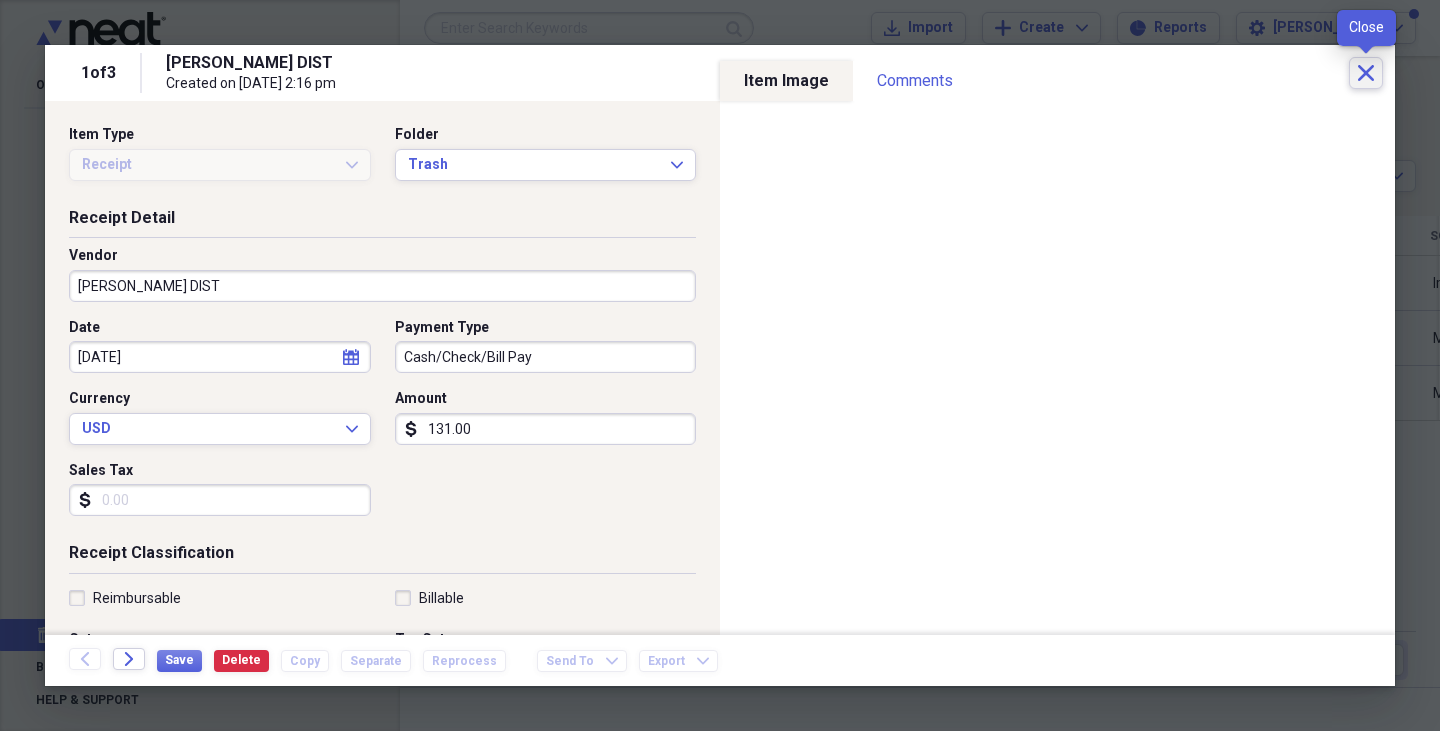 click 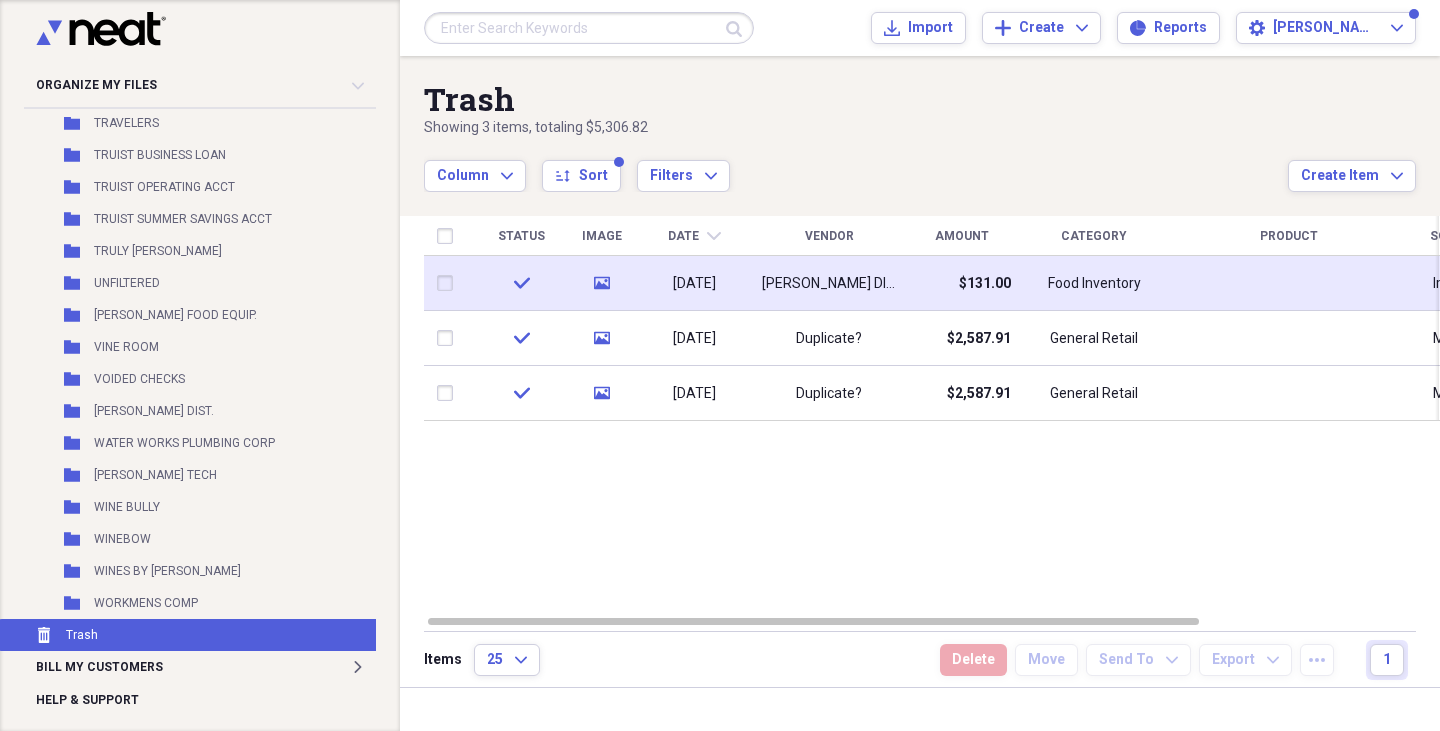 click on "Food Inventory" at bounding box center [1094, 284] 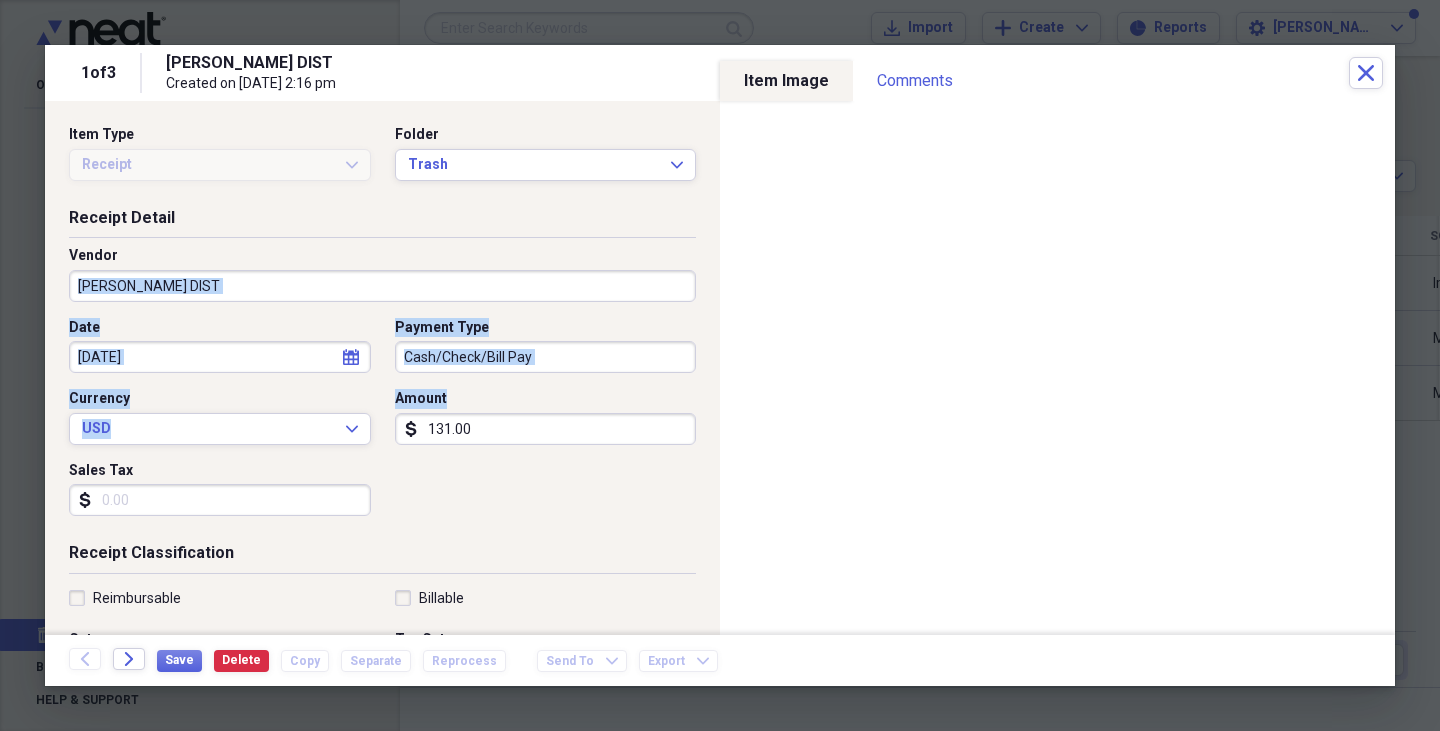 drag, startPoint x: 675, startPoint y: 362, endPoint x: 667, endPoint y: 525, distance: 163.1962 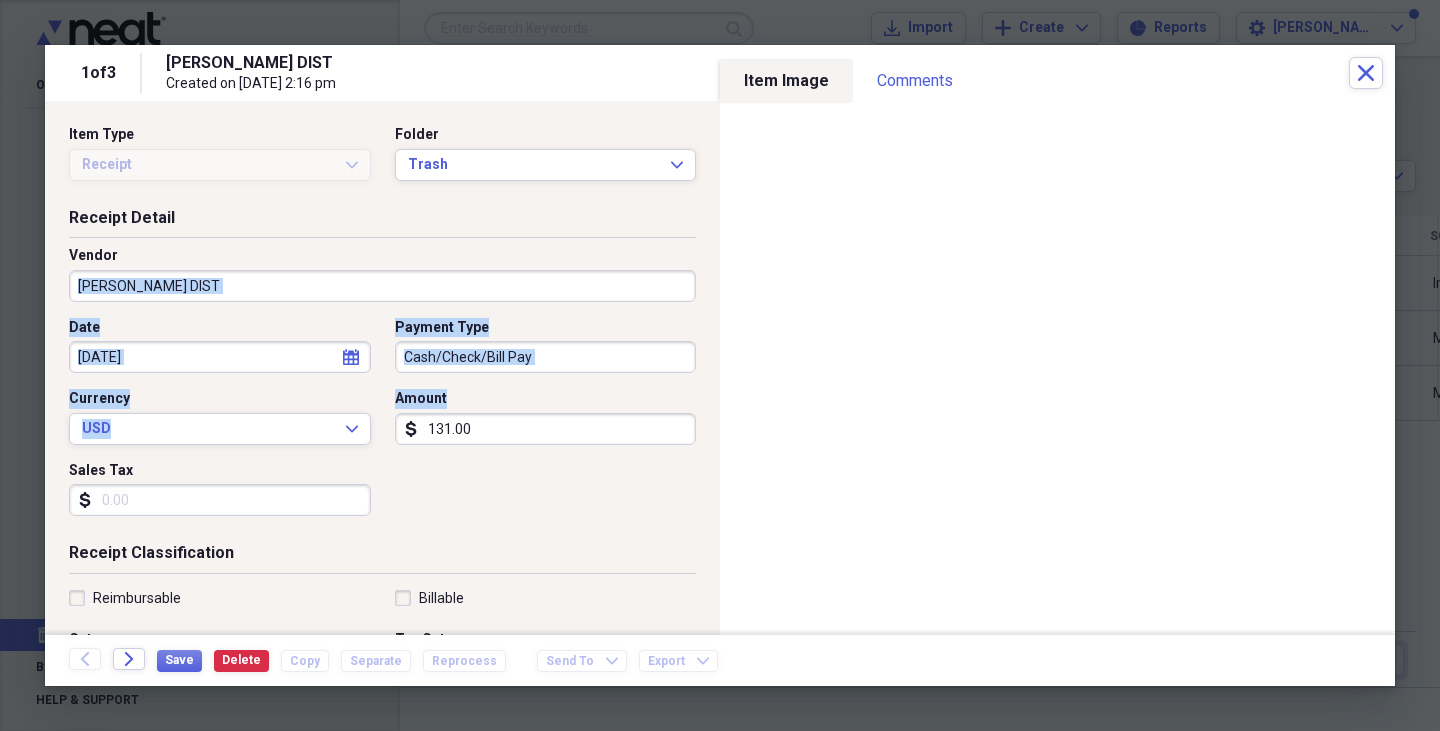 drag, startPoint x: 667, startPoint y: 525, endPoint x: 698, endPoint y: 248, distance: 278.72925 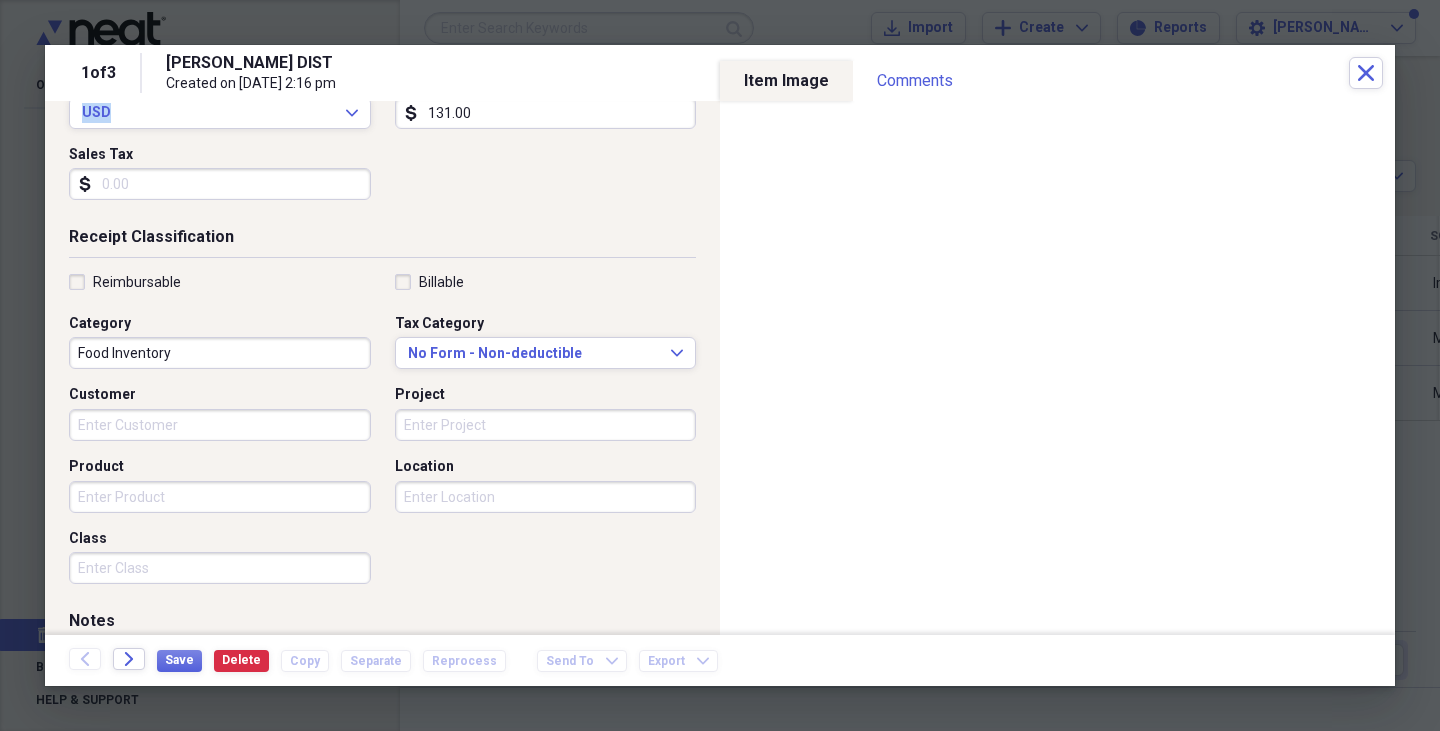 scroll, scrollTop: 486, scrollLeft: 0, axis: vertical 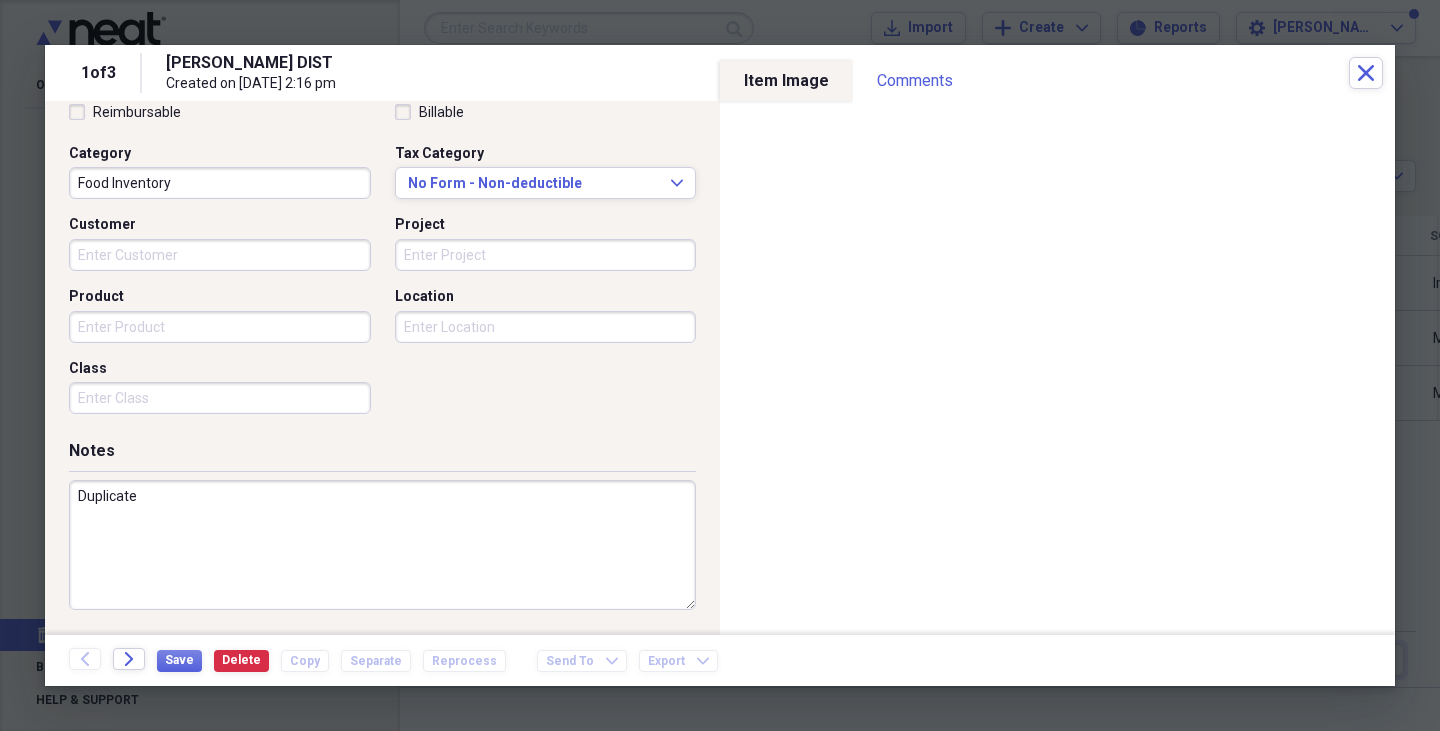click on "Notes" at bounding box center [382, 455] 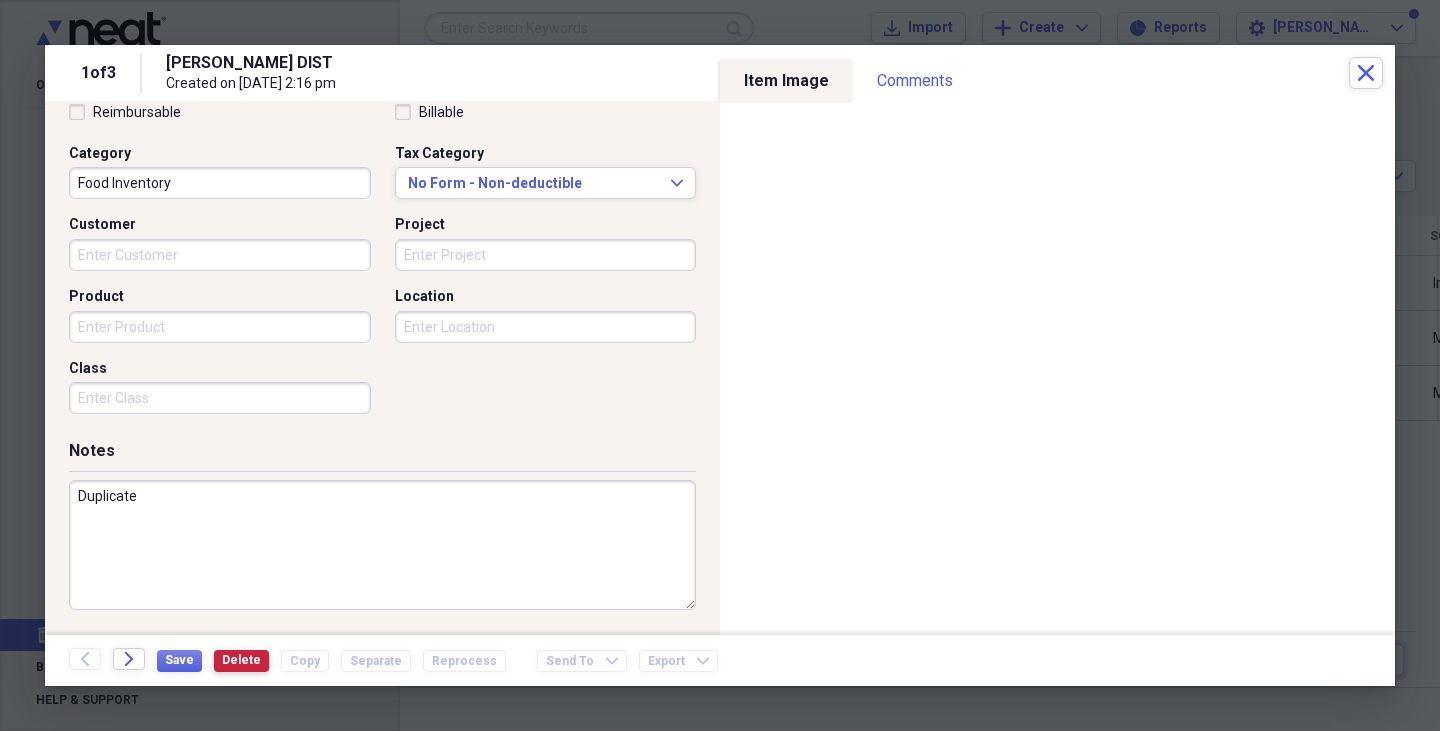 click on "Delete" at bounding box center (241, 660) 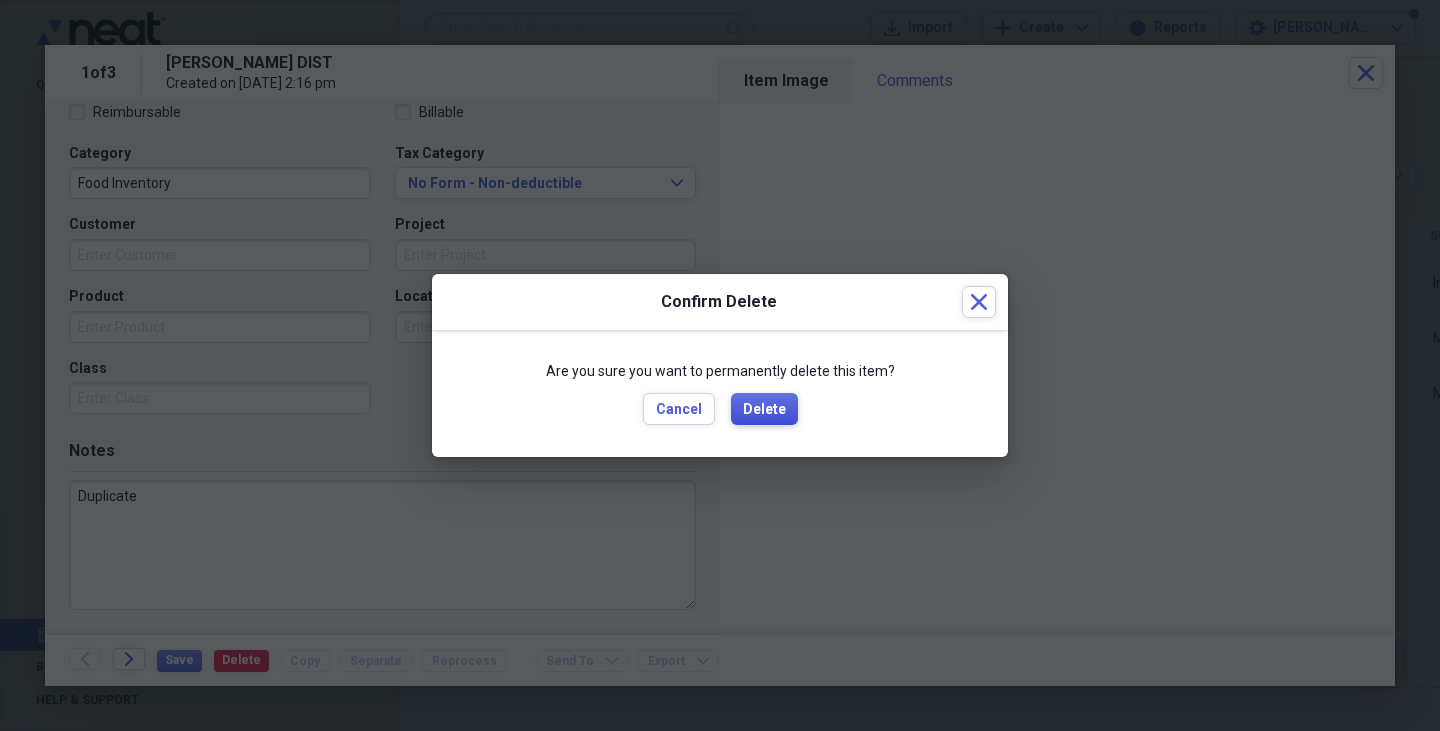 click on "Delete" at bounding box center [764, 410] 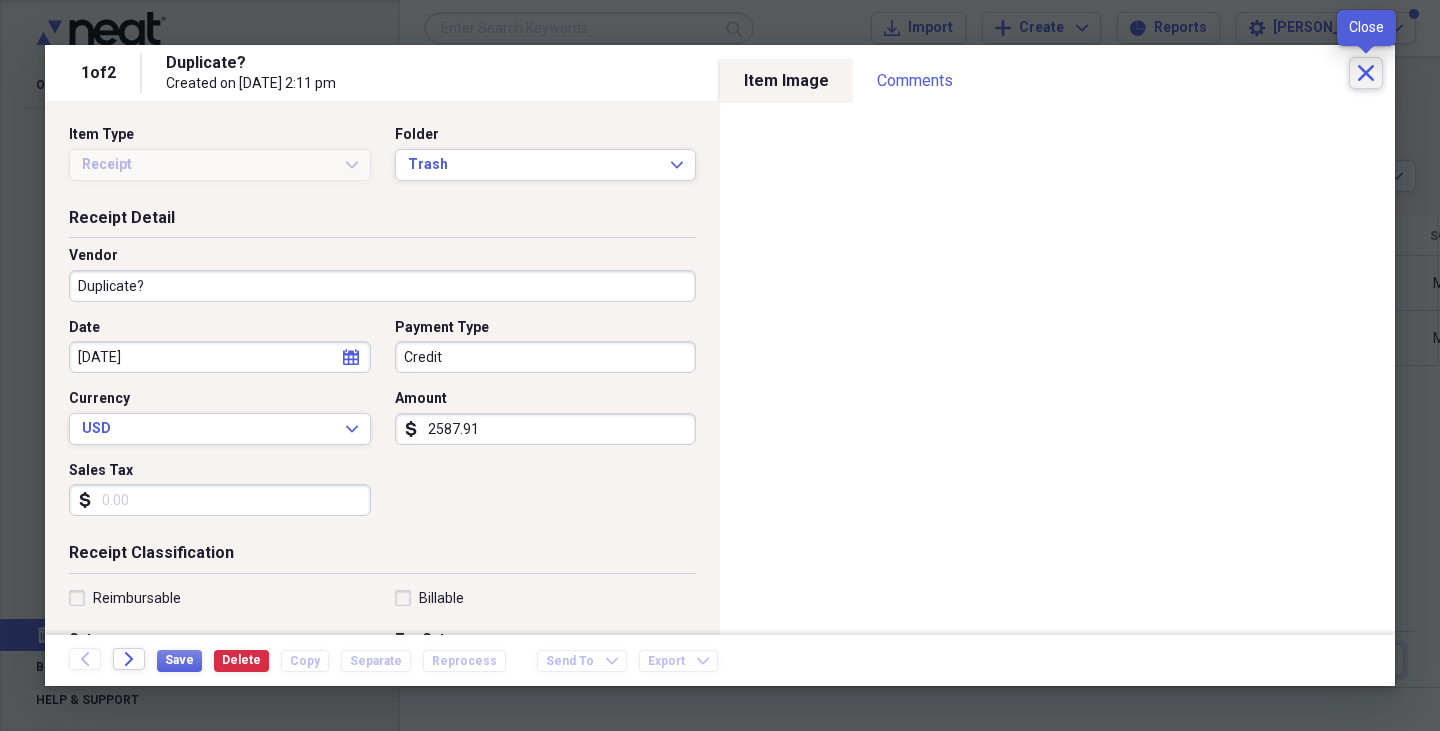 click on "Close" 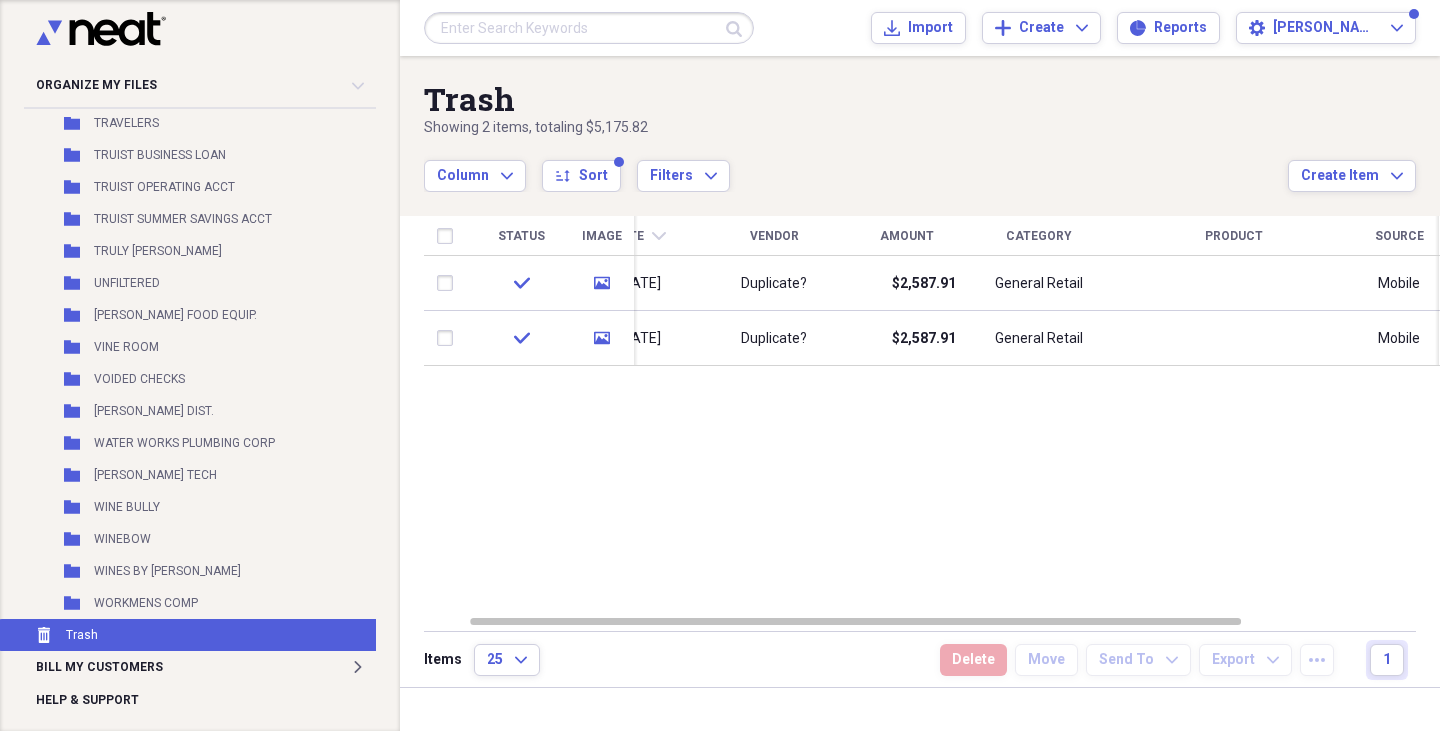 click on "Status Image Date chevron-down Vendor Amount Category Product Source Billable Reimbursable check media 01/23/2025 Duplicate? $2,587.91 General Retail Mobile check media 01/23/2025 Duplicate? $2,587.91 General Retail Mobile" at bounding box center [932, 415] 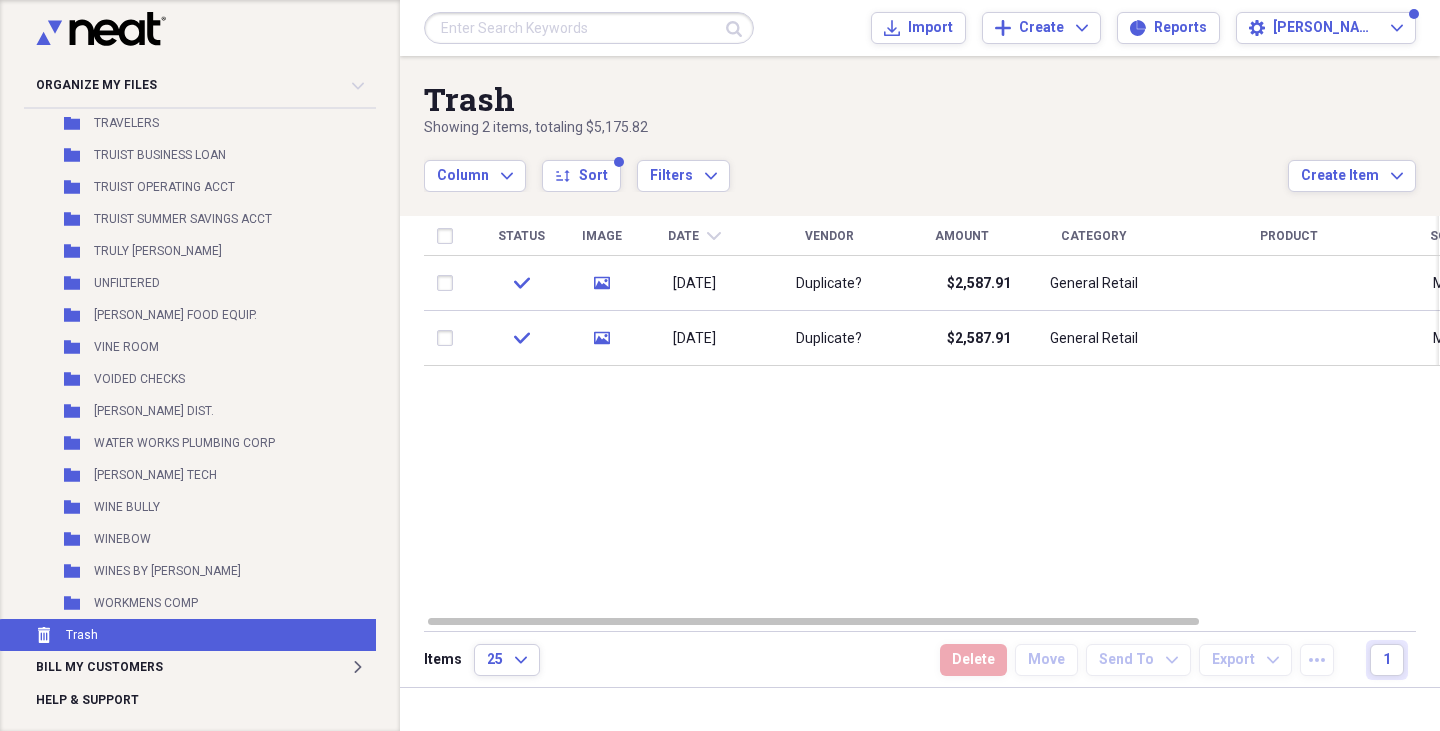click on "Status Image Date chevron-down Vendor Amount Category Product Source Billable Reimbursable check media 01/23/2025 Duplicate? $2,587.91 General Retail Mobile check media 01/23/2025 Duplicate? $2,587.91 General Retail Mobile" at bounding box center (932, 415) 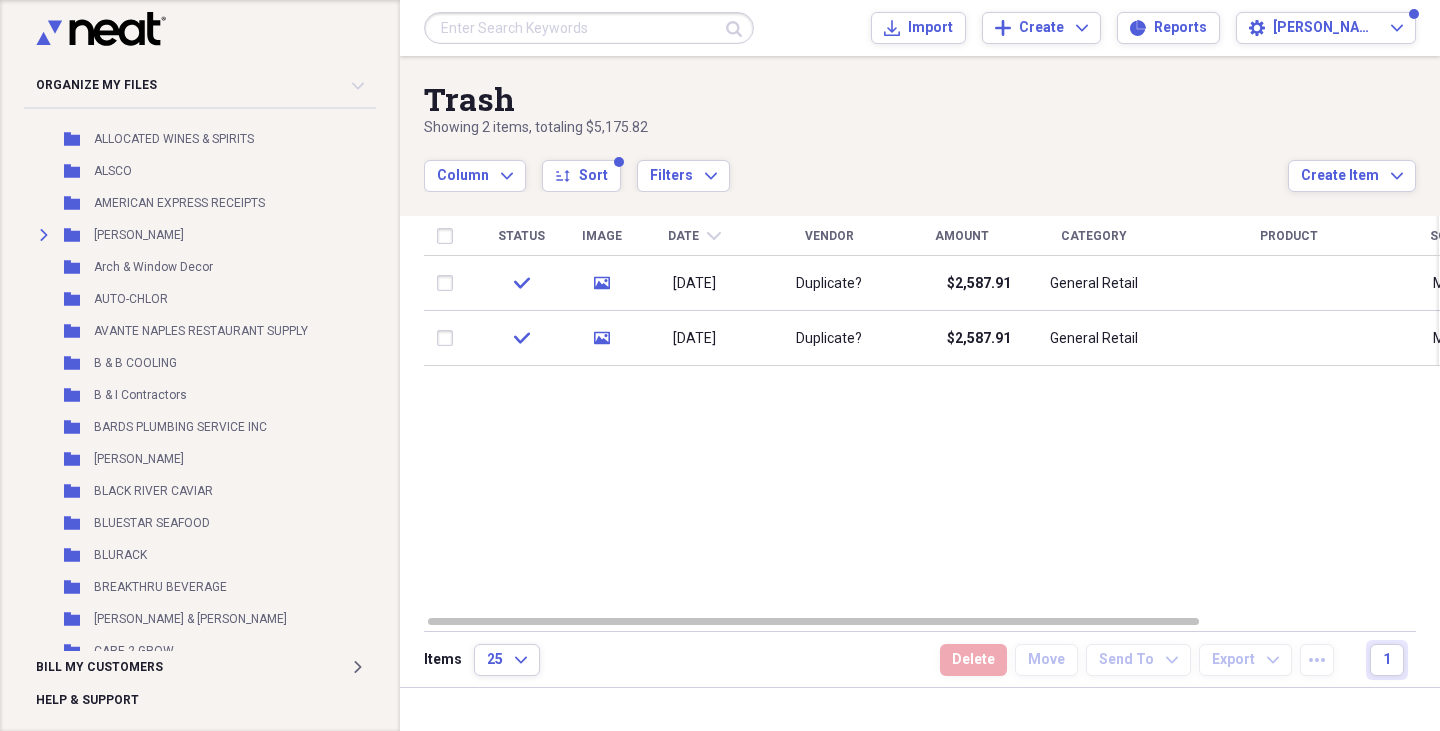 scroll, scrollTop: 0, scrollLeft: 0, axis: both 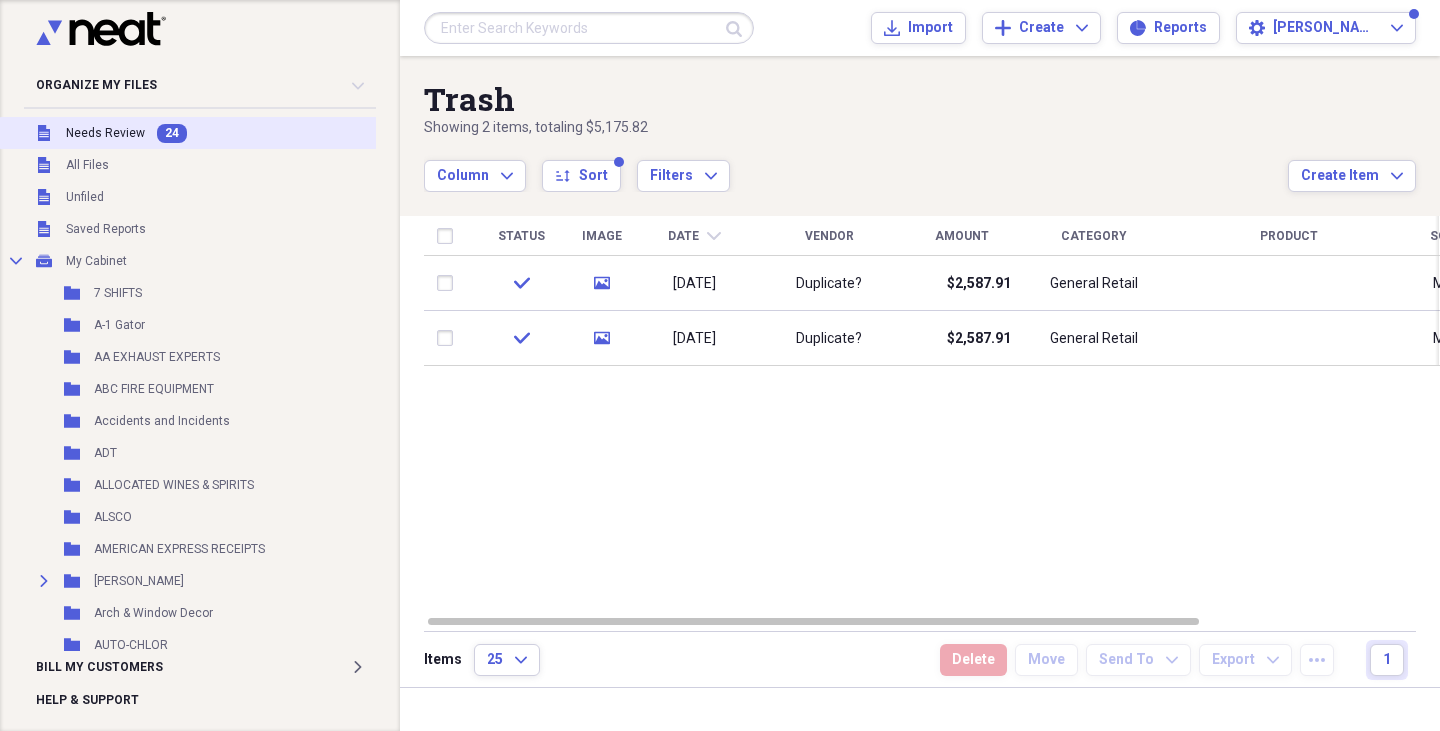 click on "Unfiled Needs Review 24" at bounding box center (213, 133) 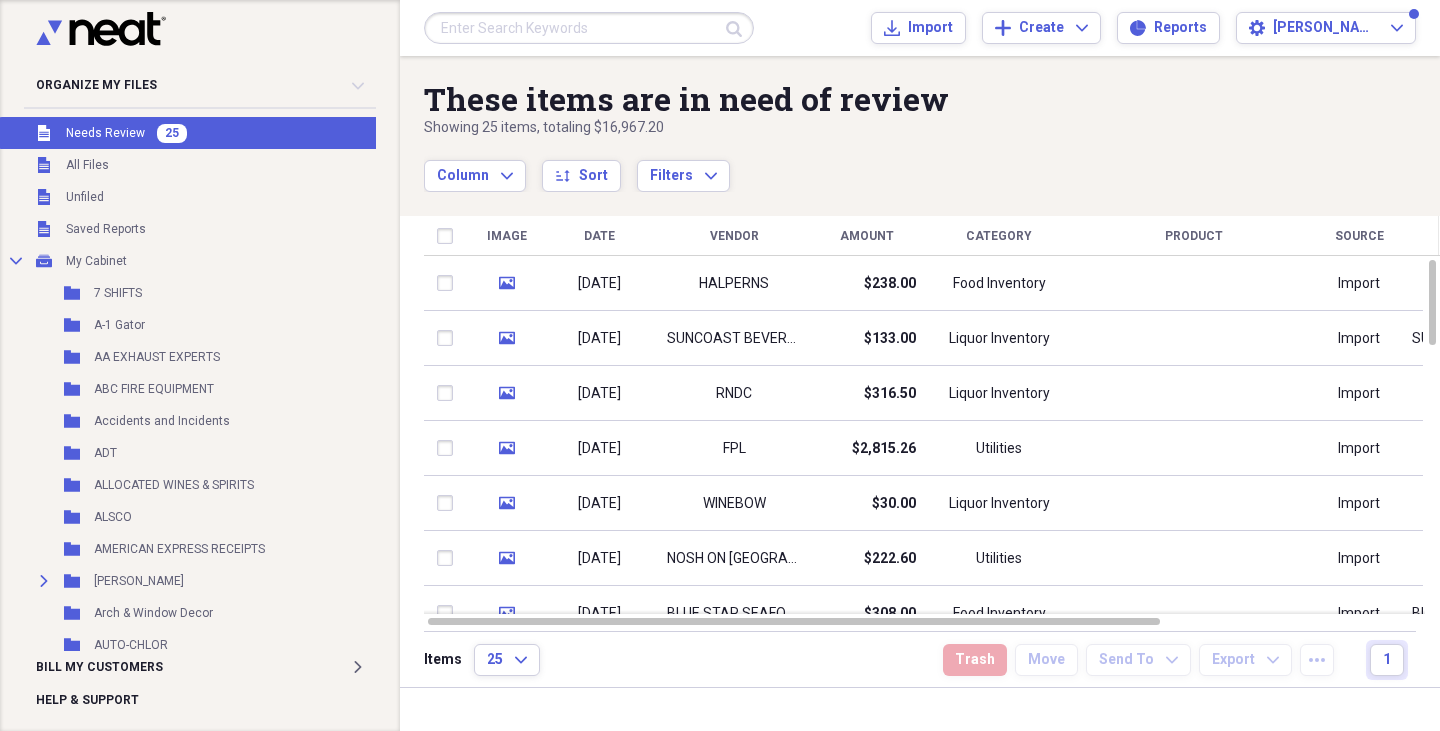 click on "Vendor" at bounding box center [734, 236] 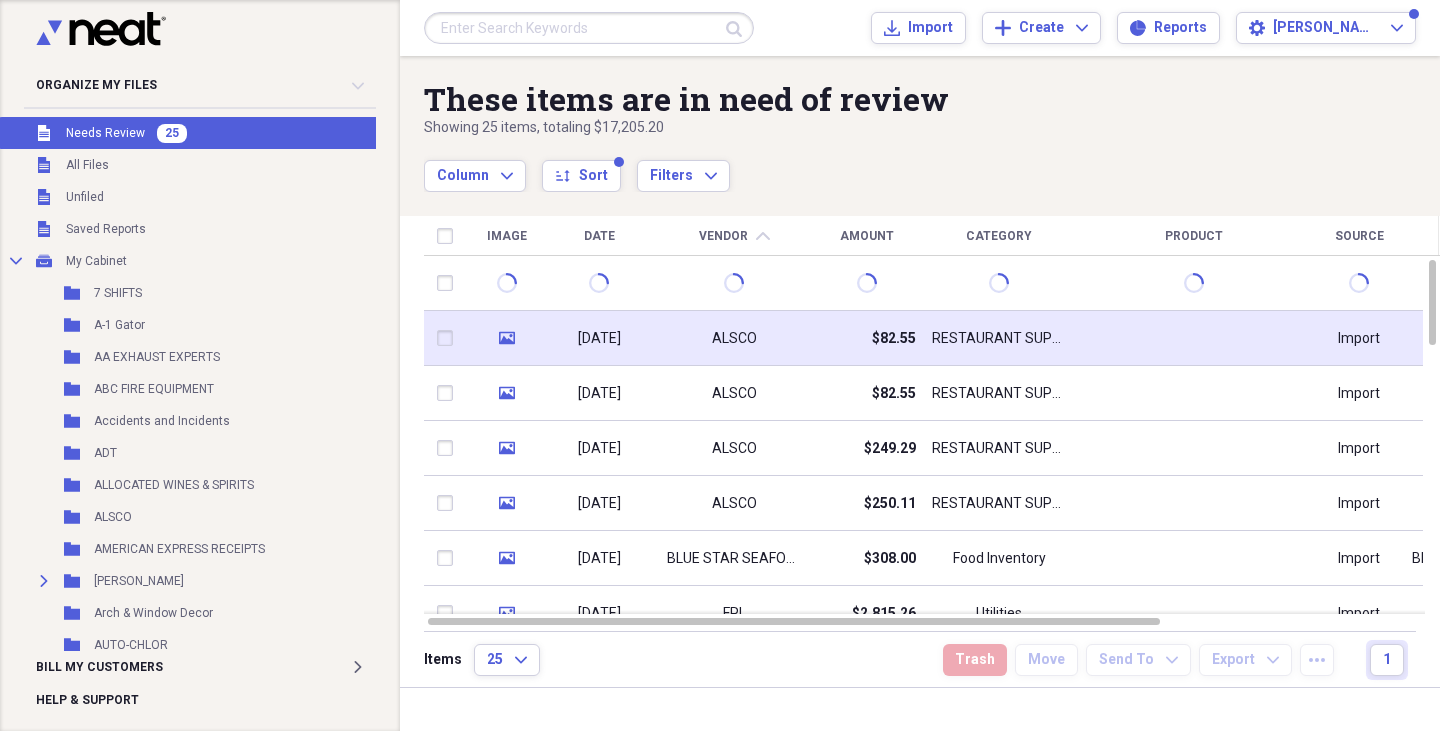 click on "$82.55" at bounding box center [866, 338] 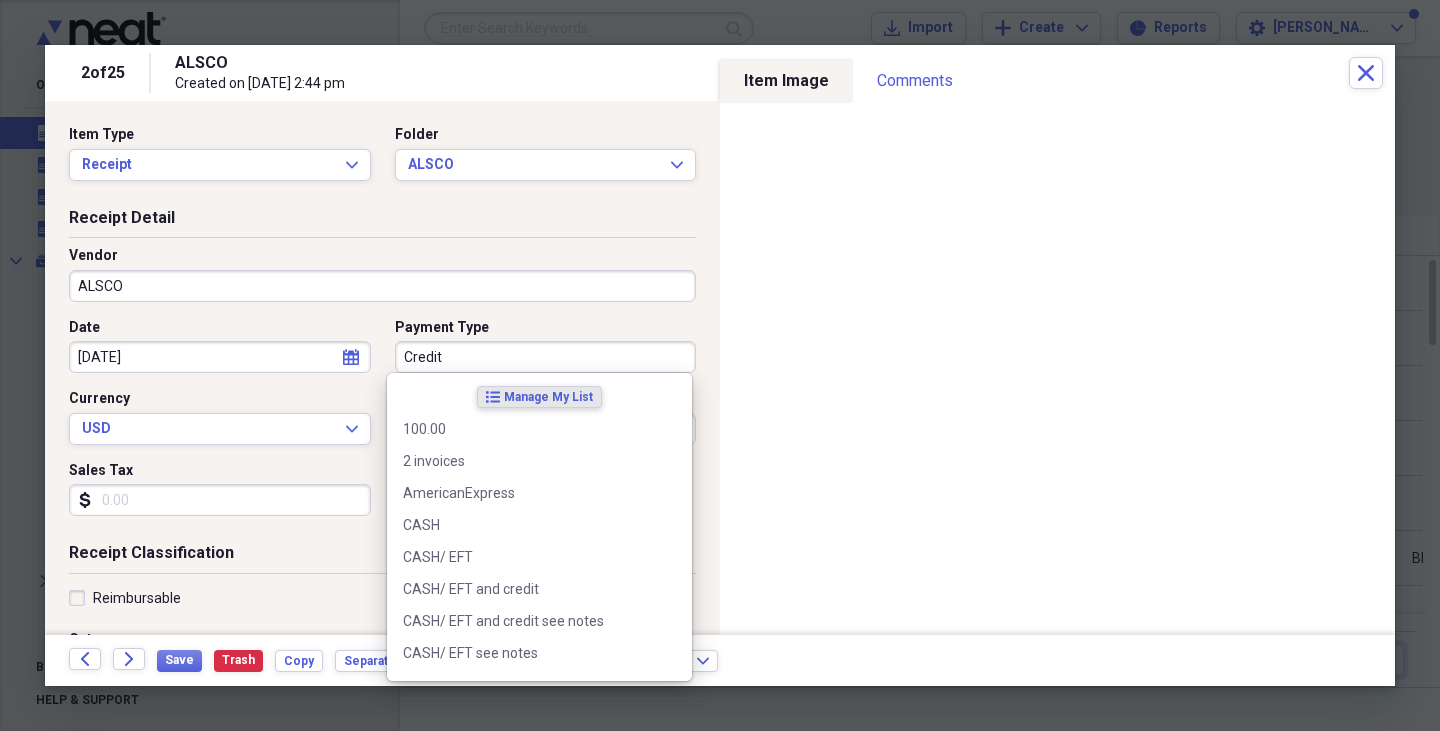 click on "Credit" at bounding box center (546, 357) 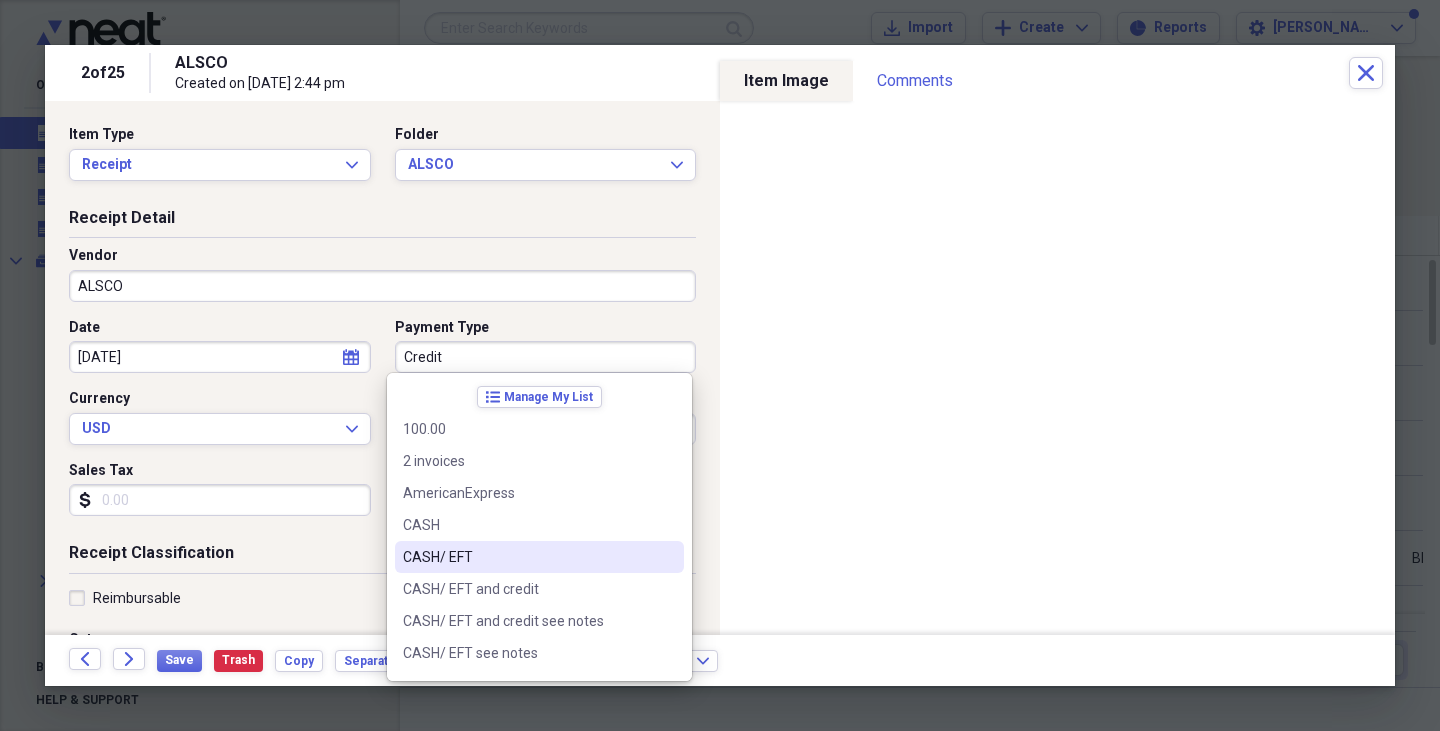 click on "CASH/ EFT" at bounding box center (527, 557) 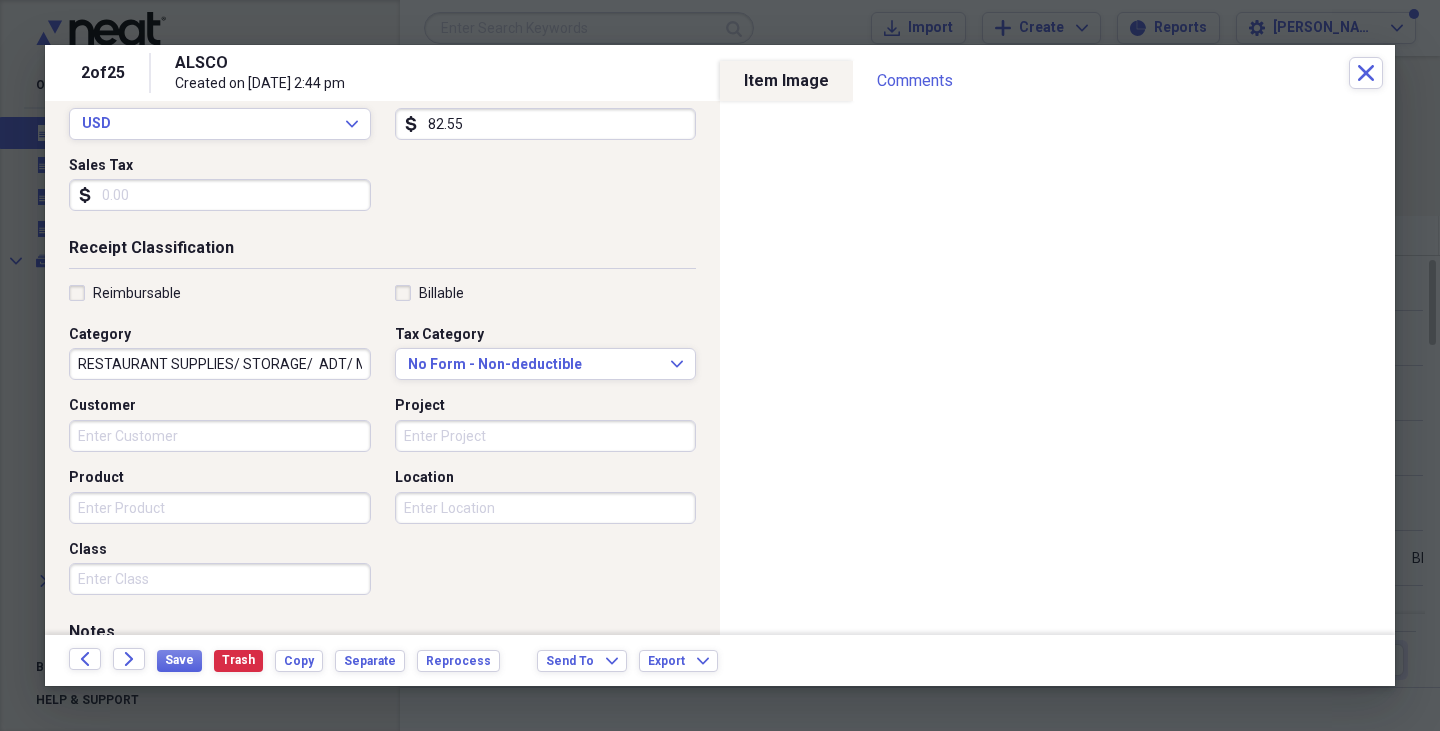 scroll, scrollTop: 306, scrollLeft: 0, axis: vertical 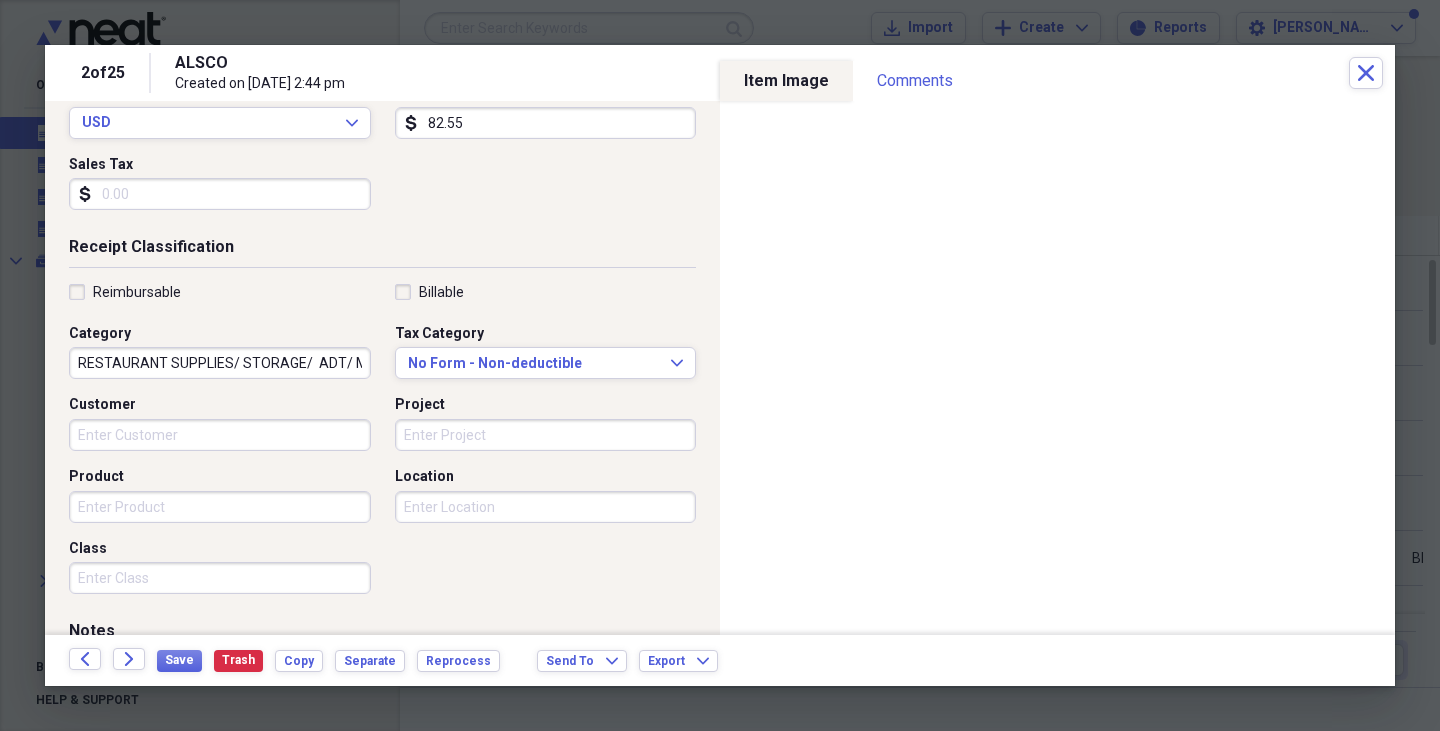 click on "RESTAURANT SUPPLIES/ STORAGE/  ADT/ MAILCHIMP" at bounding box center (220, 363) 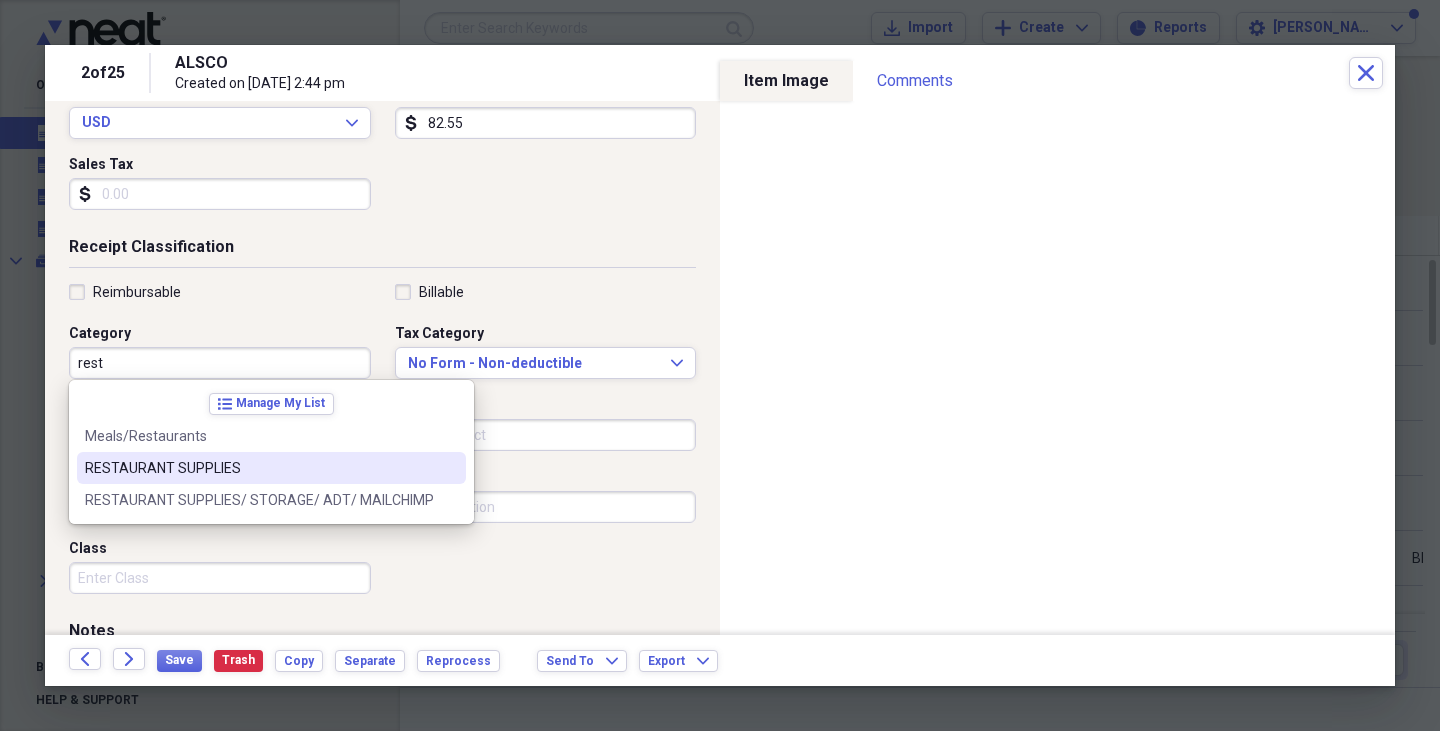 click on "RESTAURANT SUPPLIES" at bounding box center (259, 468) 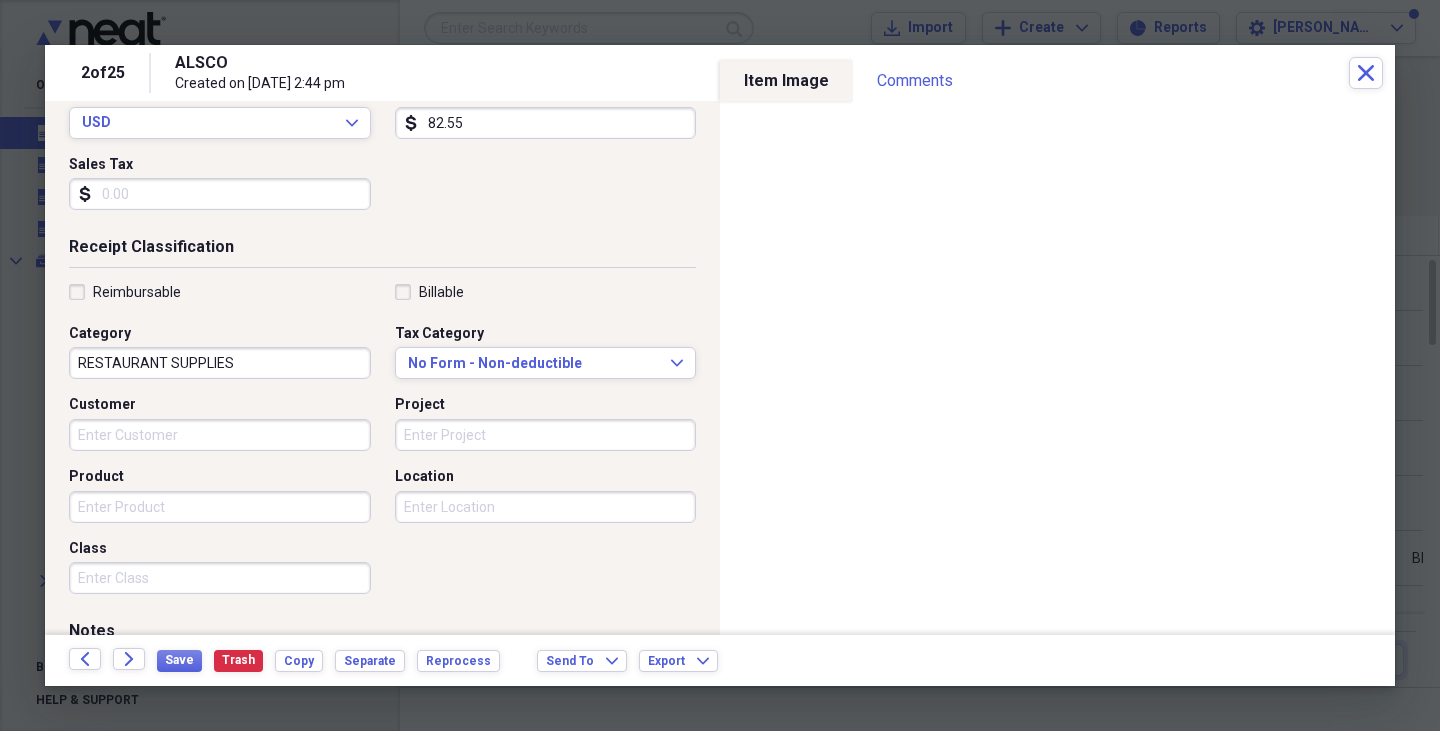 click on "Save Trash Copy Separate Reprocess" at bounding box center (334, 660) 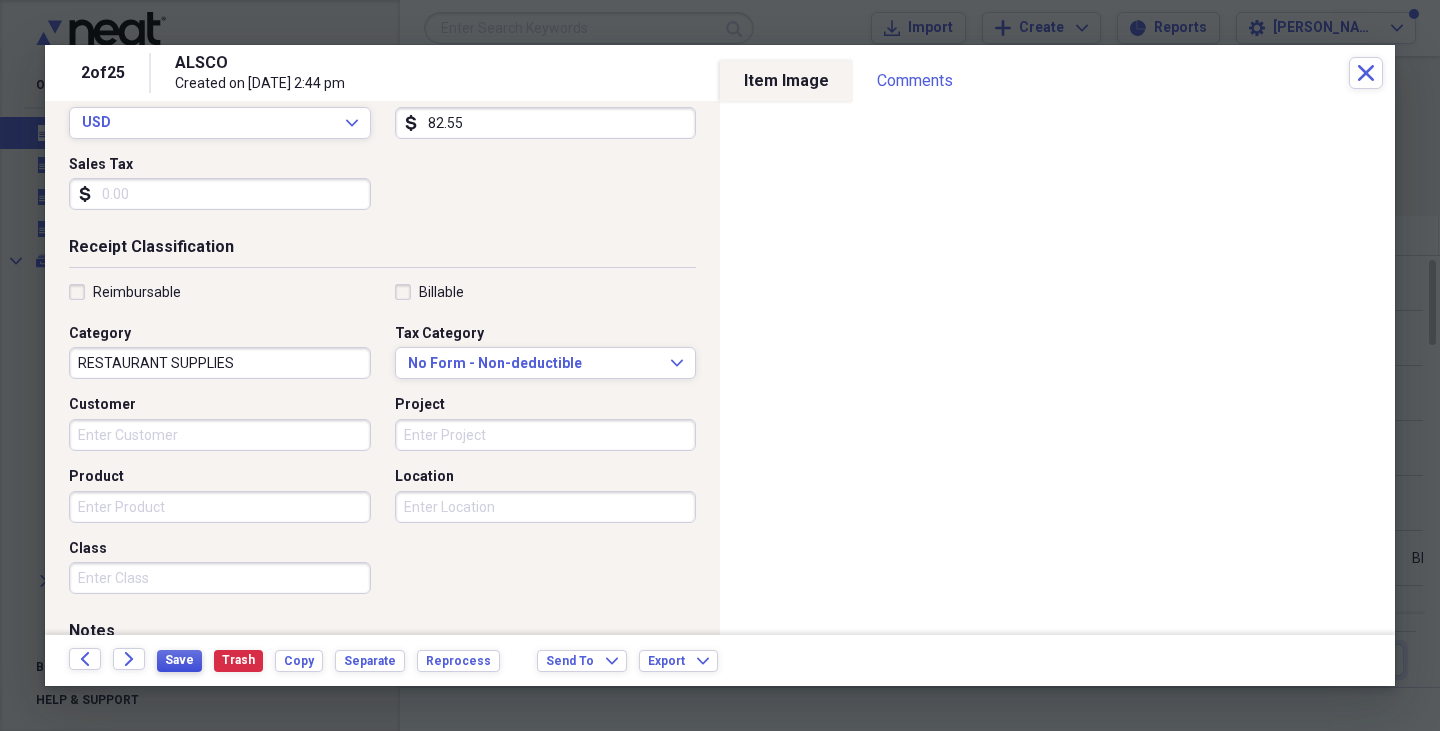 click on "Save" at bounding box center (179, 660) 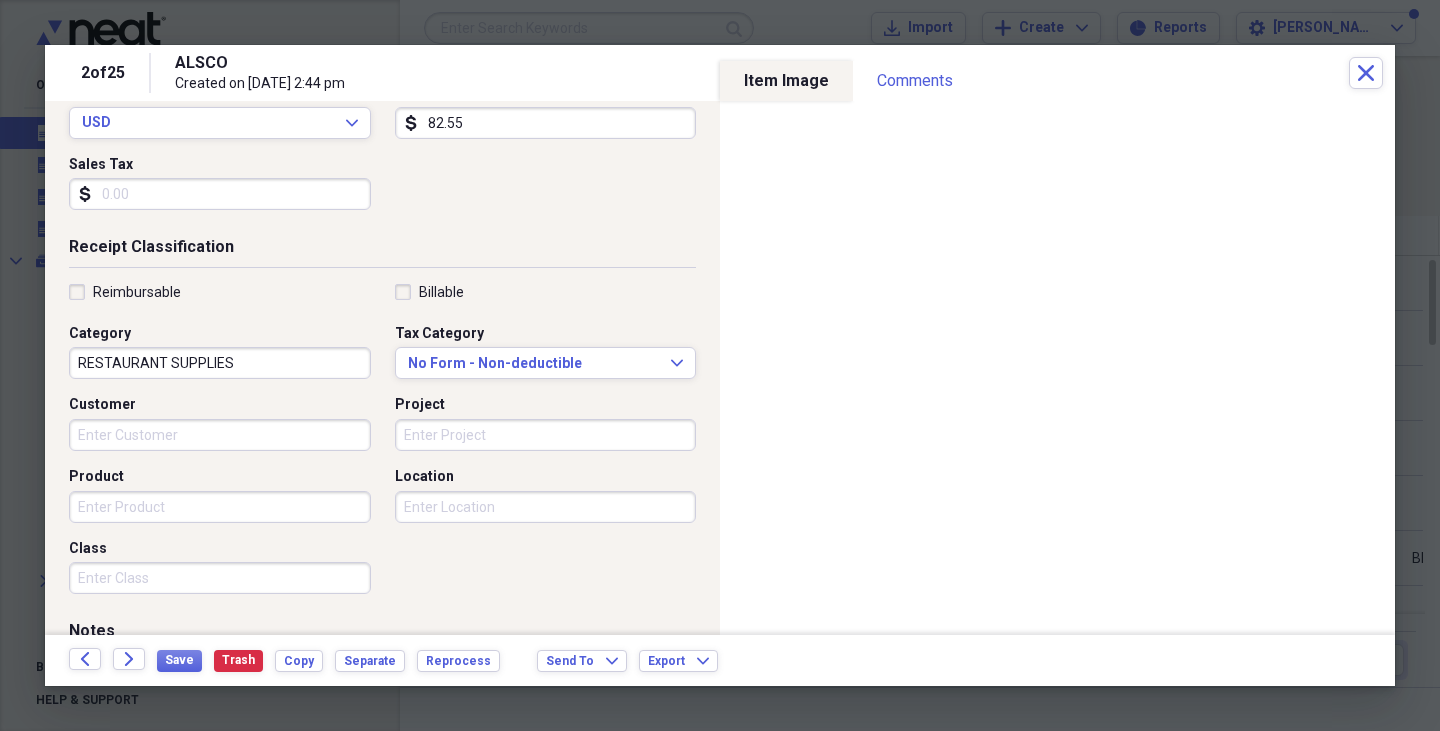 click on "82.55" at bounding box center (546, 123) 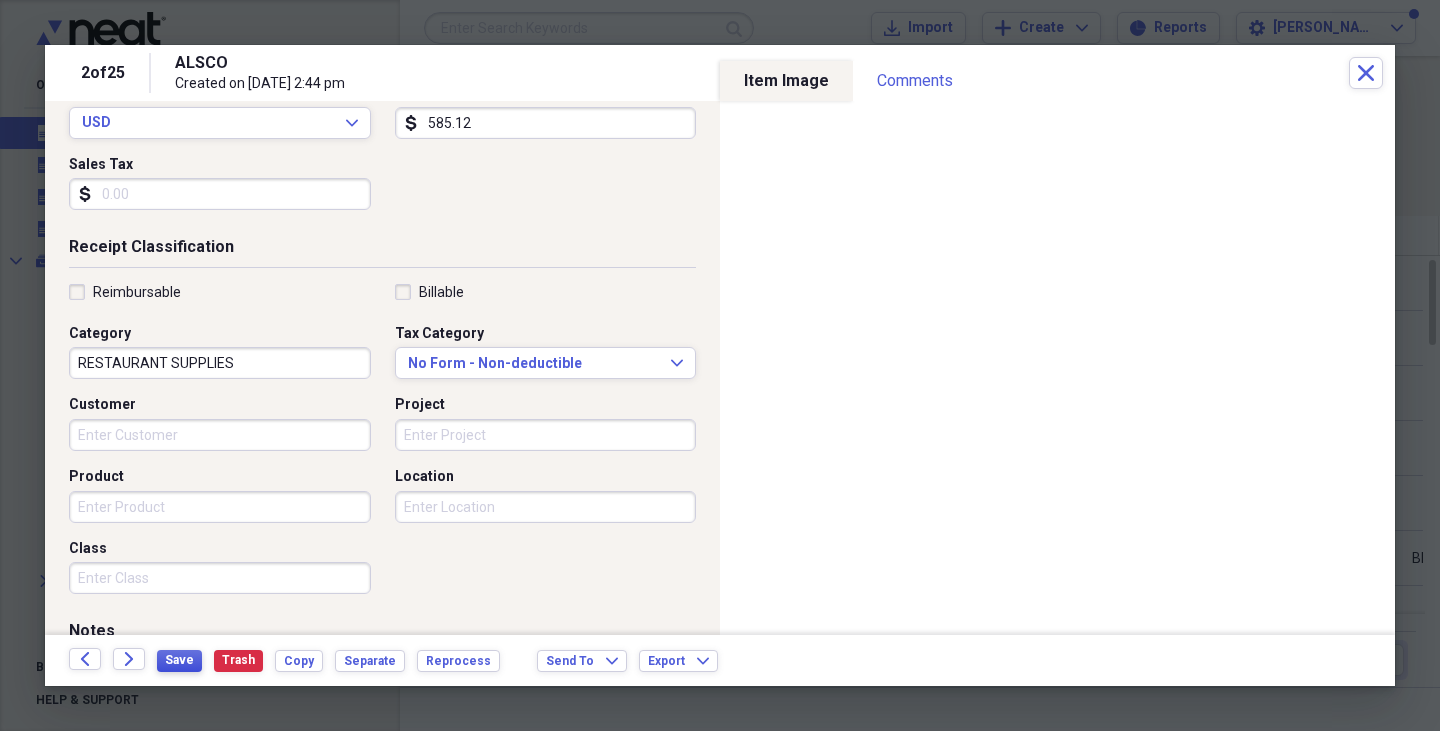 type on "585.12" 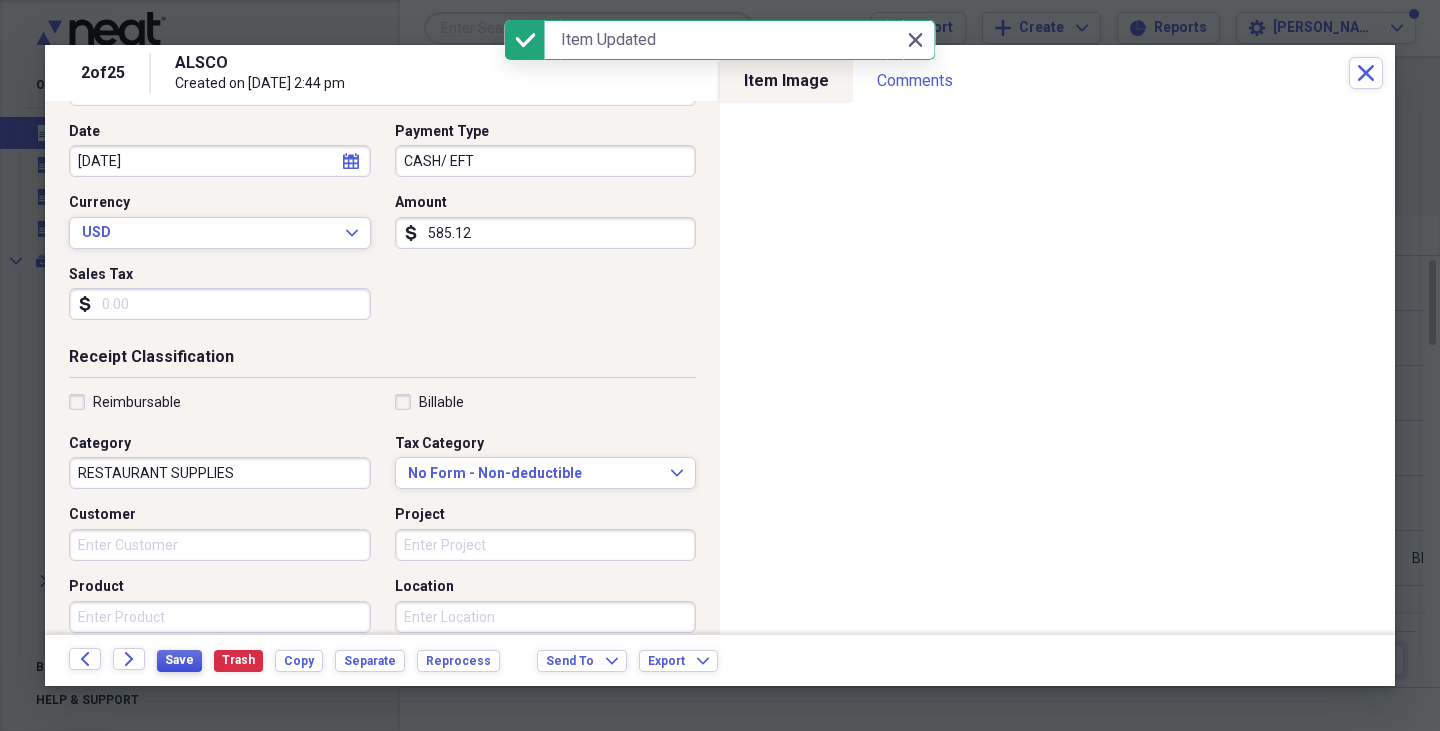 scroll, scrollTop: 0, scrollLeft: 0, axis: both 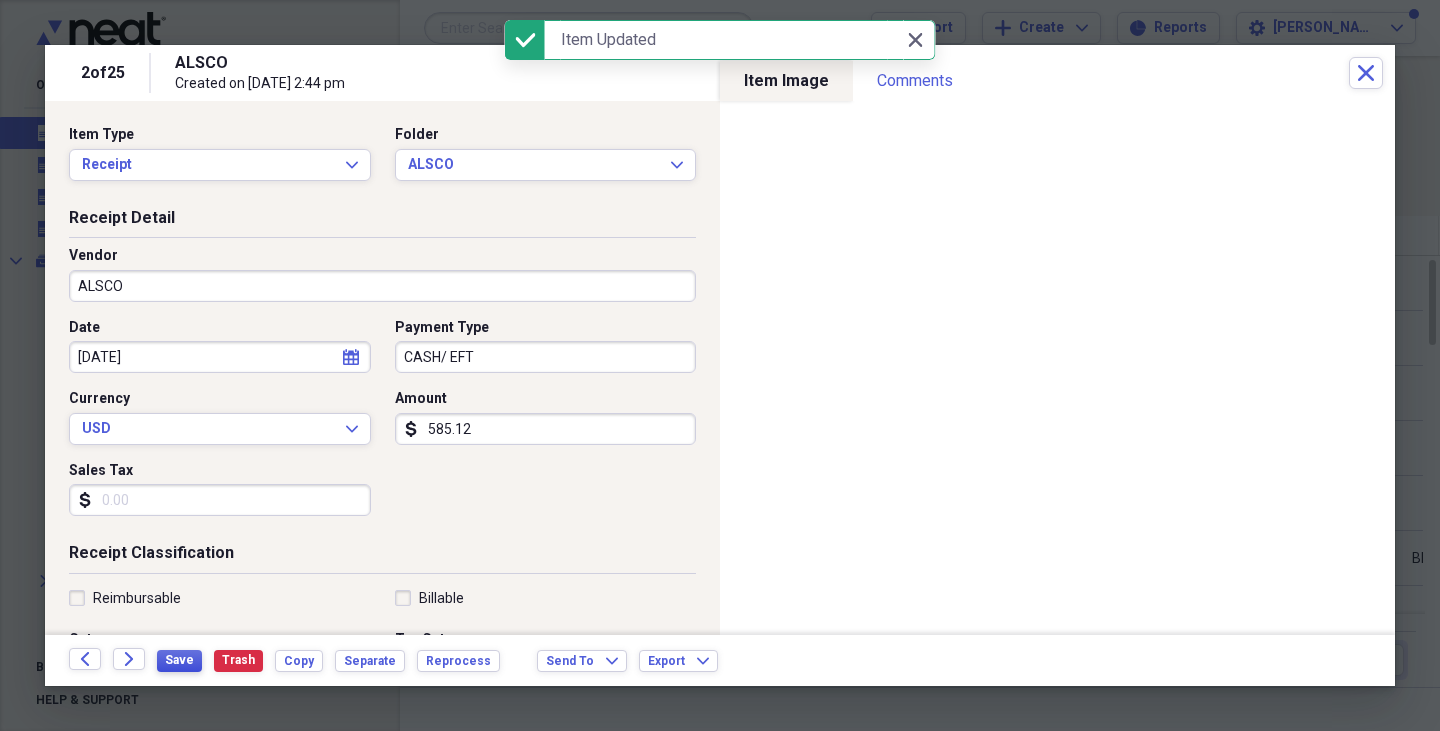 click on "Save" at bounding box center (179, 660) 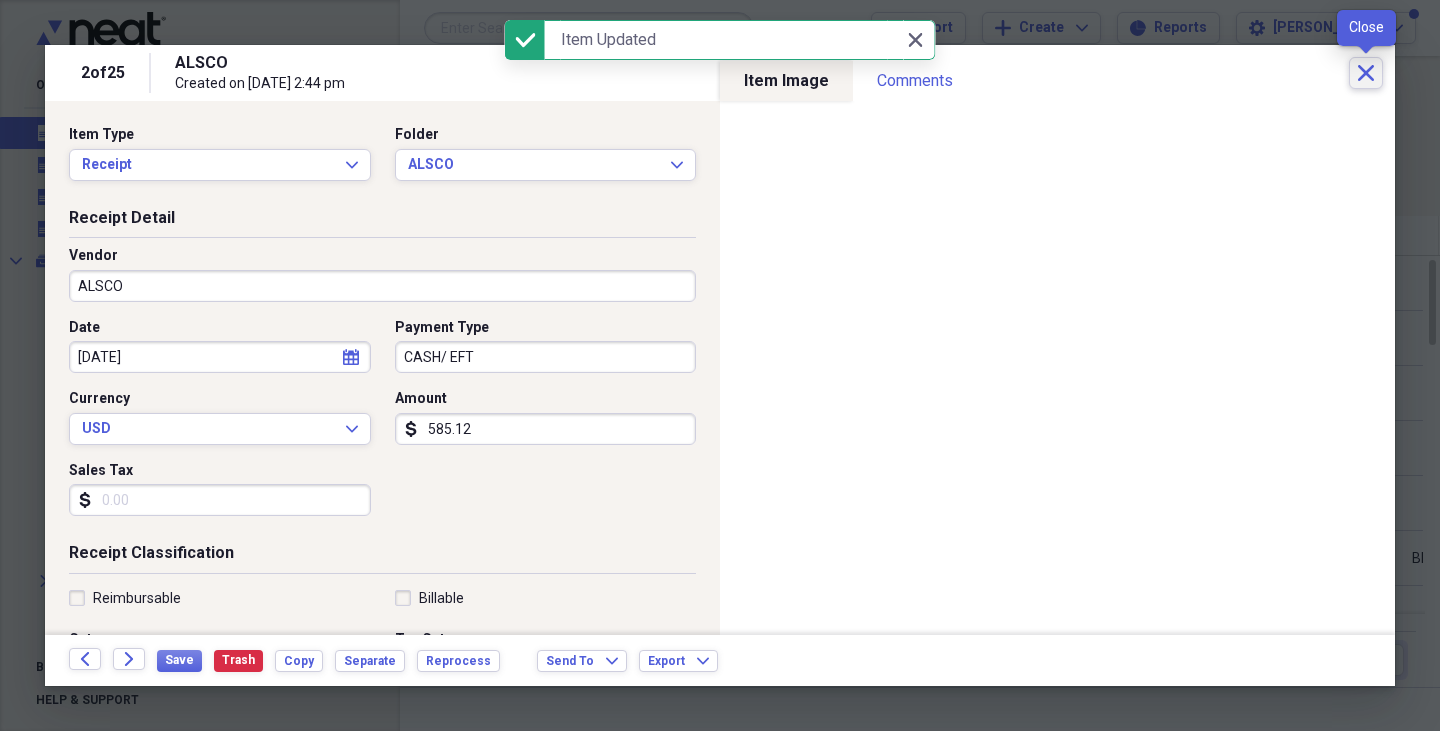click on "Close" 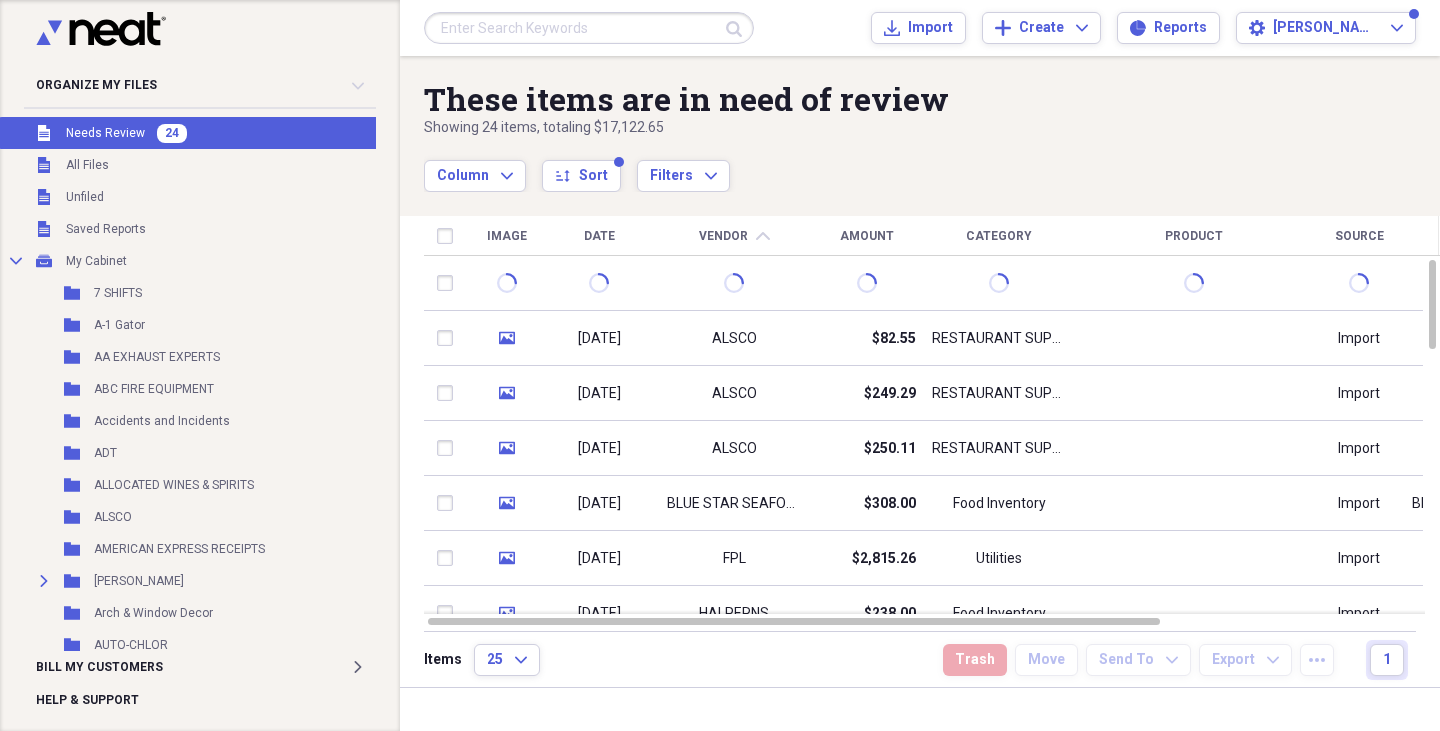 drag, startPoint x: 1401, startPoint y: 117, endPoint x: 826, endPoint y: 101, distance: 575.2226 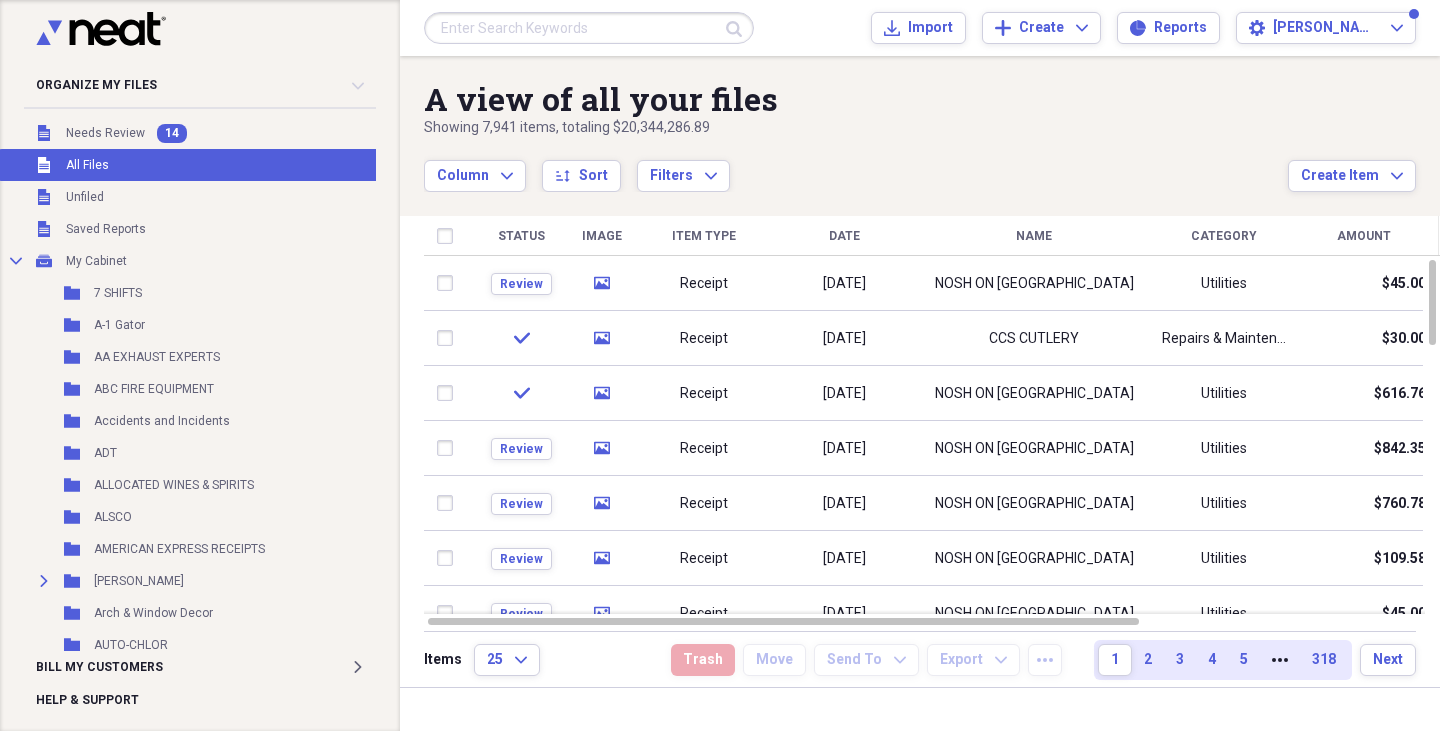 scroll, scrollTop: 0, scrollLeft: 0, axis: both 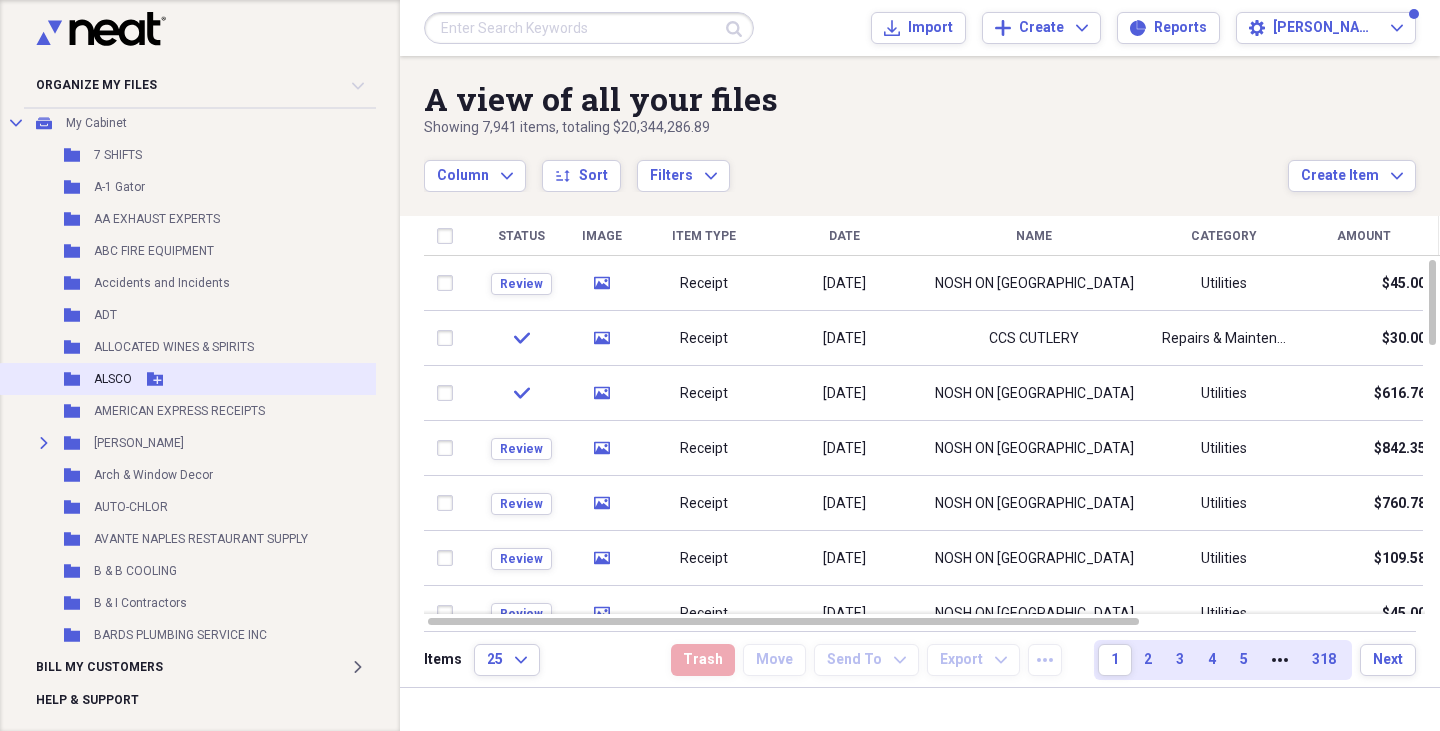 click on "Folder ALSCO Add Folder" at bounding box center [213, 379] 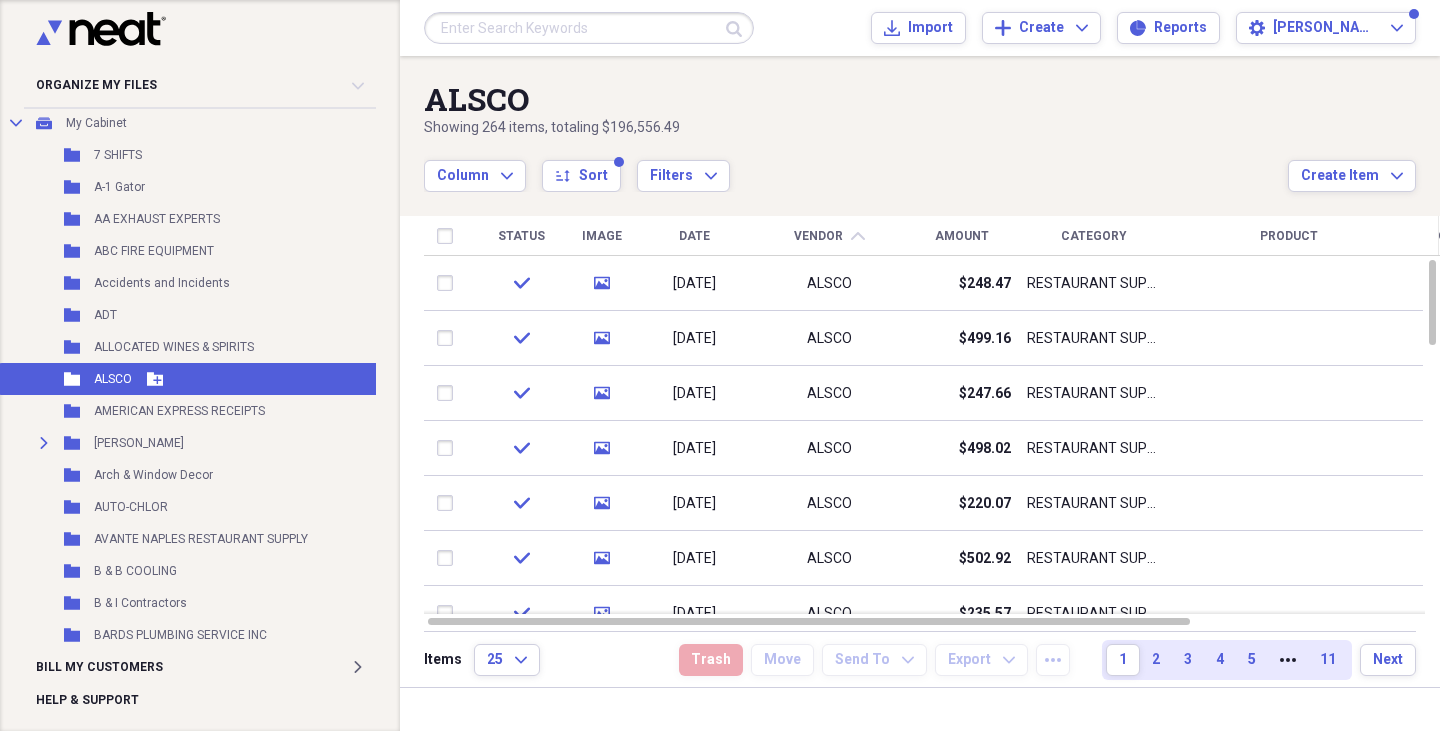 click on "Folder ALSCO Add Folder" at bounding box center [213, 379] 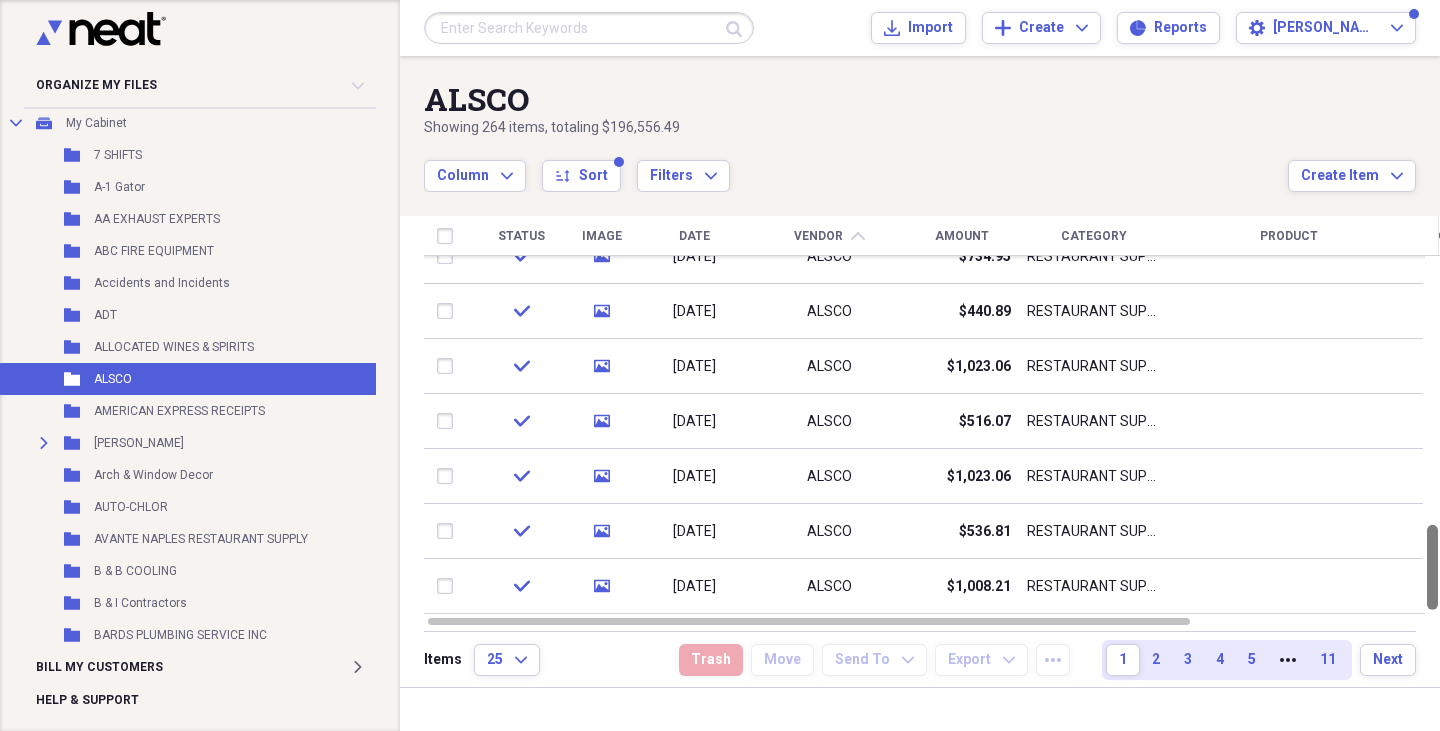 drag, startPoint x: 1439, startPoint y: 298, endPoint x: 1439, endPoint y: 573, distance: 275 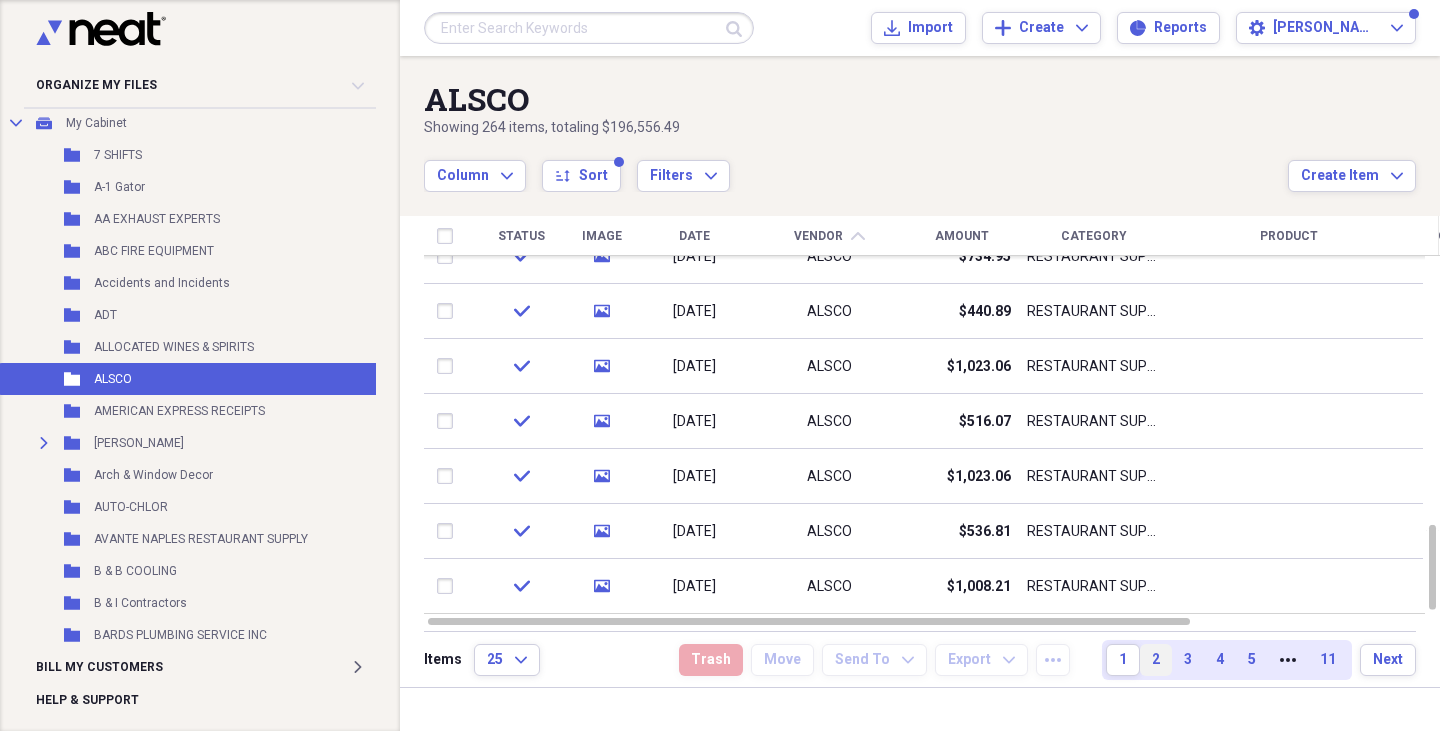 click on "2" at bounding box center (1156, 660) 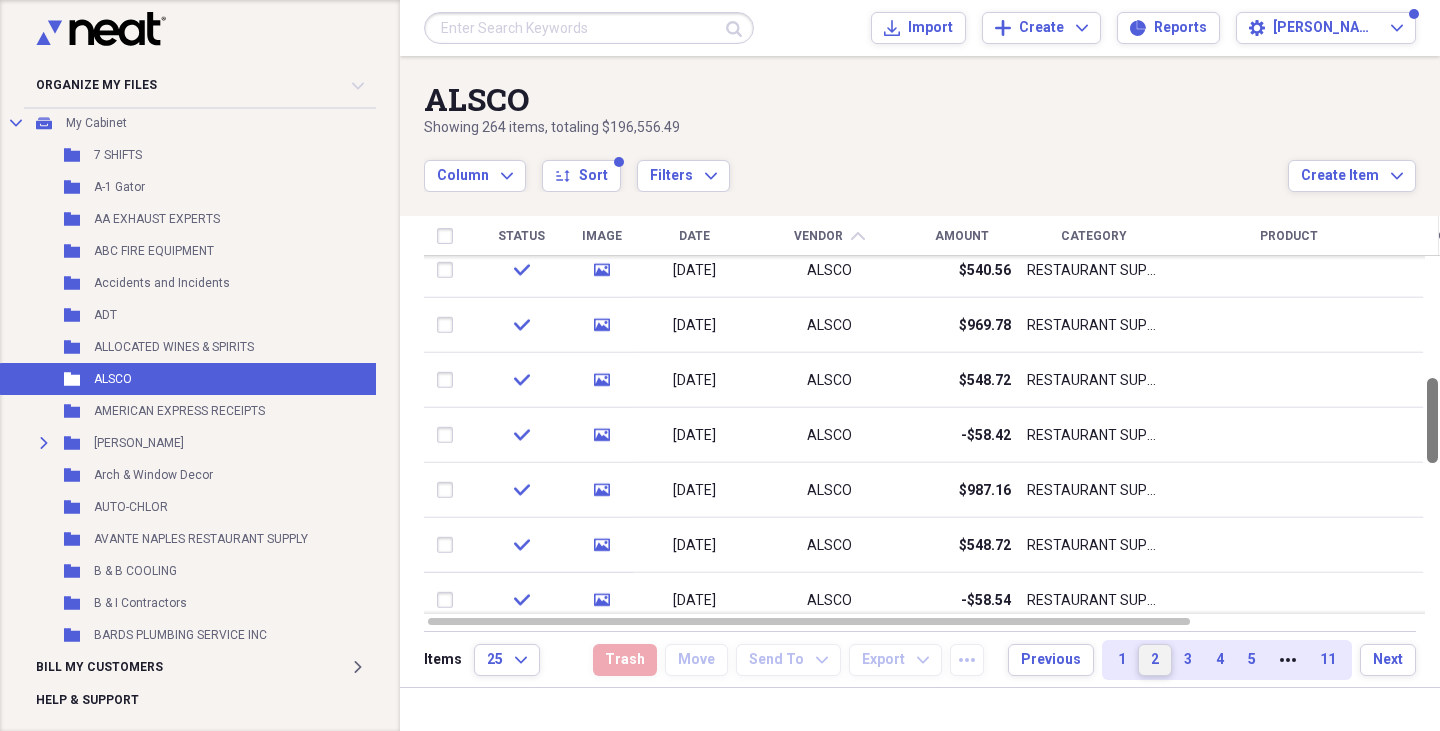 drag, startPoint x: 1439, startPoint y: 291, endPoint x: 1439, endPoint y: 409, distance: 118 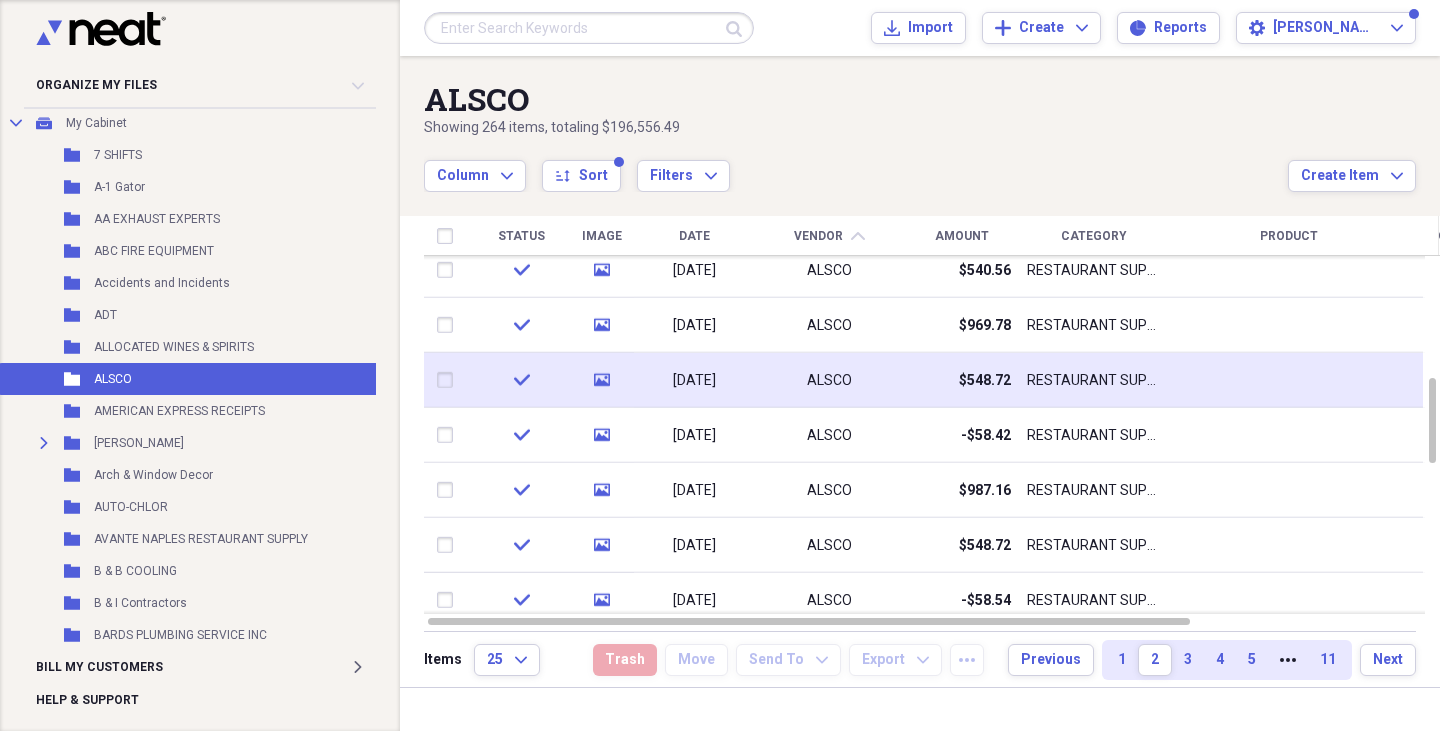 click on "RESTAURANT SUPPLIES" at bounding box center (1094, 380) 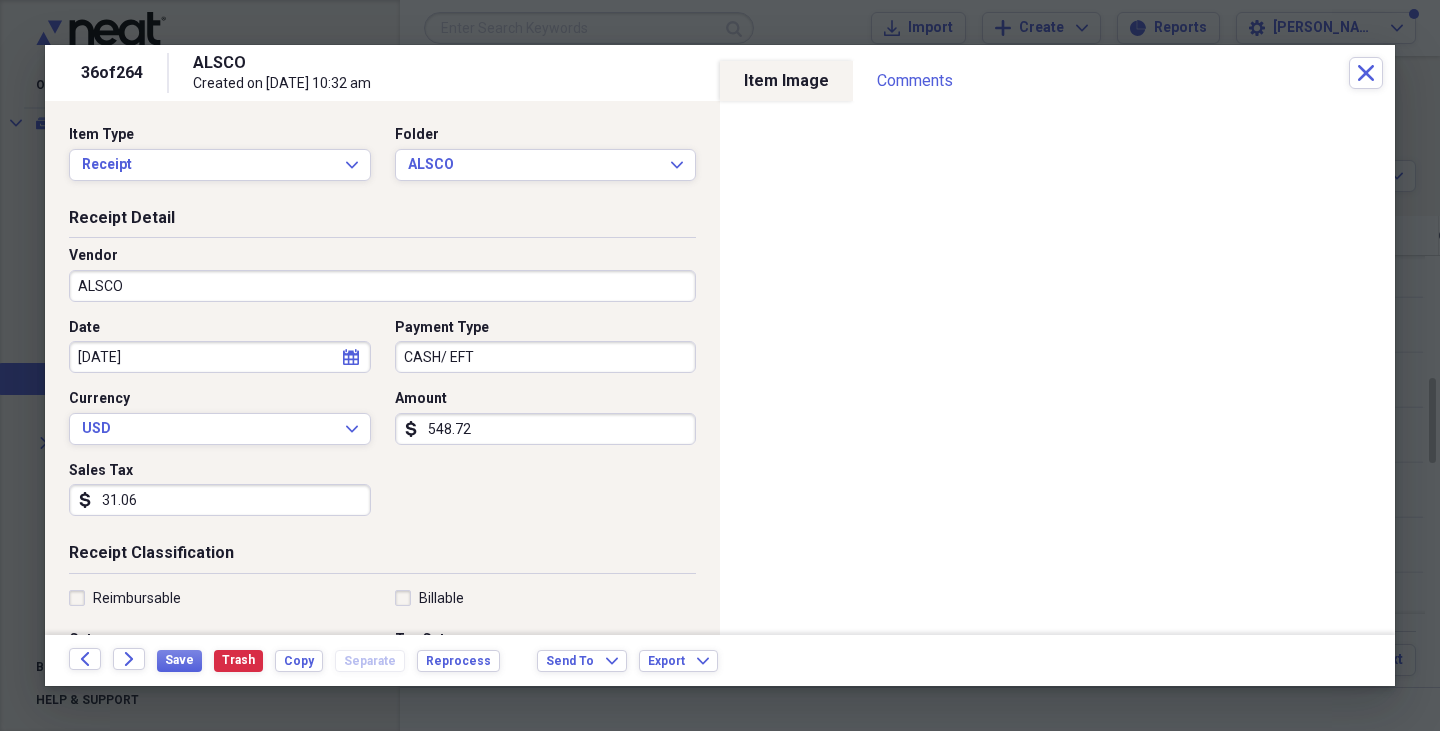 click on "36  of  264 ALSCO Created on [DATE] 10:32 am Close" at bounding box center [720, 73] 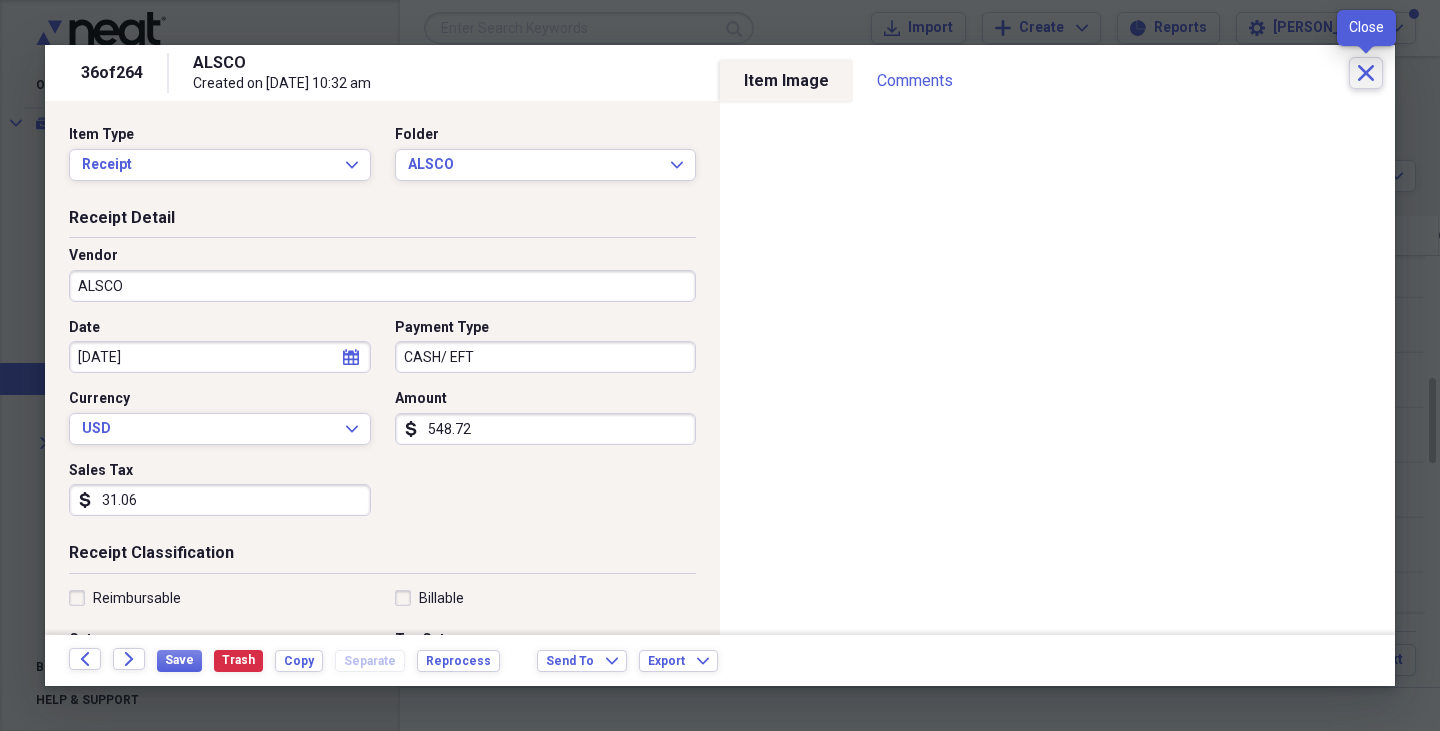 click on "Close" 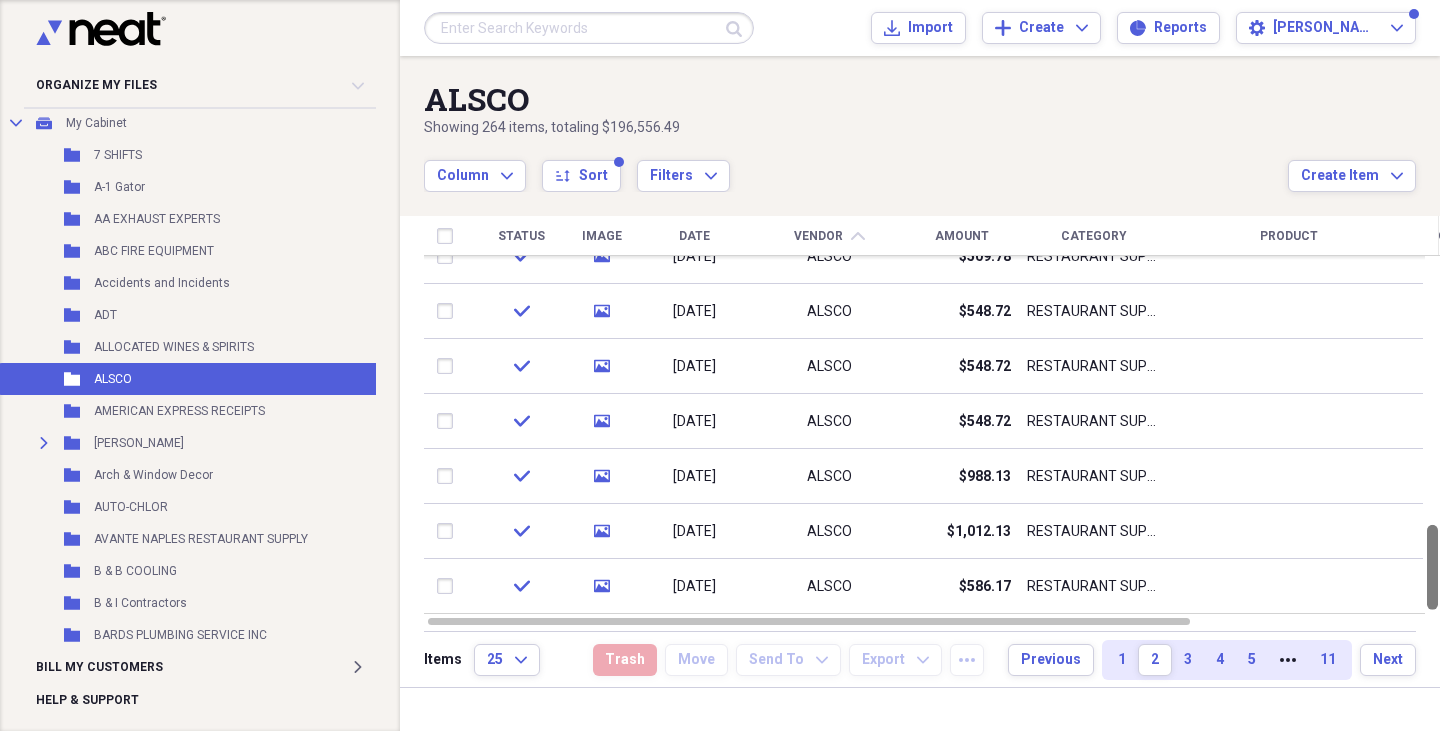 drag, startPoint x: 1432, startPoint y: 405, endPoint x: 1439, endPoint y: 569, distance: 164.14932 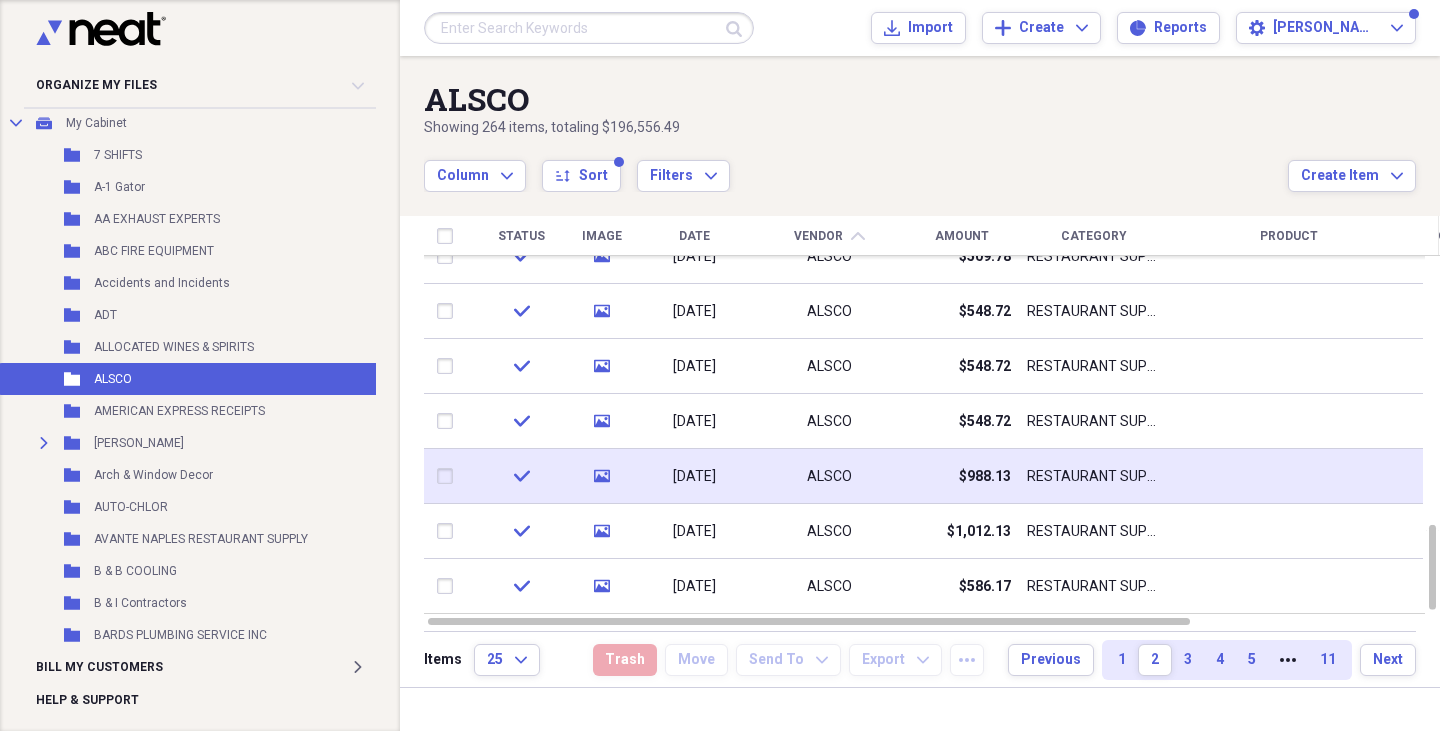 click on "RESTAURANT SUPPLIES" at bounding box center (1094, 477) 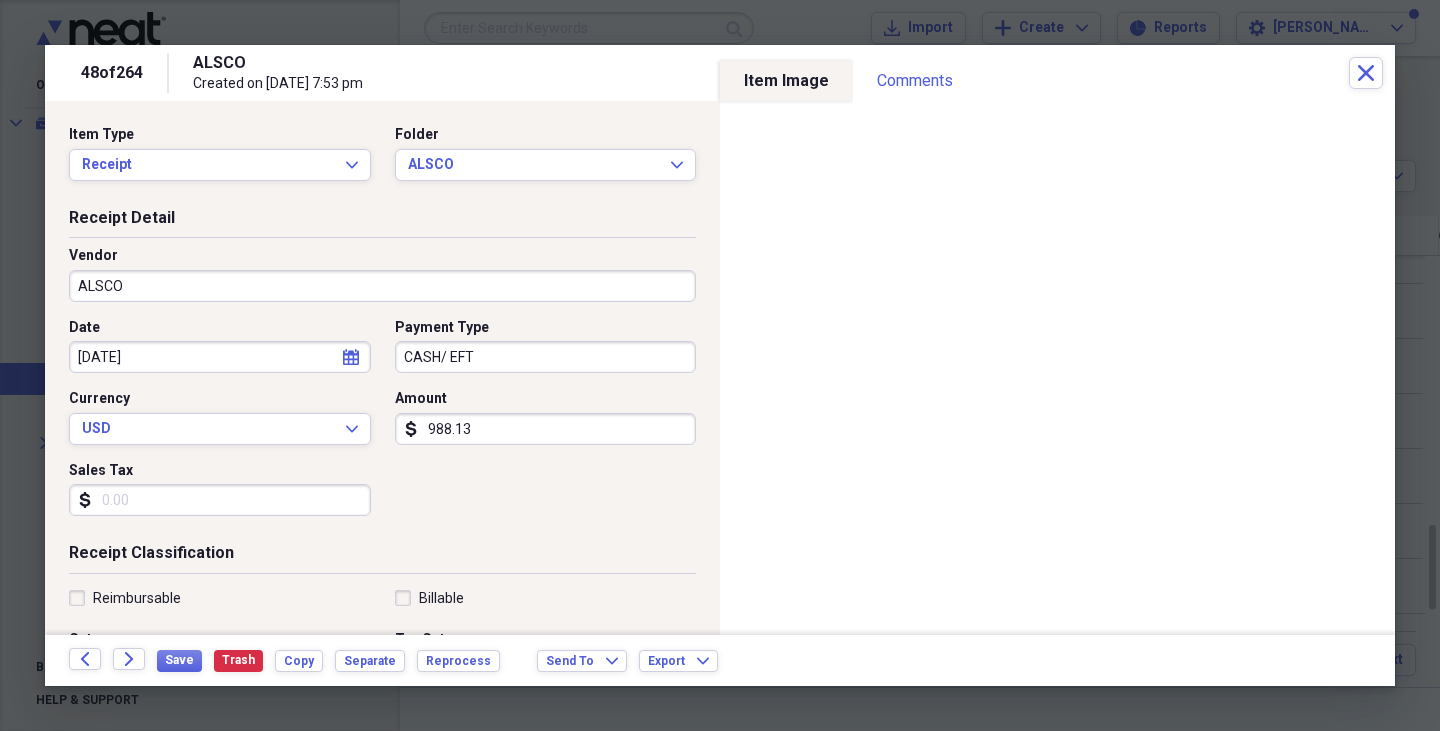 click on "ALSCO Created on [DATE] 7:53 pm" at bounding box center [771, 73] 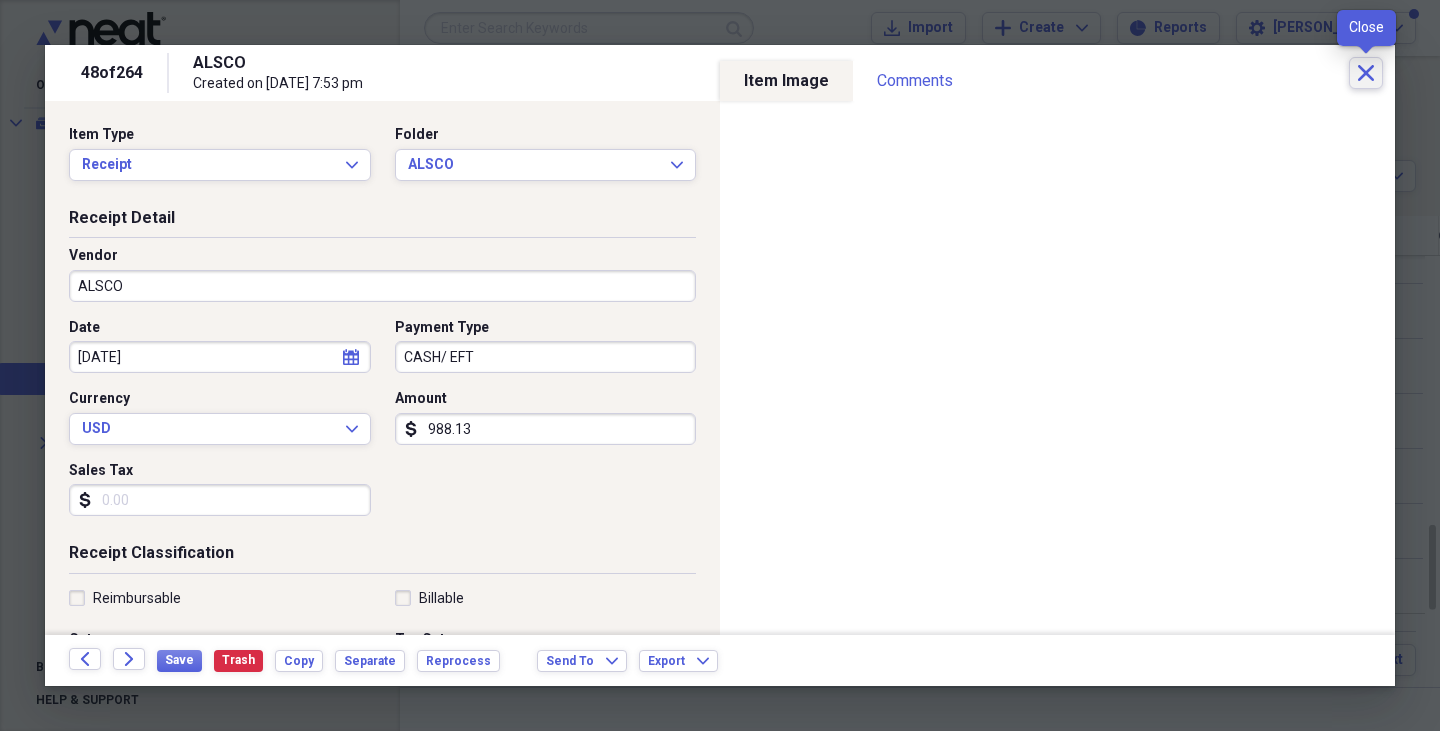 click on "Close" at bounding box center [1366, 73] 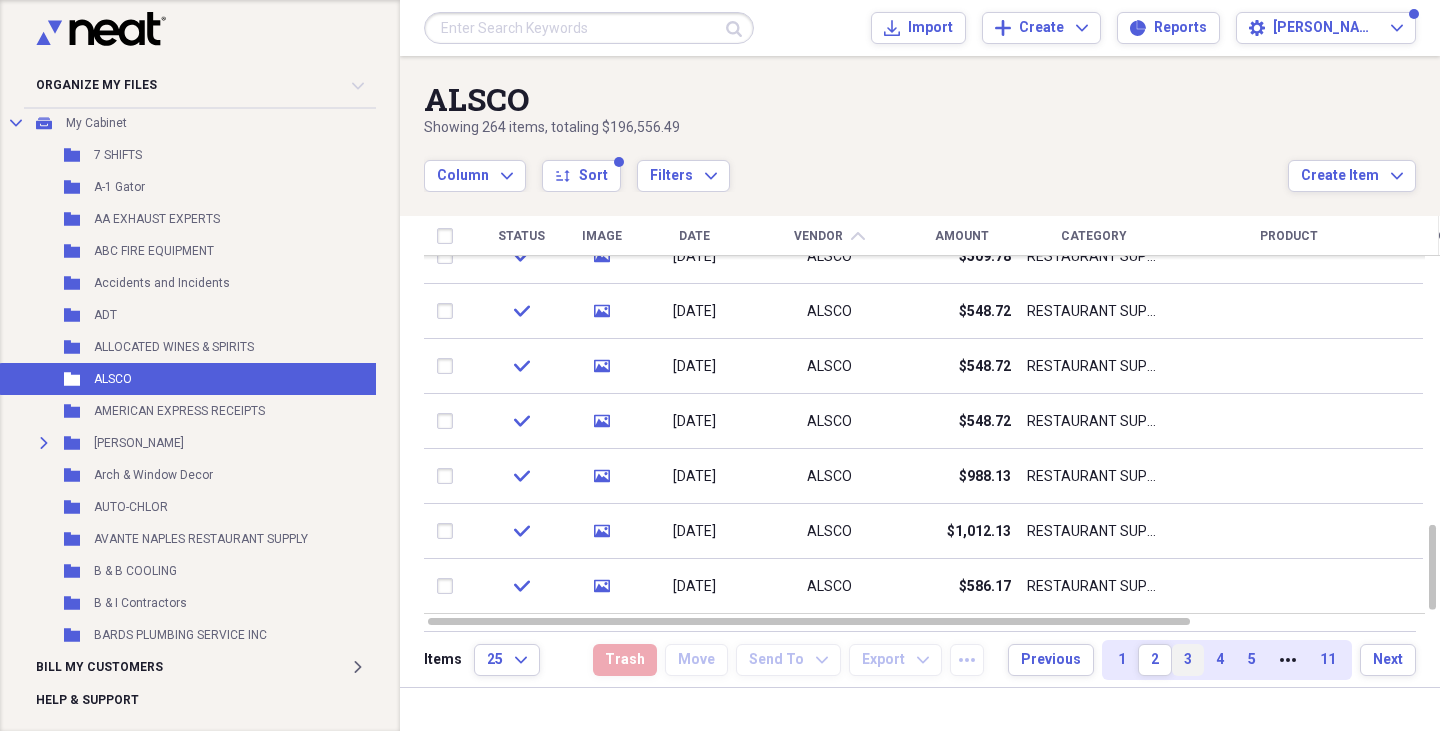 click on "3" at bounding box center (1188, 660) 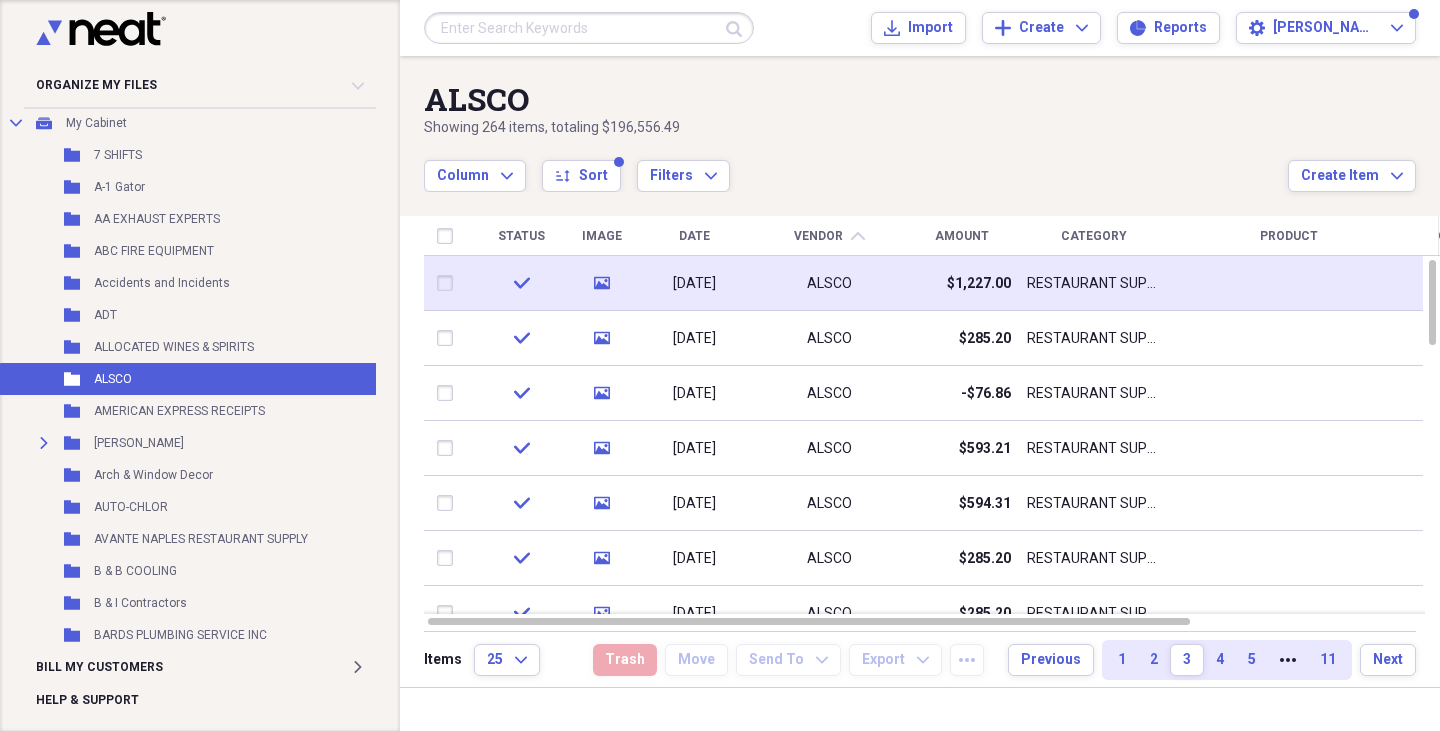 click at bounding box center [1289, 283] 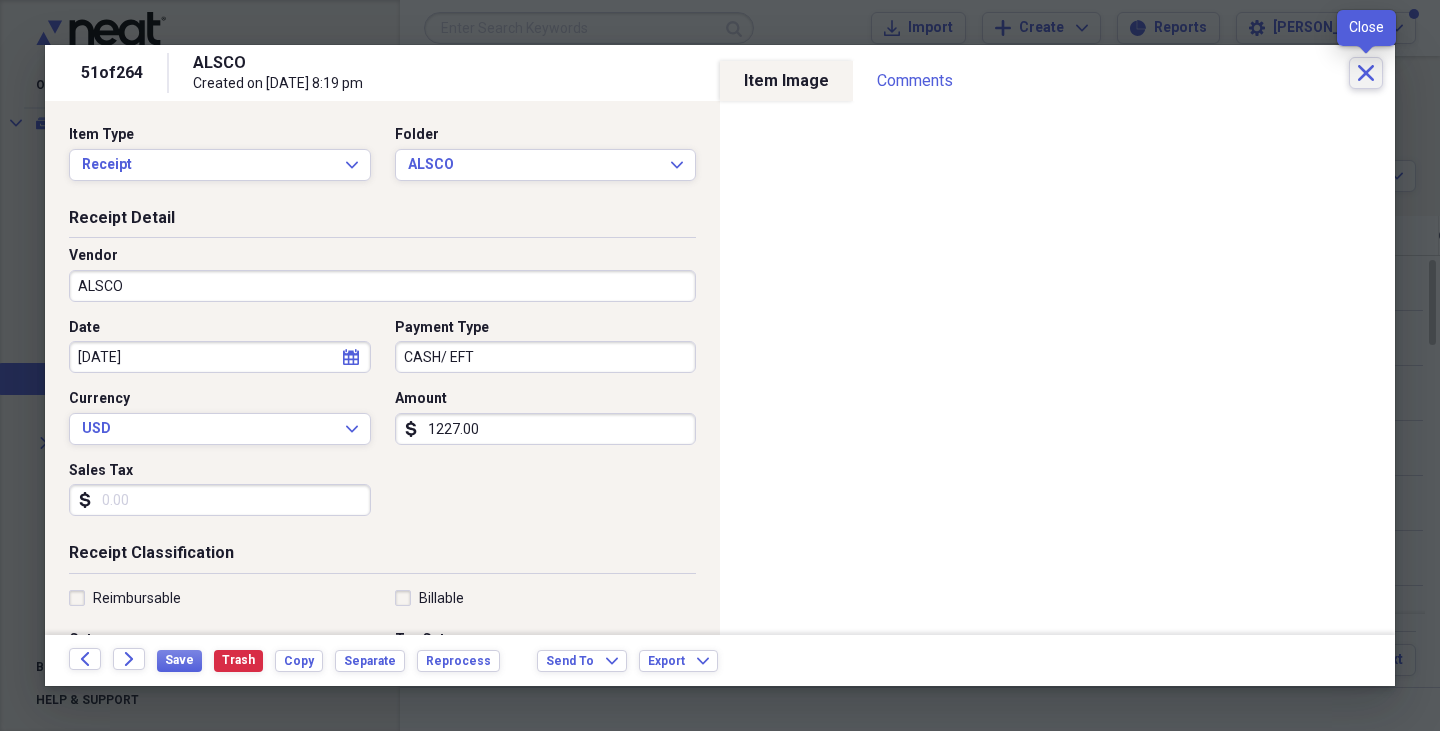 click 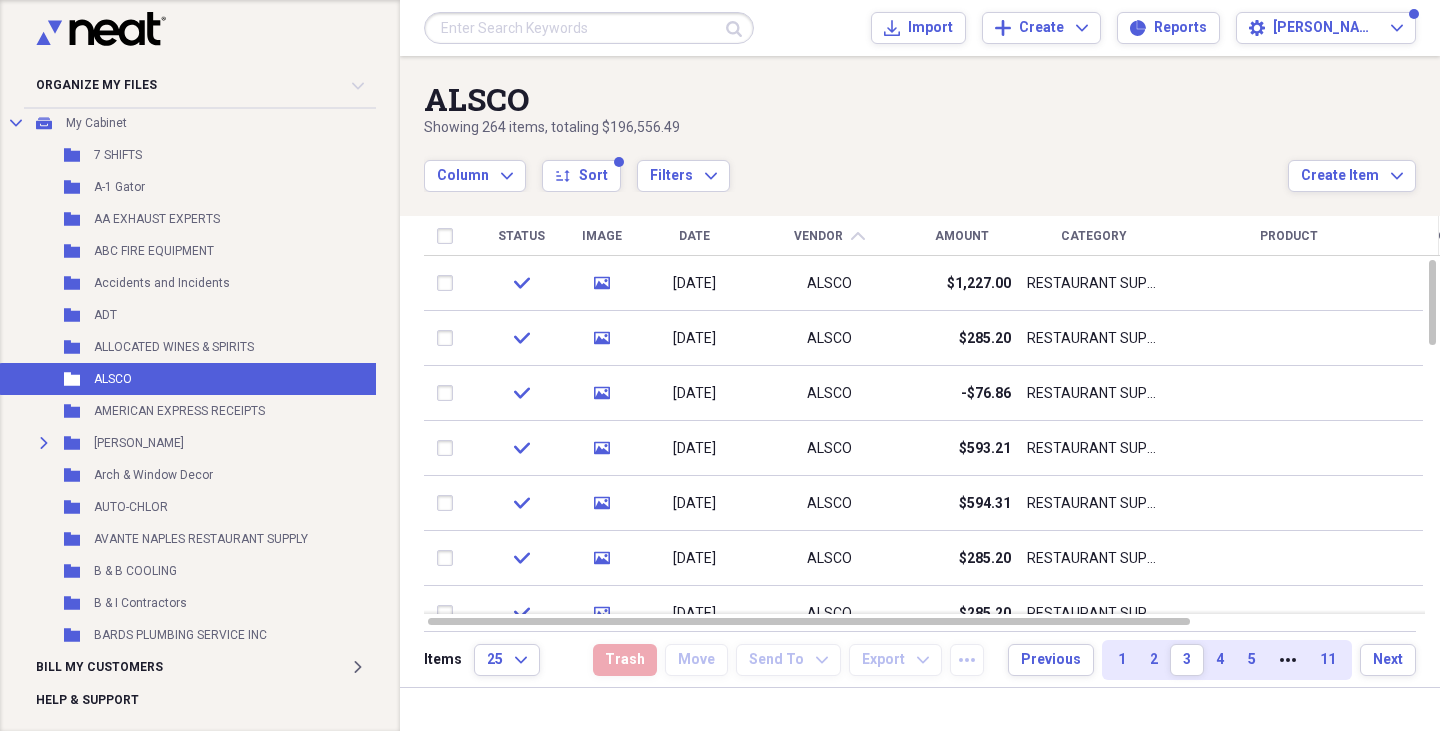 click on "ALSCO Showing 264 items , totaling $196,556.49 Column Expand sort Sort Filters  Expand Create Item Expand" at bounding box center [920, 124] 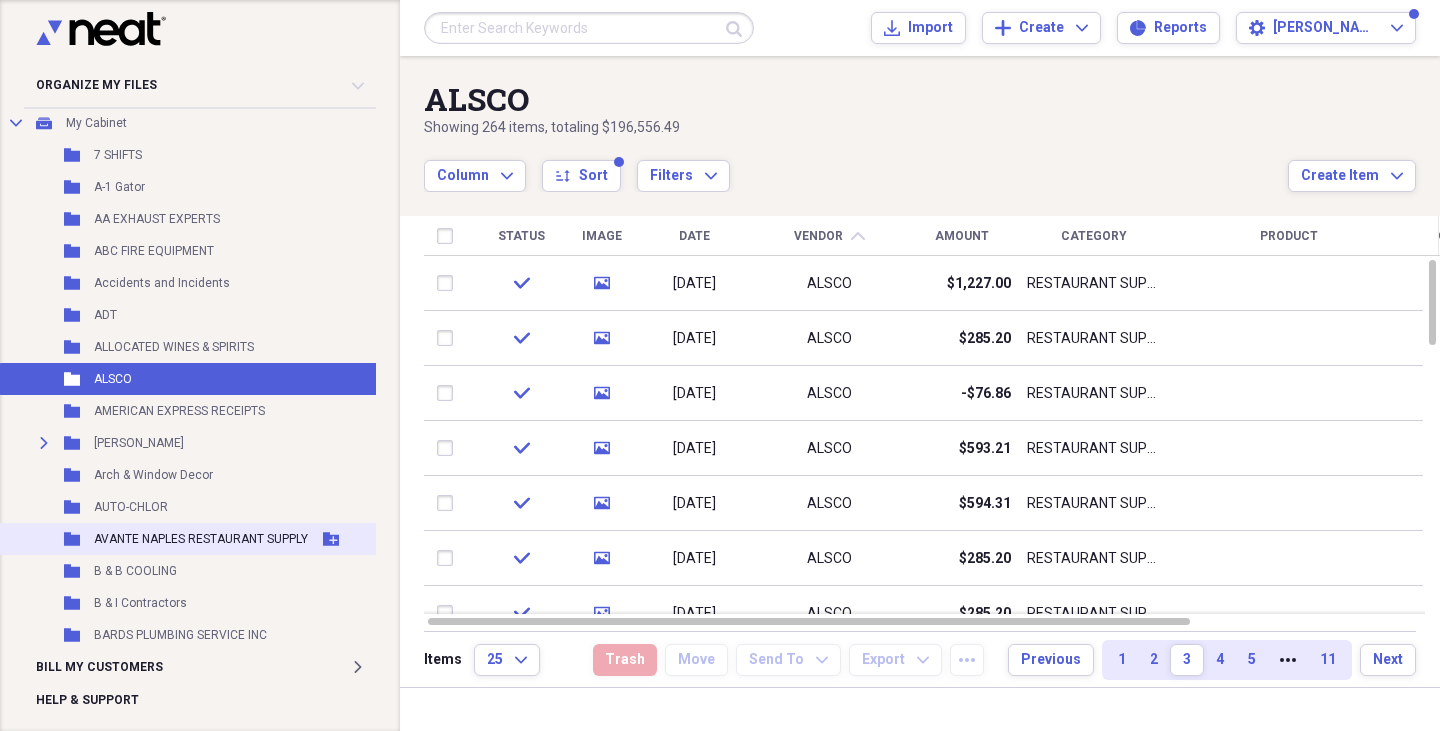 click on "AVANTE NAPLES RESTAURANT SUPPLY" at bounding box center [201, 539] 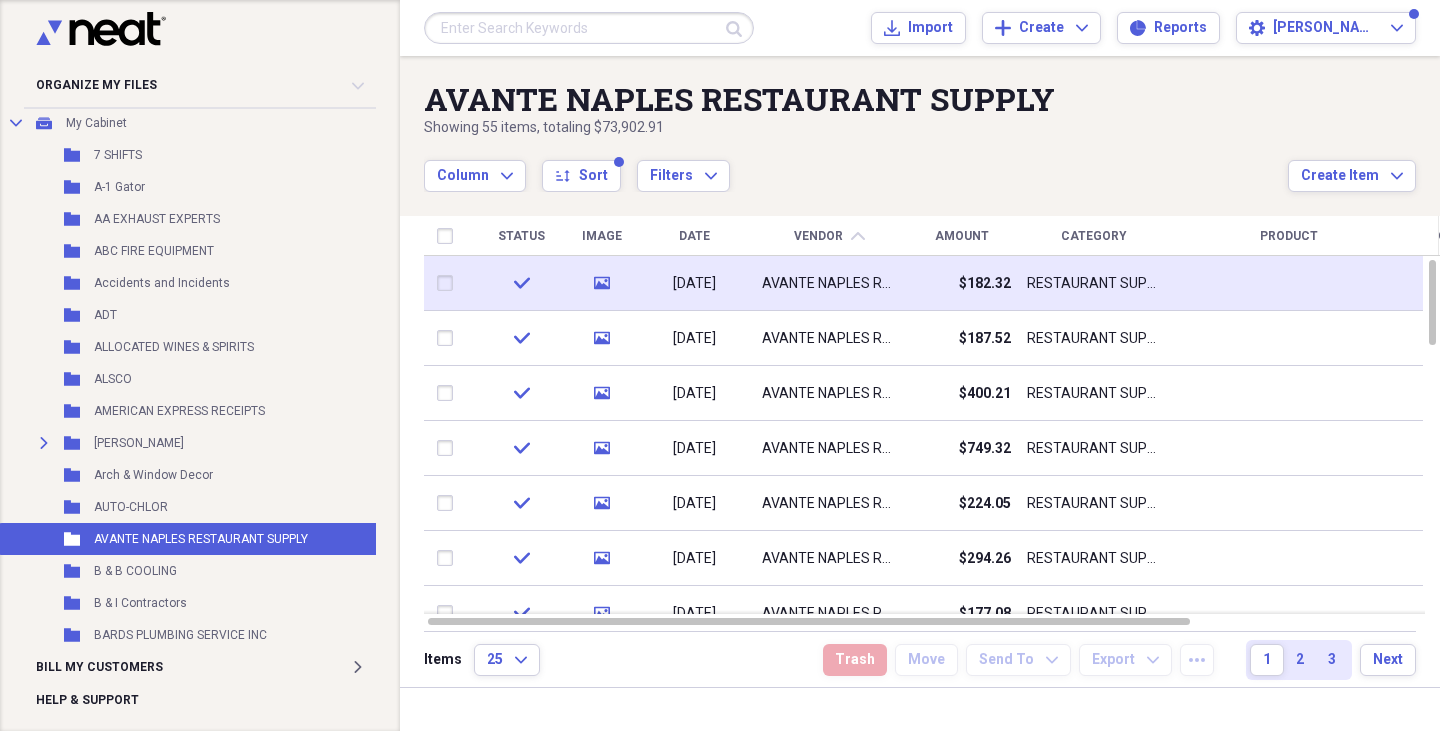 click on "AVANTE NAPLES RESTAURANT SUPPLY" at bounding box center [829, 283] 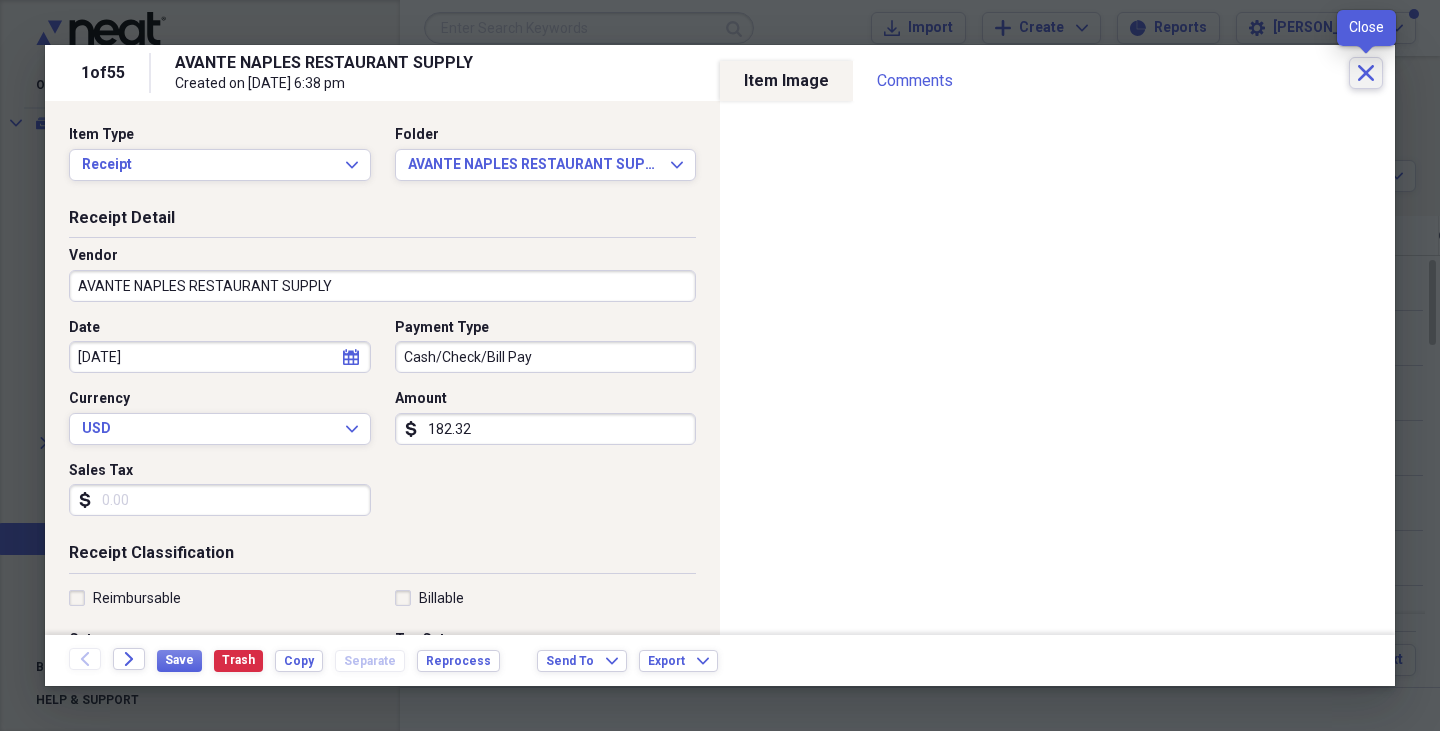 click on "Close" at bounding box center [1366, 73] 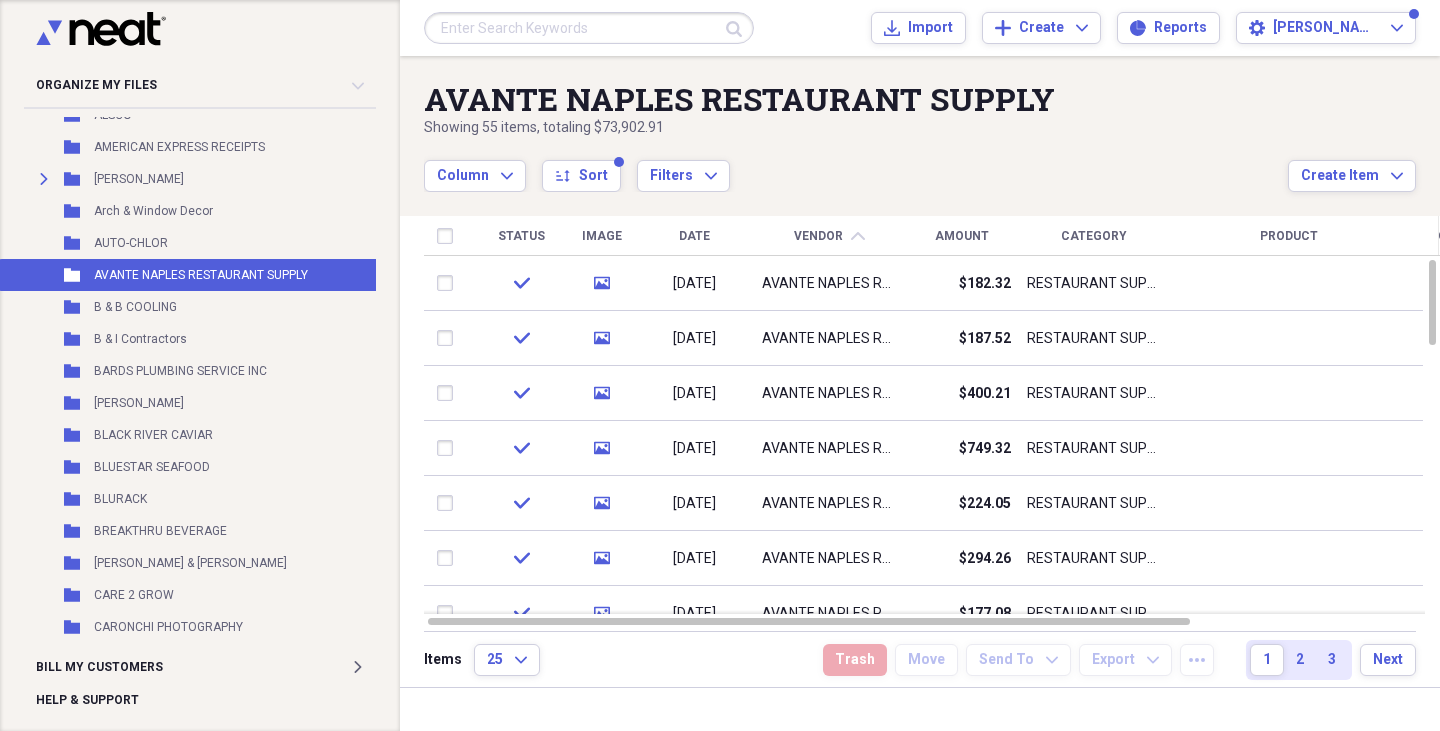 scroll, scrollTop: 465, scrollLeft: 0, axis: vertical 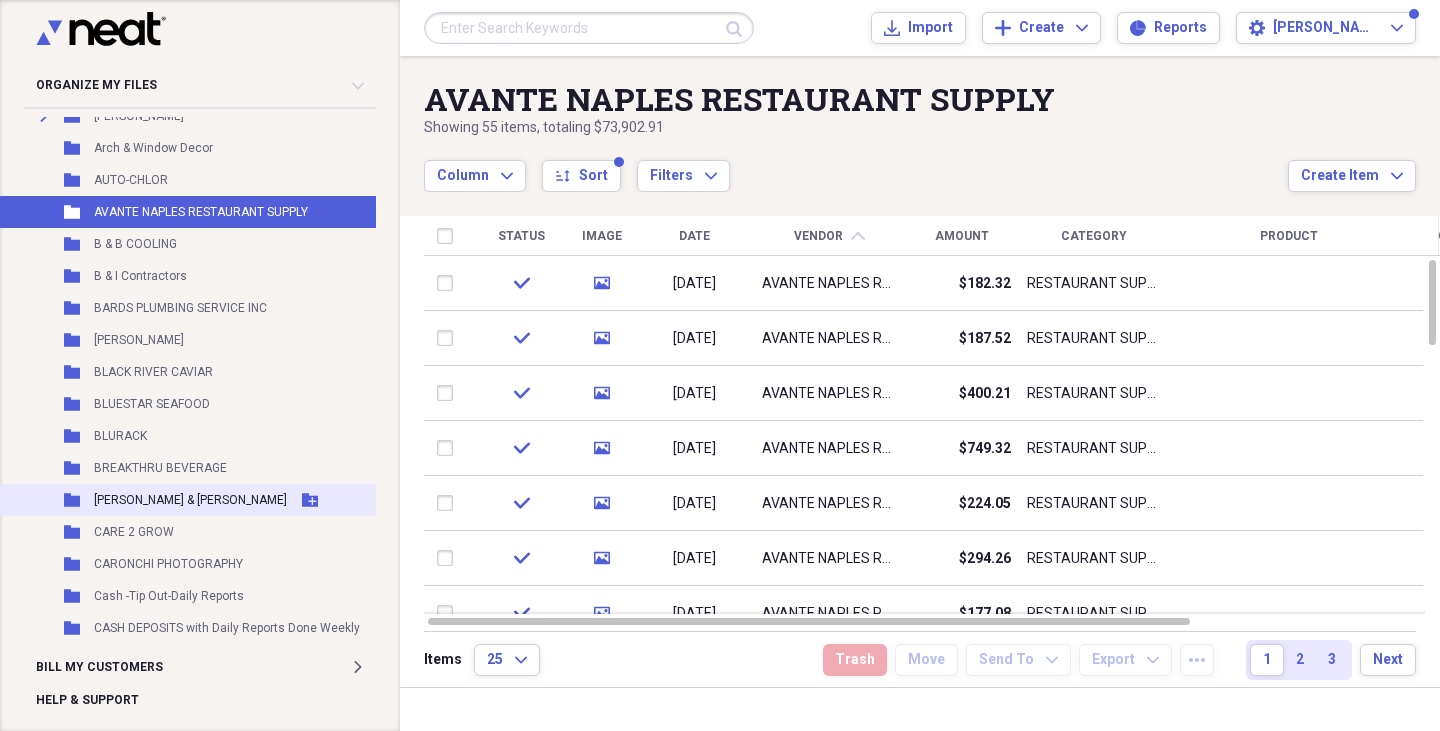 click on "[PERSON_NAME] & [PERSON_NAME]" at bounding box center (190, 500) 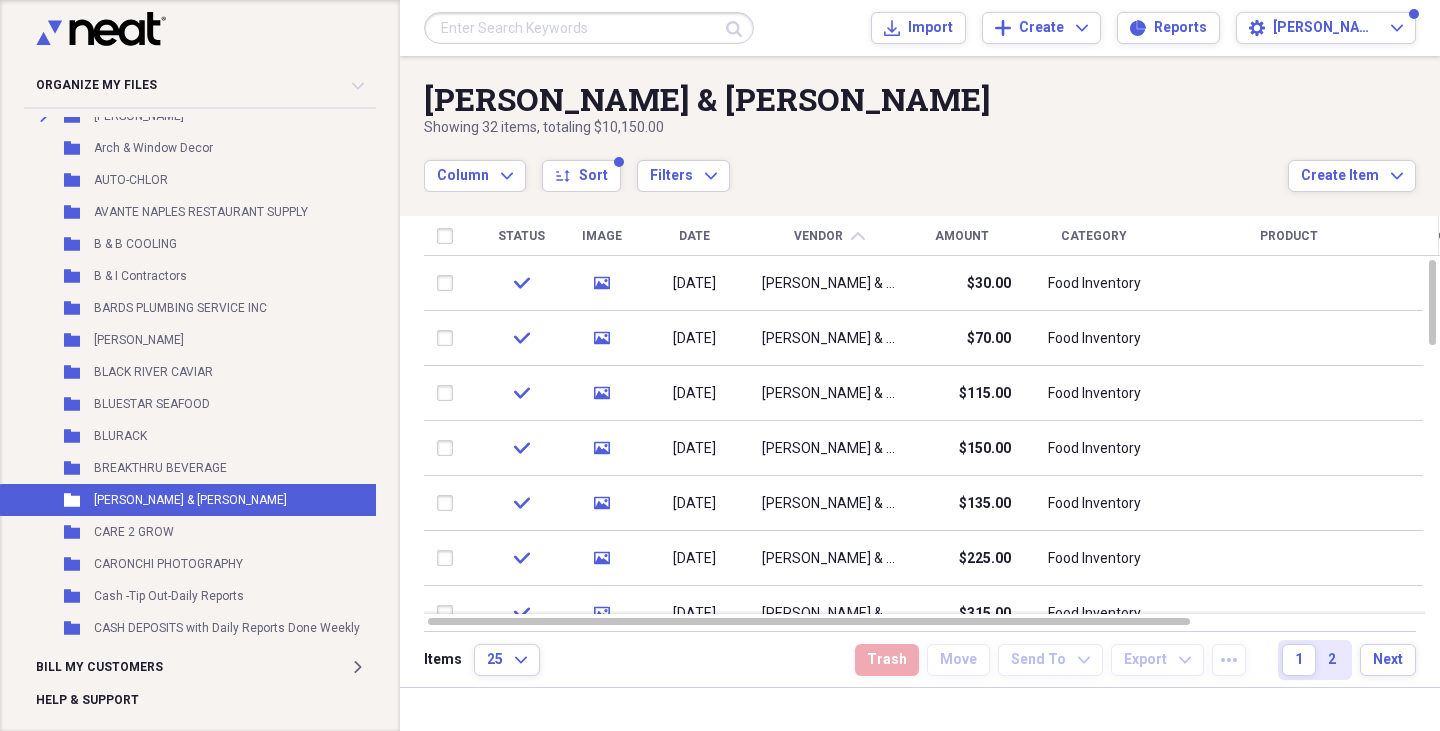 click on "Showing 32 items , totaling $10,150.00" at bounding box center [856, 128] 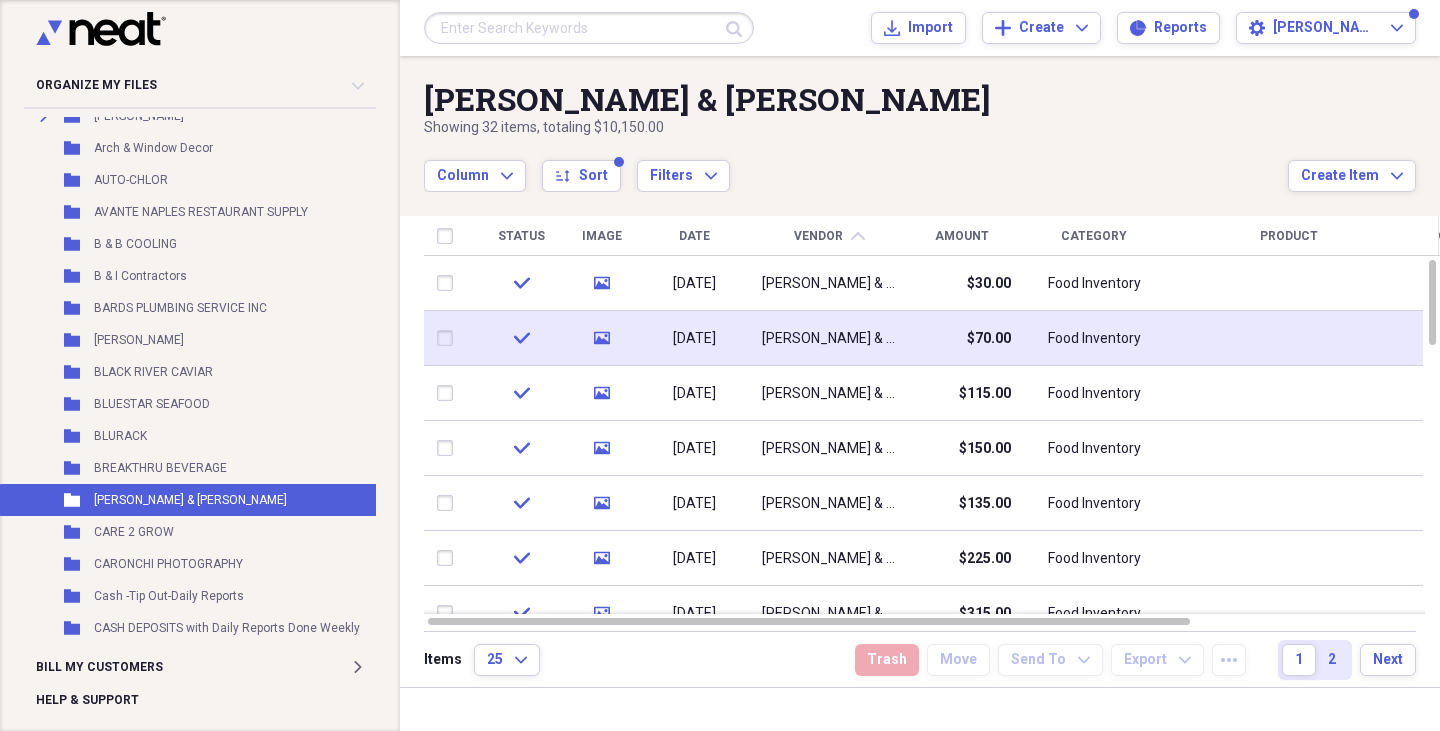 click on "Food Inventory" at bounding box center [1094, 339] 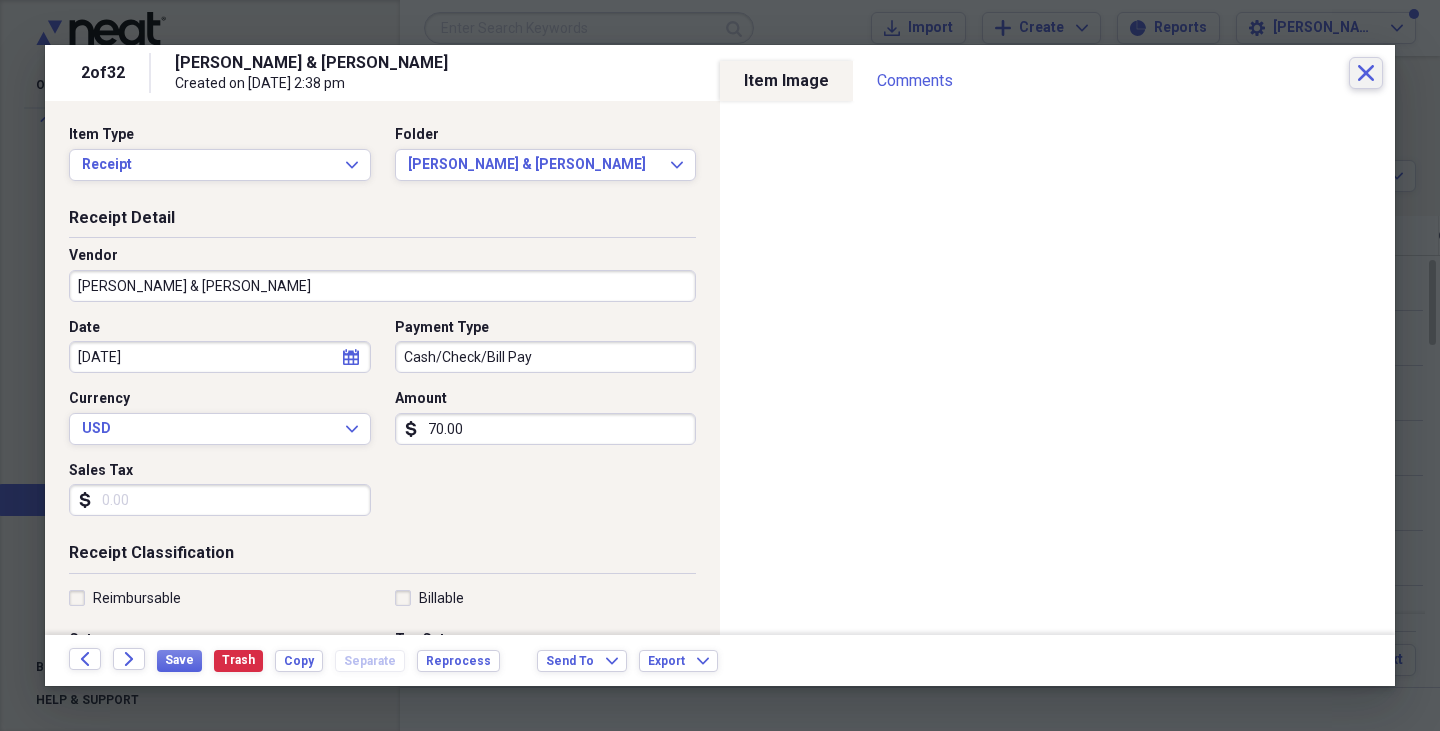 click on "Close" at bounding box center (1366, 73) 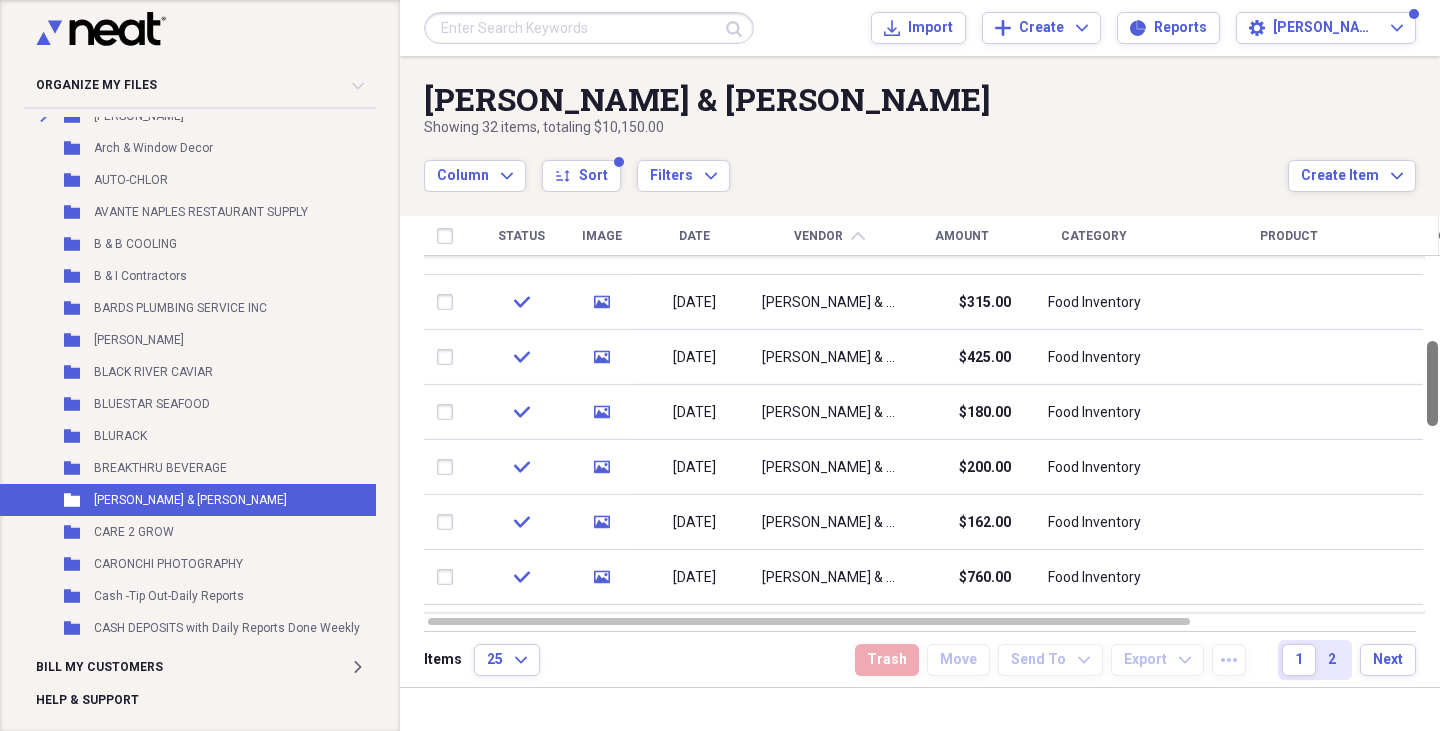 drag, startPoint x: 1439, startPoint y: 289, endPoint x: 1439, endPoint y: 371, distance: 82 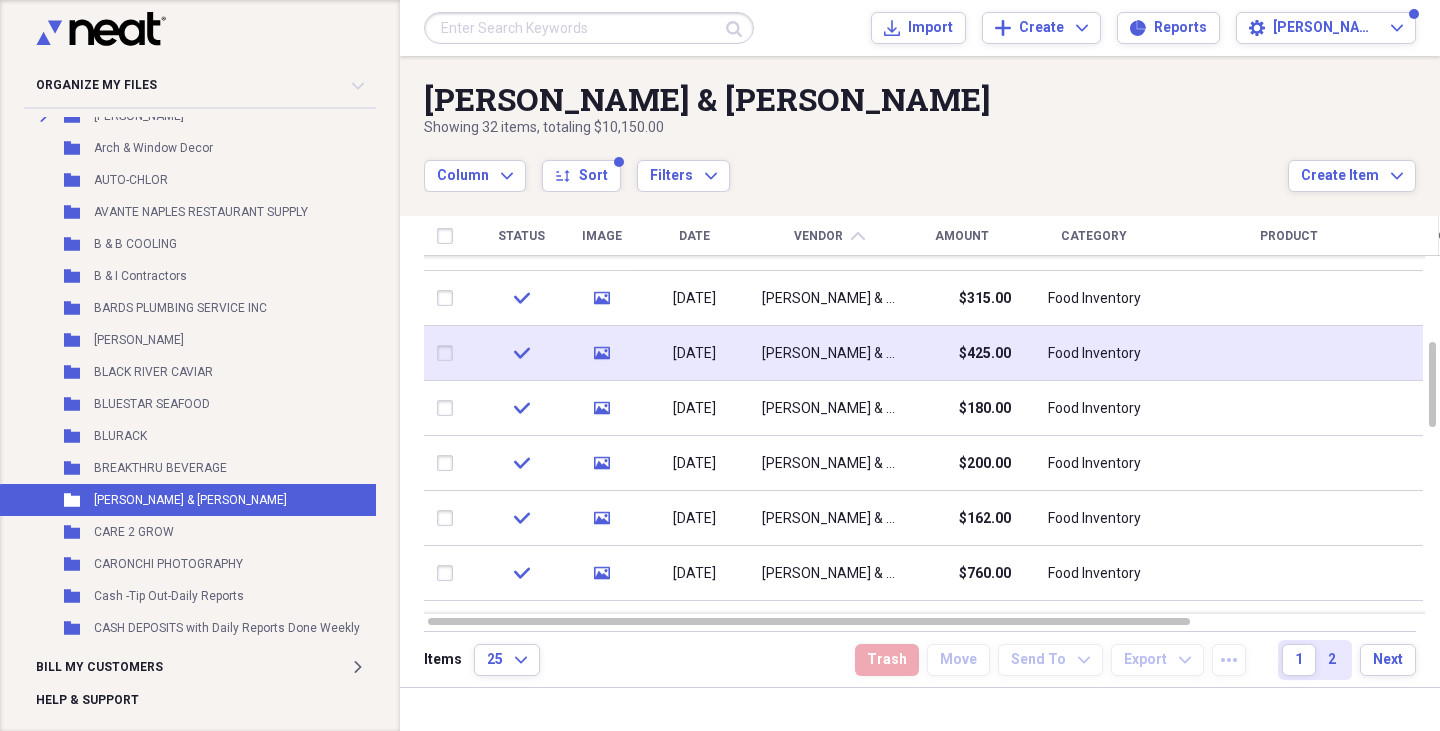 click on "Food Inventory" at bounding box center [1094, 353] 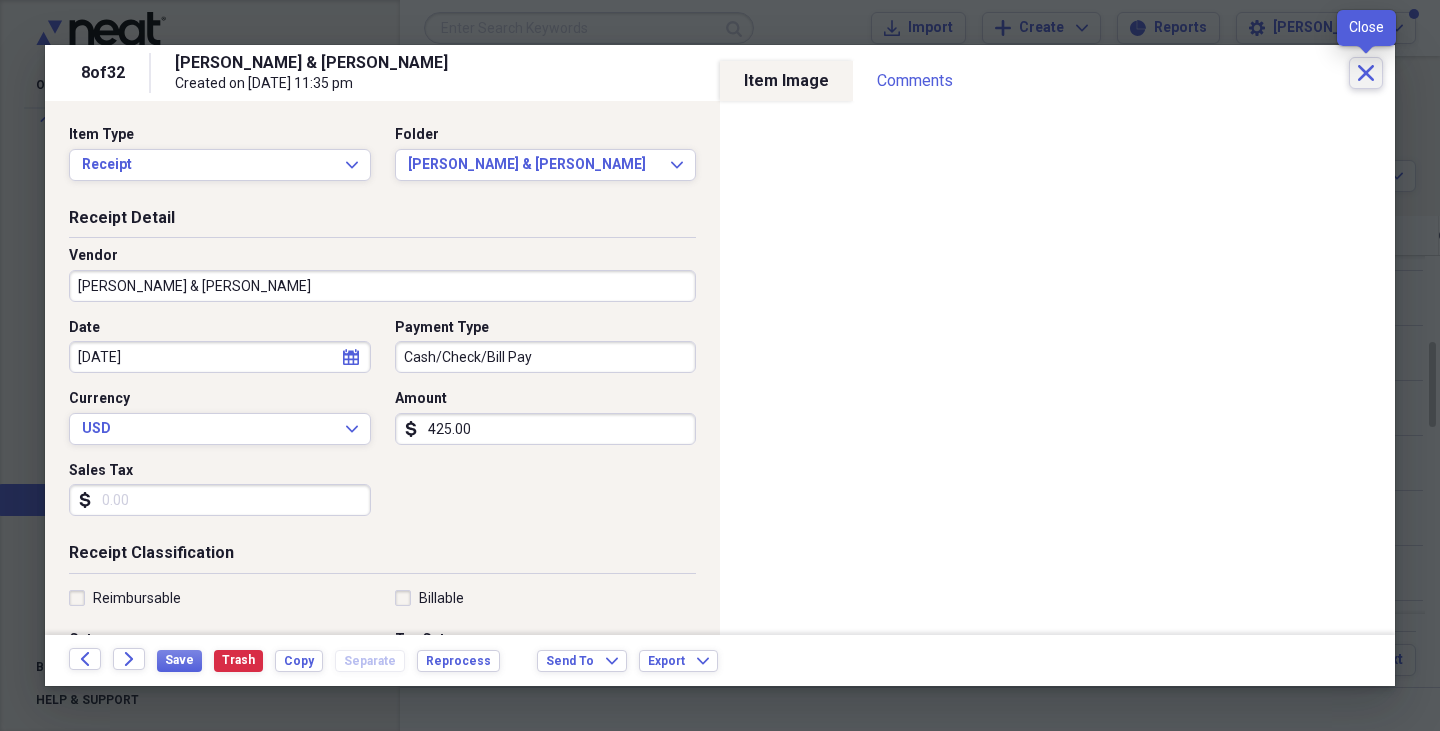click on "Close" at bounding box center (1366, 73) 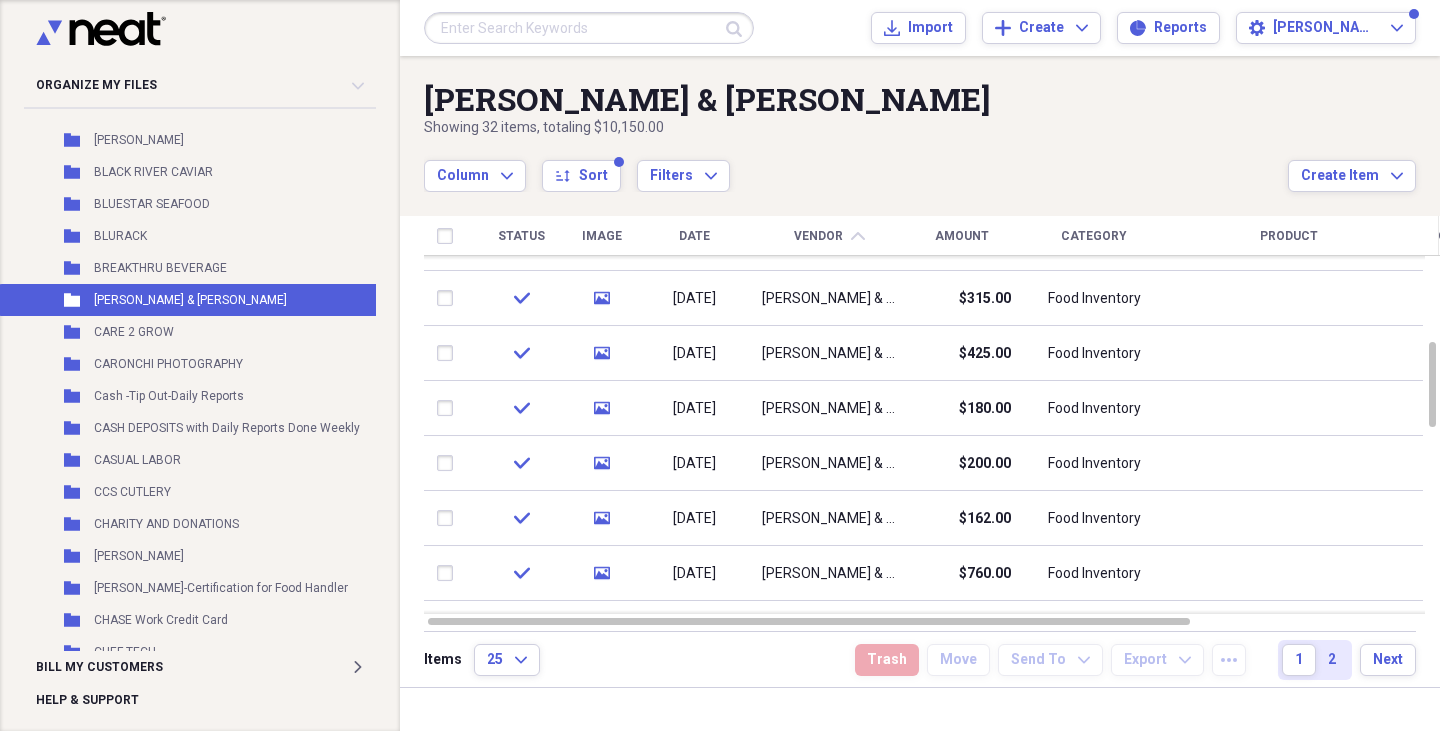 scroll, scrollTop: 705, scrollLeft: 0, axis: vertical 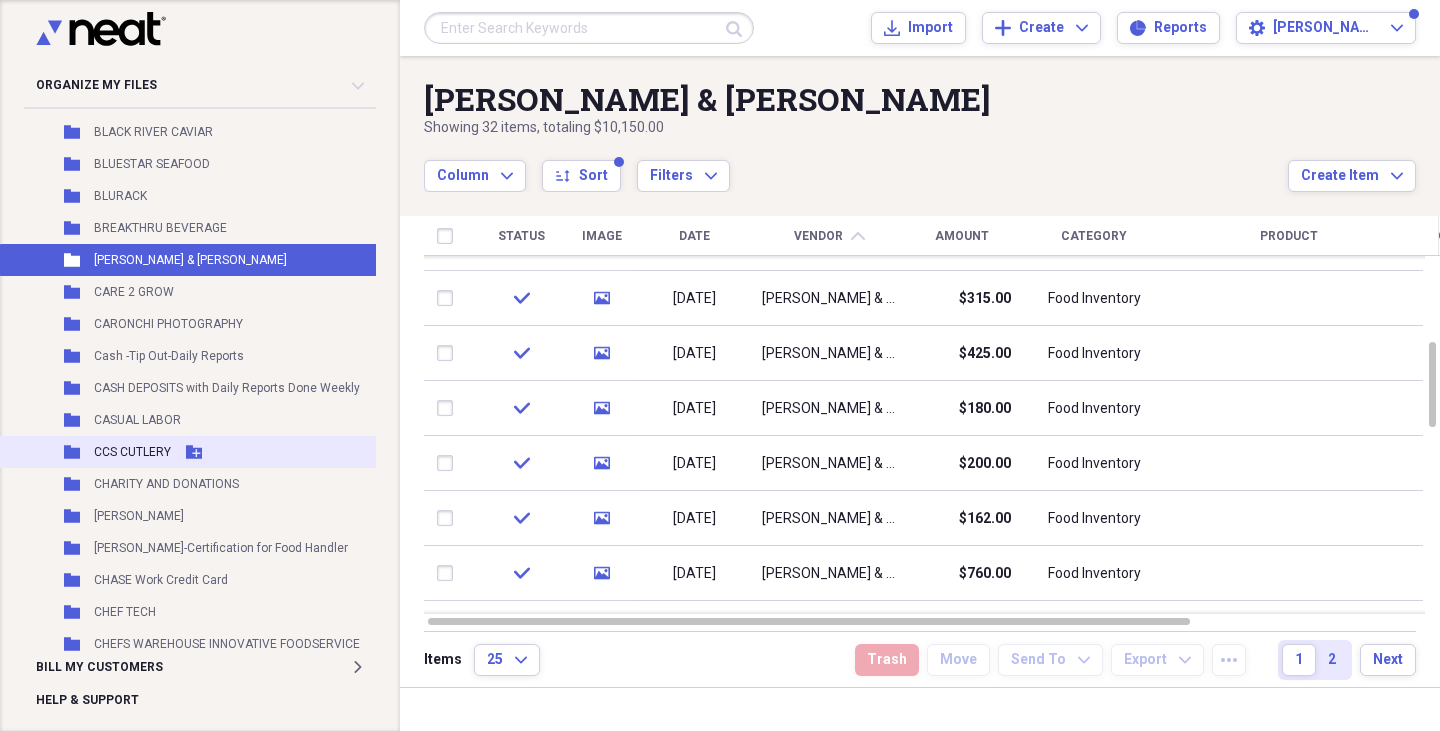 click on "Folder CCS CUTLERY Add Folder" at bounding box center (213, 452) 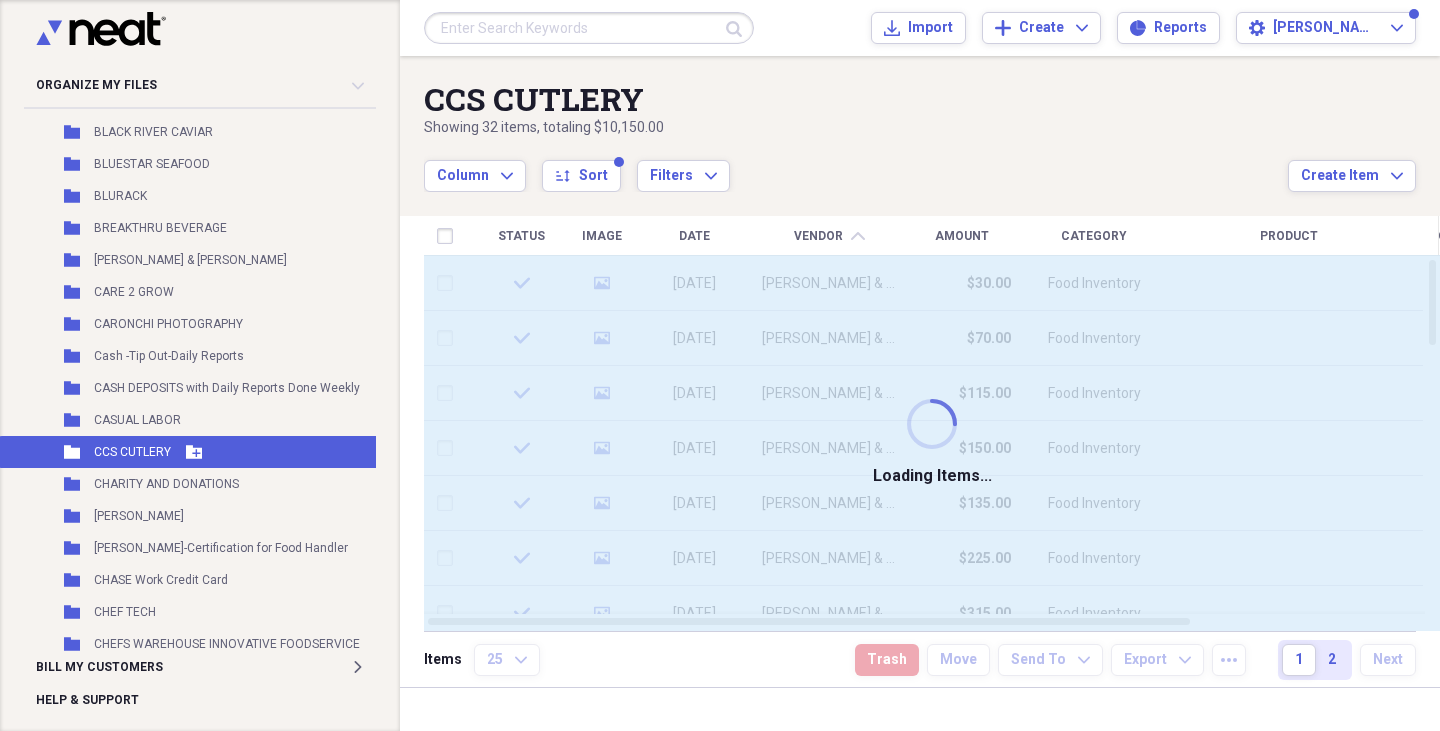 click on "Folder CCS CUTLERY Add Folder" at bounding box center (213, 452) 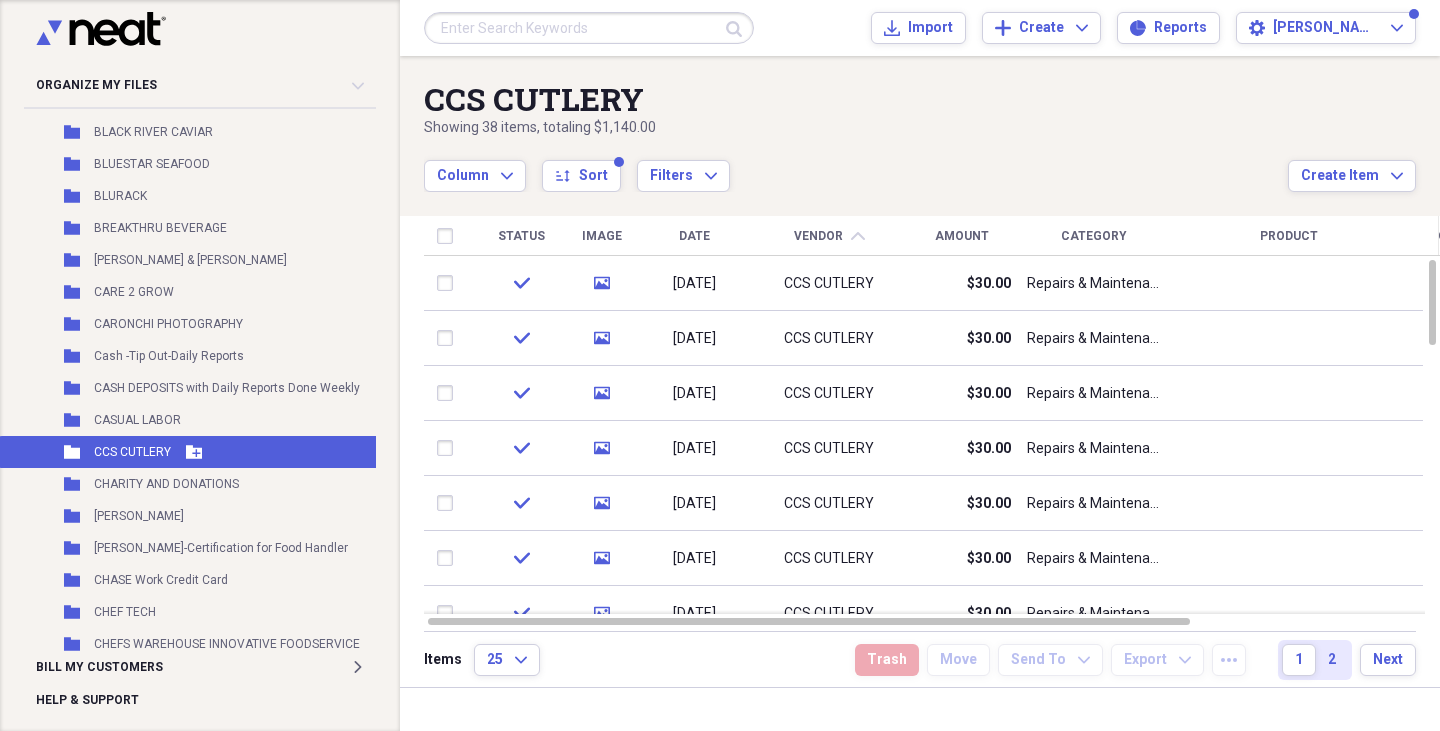 click on "Folder CCS CUTLERY Add Folder" at bounding box center (213, 452) 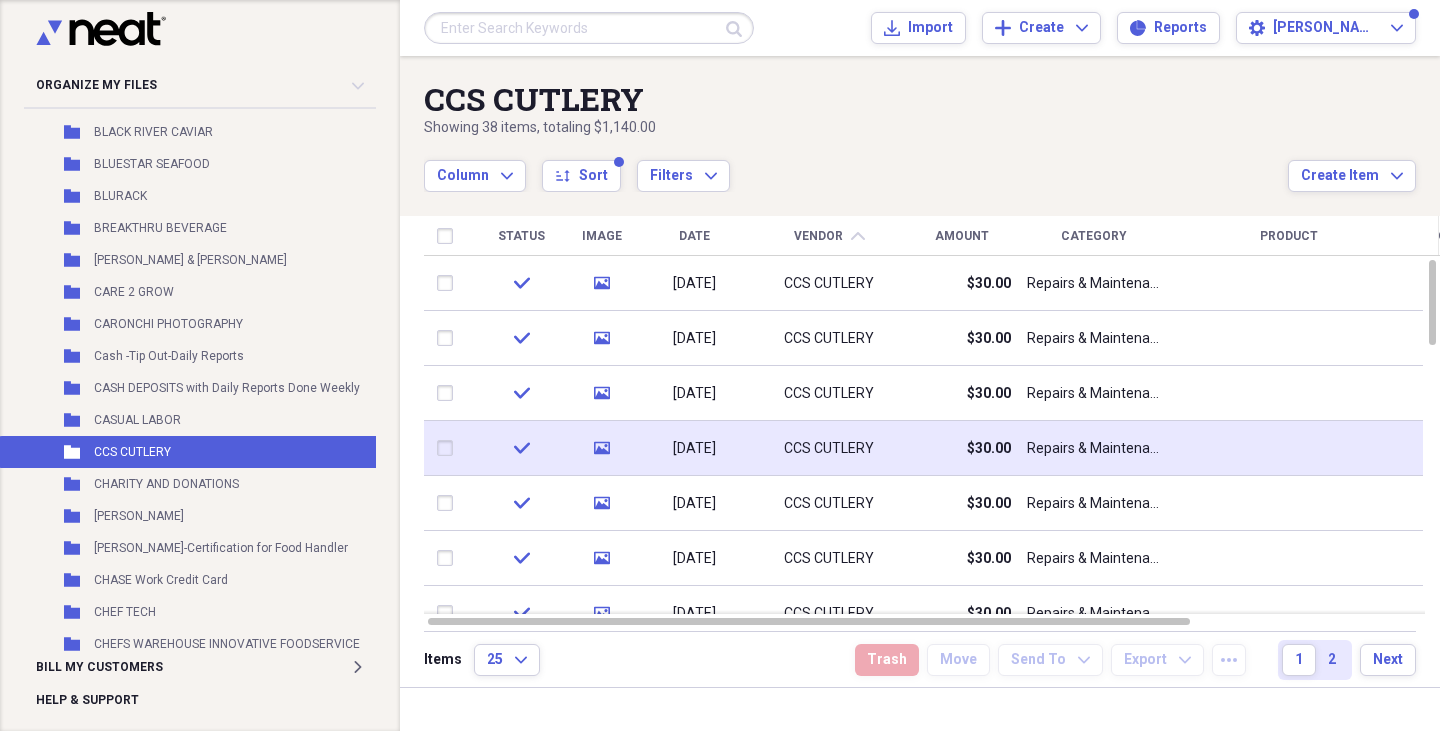 click on "CCS  CUTLERY" at bounding box center (829, 448) 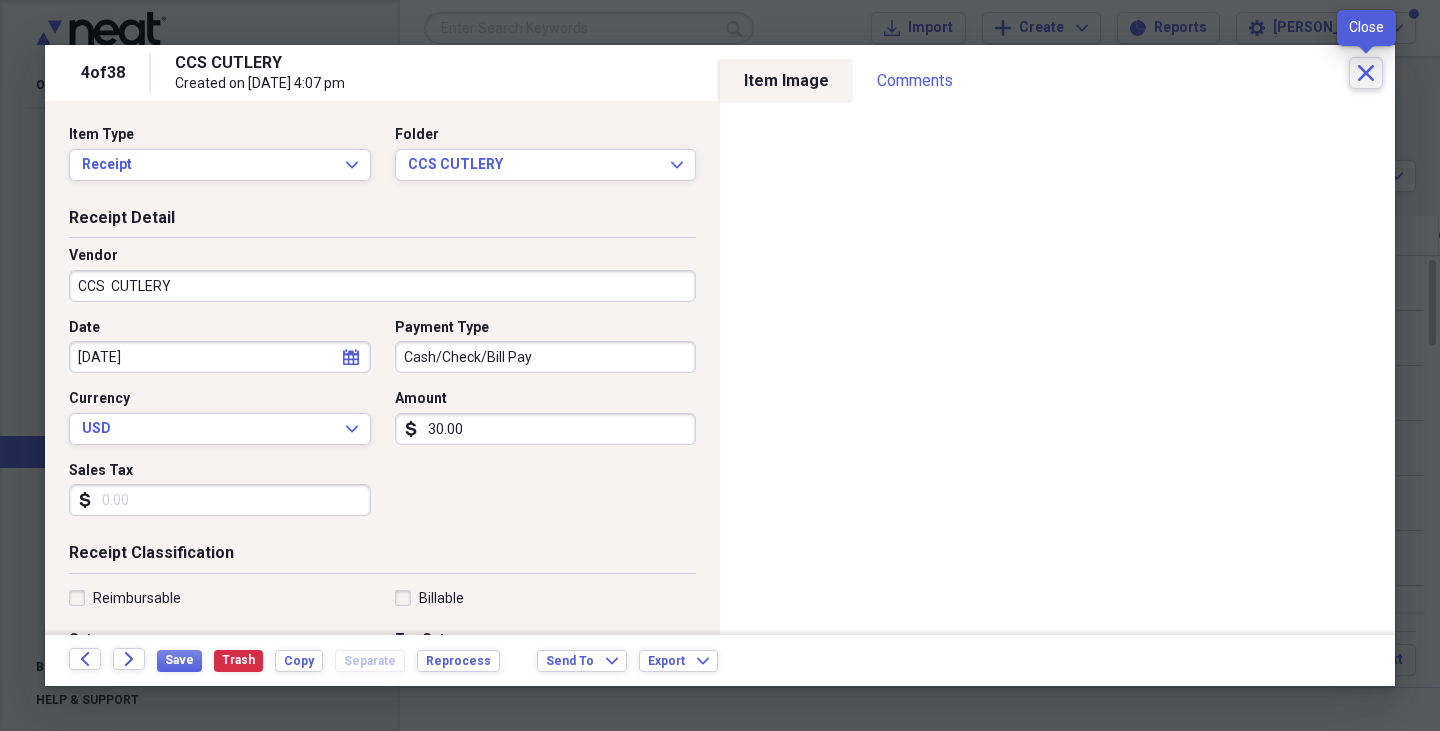 click on "Close" at bounding box center (1366, 73) 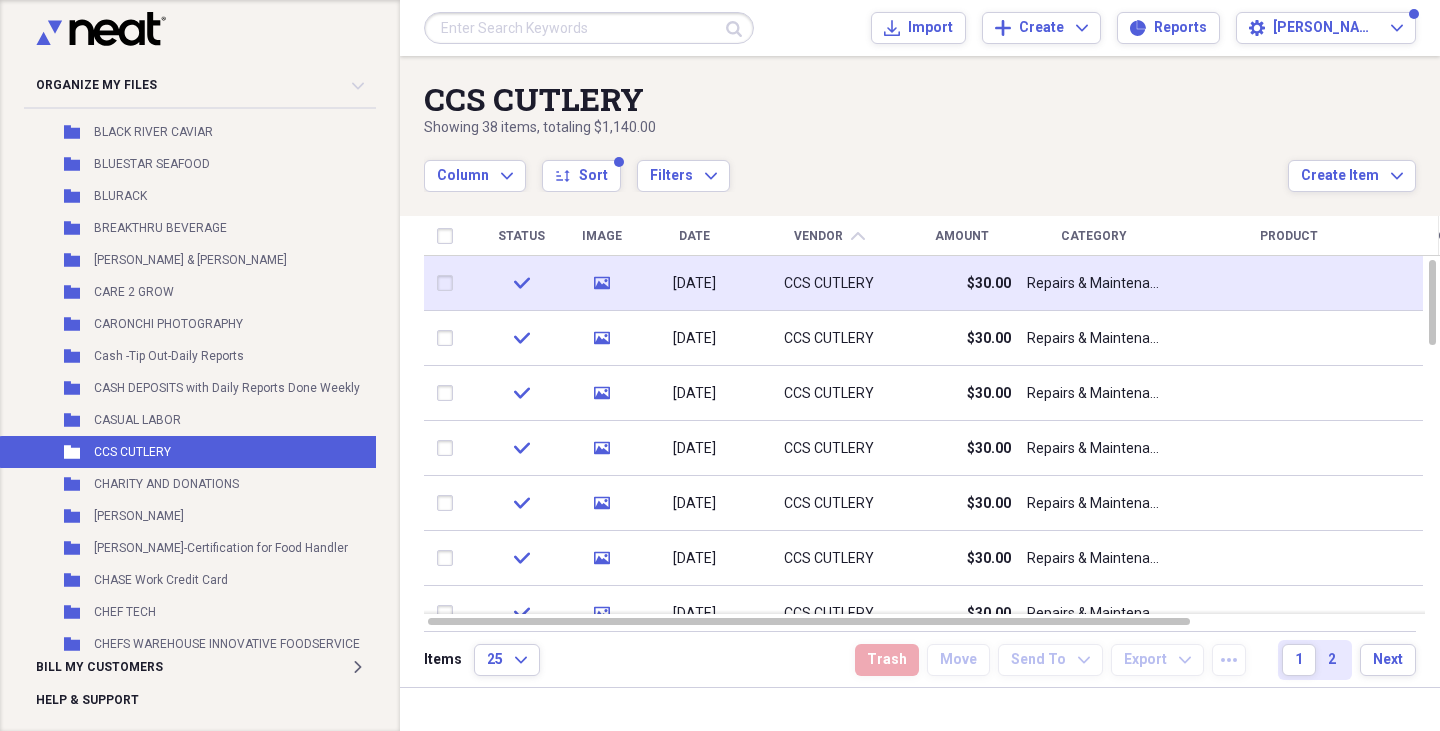 click on "Repairs & Maintenance" at bounding box center (1094, 284) 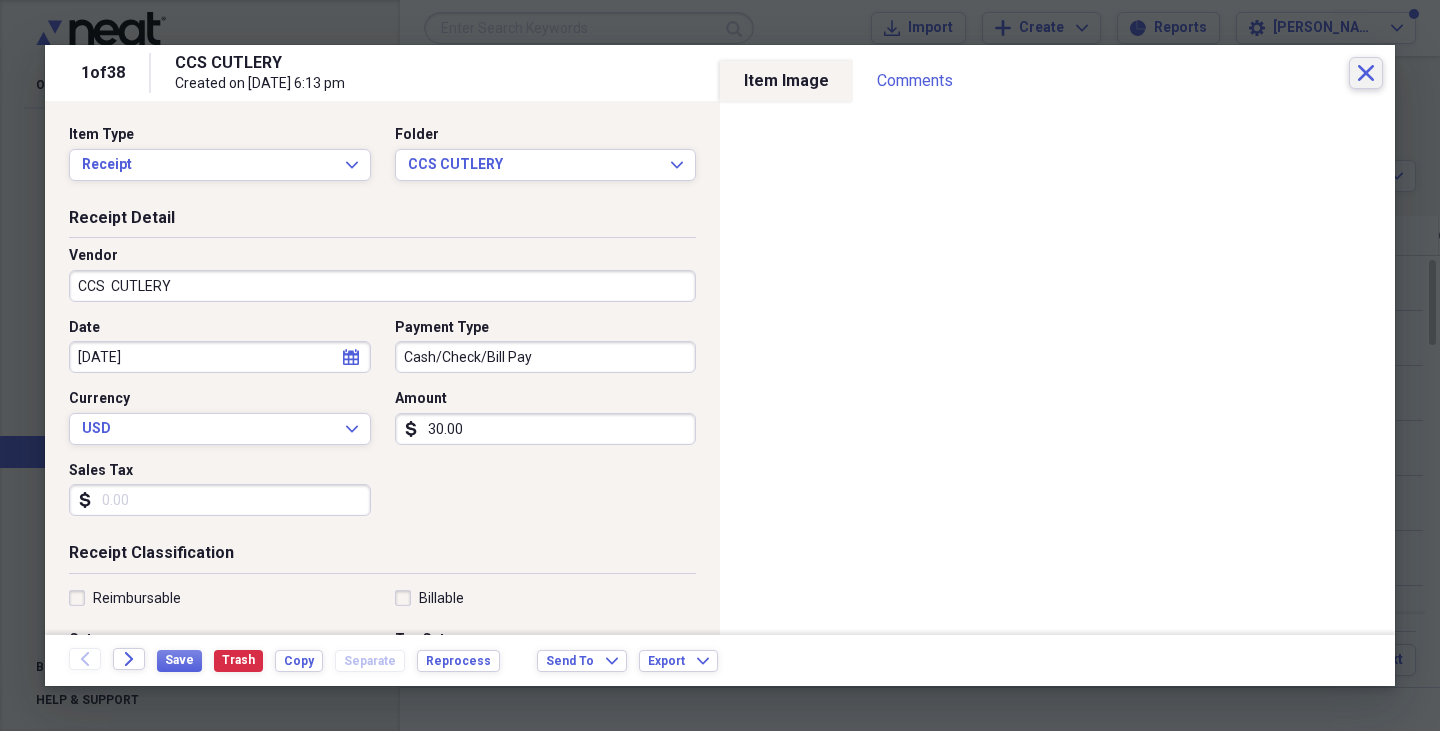 click on "Close" 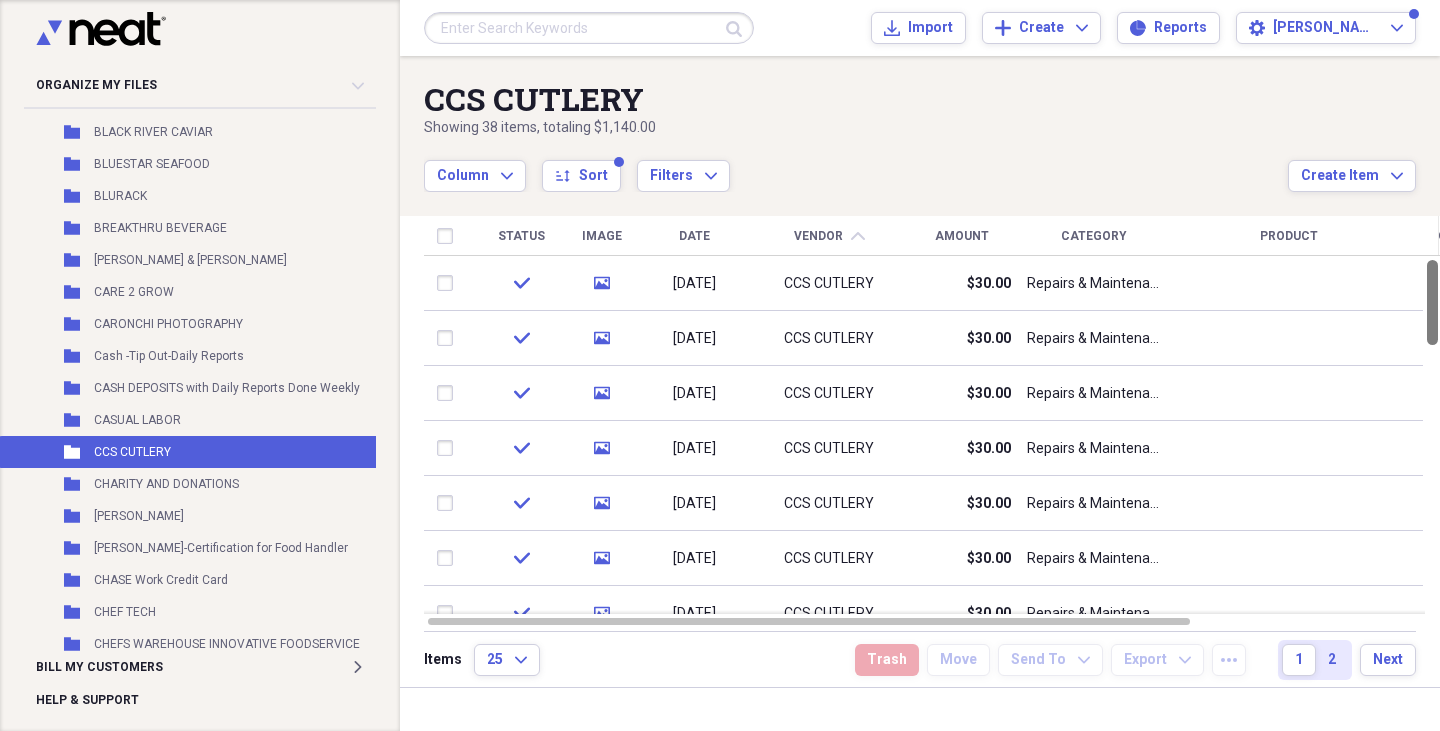 click at bounding box center [1432, 302] 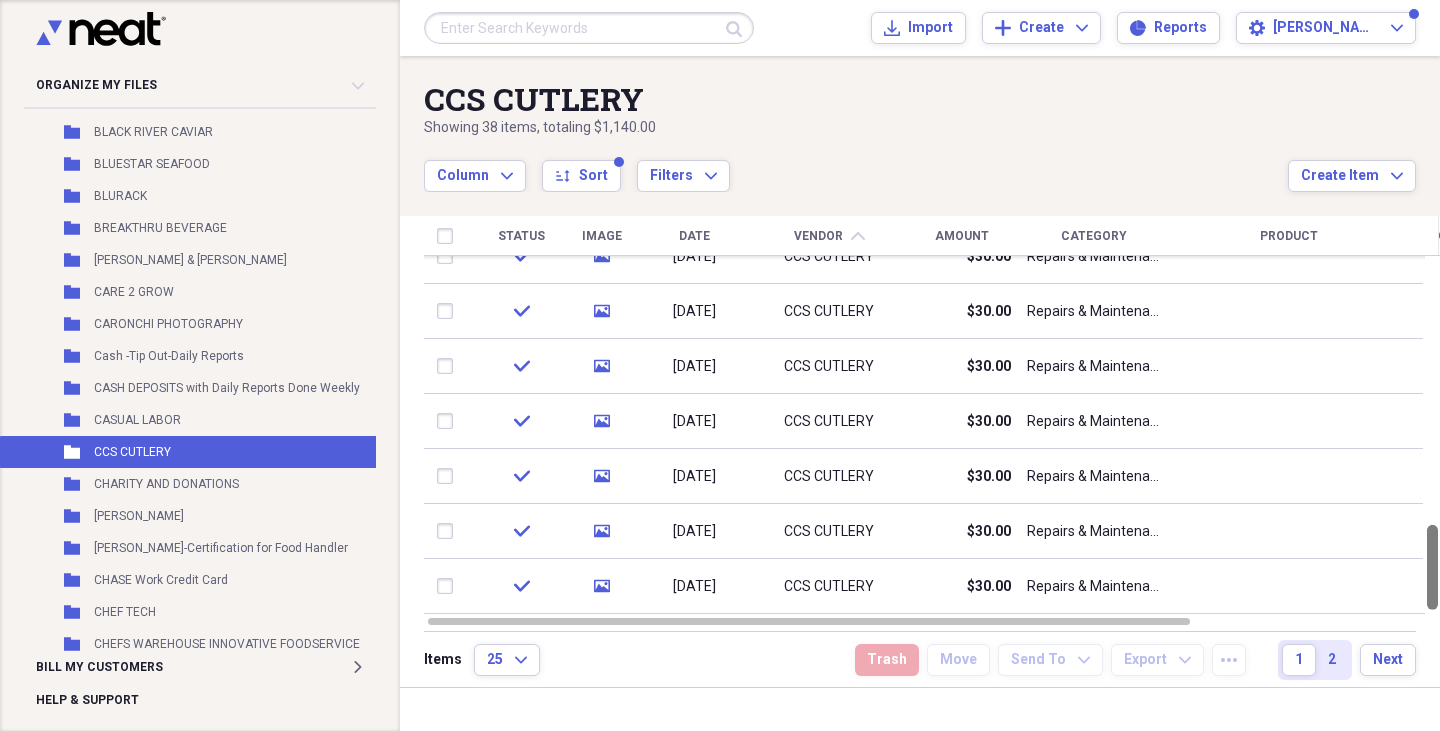 drag, startPoint x: 1439, startPoint y: 310, endPoint x: 1438, endPoint y: 555, distance: 245.00204 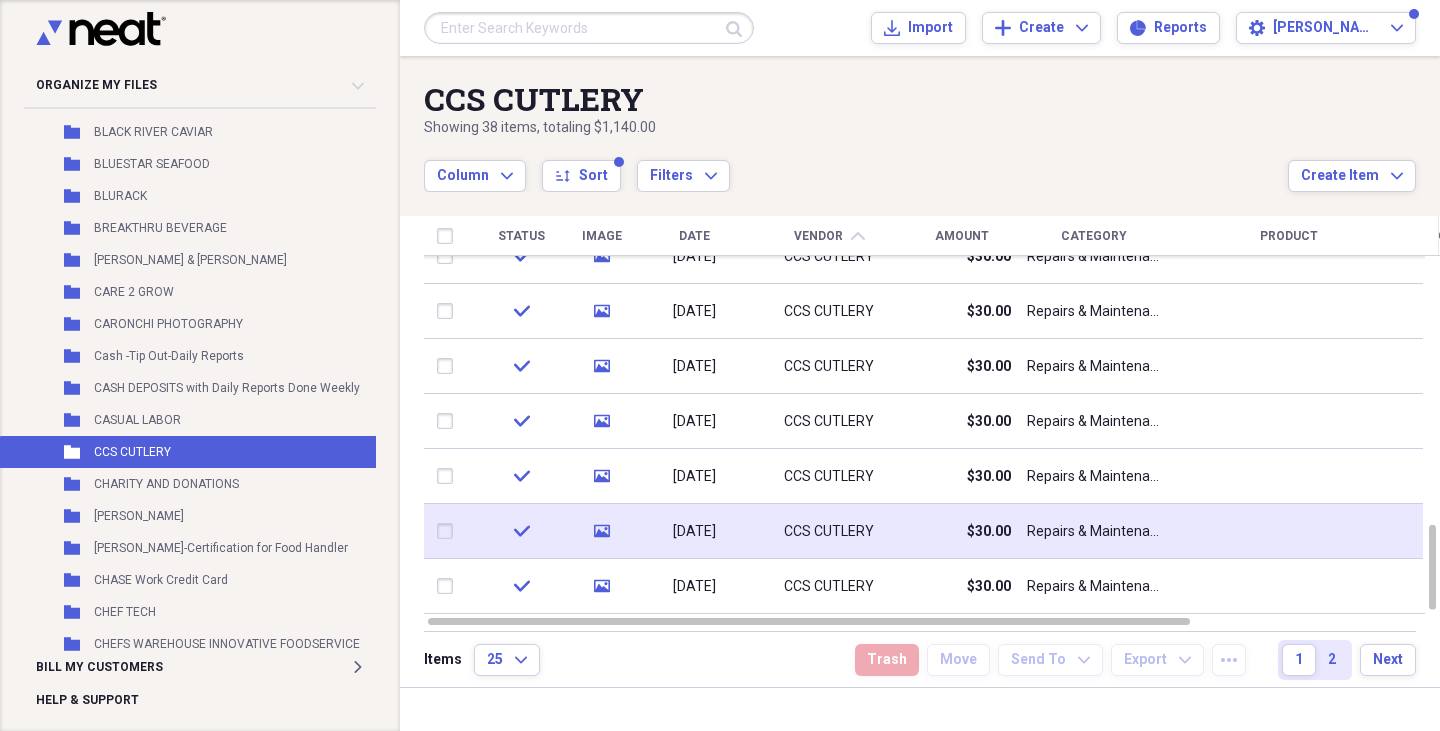 click on "Repairs & Maintenance" at bounding box center (1094, 532) 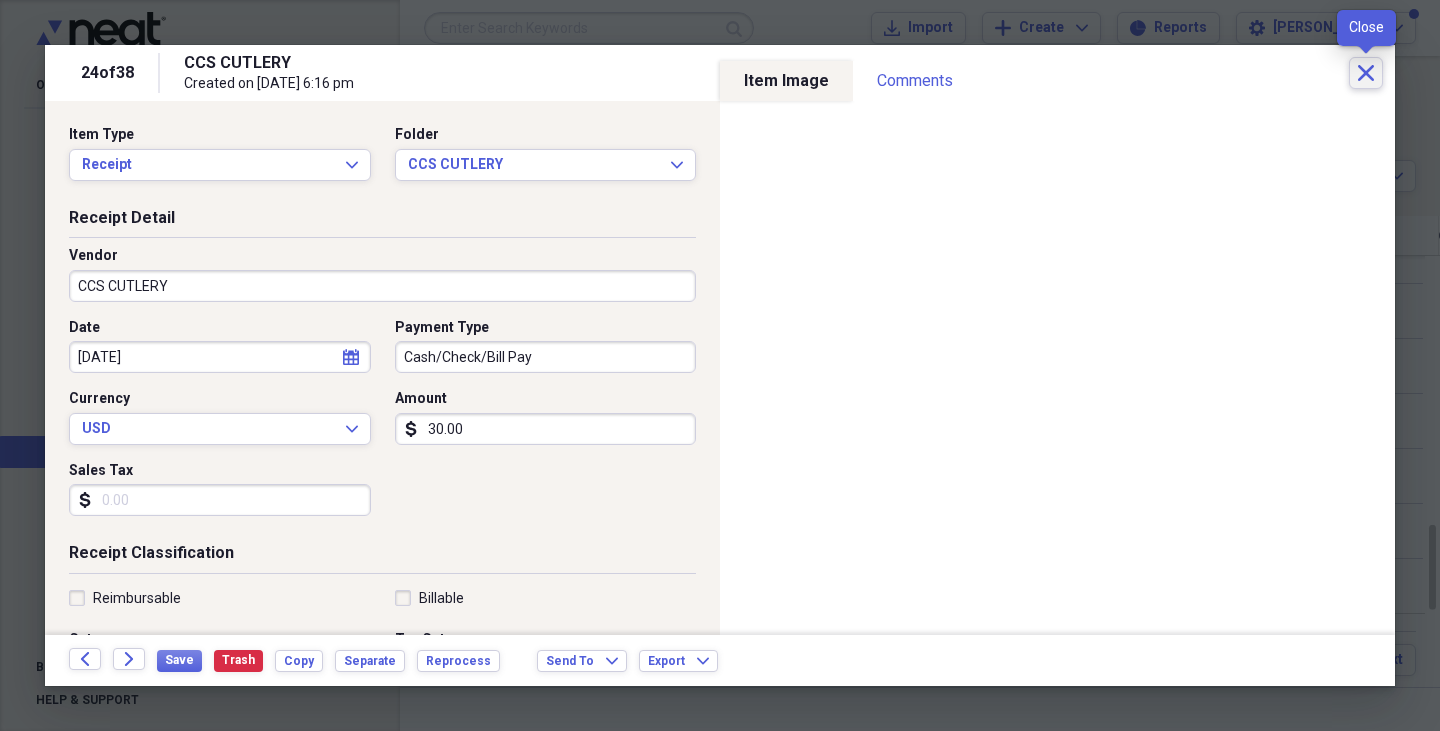 click on "Close" at bounding box center (1366, 73) 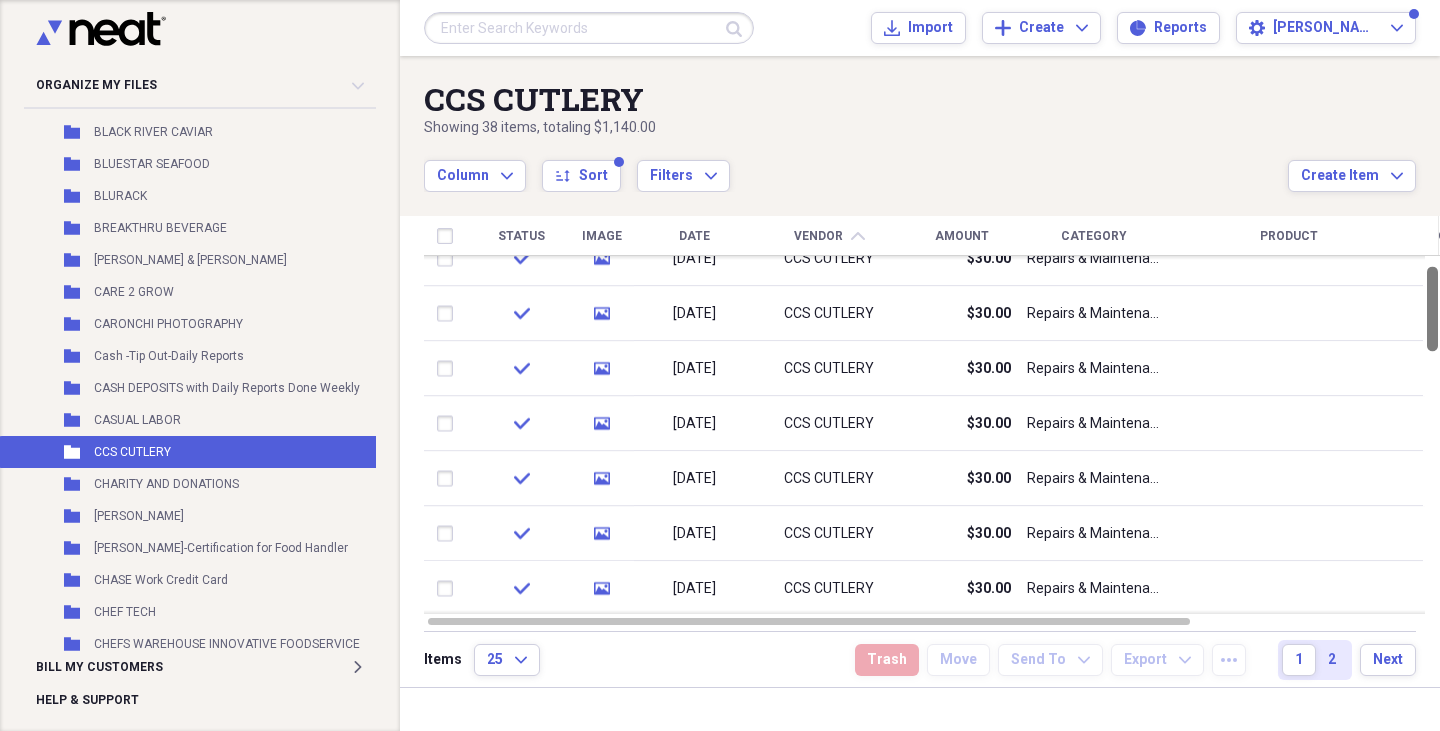 click at bounding box center (1432, 435) 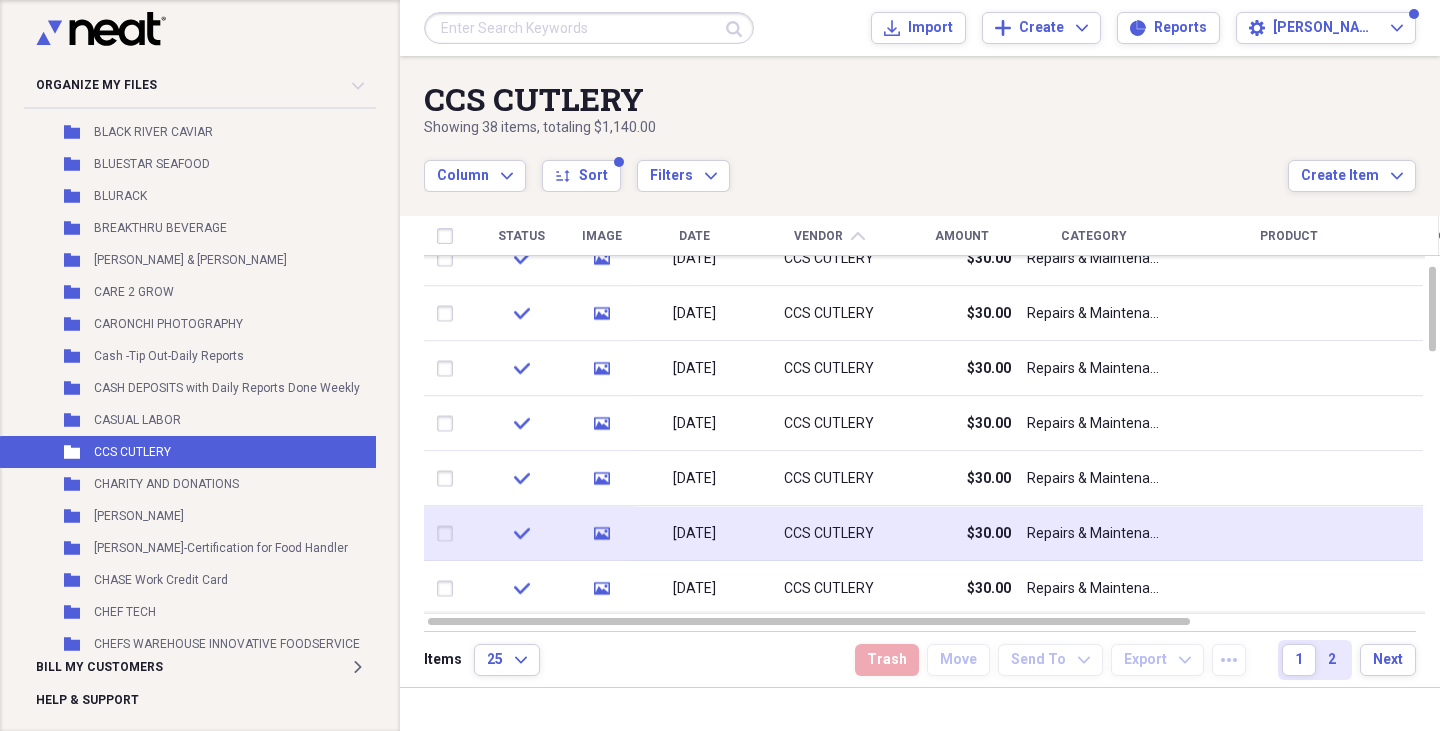 click on "Repairs & Maintenance" at bounding box center [1094, 533] 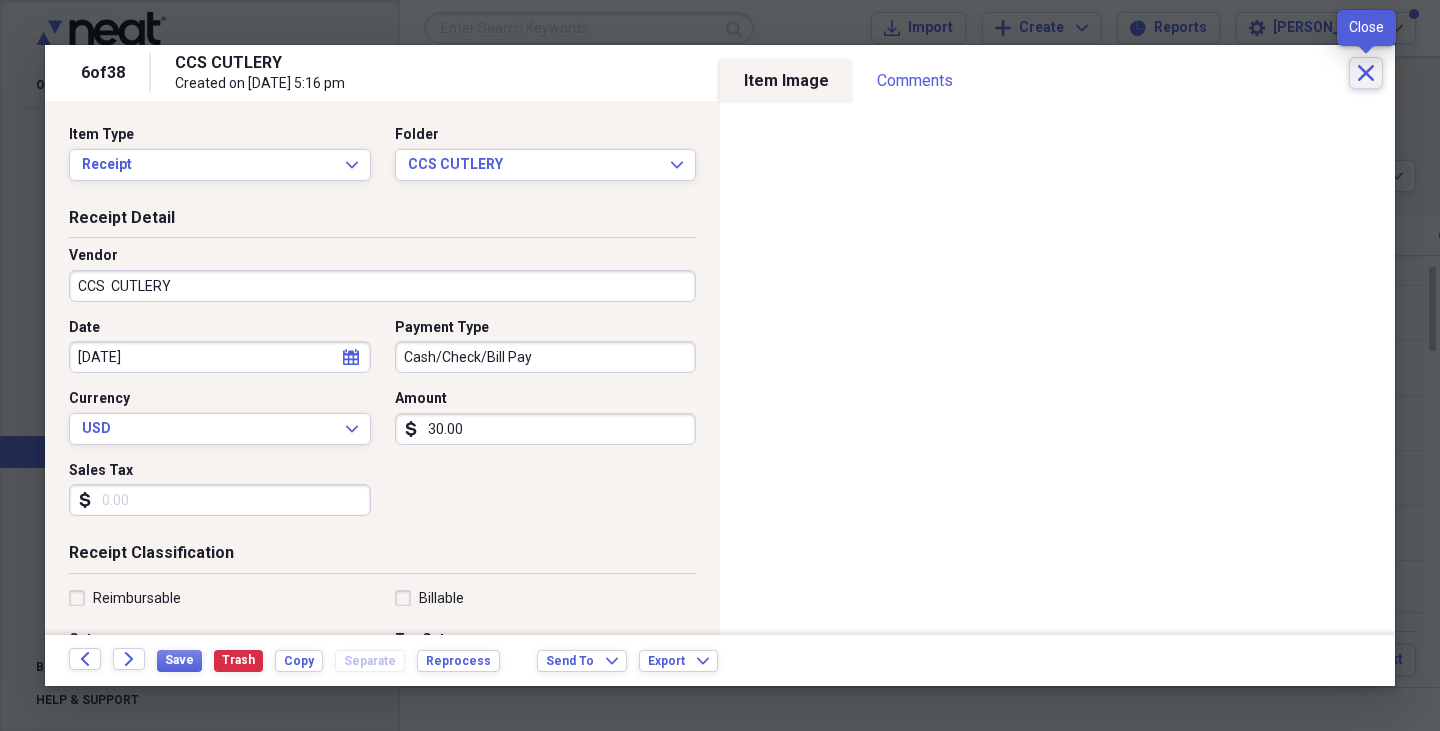 click 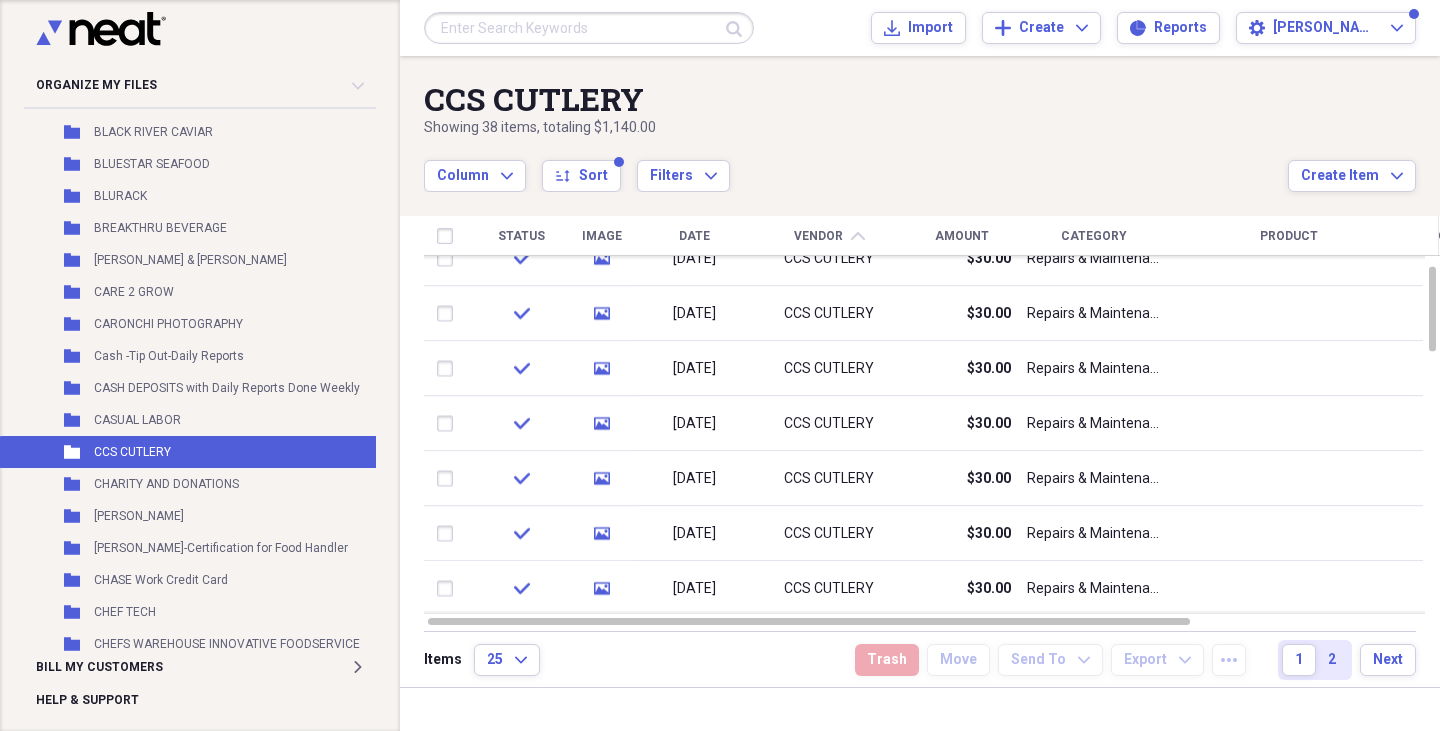 click on "CCS CUTLERY Showing 38 items , totaling $1,140.00 Column Expand sort Sort Filters  Expand Create Item Expand" at bounding box center (920, 124) 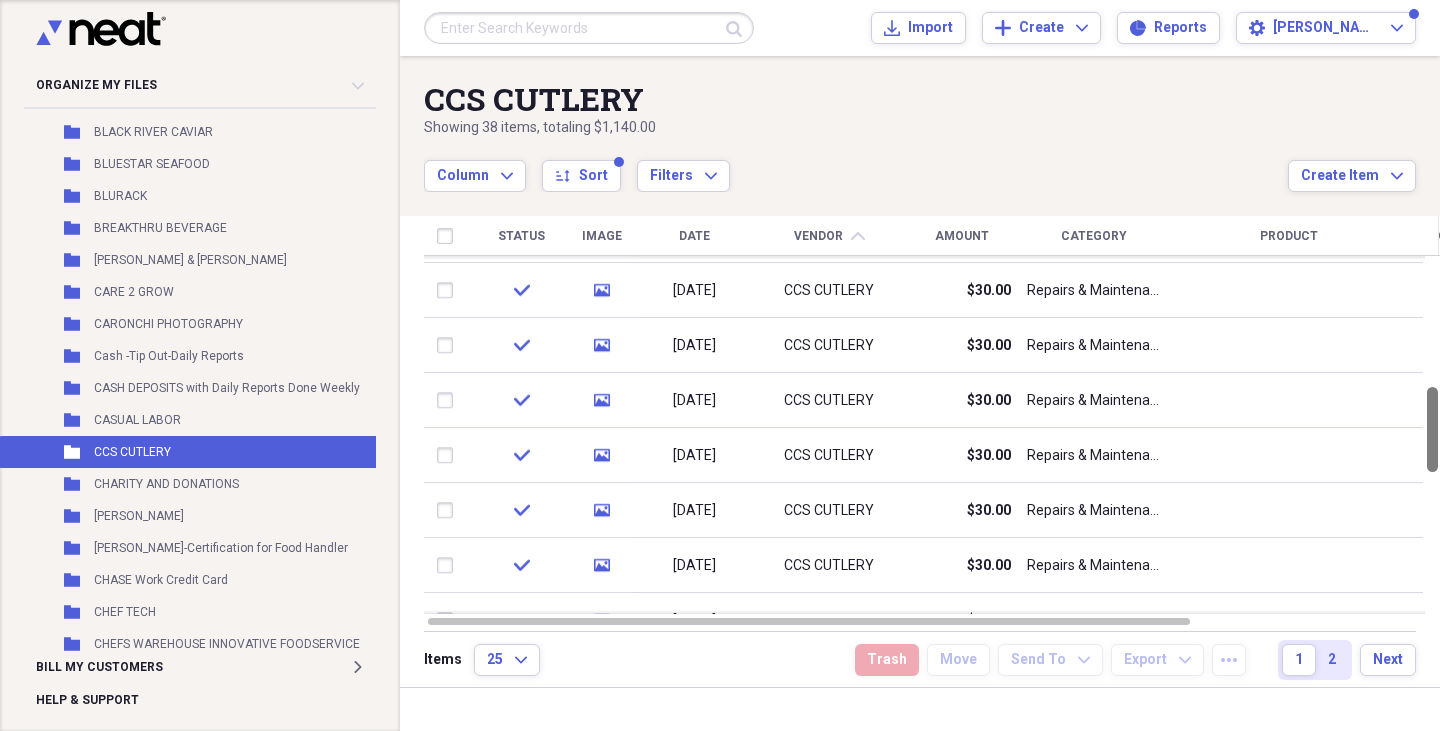 drag, startPoint x: 1439, startPoint y: 309, endPoint x: 1439, endPoint y: 380, distance: 71 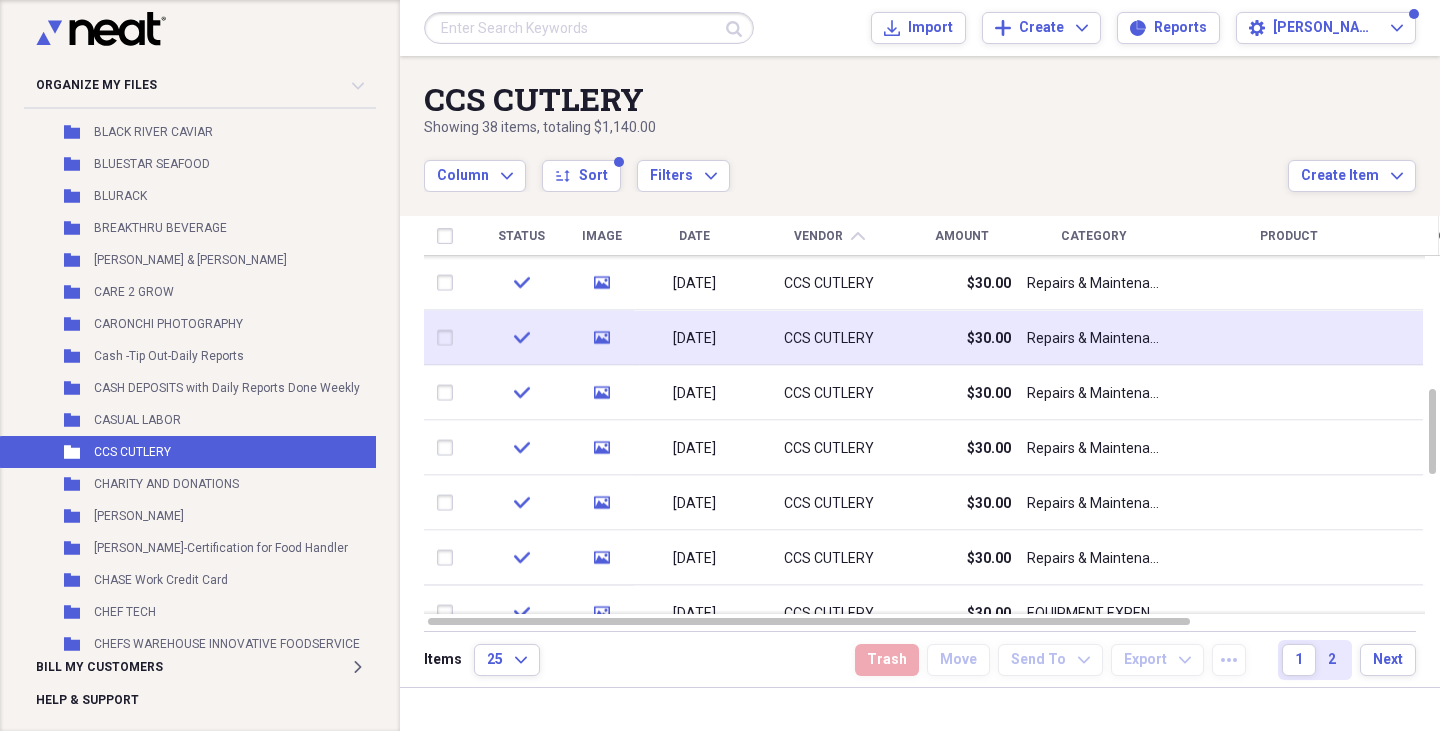 click on "$30.00" at bounding box center [961, 338] 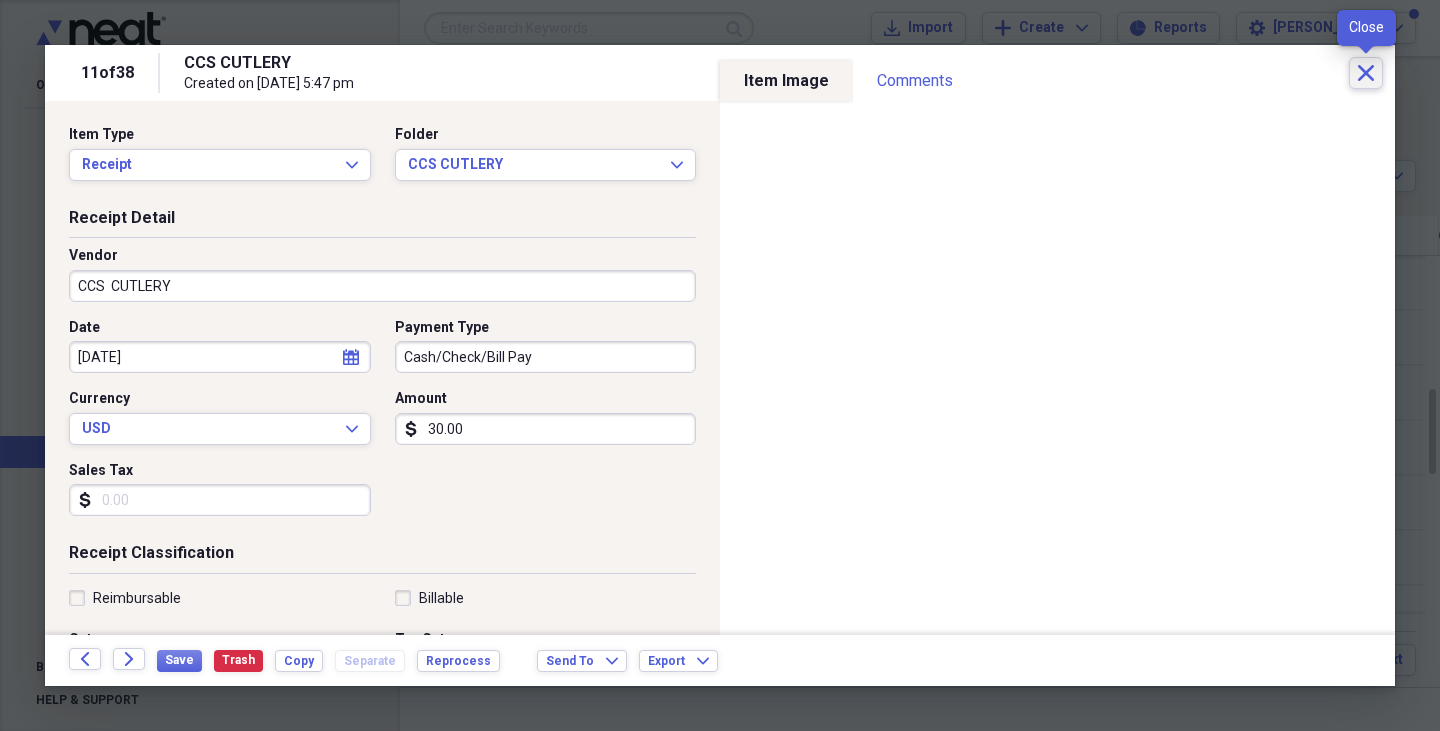 click on "Close" 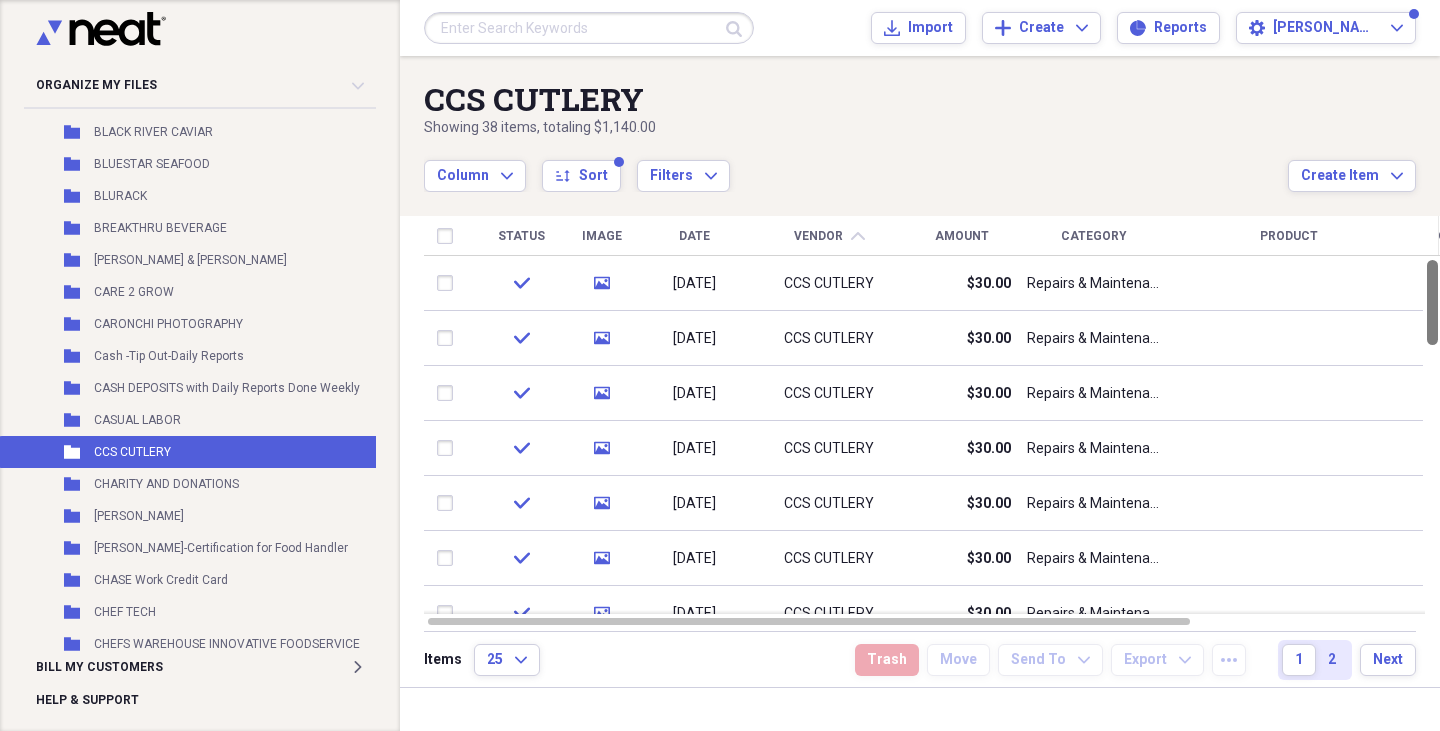 drag, startPoint x: 1439, startPoint y: 430, endPoint x: 1430, endPoint y: 295, distance: 135.29967 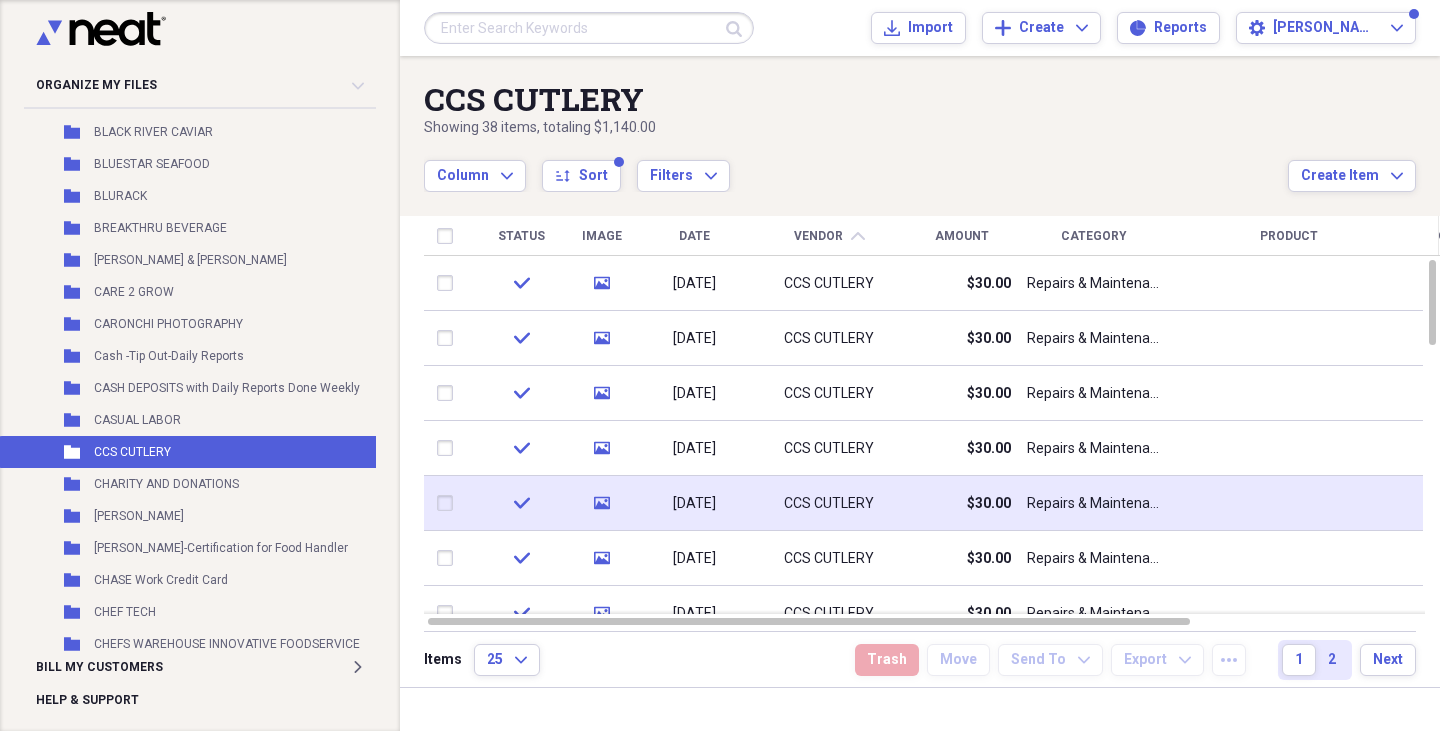 click on "Repairs & Maintenance" at bounding box center [1094, 503] 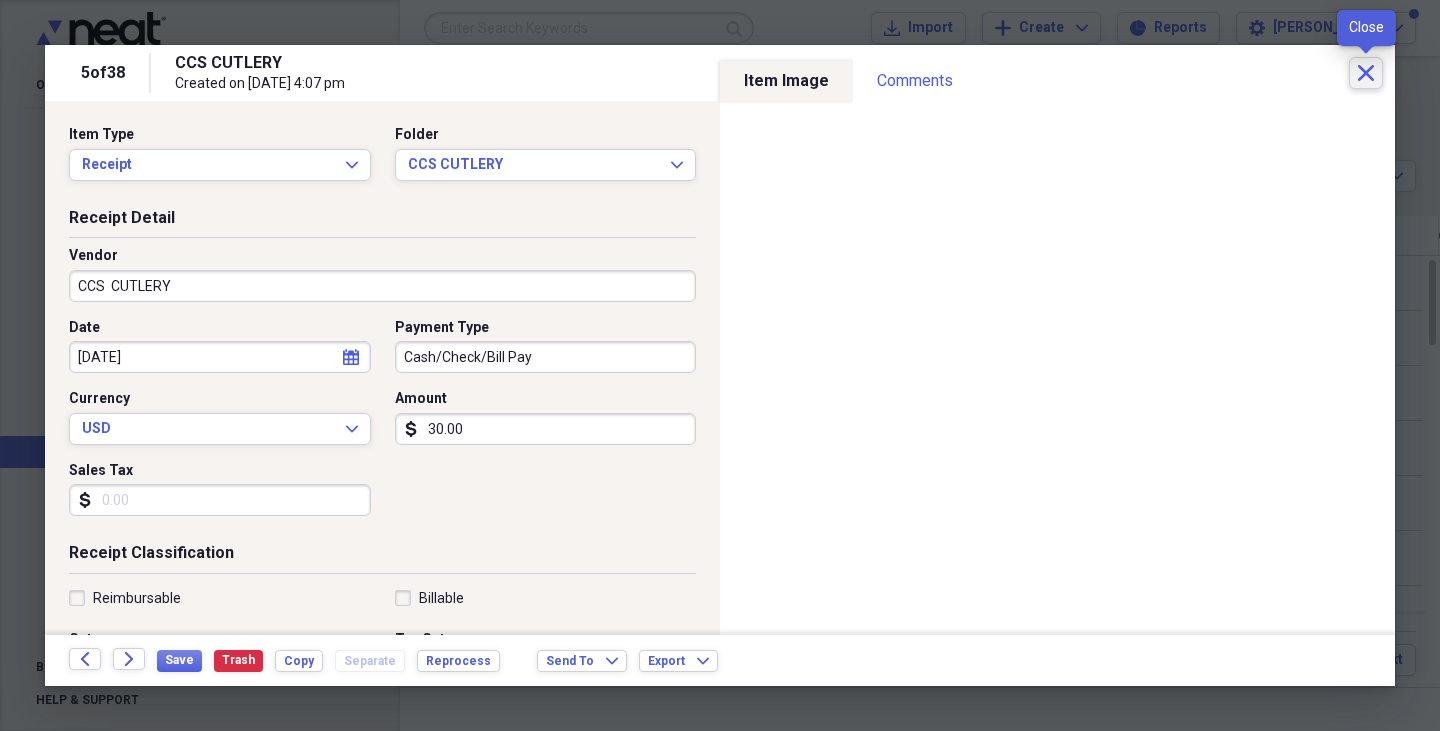 click on "Close" at bounding box center [1366, 73] 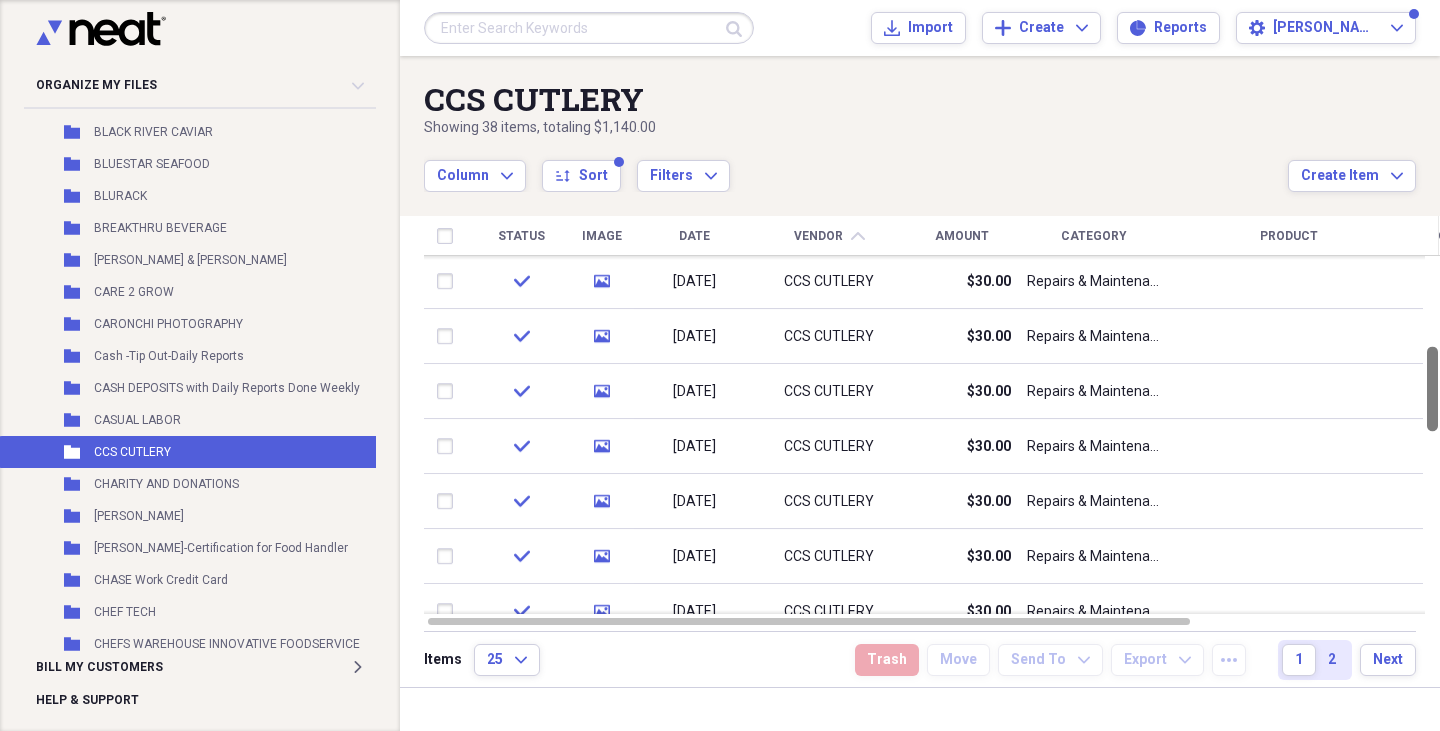 click at bounding box center [1432, 435] 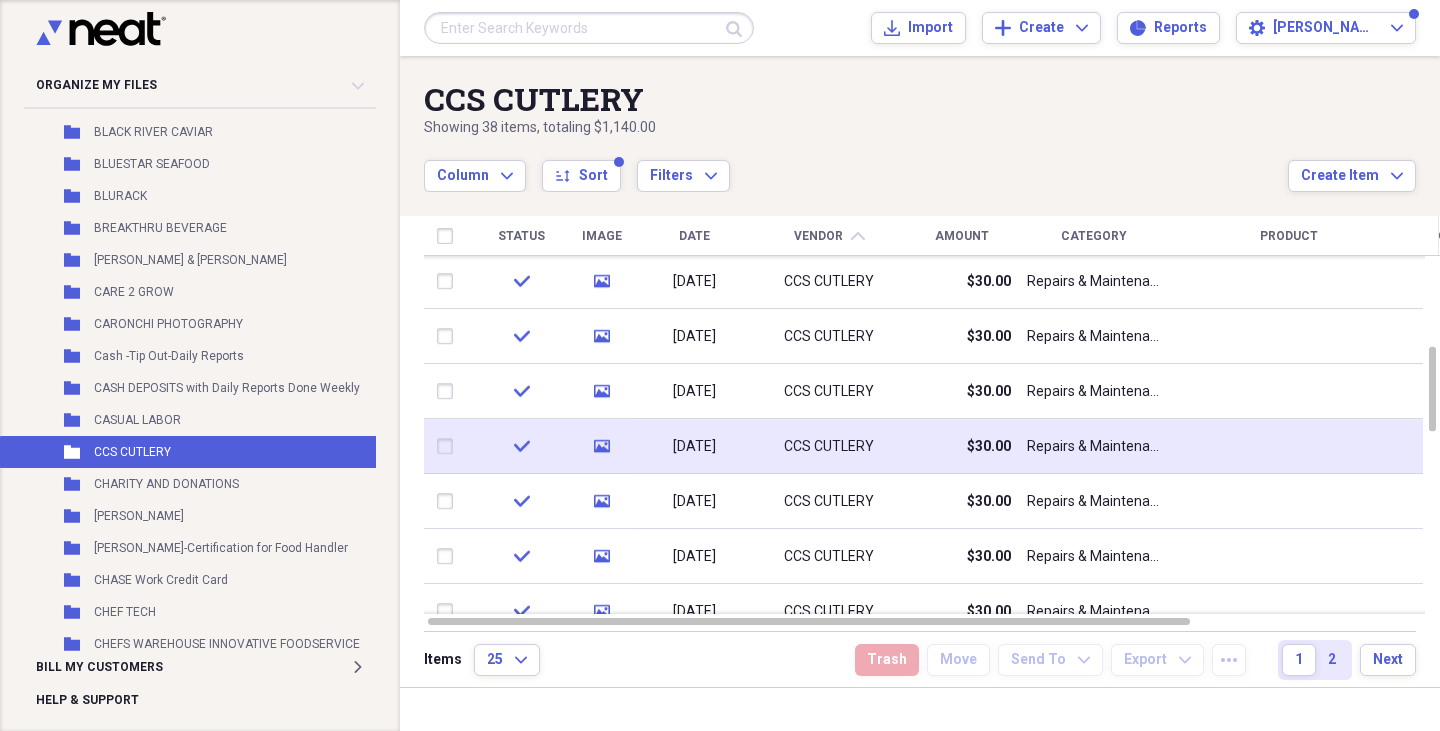 click at bounding box center (1289, 446) 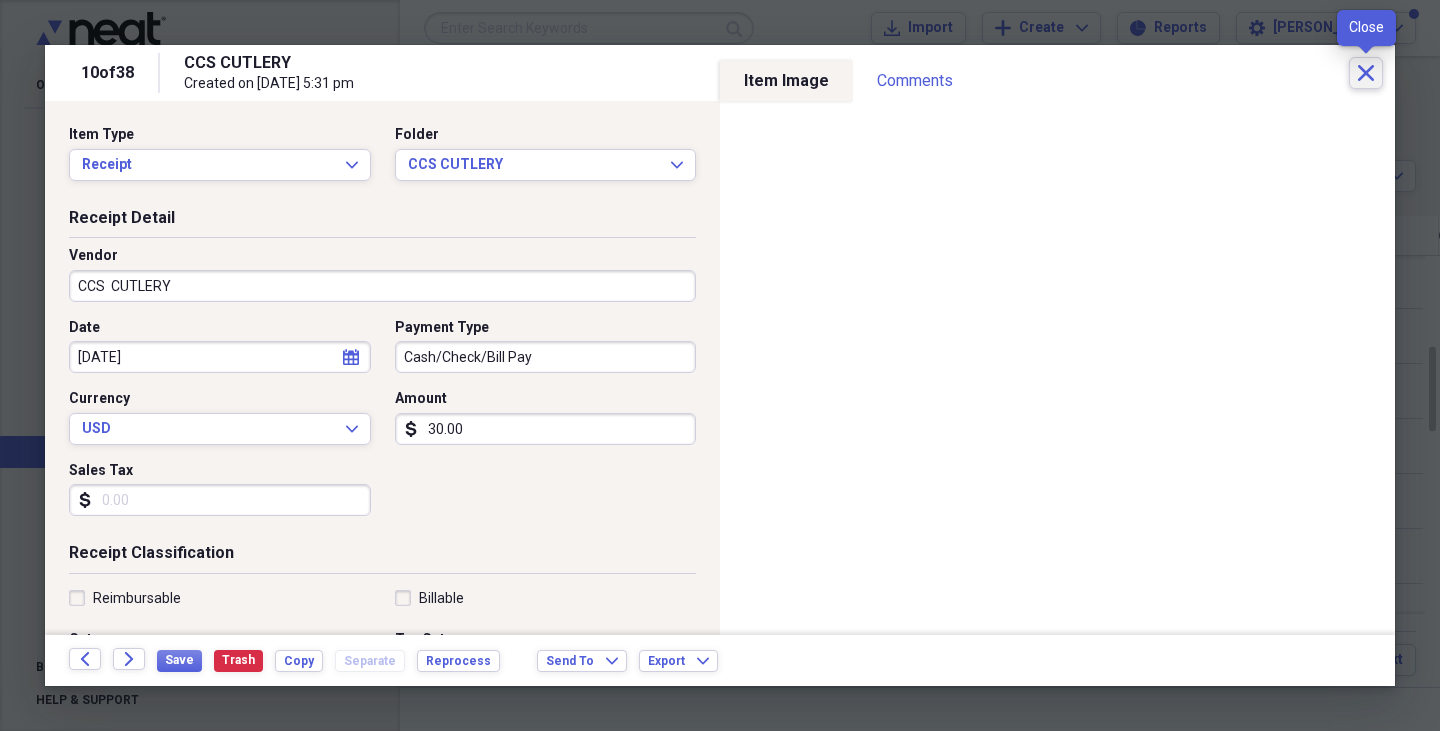 click on "Close" 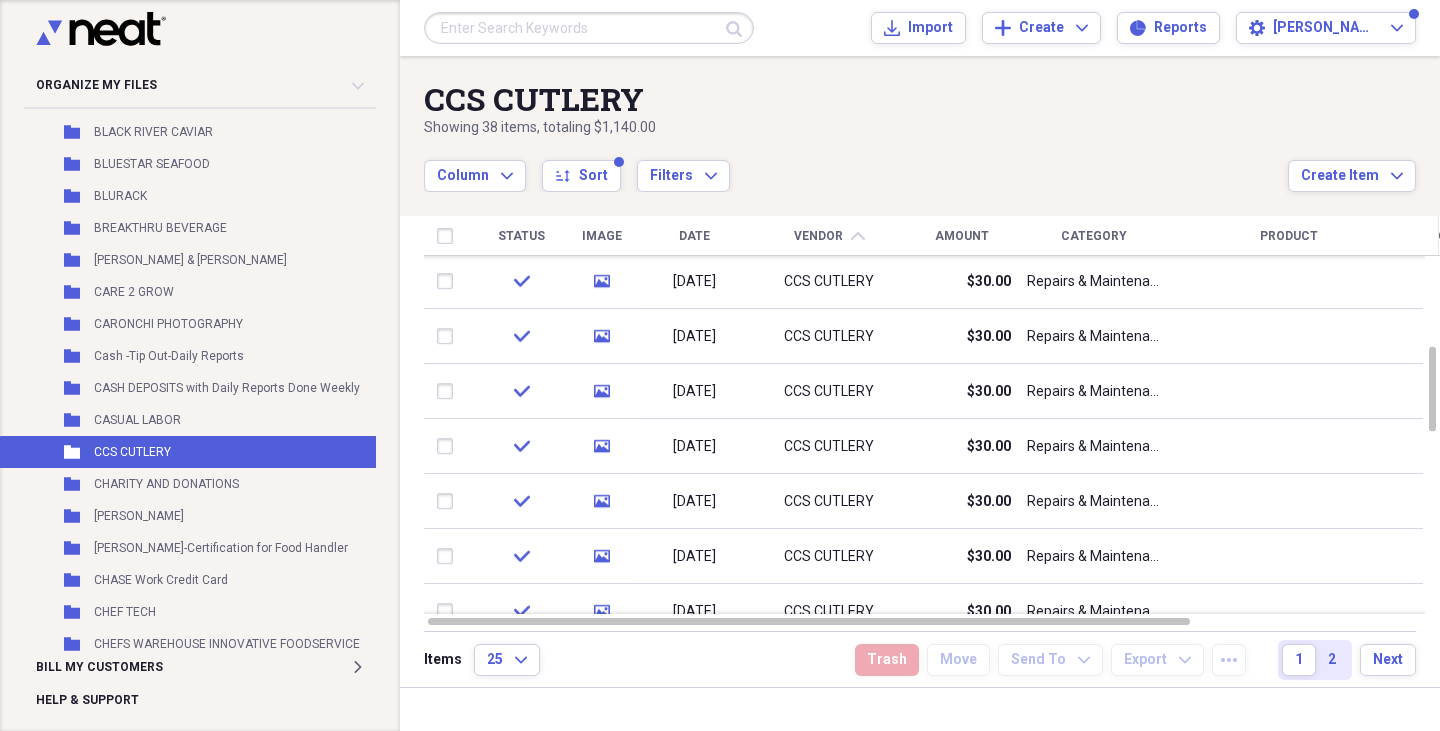scroll, scrollTop: 1160, scrollLeft: 0, axis: vertical 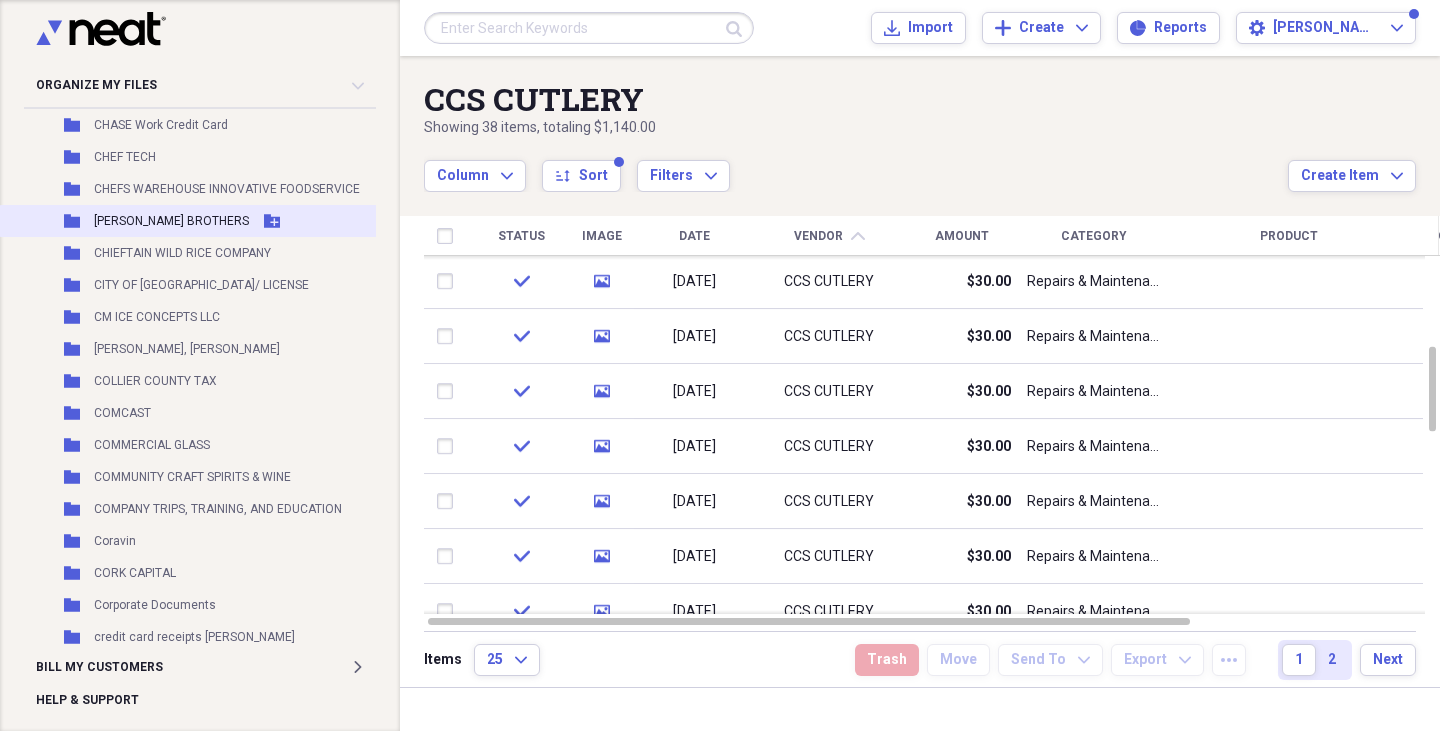 click on "Folder [PERSON_NAME] BROTHERS [PERSON_NAME]" at bounding box center (213, 221) 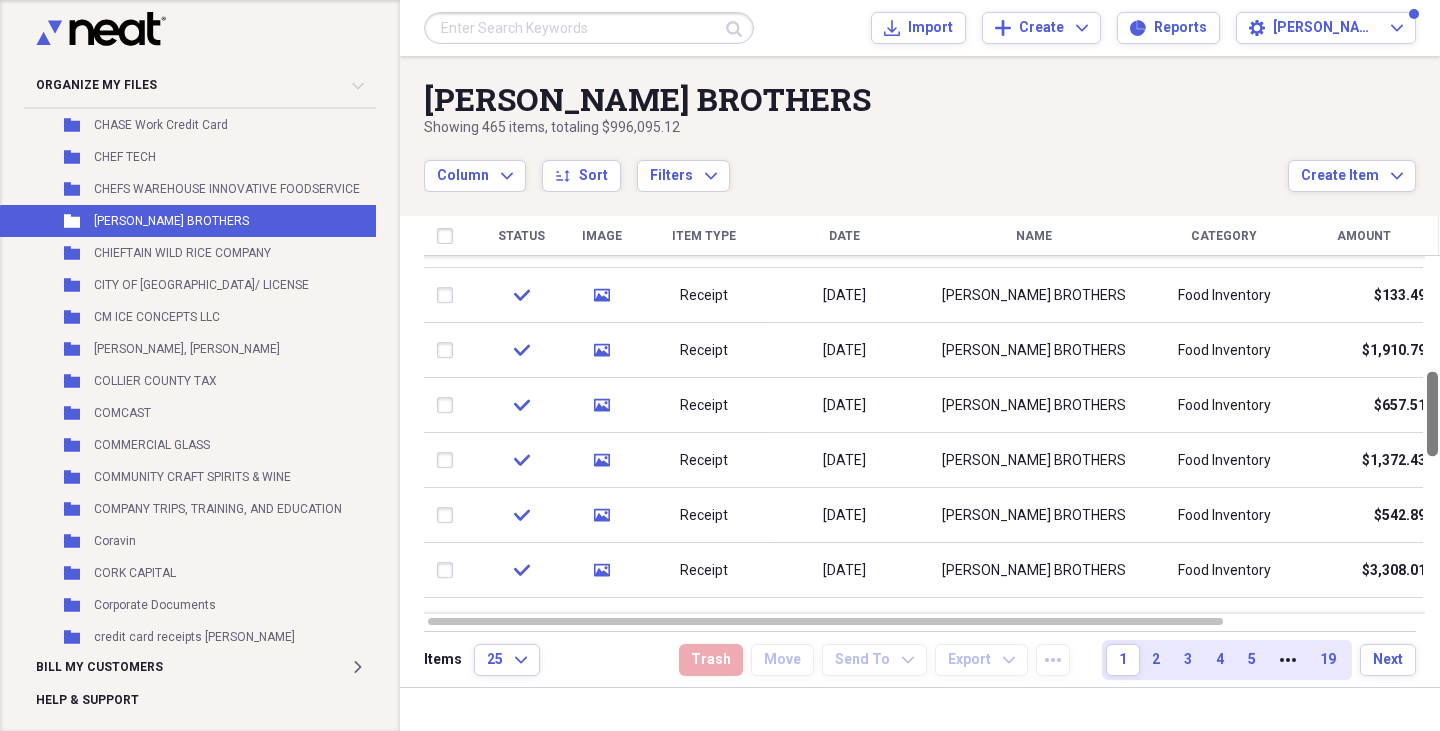 click at bounding box center [1432, 435] 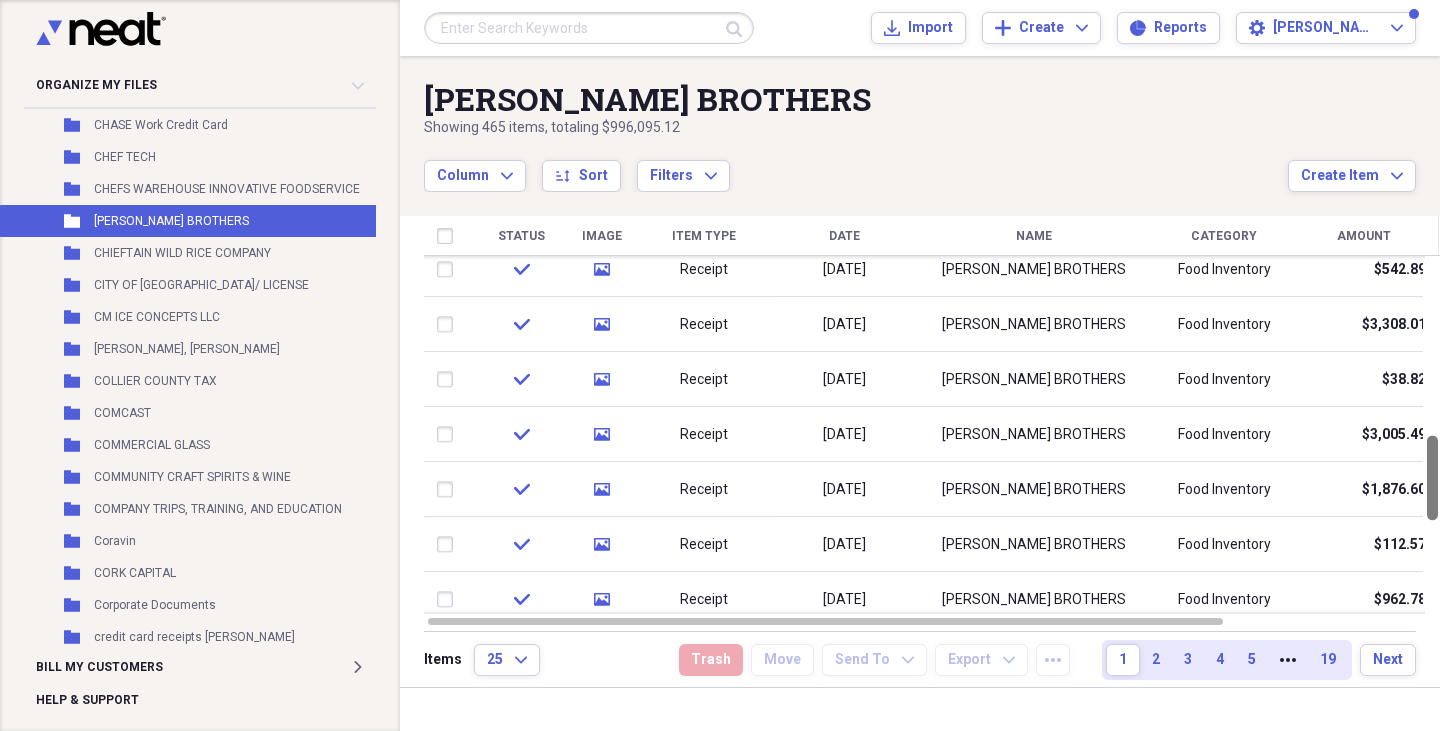 click at bounding box center [1432, 435] 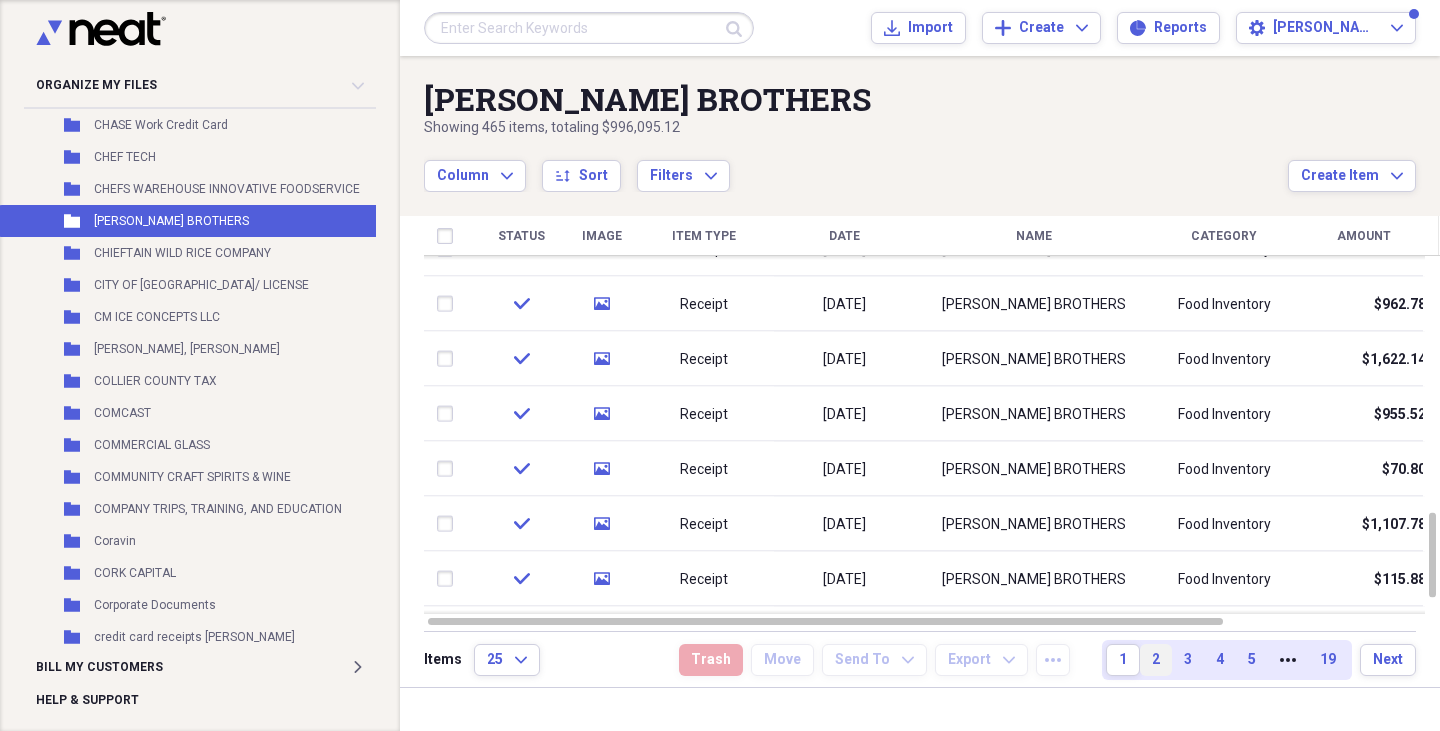 click on "2" at bounding box center (1156, 660) 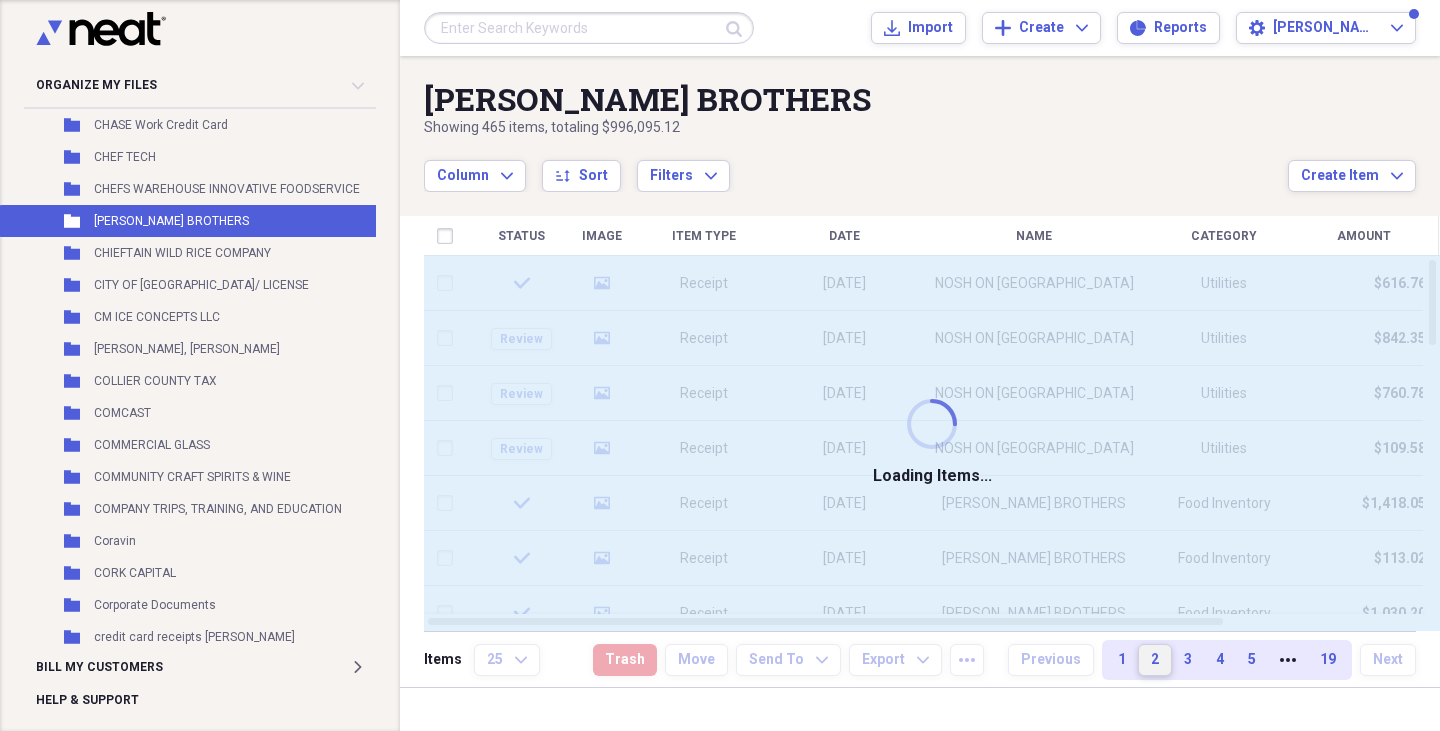 click on "2" at bounding box center (1155, 660) 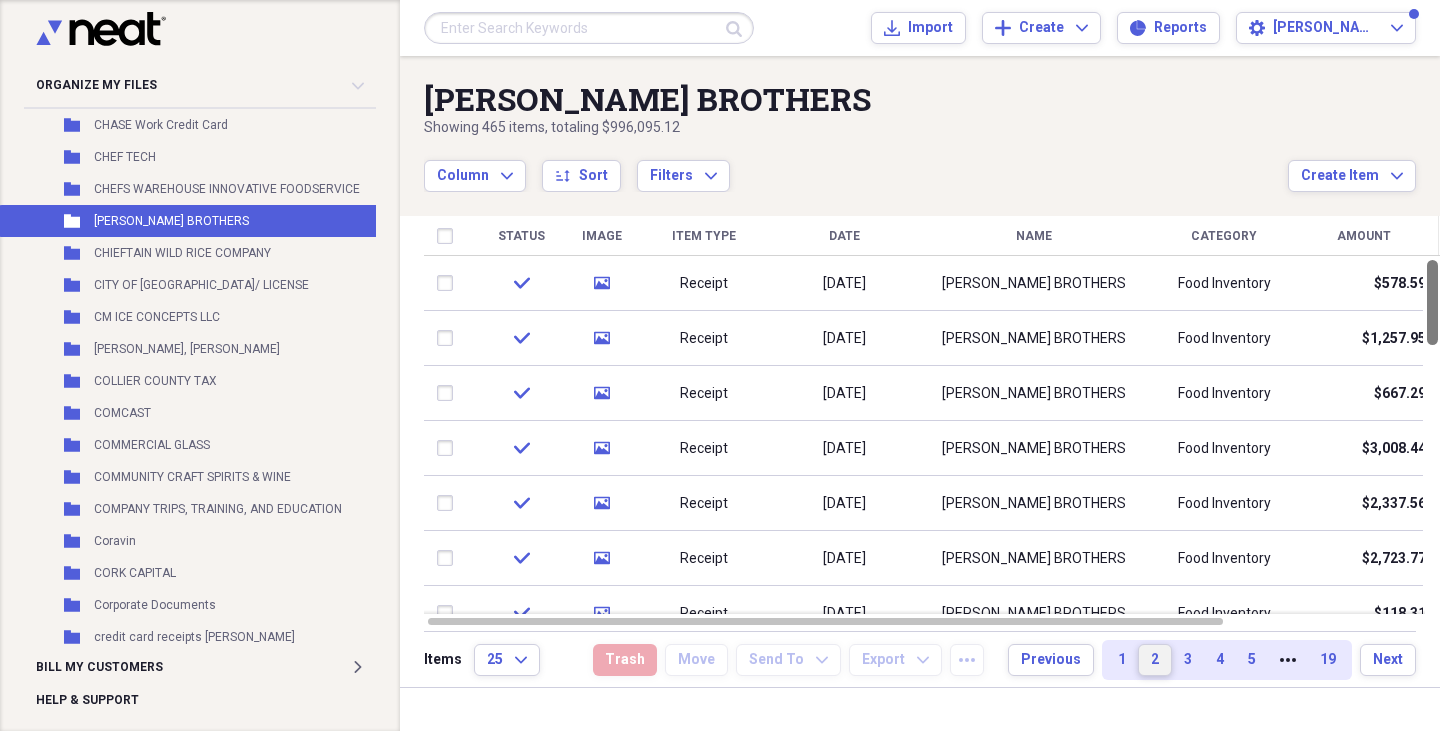 click at bounding box center [1432, 435] 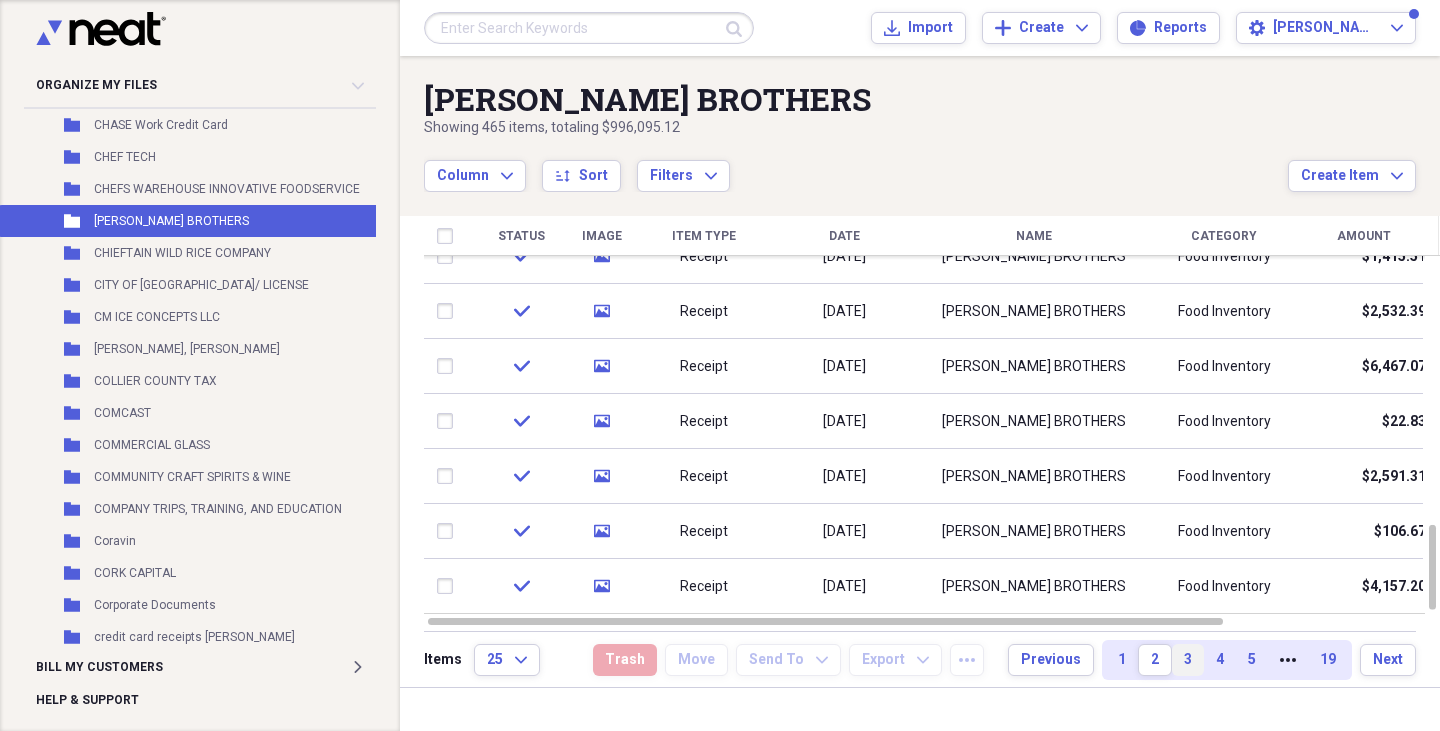 click on "3" at bounding box center (1188, 660) 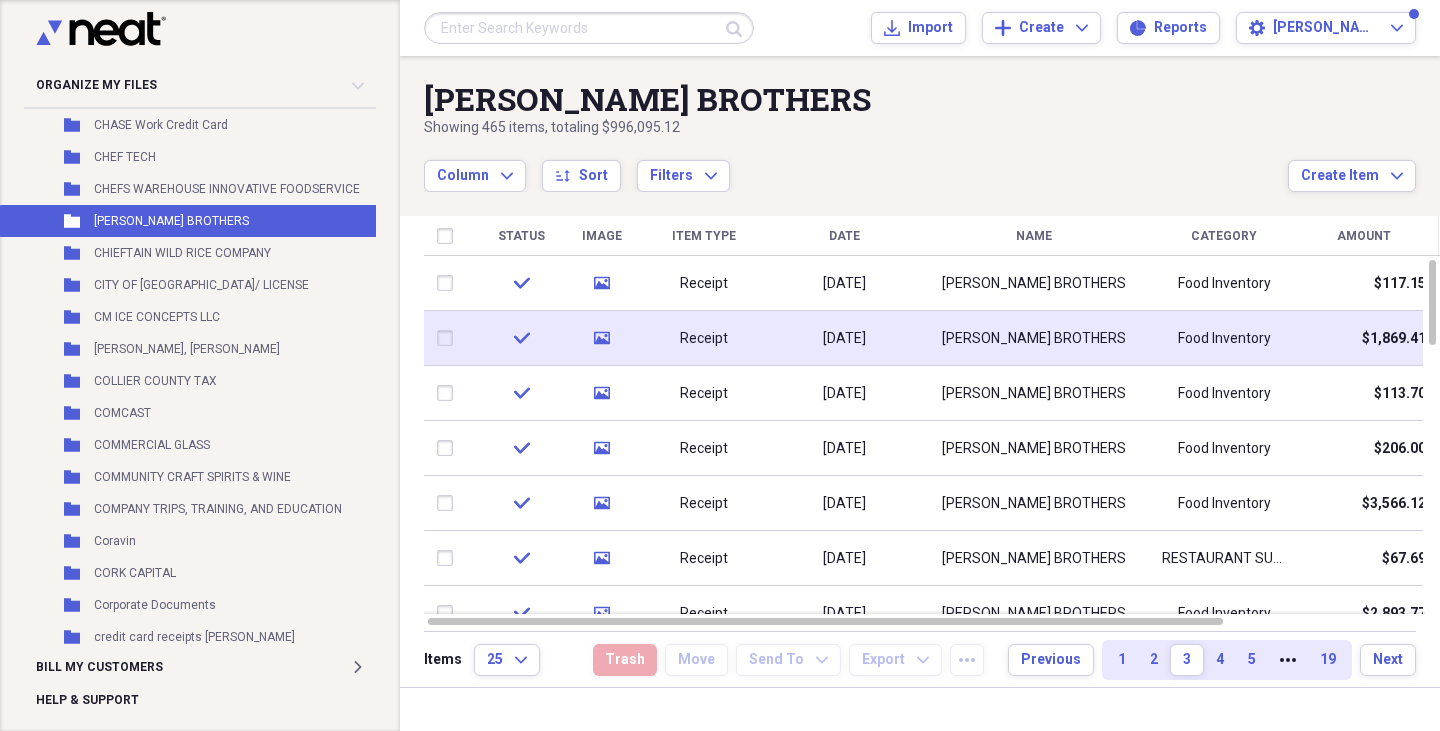 click on "Food Inventory" at bounding box center (1224, 339) 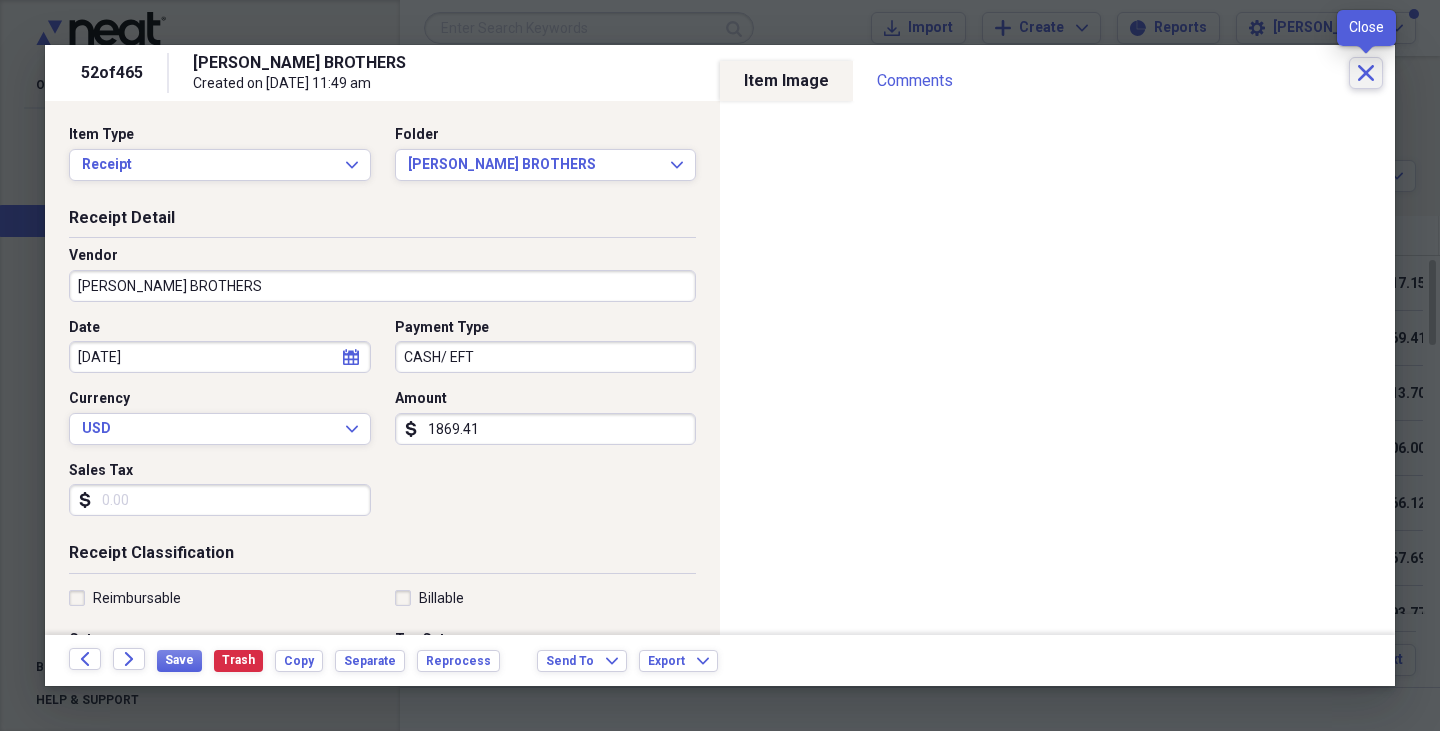click 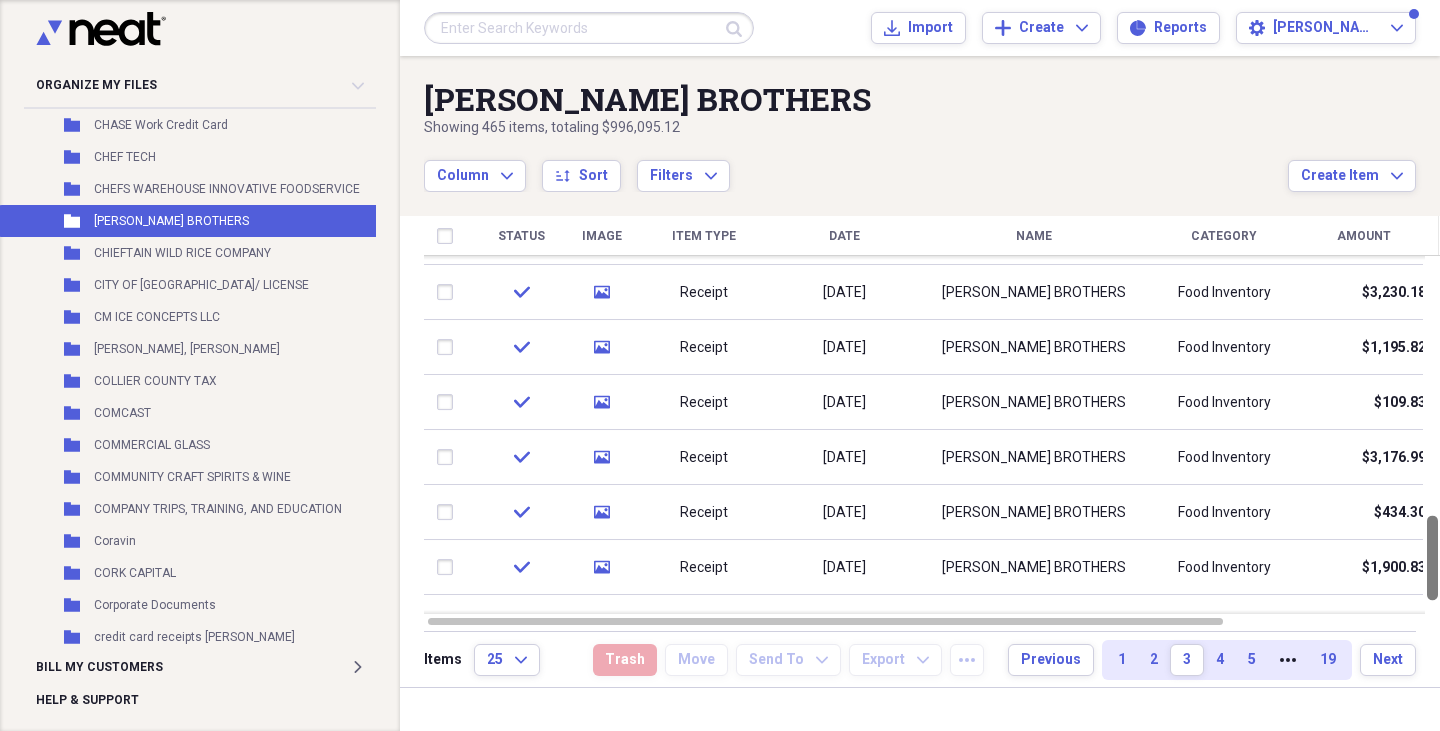 click at bounding box center [1432, 435] 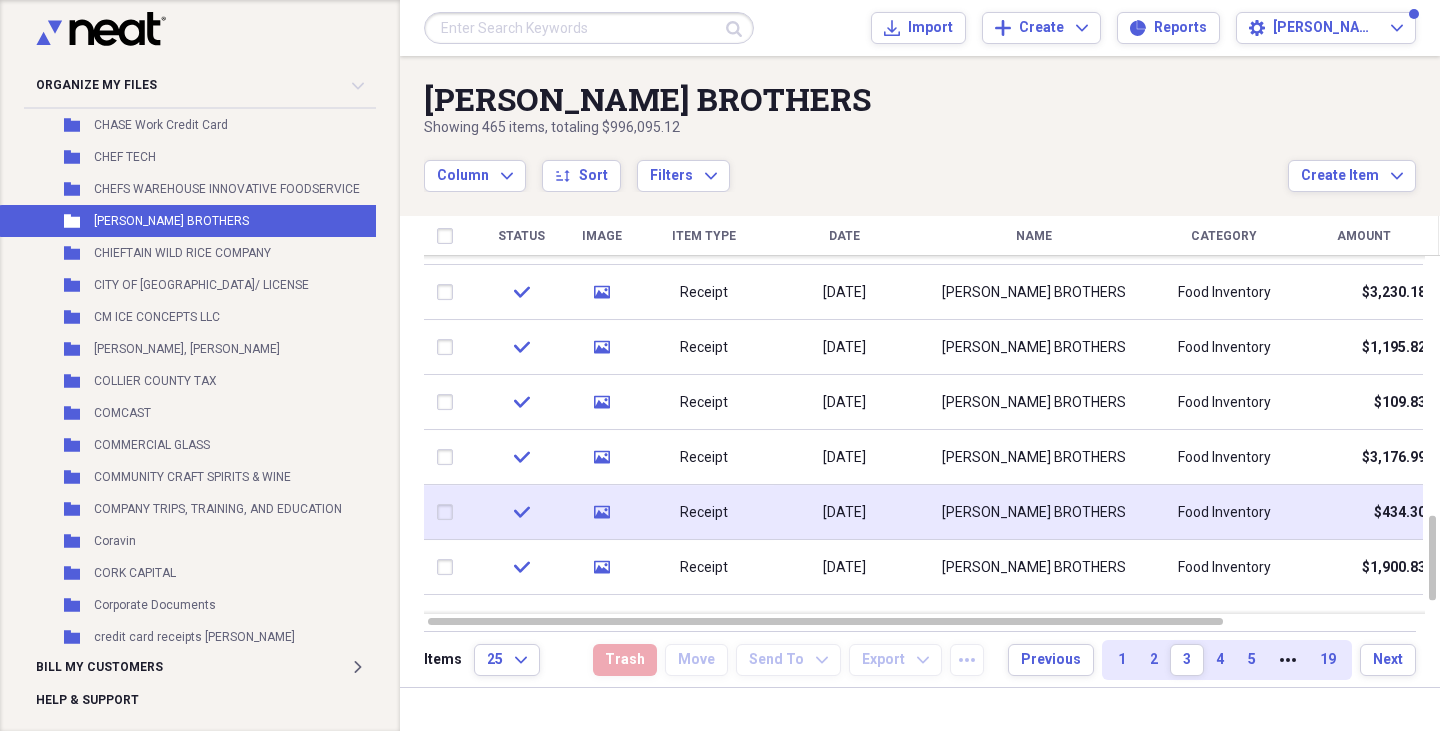 click on "Food Inventory" at bounding box center (1224, 513) 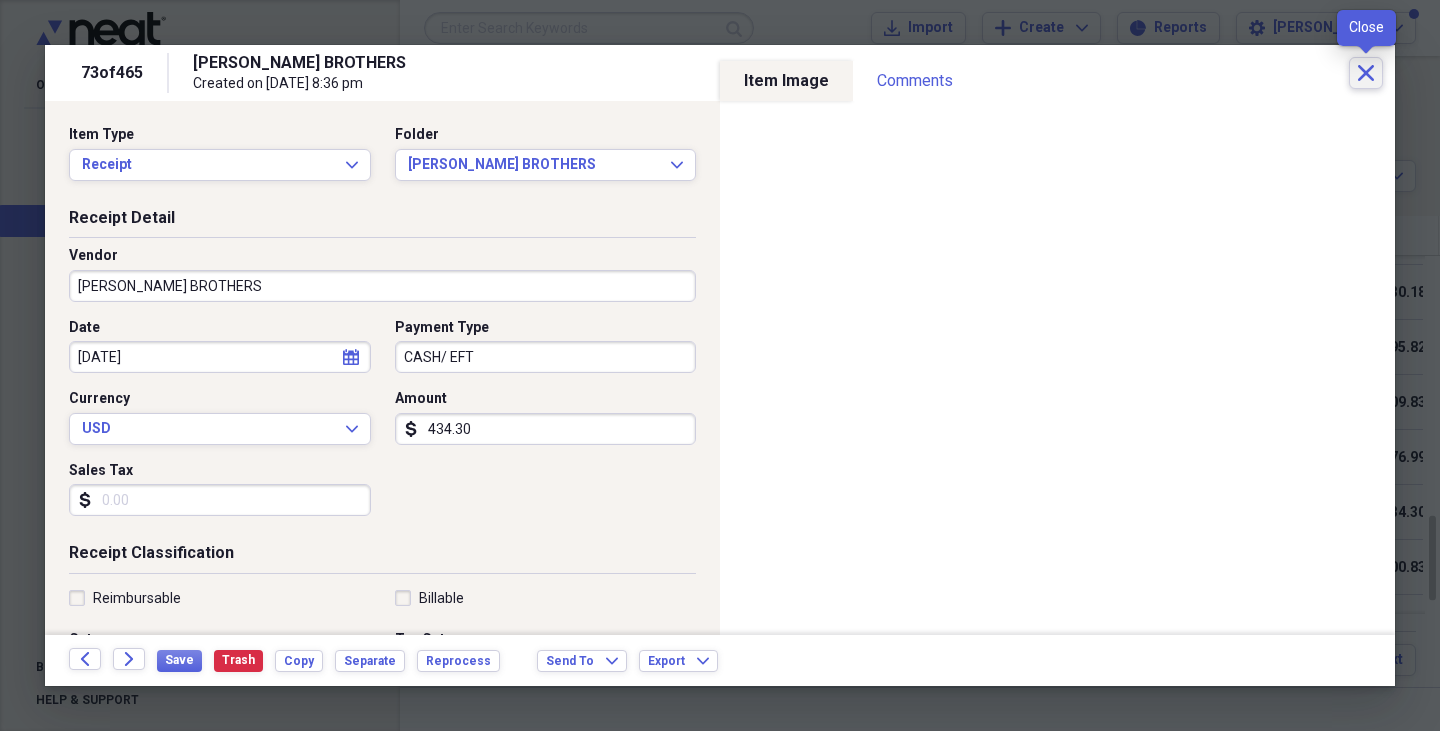 click on "Close" 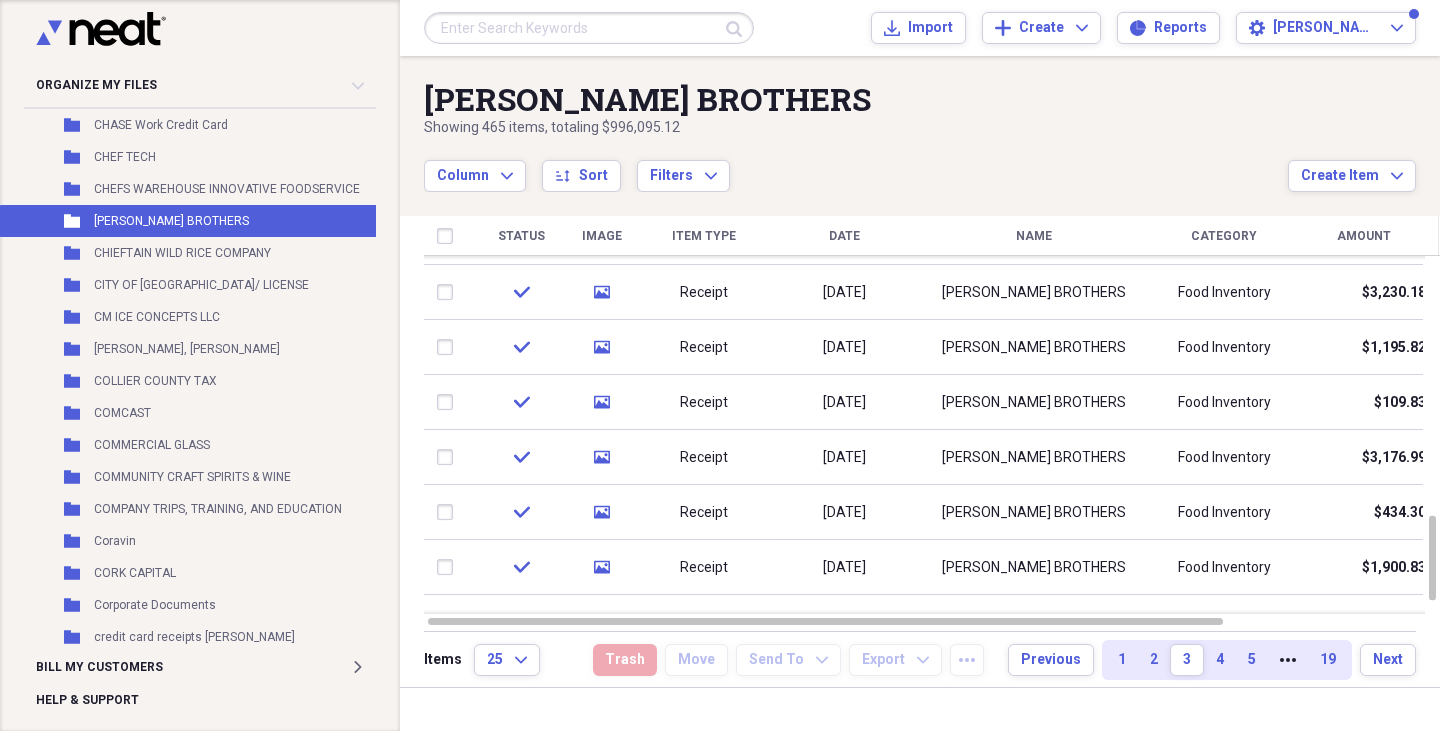 scroll, scrollTop: 1615, scrollLeft: 0, axis: vertical 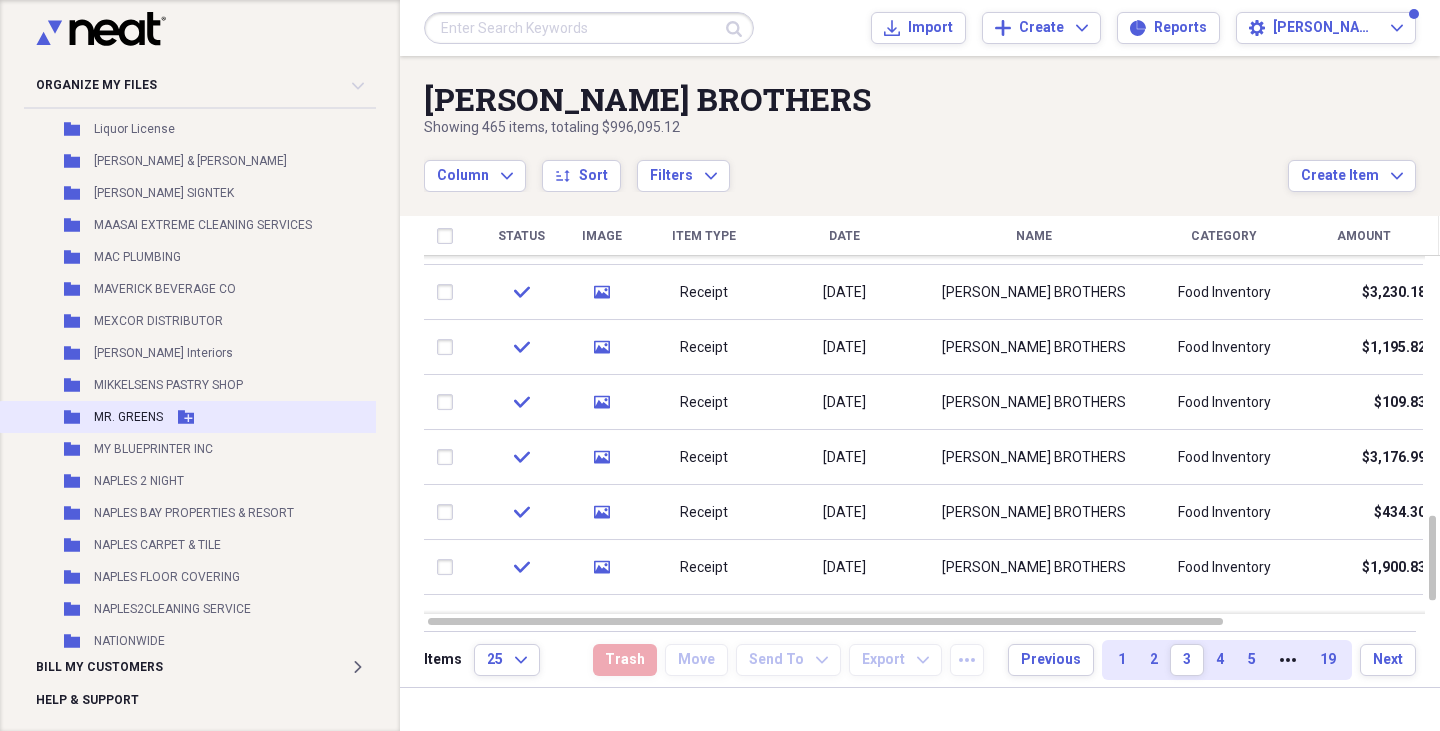 click on "Folder MR. GREENS Add Folder" at bounding box center [213, 417] 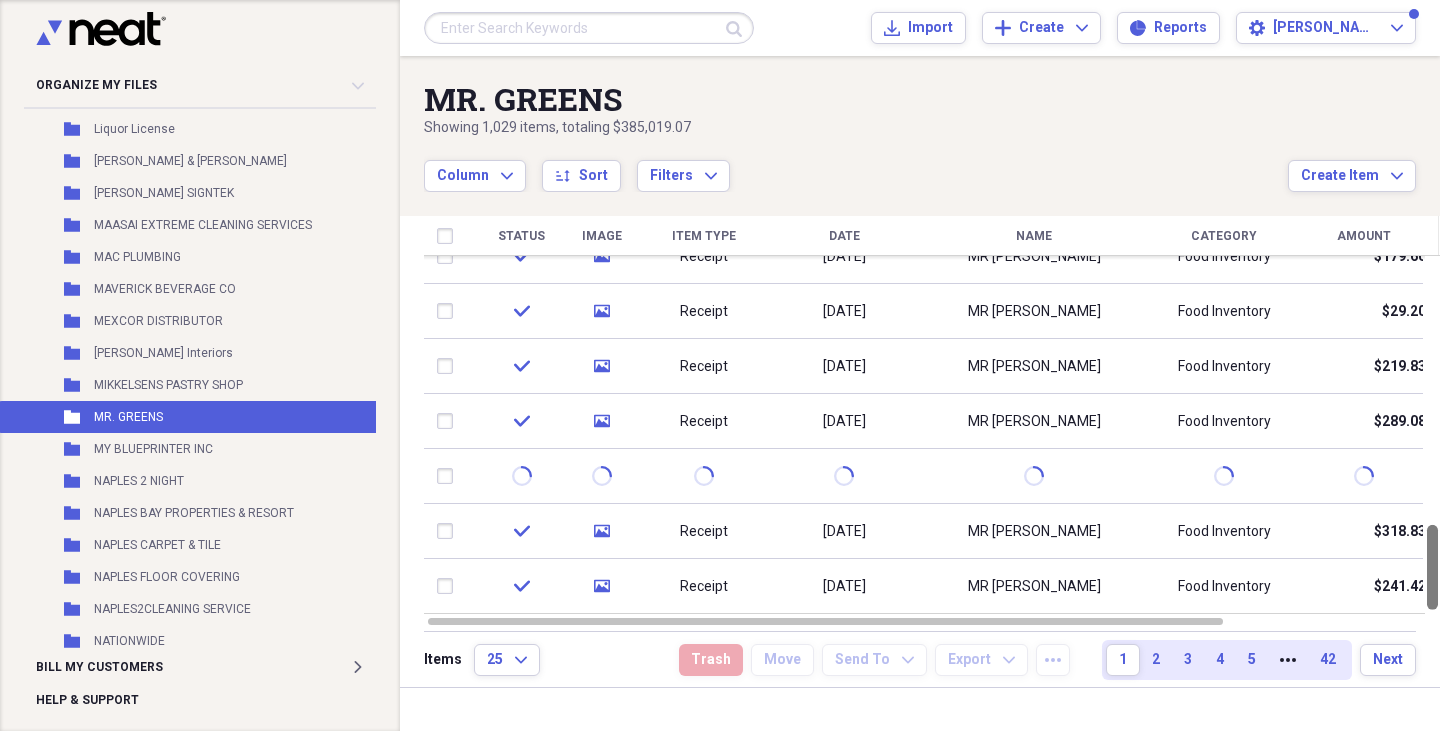 drag, startPoint x: 1439, startPoint y: 286, endPoint x: 1439, endPoint y: 659, distance: 373 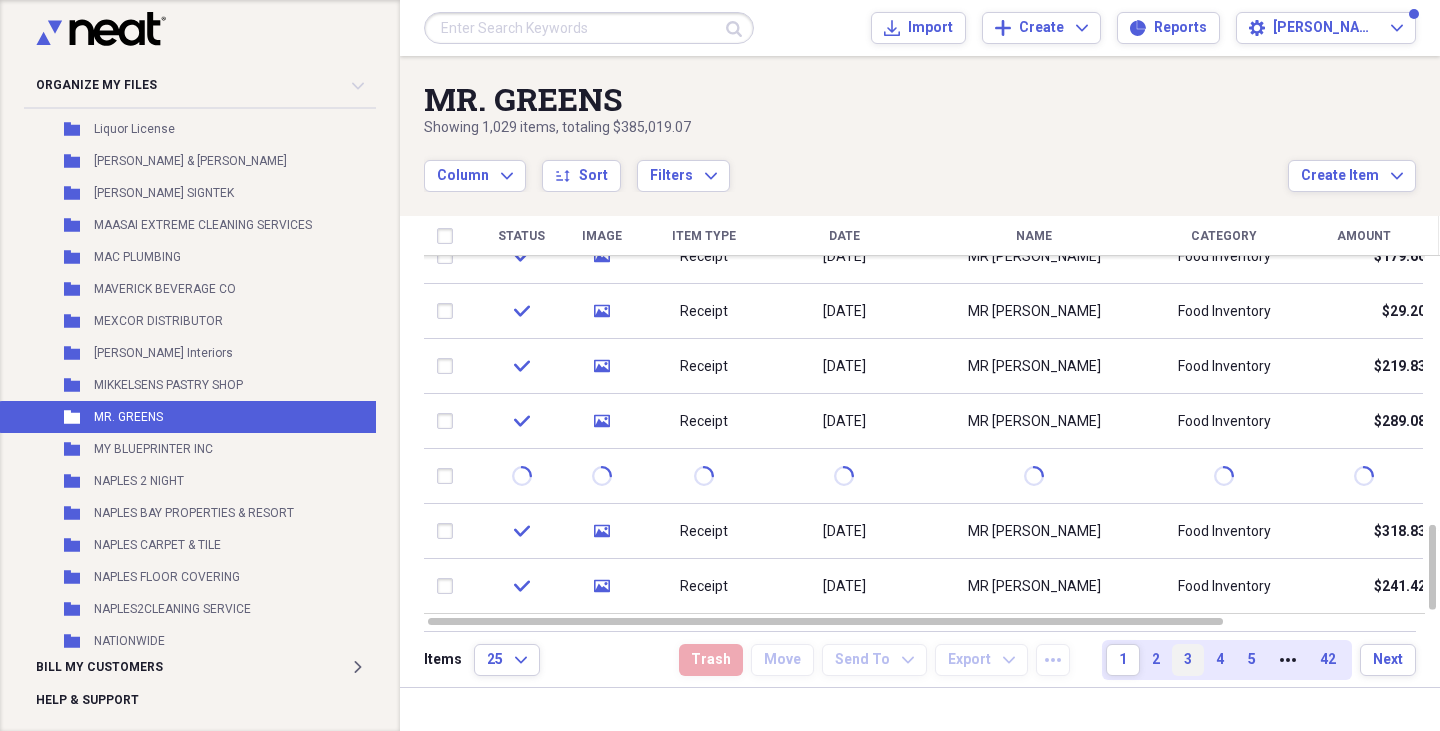 click on "3" at bounding box center [1188, 660] 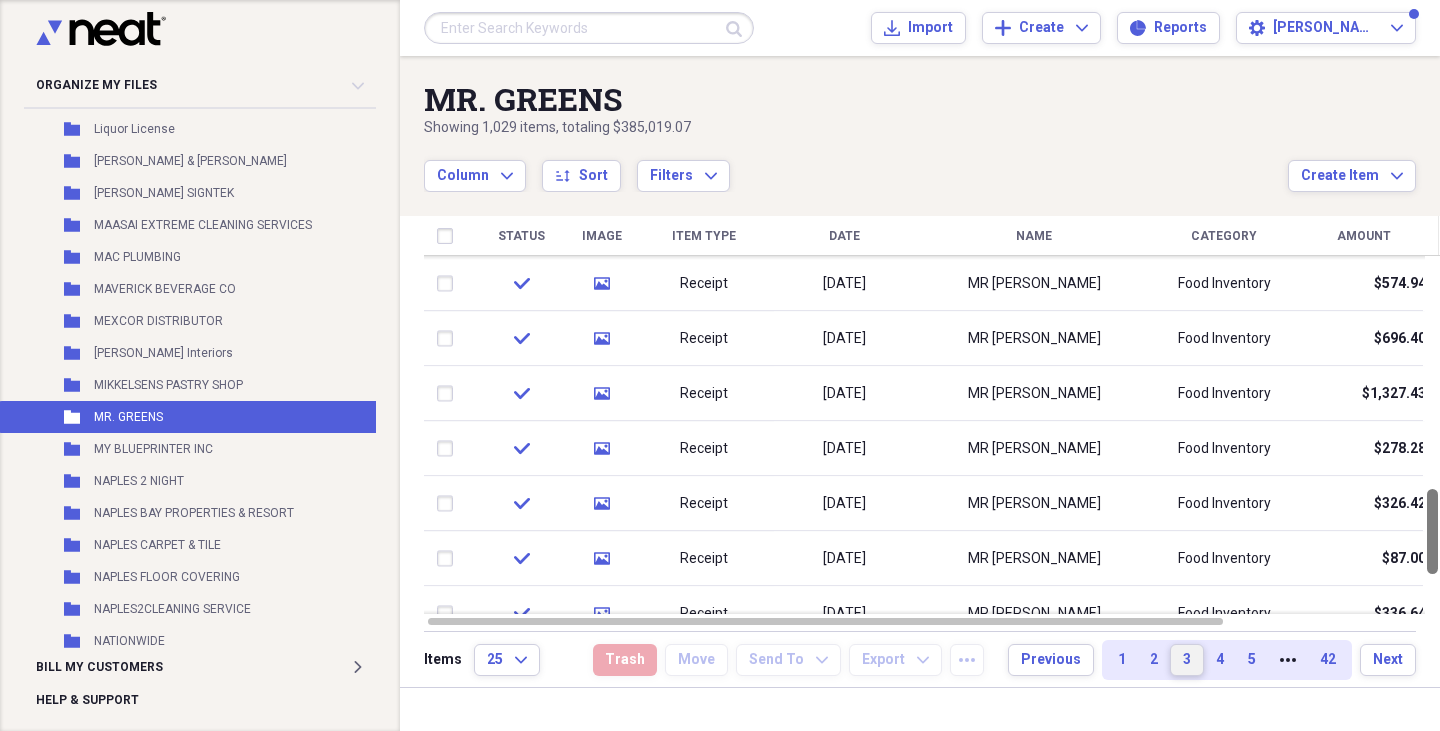 drag, startPoint x: 1439, startPoint y: 384, endPoint x: 1439, endPoint y: 562, distance: 178 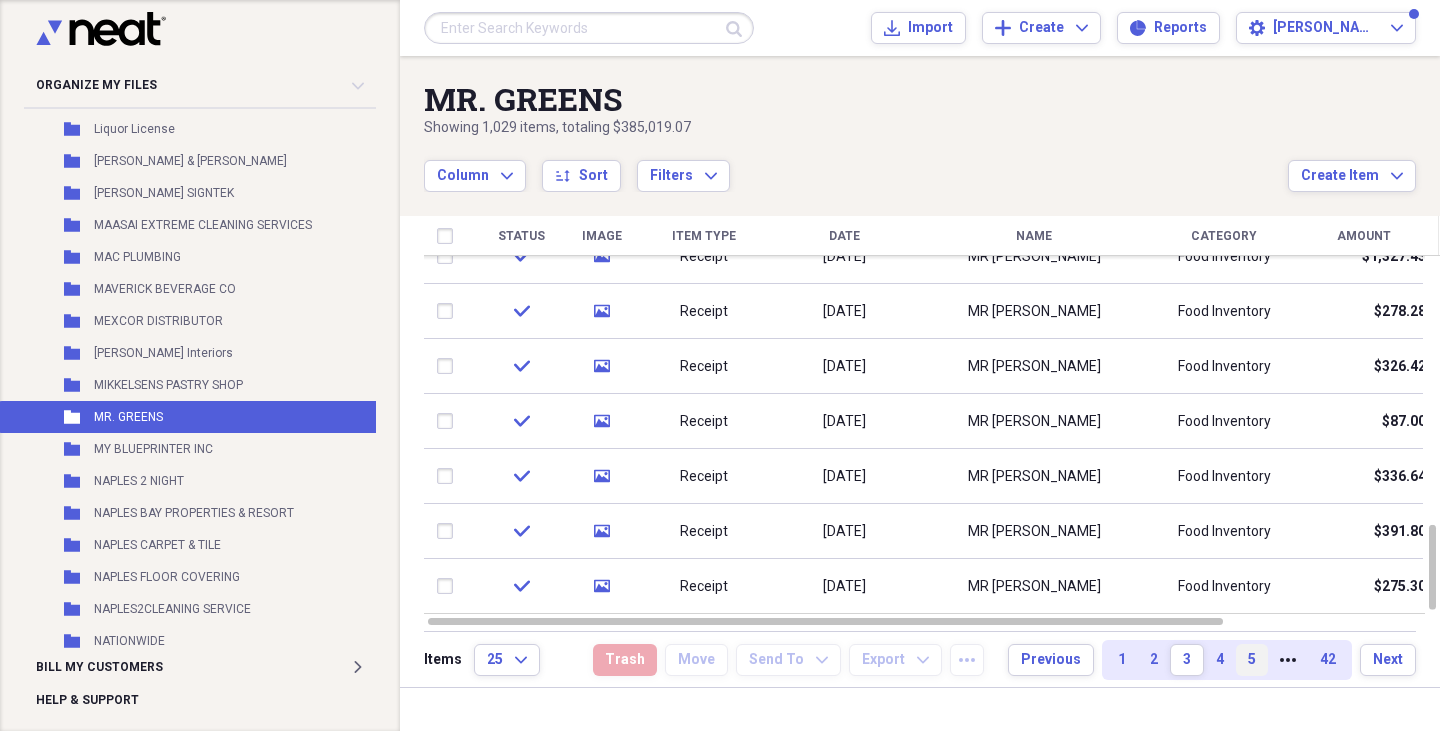 click on "5" at bounding box center (1252, 660) 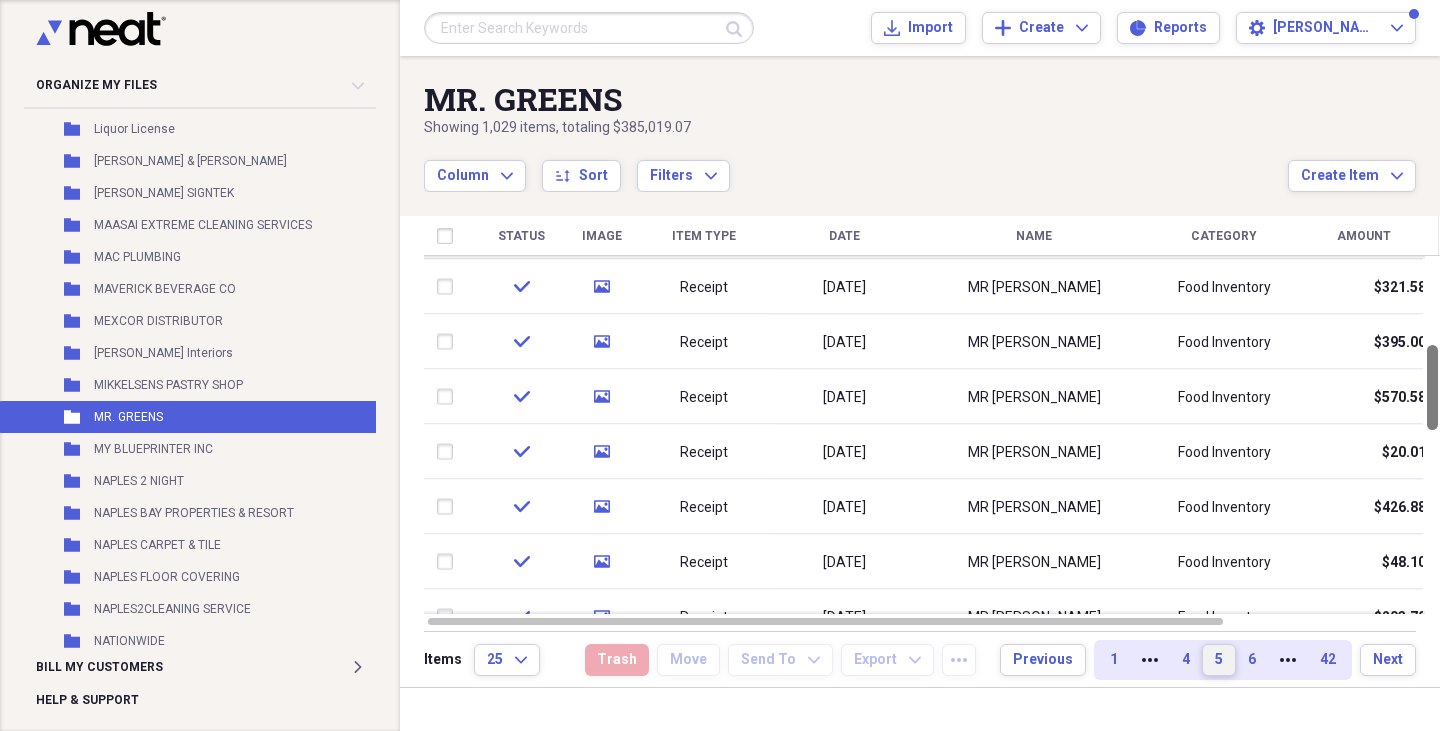 drag, startPoint x: 1433, startPoint y: 283, endPoint x: 1439, endPoint y: 374, distance: 91.197586 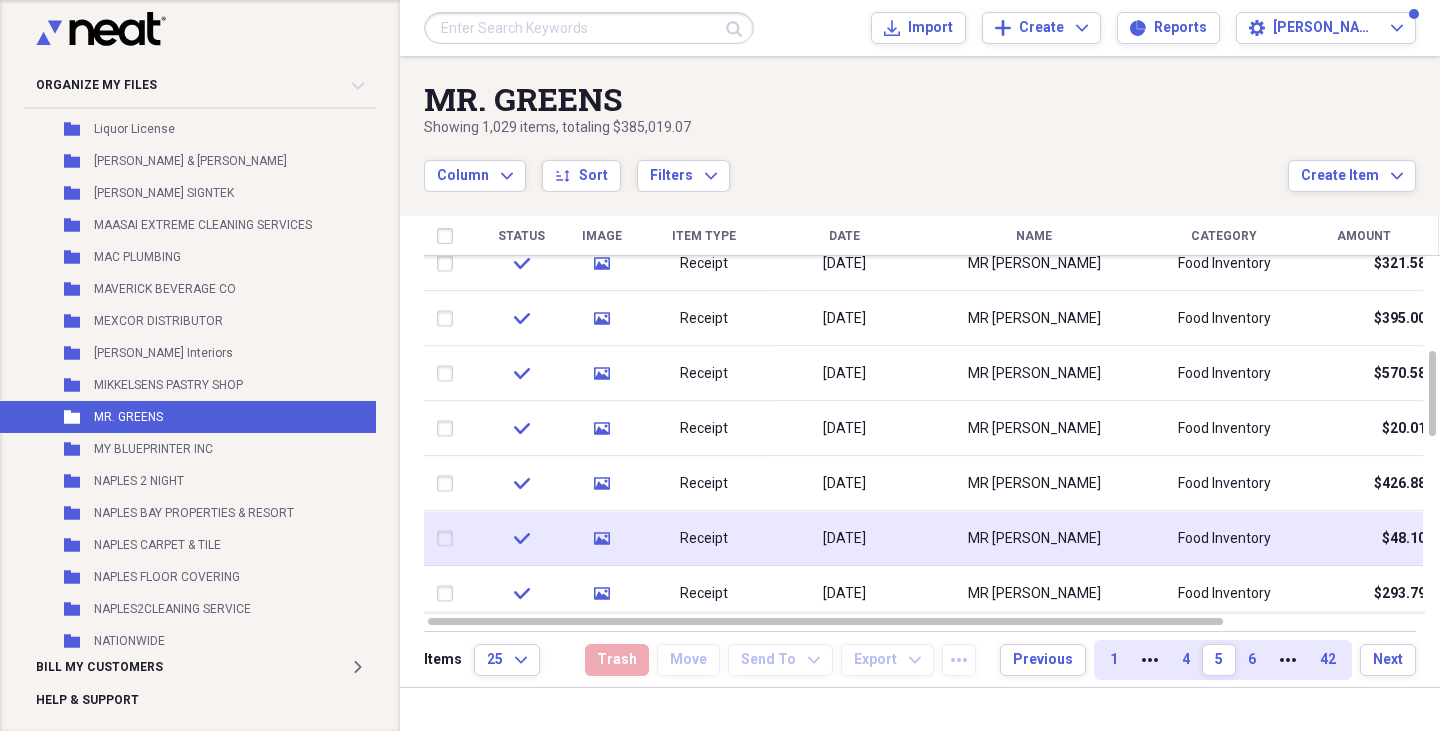 click on "MR [PERSON_NAME]" at bounding box center (1034, 539) 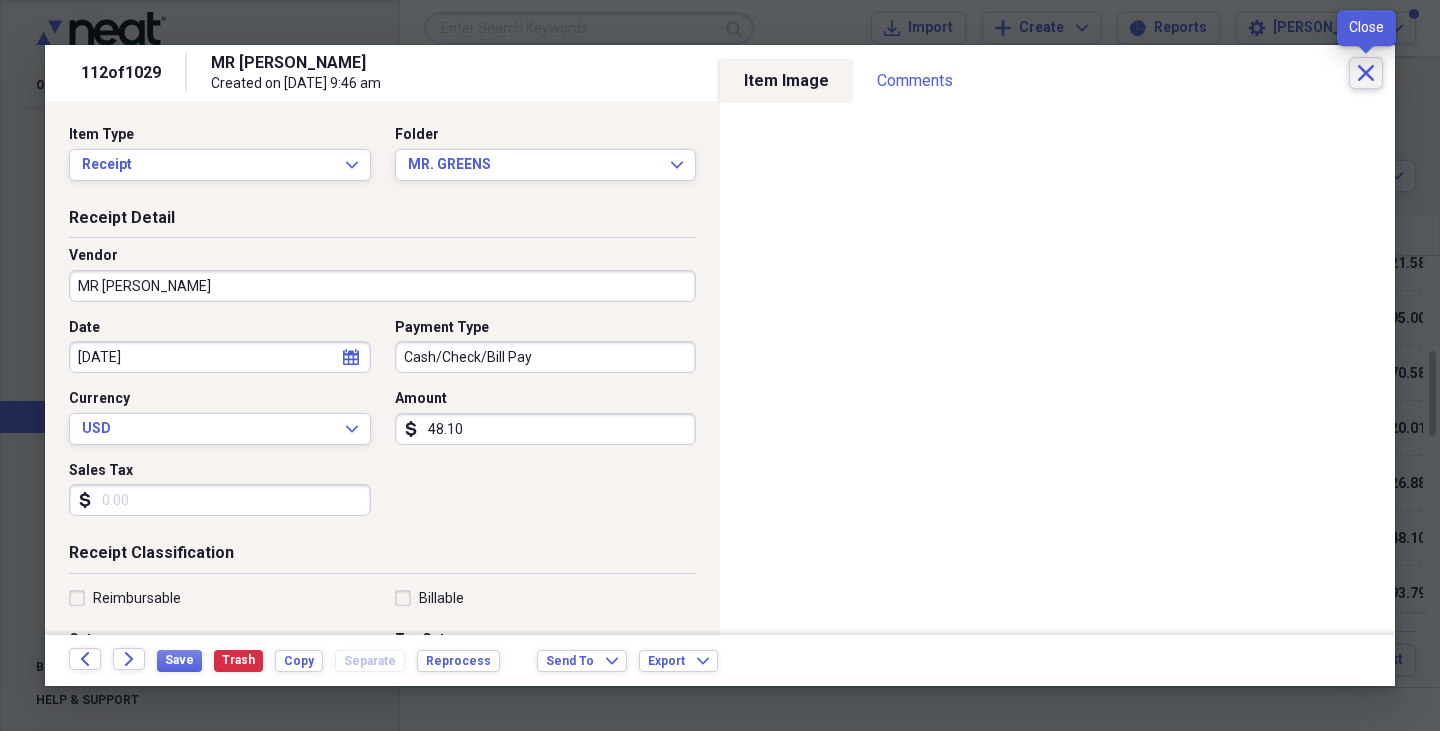 click on "Close" 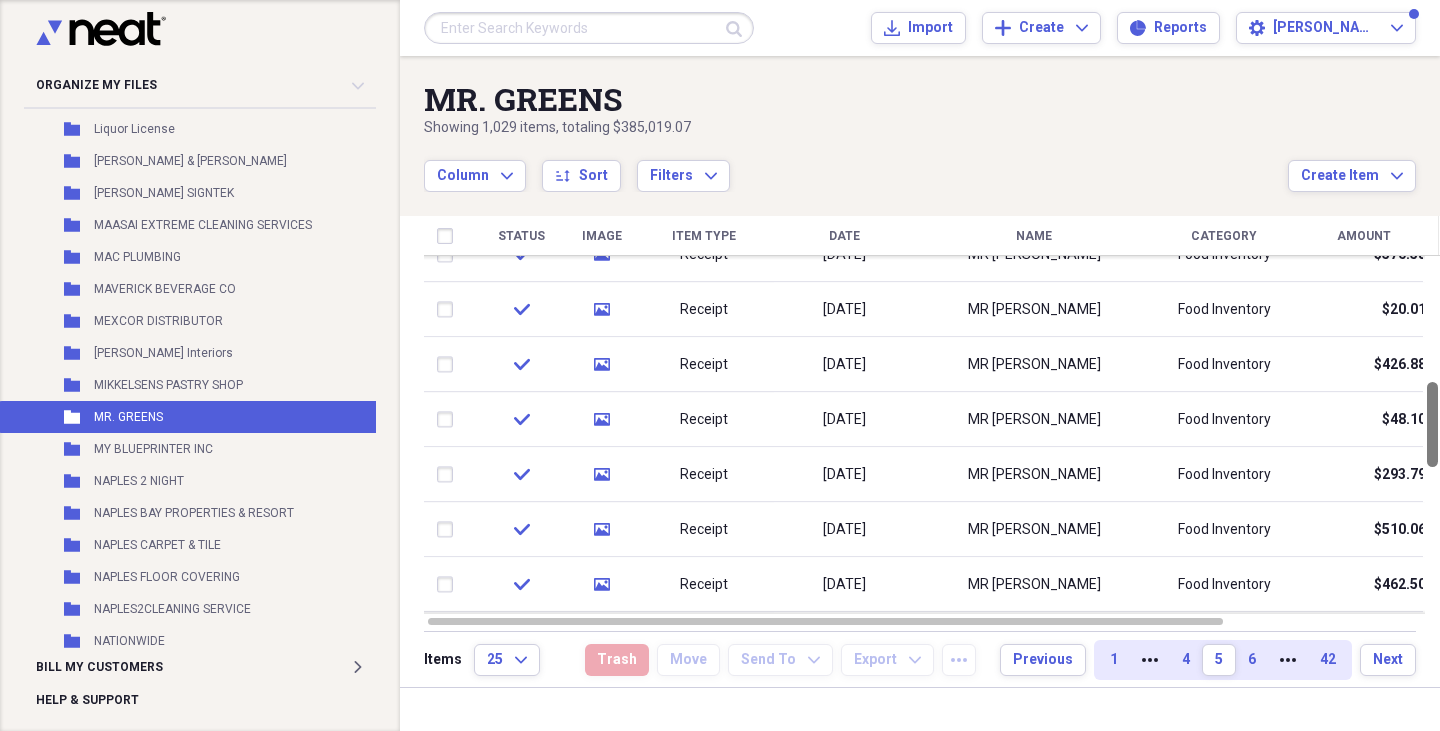 drag, startPoint x: 1439, startPoint y: 392, endPoint x: 1439, endPoint y: 423, distance: 31 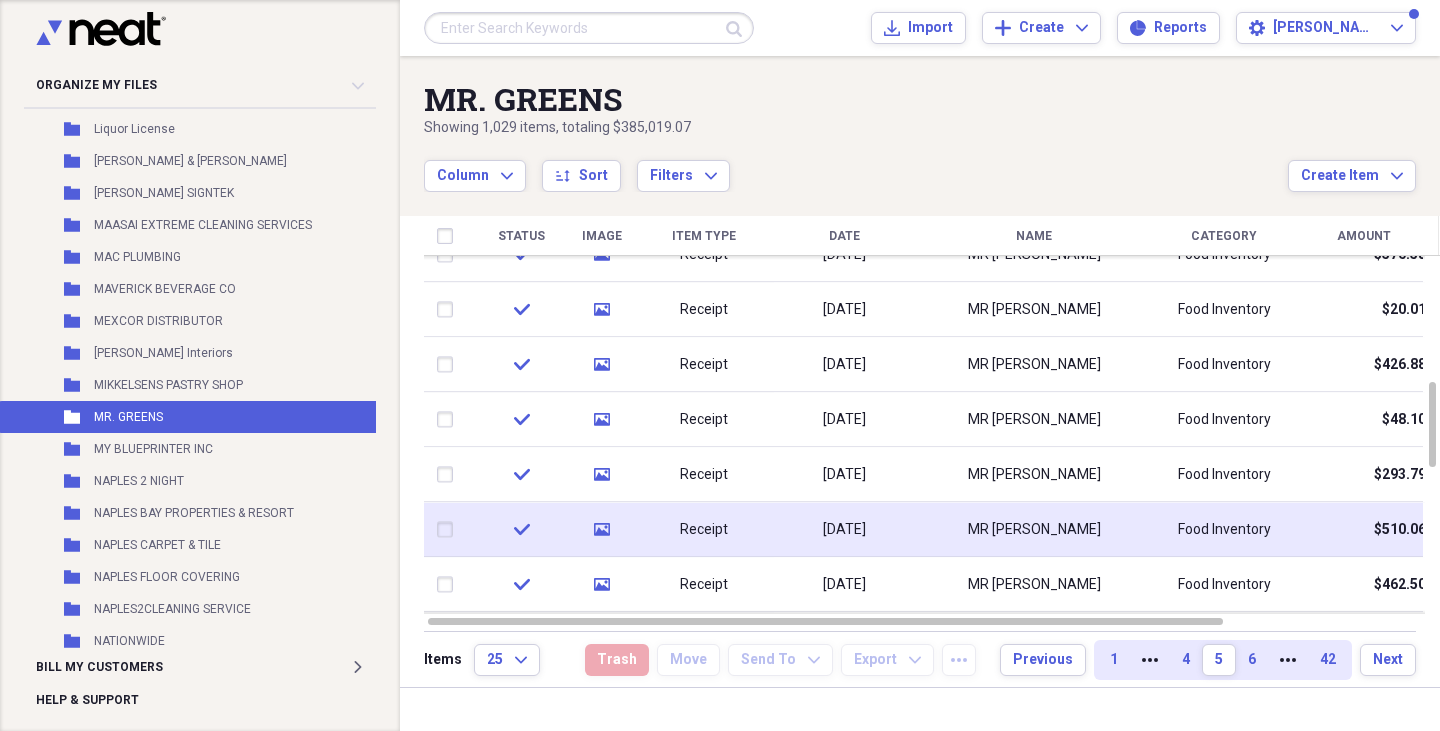click on "MR [PERSON_NAME]" at bounding box center [1034, 529] 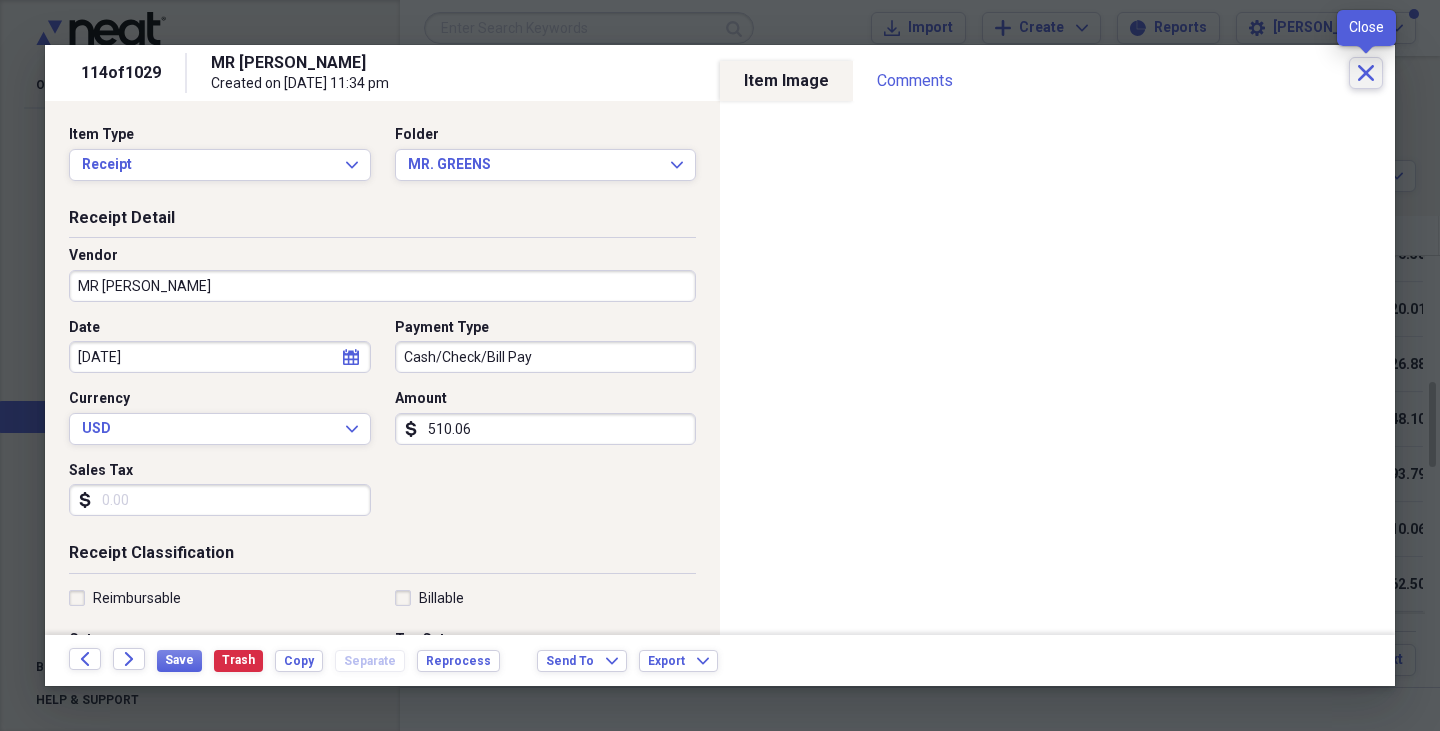 click on "Close" 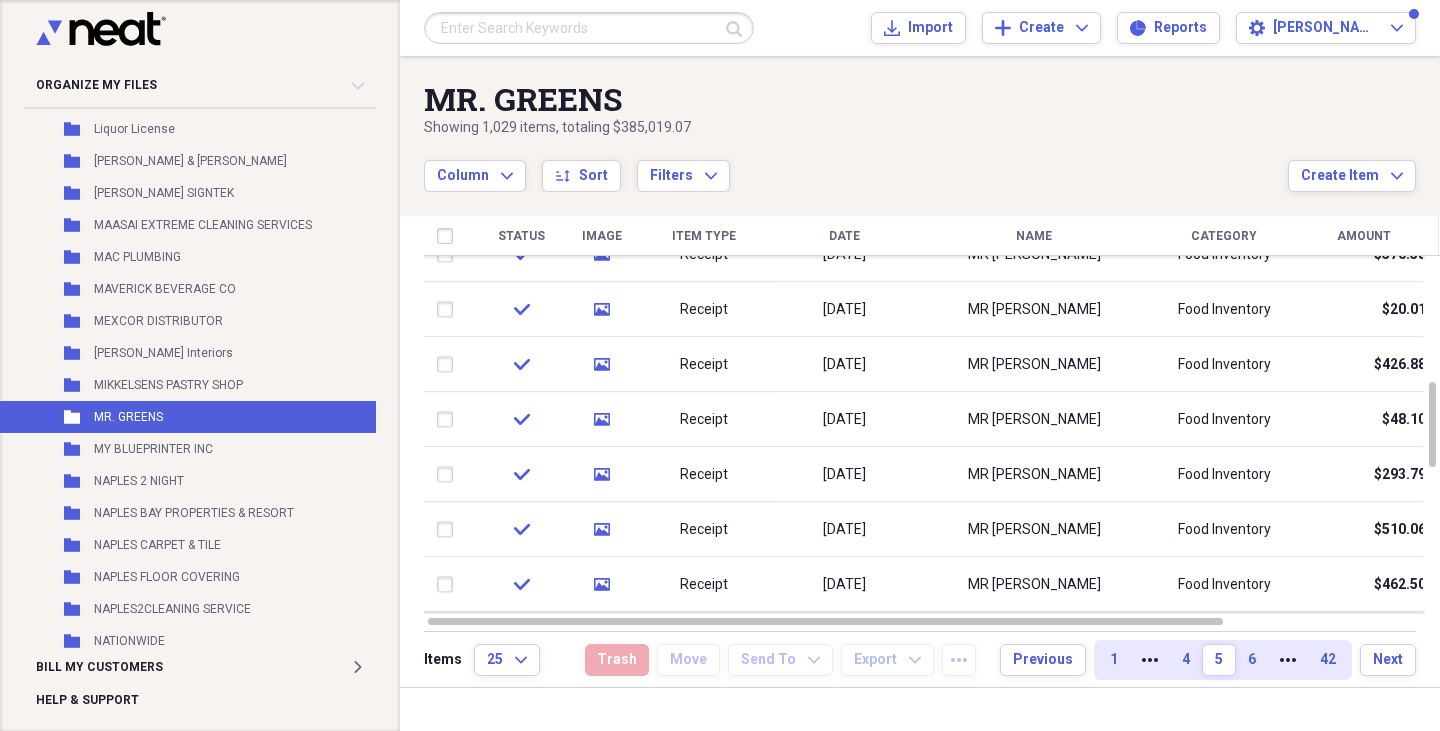 scroll, scrollTop: 2525, scrollLeft: 0, axis: vertical 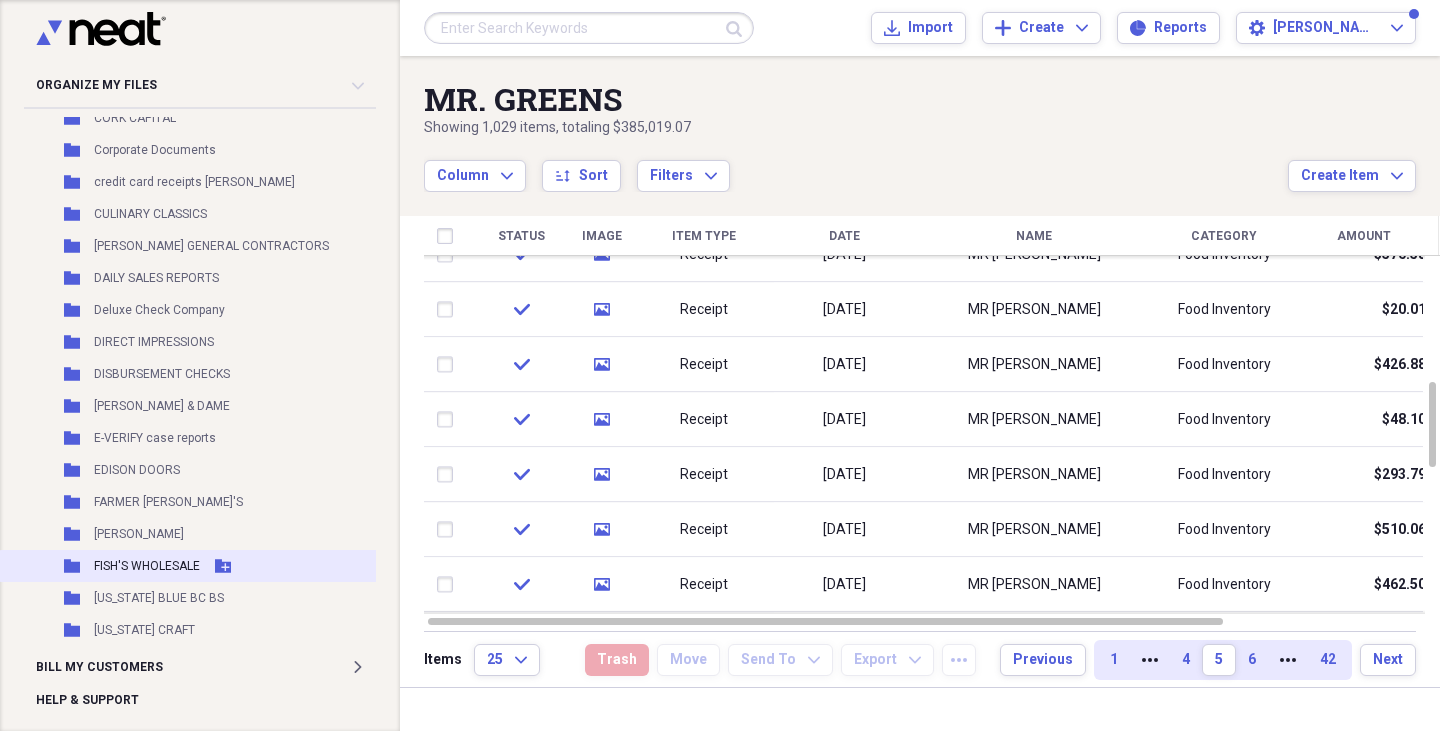 click on "Folder FISH'S WHOLESALE Add Folder" at bounding box center [213, 566] 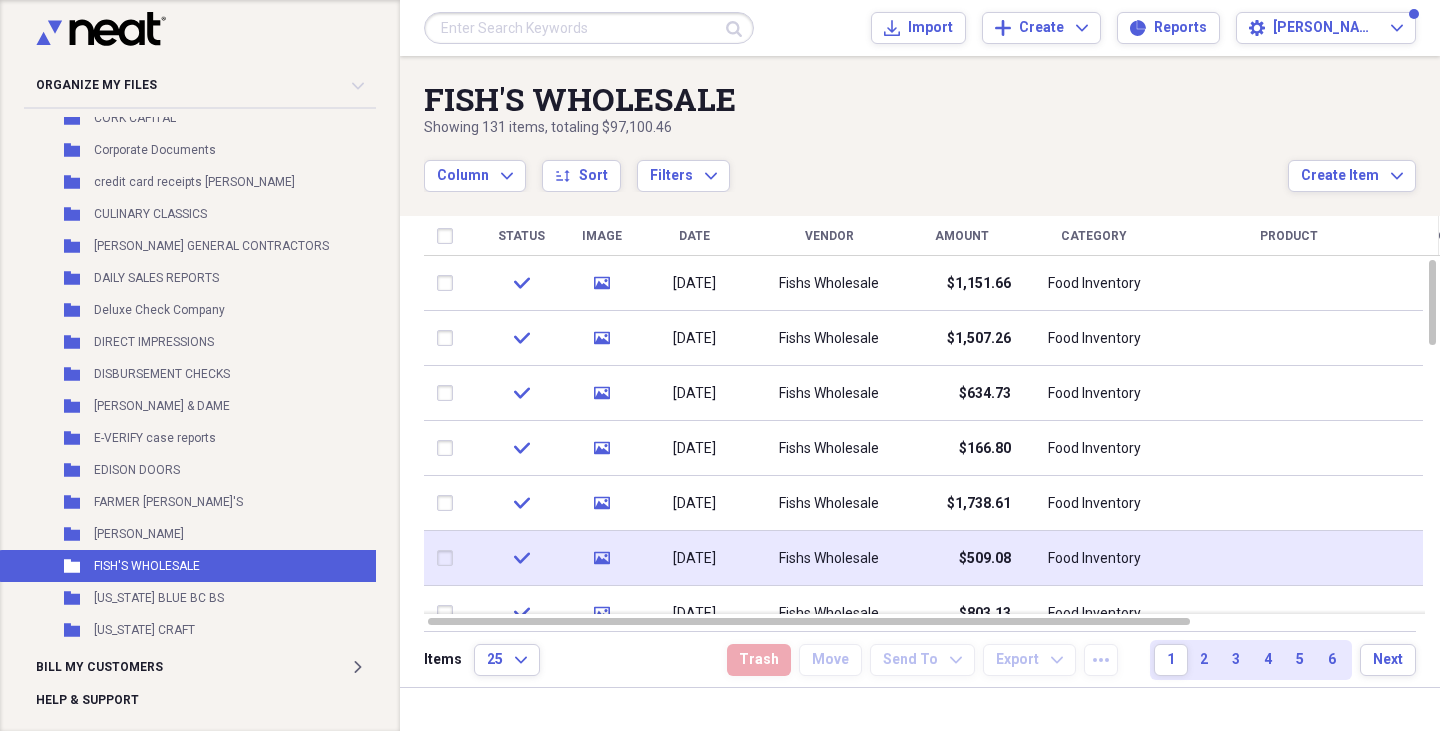 click on "Fishs Wholesale" at bounding box center (829, 558) 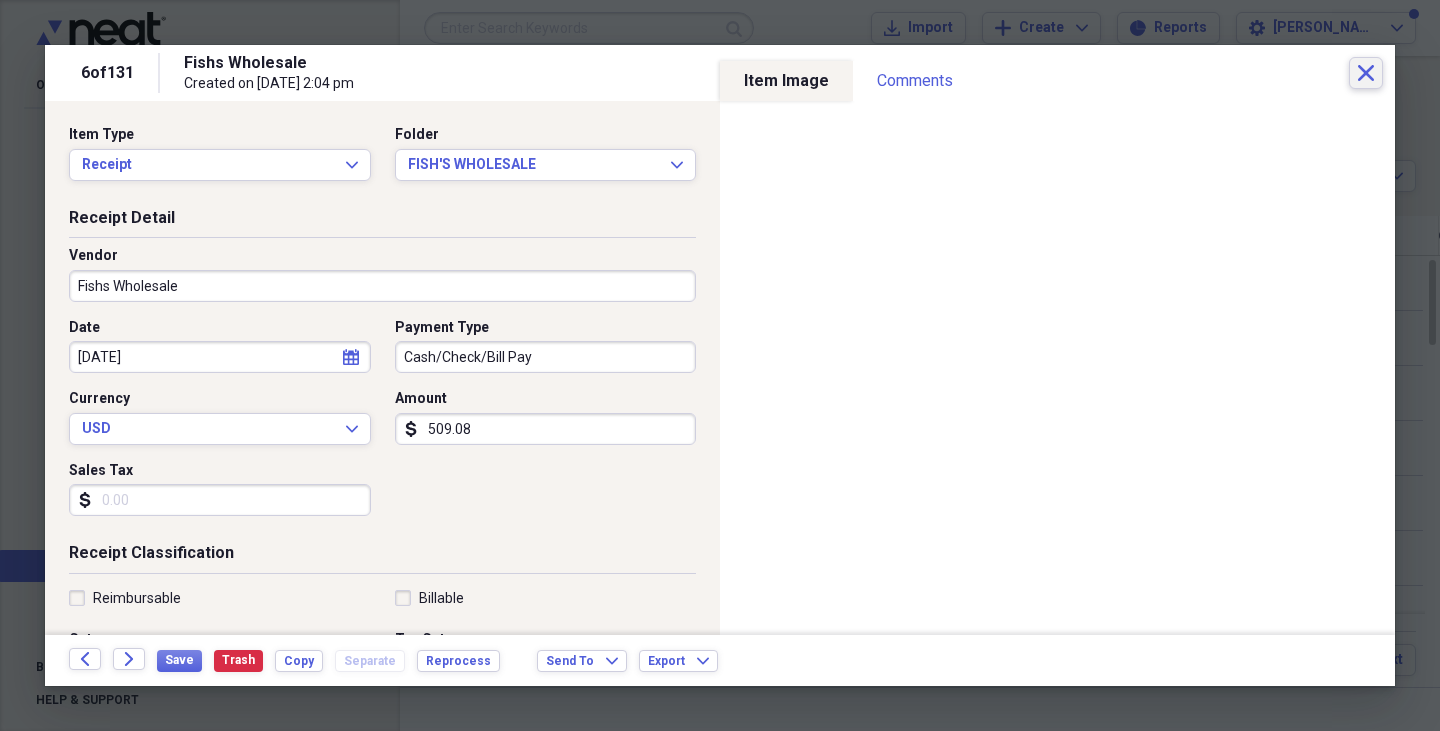 click on "Close" at bounding box center (1366, 73) 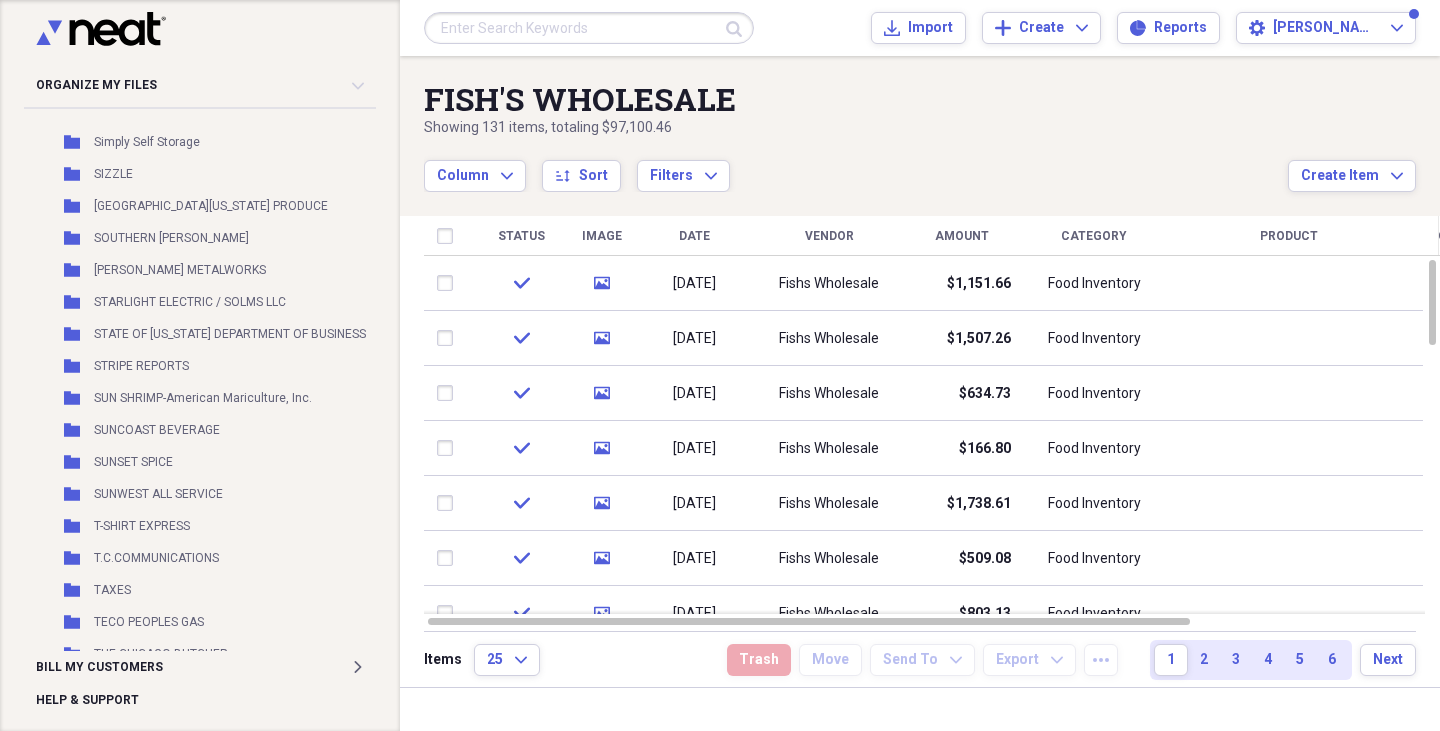 scroll, scrollTop: 4404, scrollLeft: 0, axis: vertical 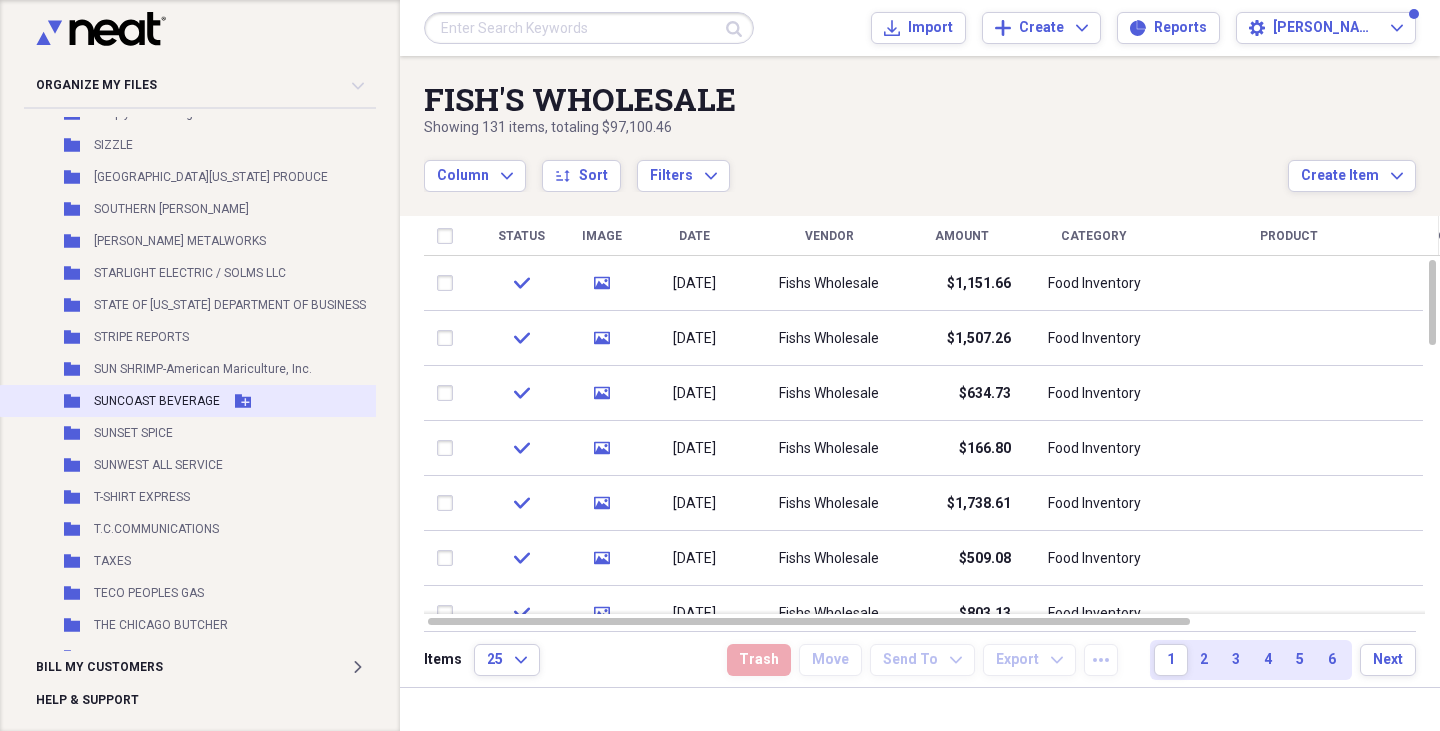 click on "Folder SUNCOAST BEVERAGE Add Folder" at bounding box center [213, 401] 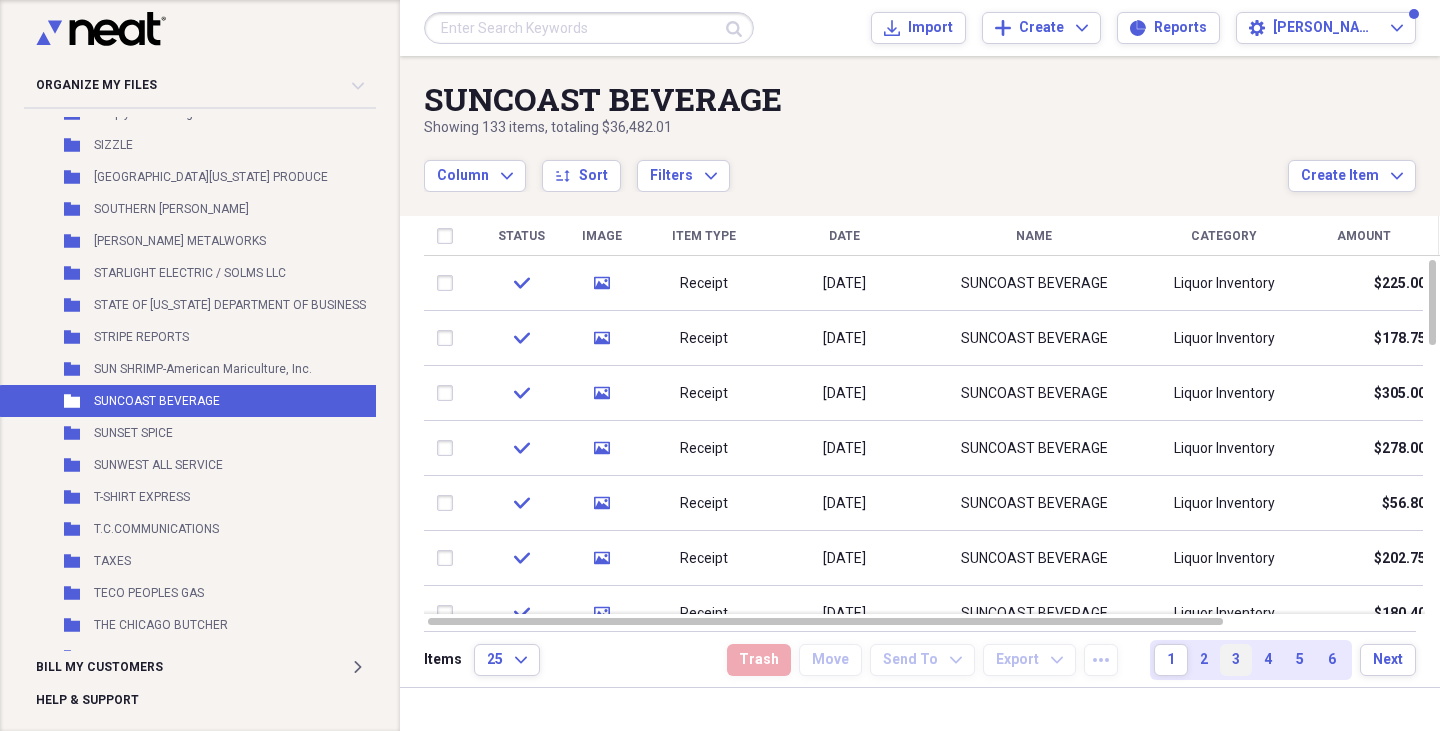 click on "3" at bounding box center [1236, 660] 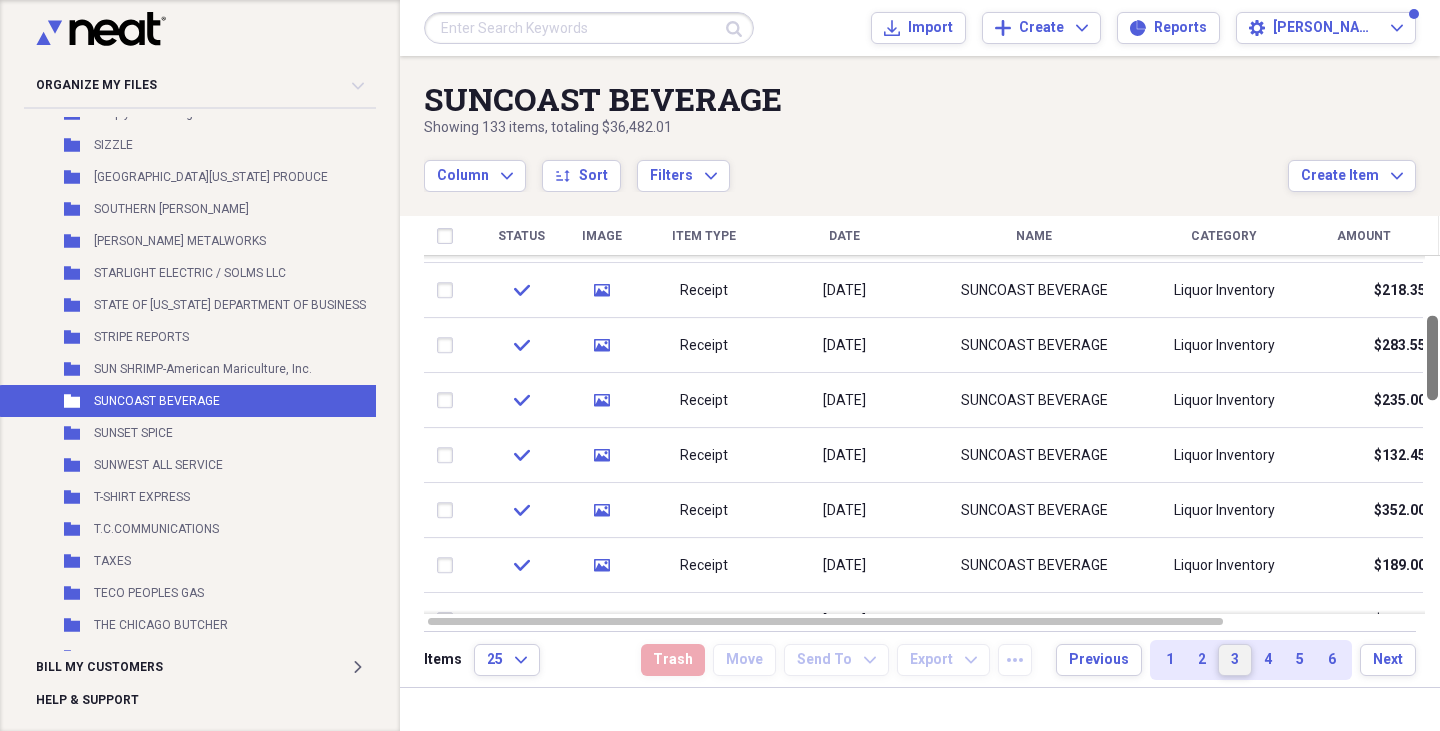 click at bounding box center (1432, 435) 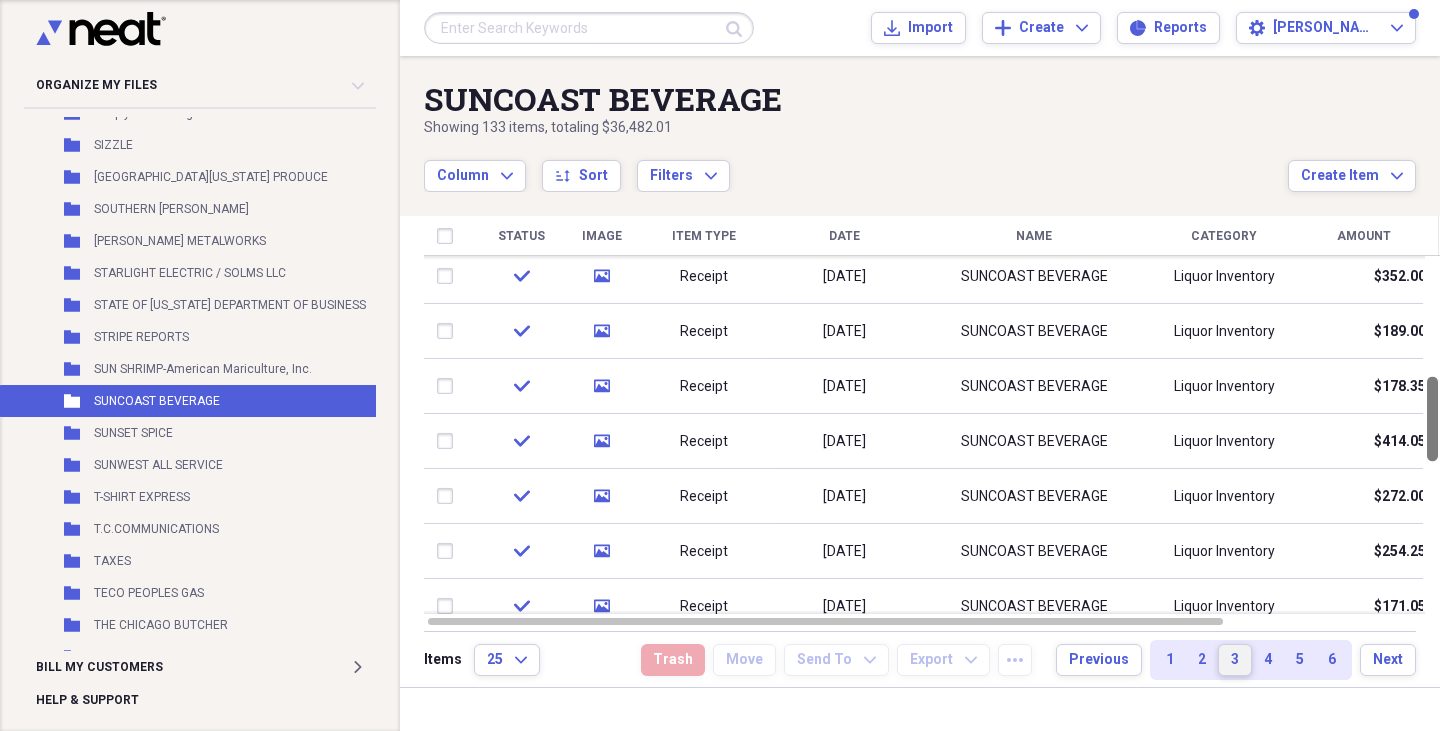 click at bounding box center (1432, 435) 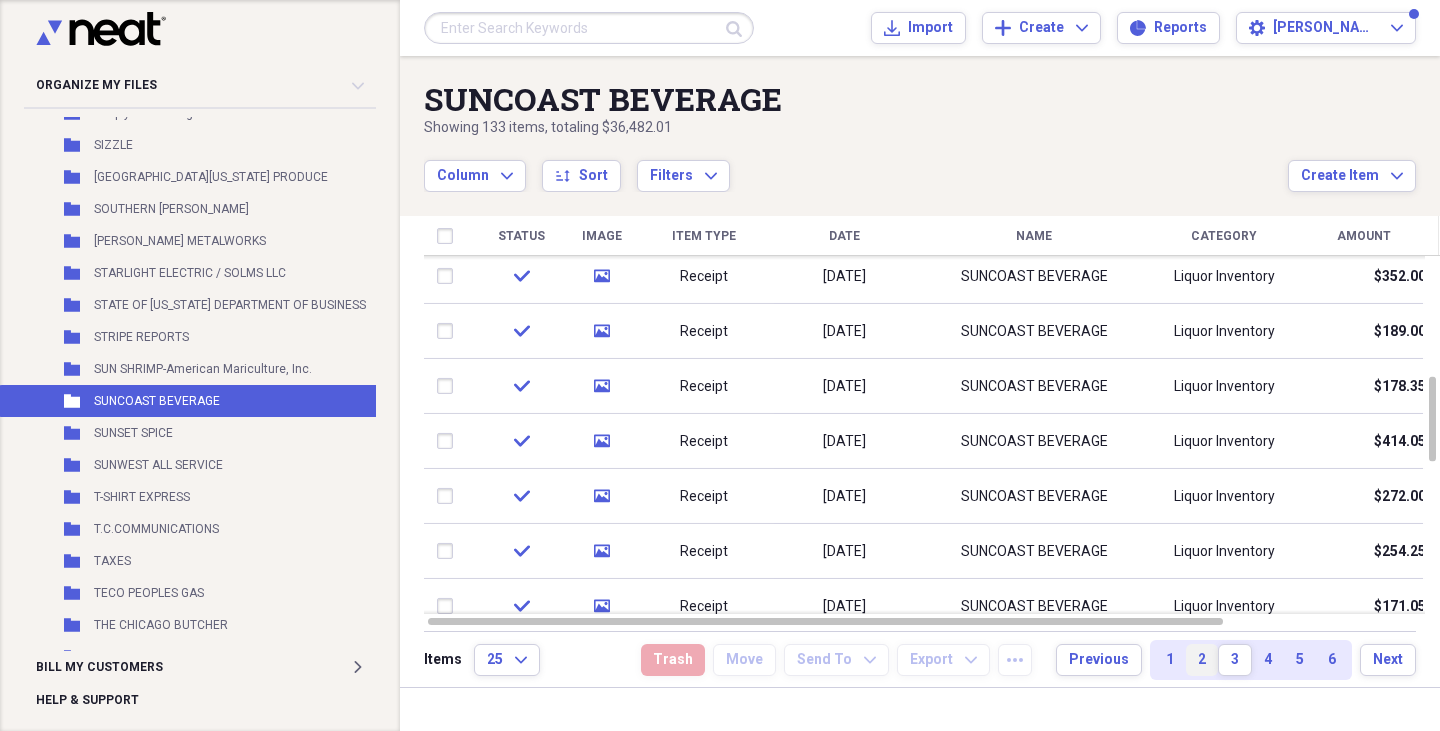 click on "2" at bounding box center (1202, 660) 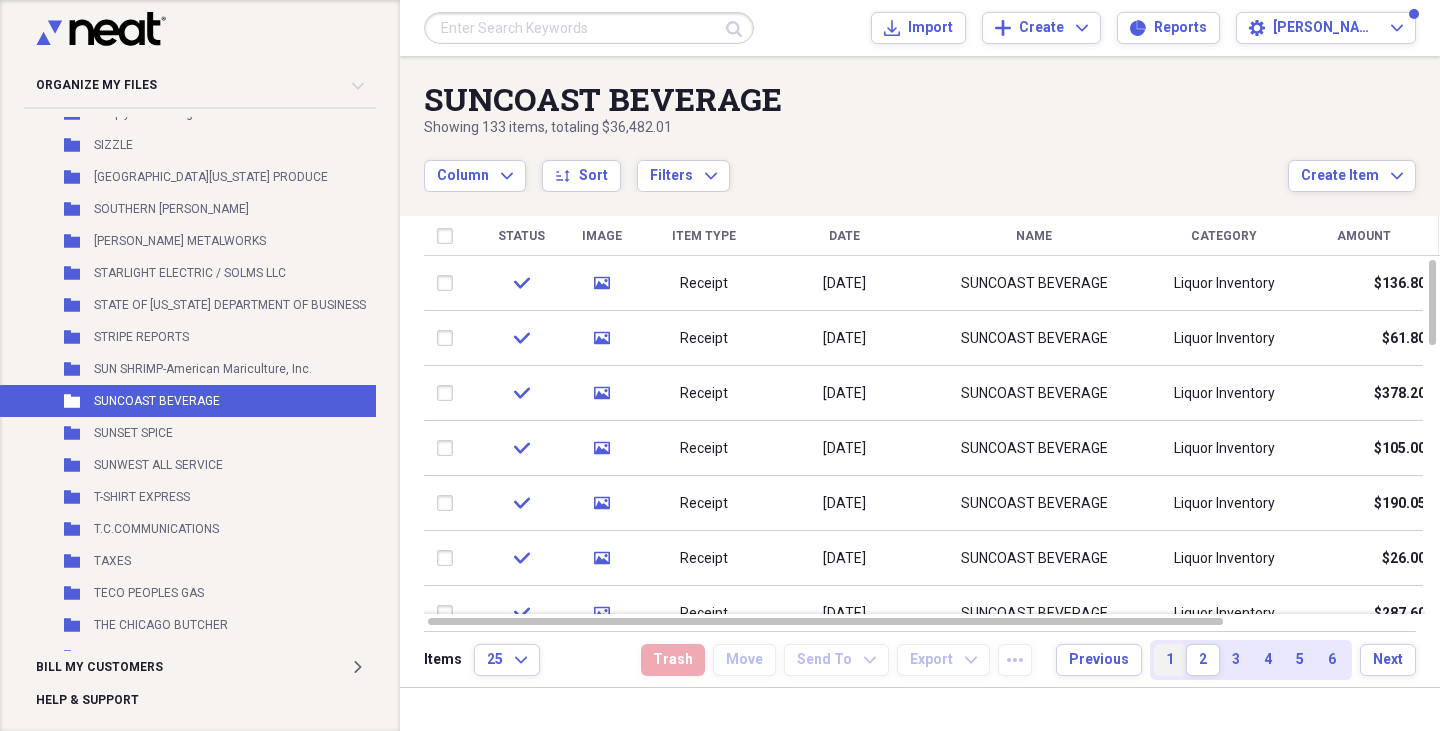 click on "1" at bounding box center [1170, 660] 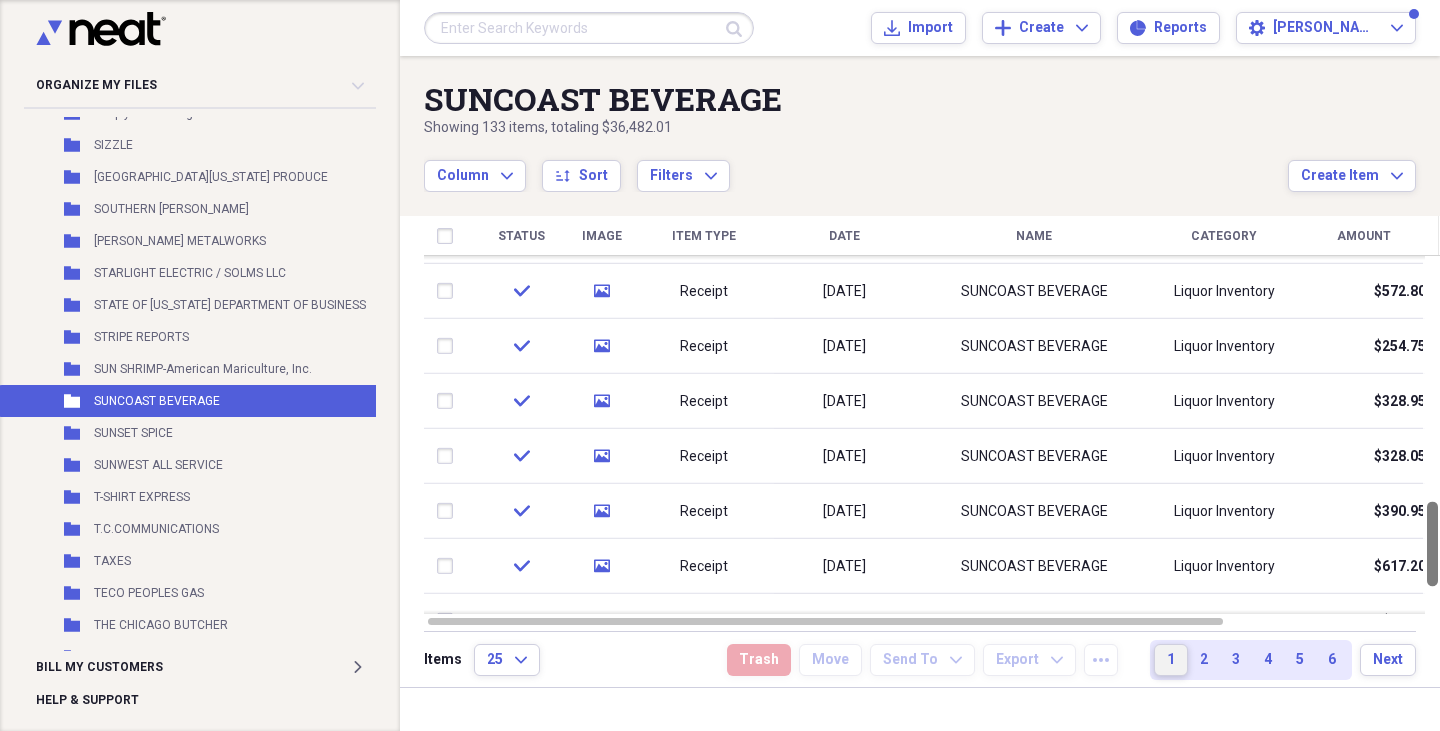 click at bounding box center (1432, 435) 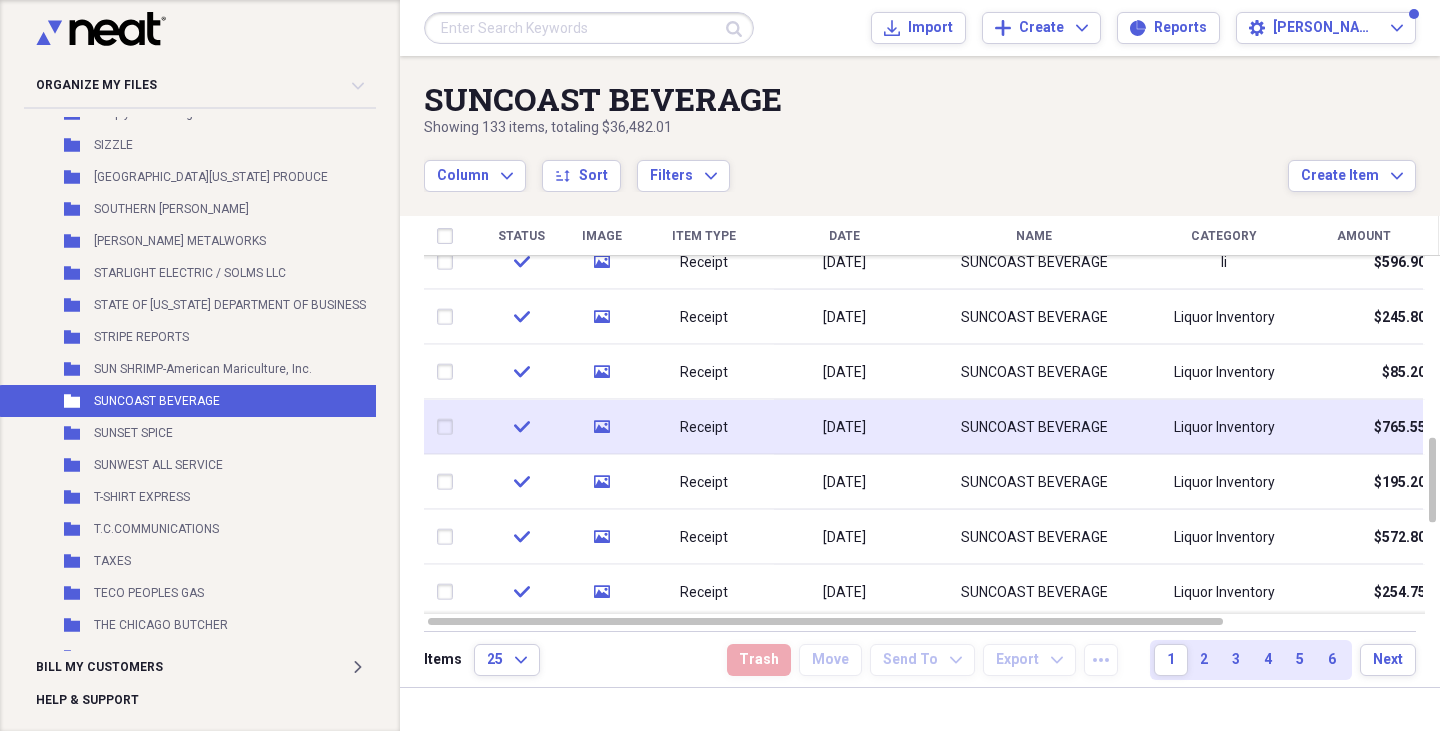 click on "SUNCOAST BEVERAGE" at bounding box center (1034, 427) 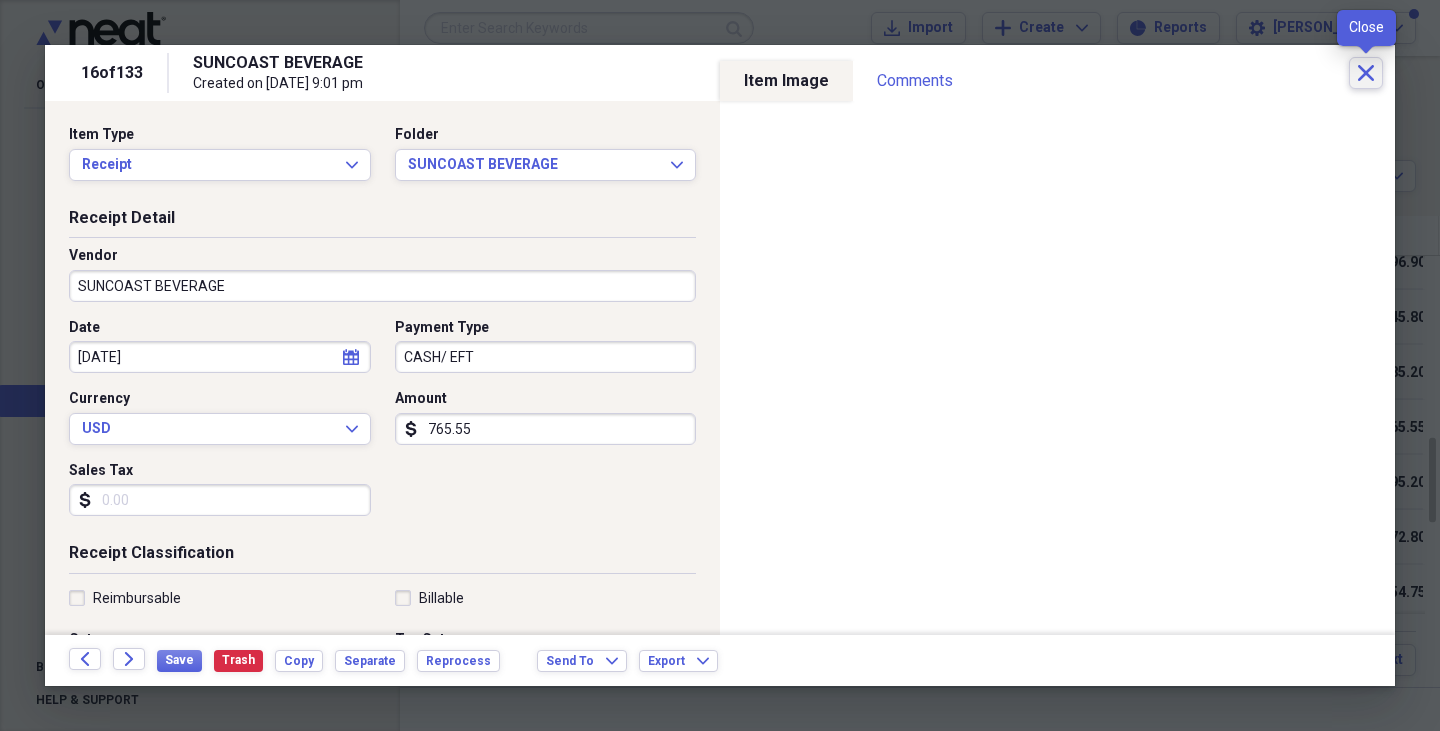 click on "Close" 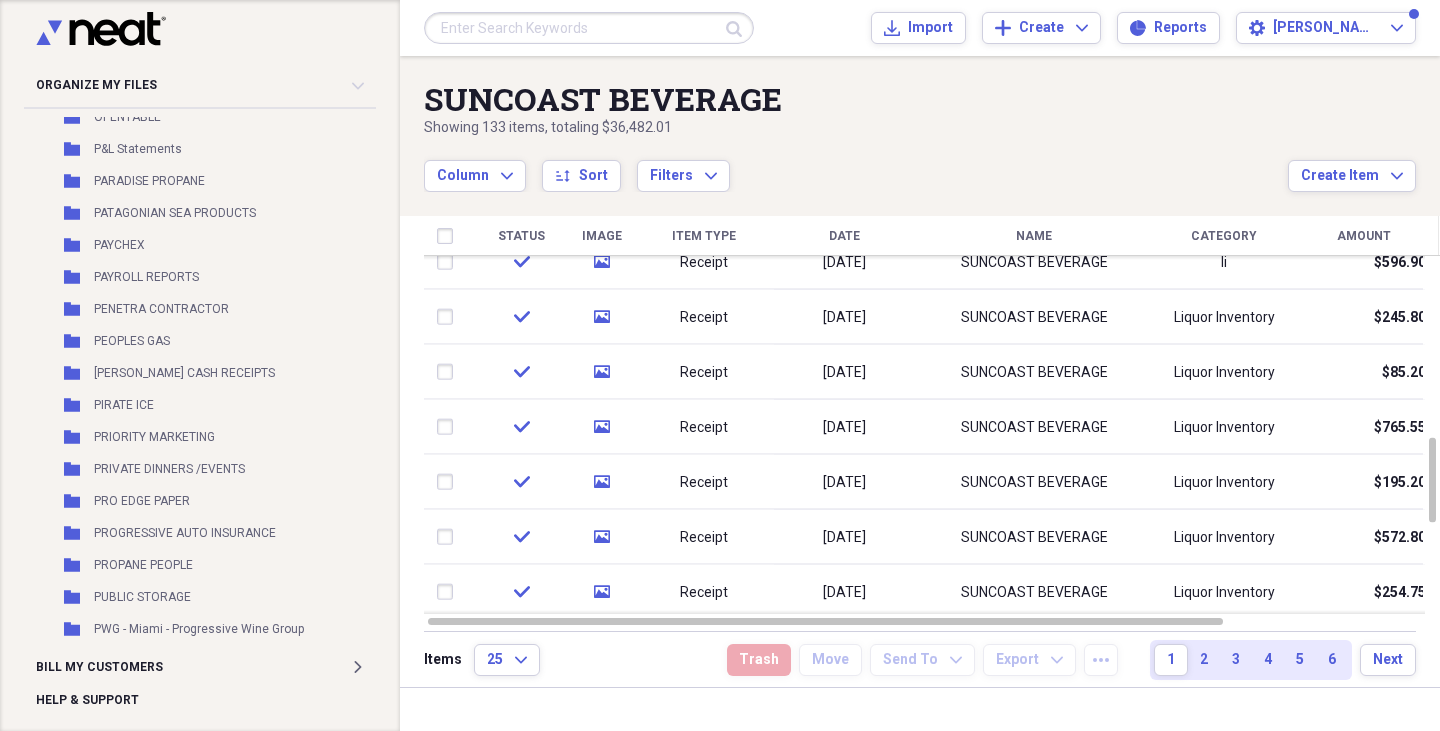 scroll, scrollTop: 3694, scrollLeft: 0, axis: vertical 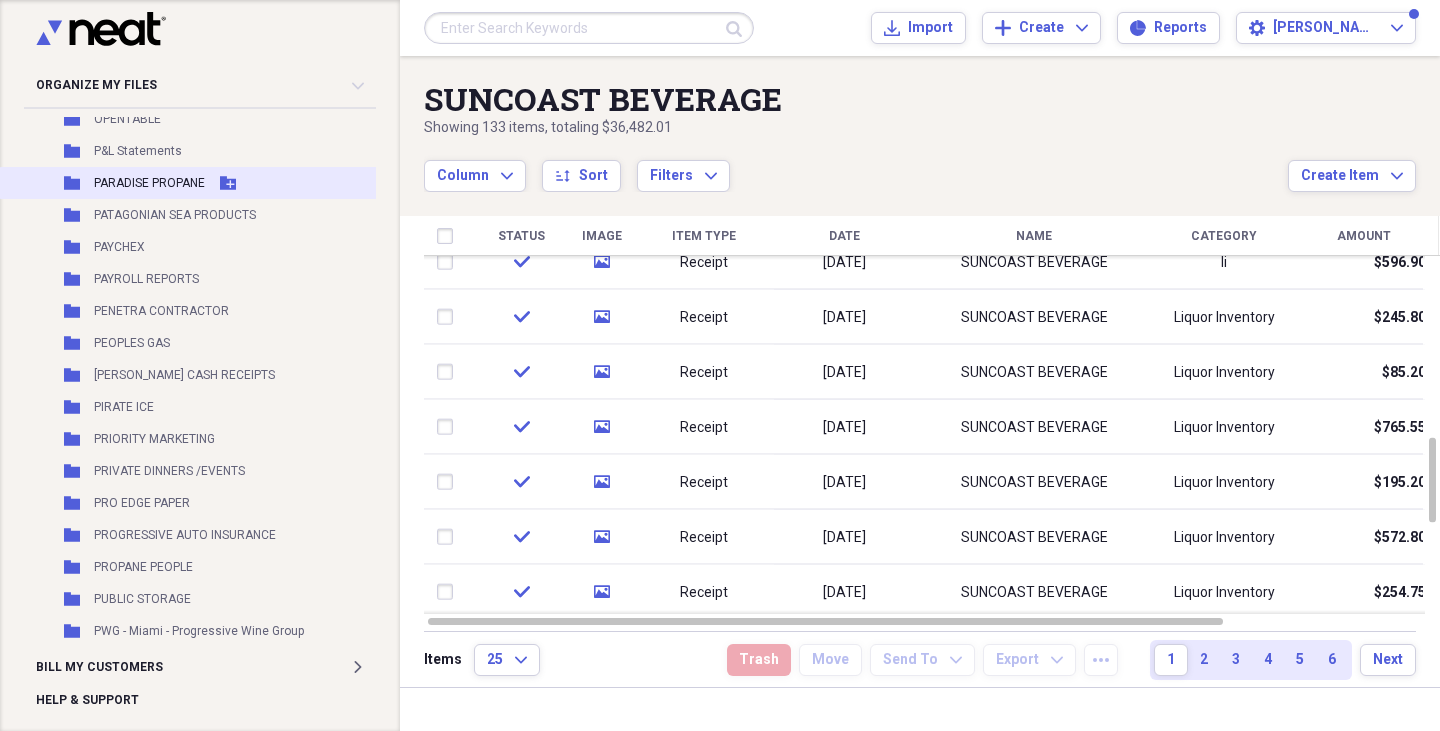 click on "PARADISE PROPANE" at bounding box center (149, 183) 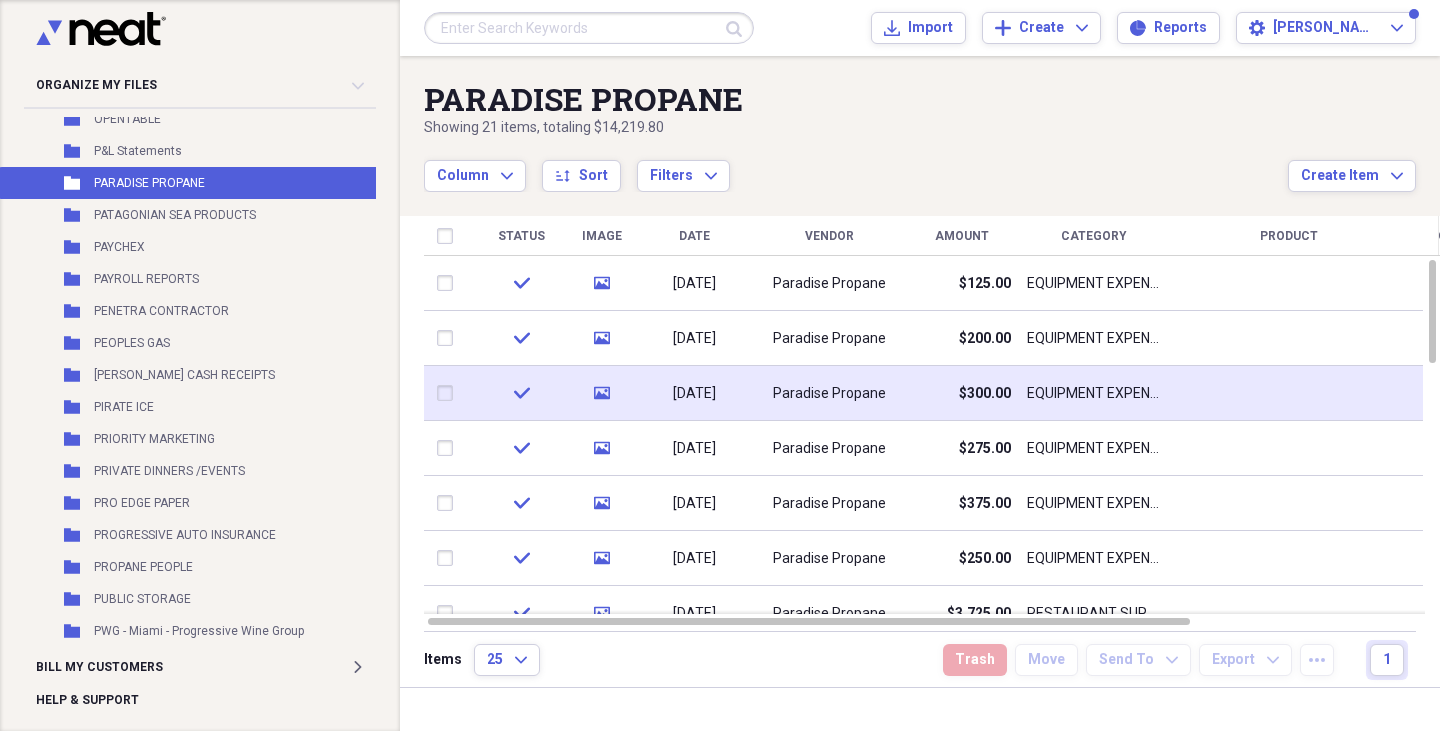 click on "Paradise Propane" at bounding box center (829, 394) 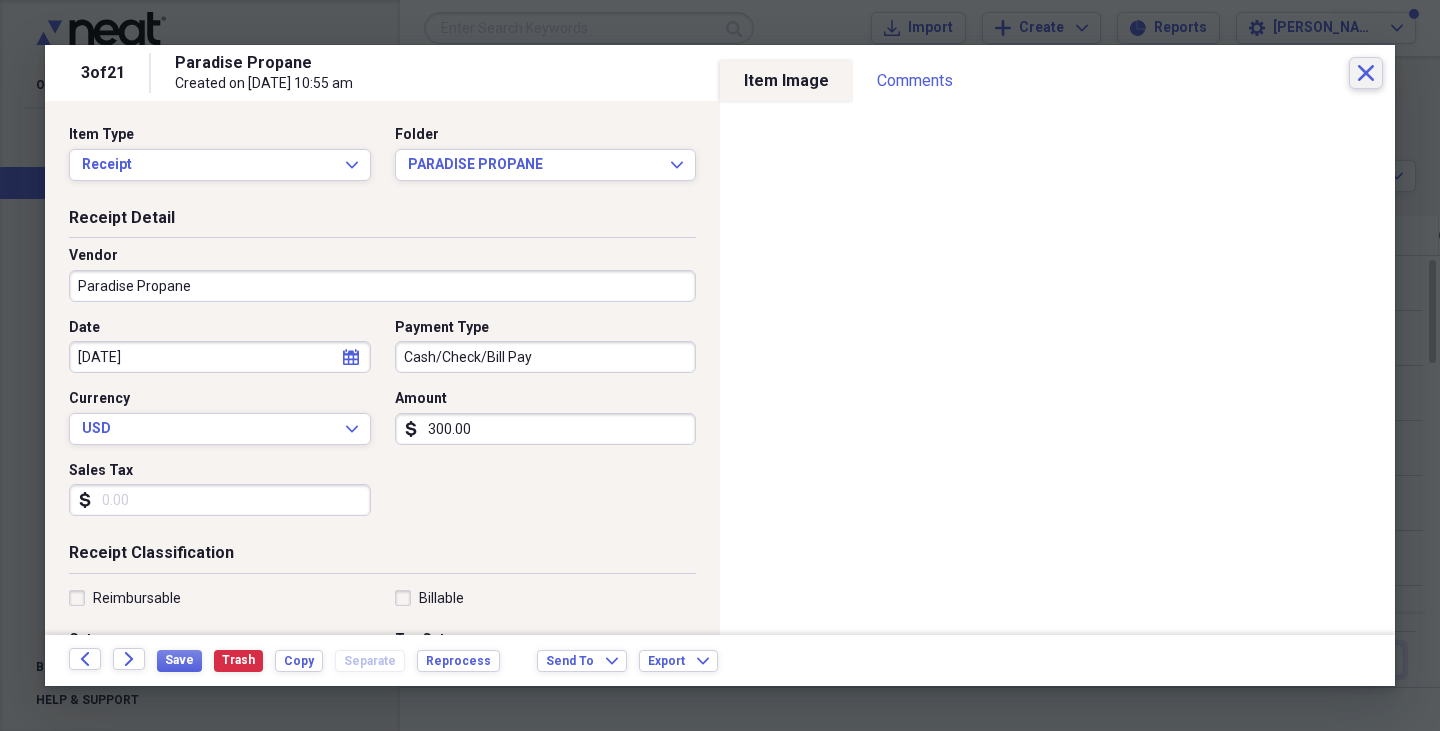 click on "Close" 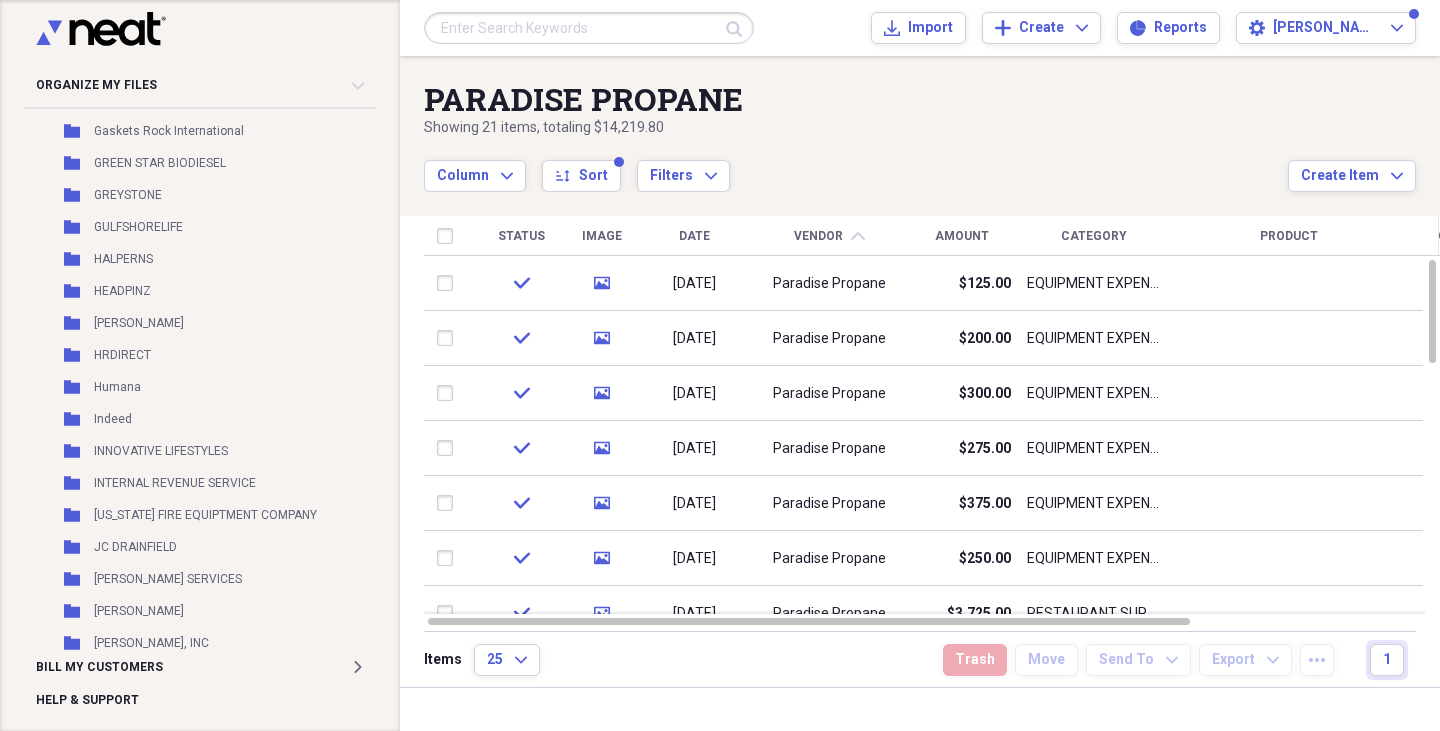 scroll, scrollTop: 2240, scrollLeft: 0, axis: vertical 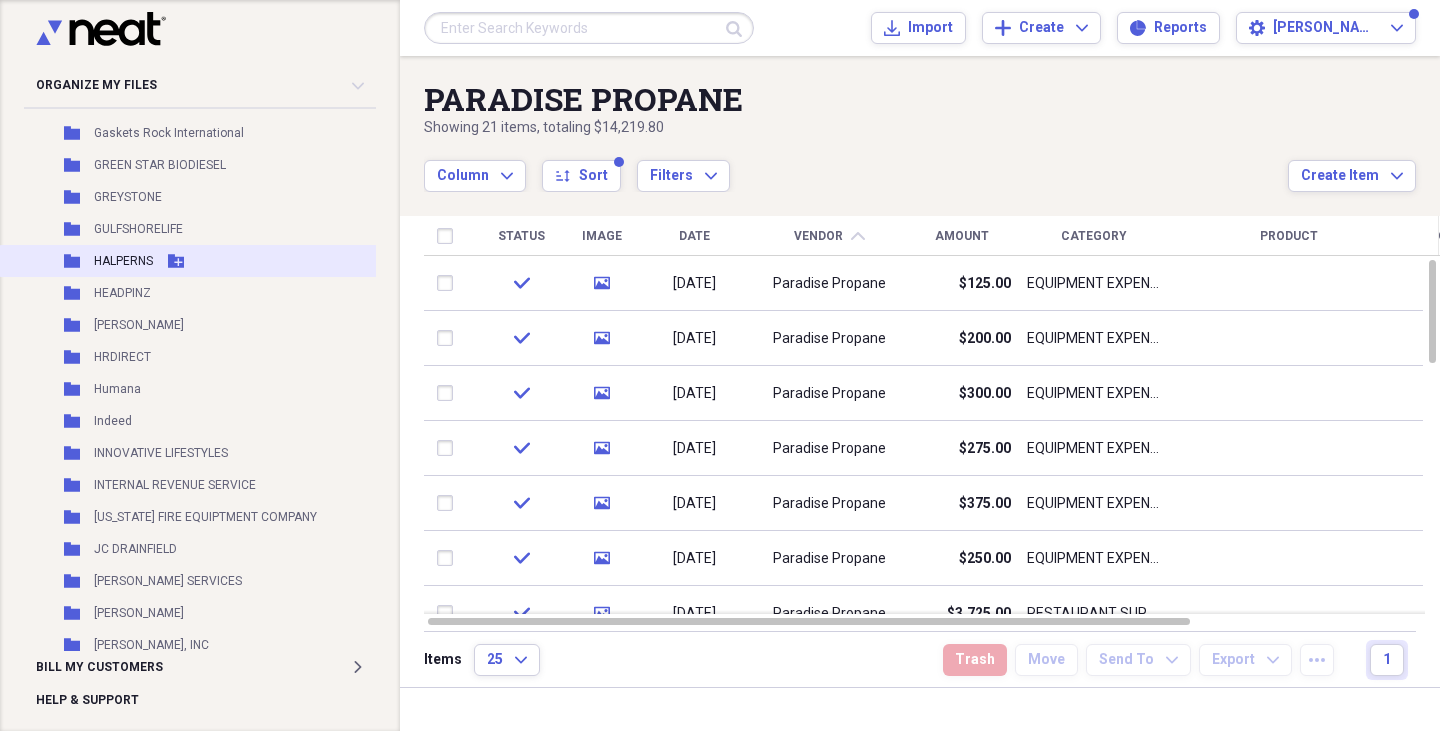 click on "Folder HALPERNS Add Folder" at bounding box center (213, 261) 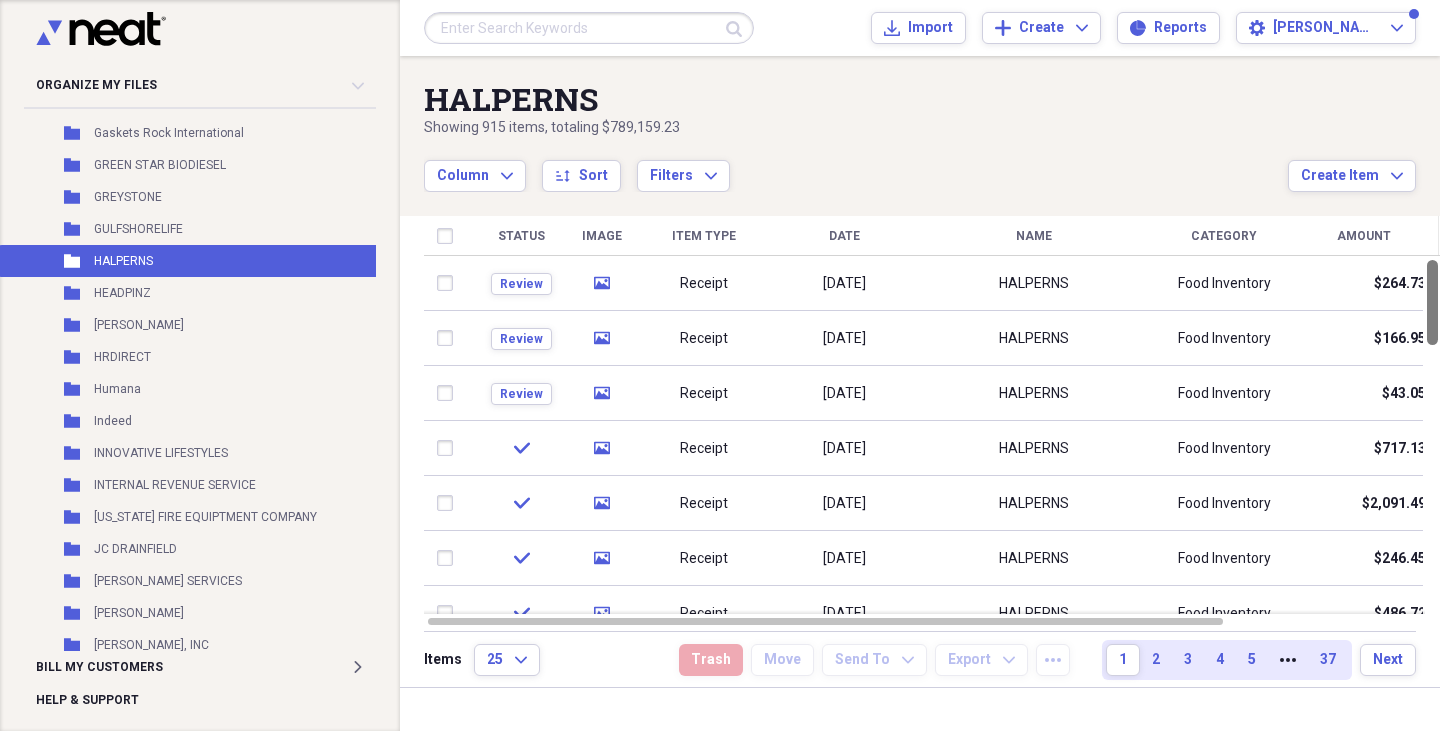click at bounding box center (1432, 302) 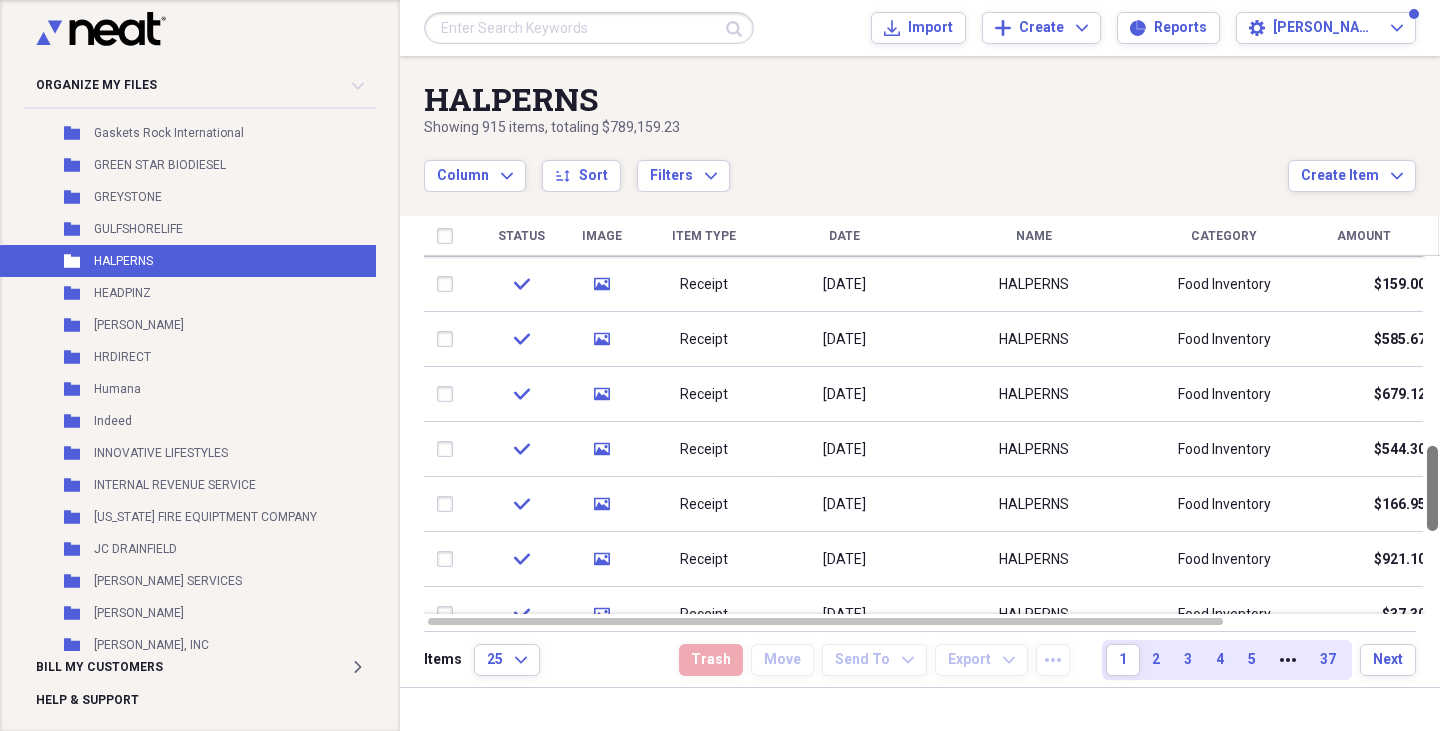 click at bounding box center (1432, 488) 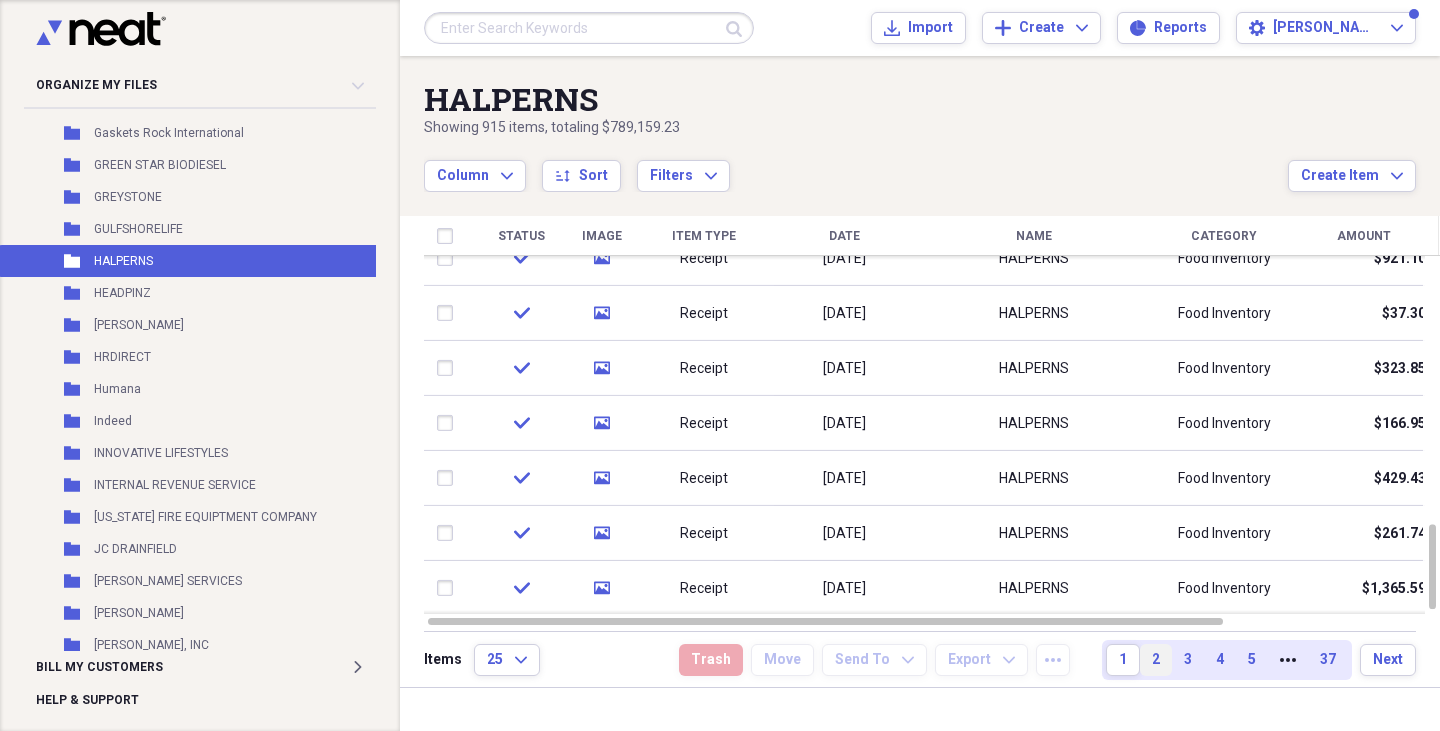 click on "2" at bounding box center [1156, 660] 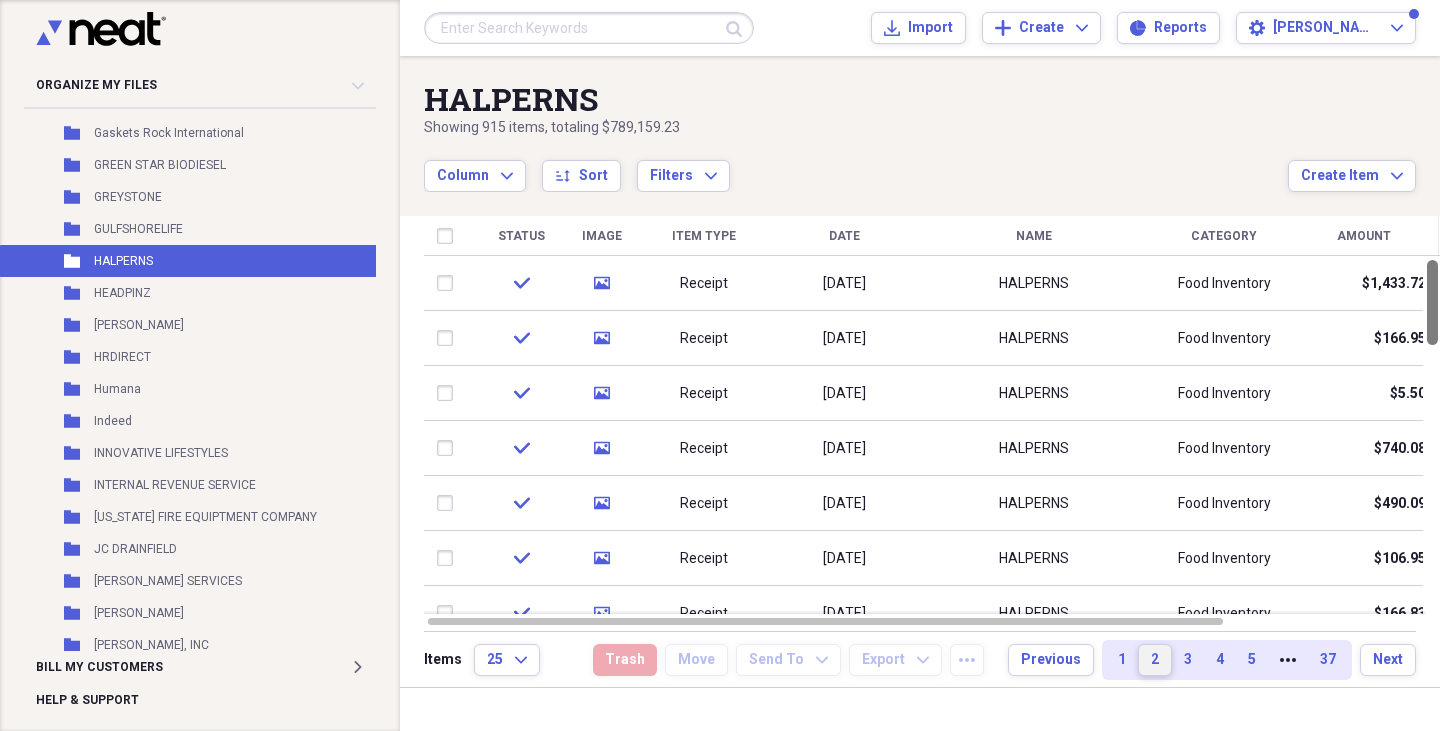 click at bounding box center (1432, 302) 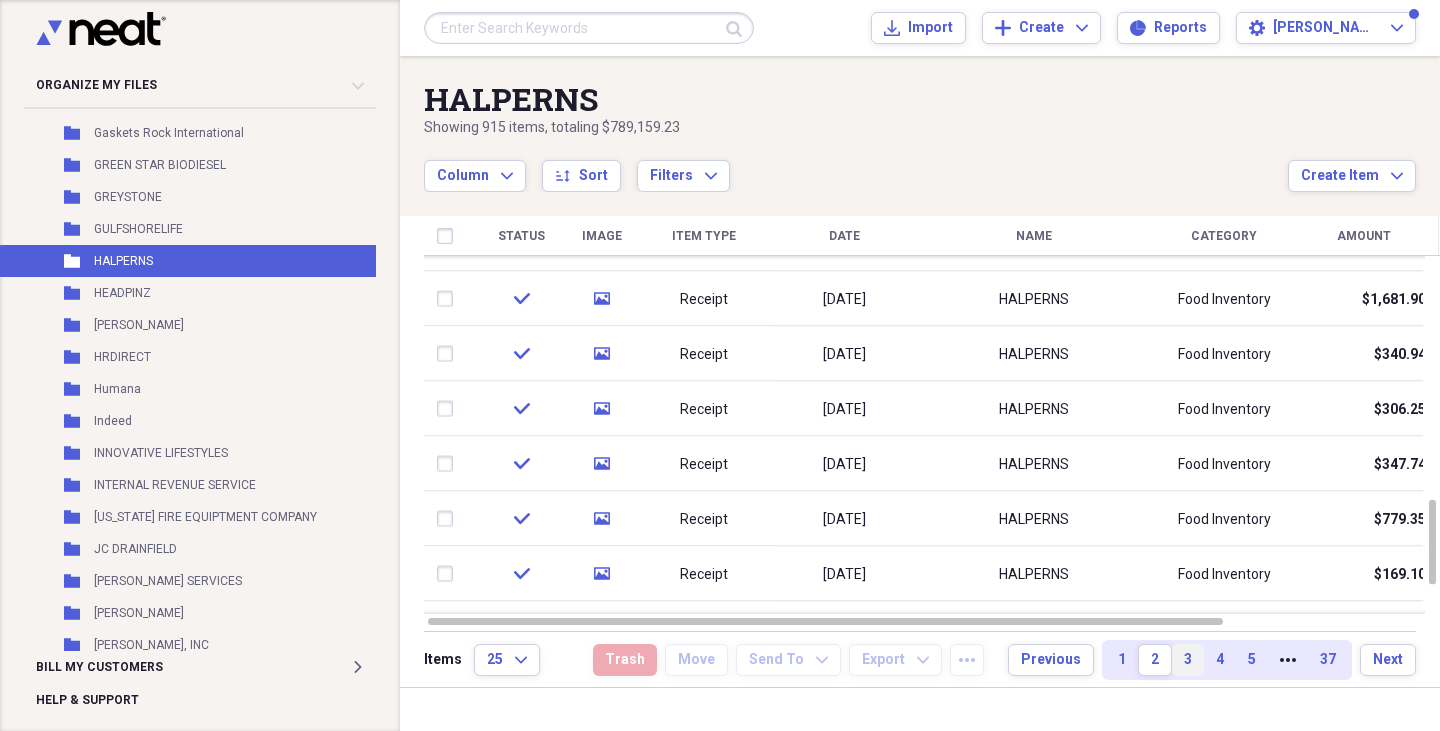 click on "3" at bounding box center [1188, 660] 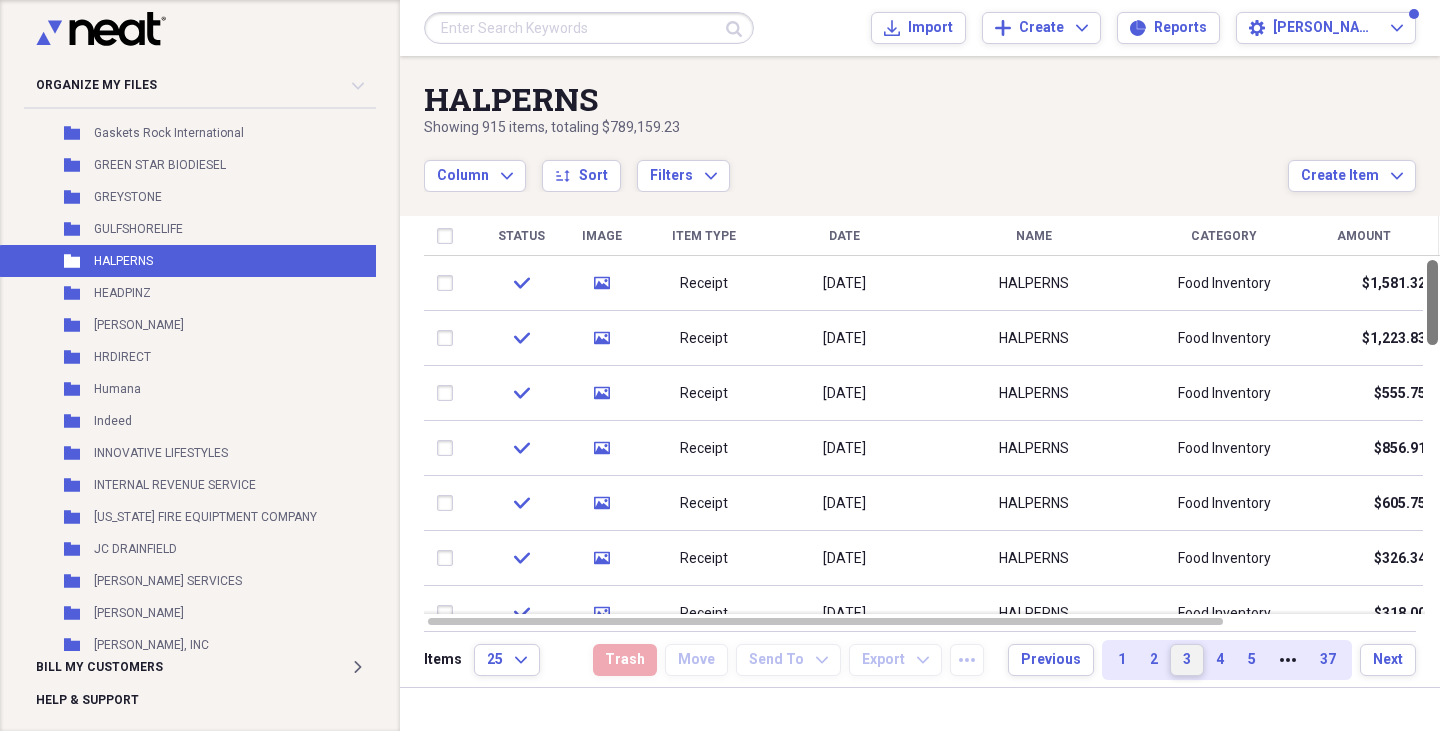 click at bounding box center [1432, 302] 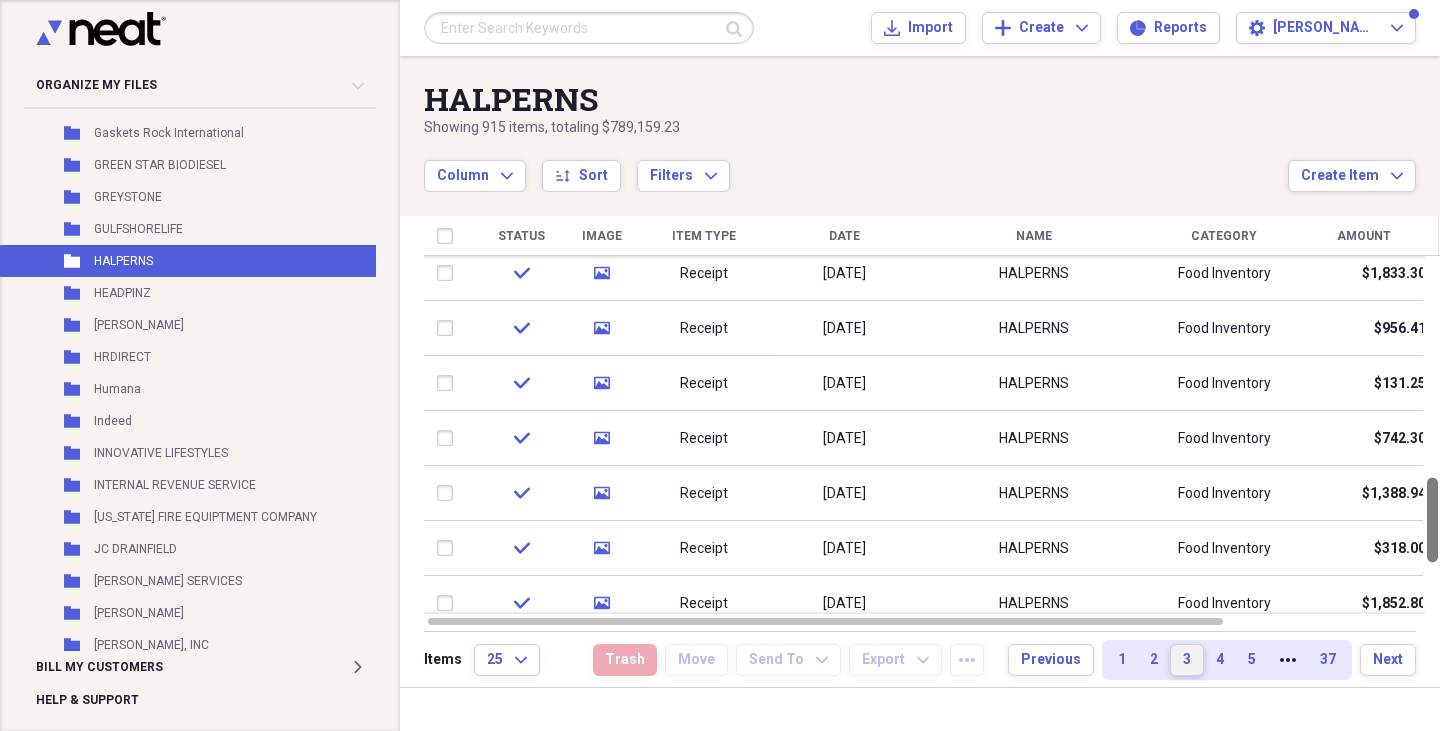 click at bounding box center (1432, 519) 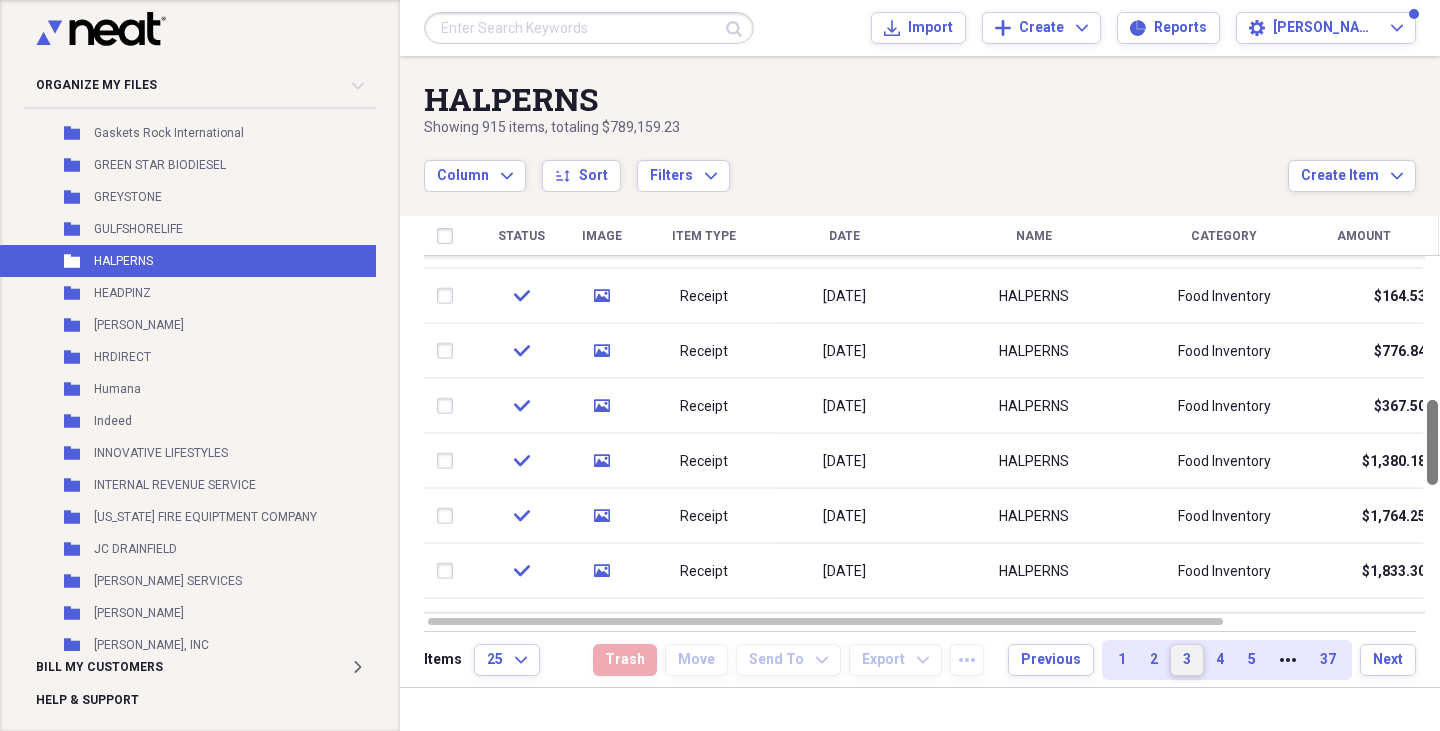 click at bounding box center (1432, 442) 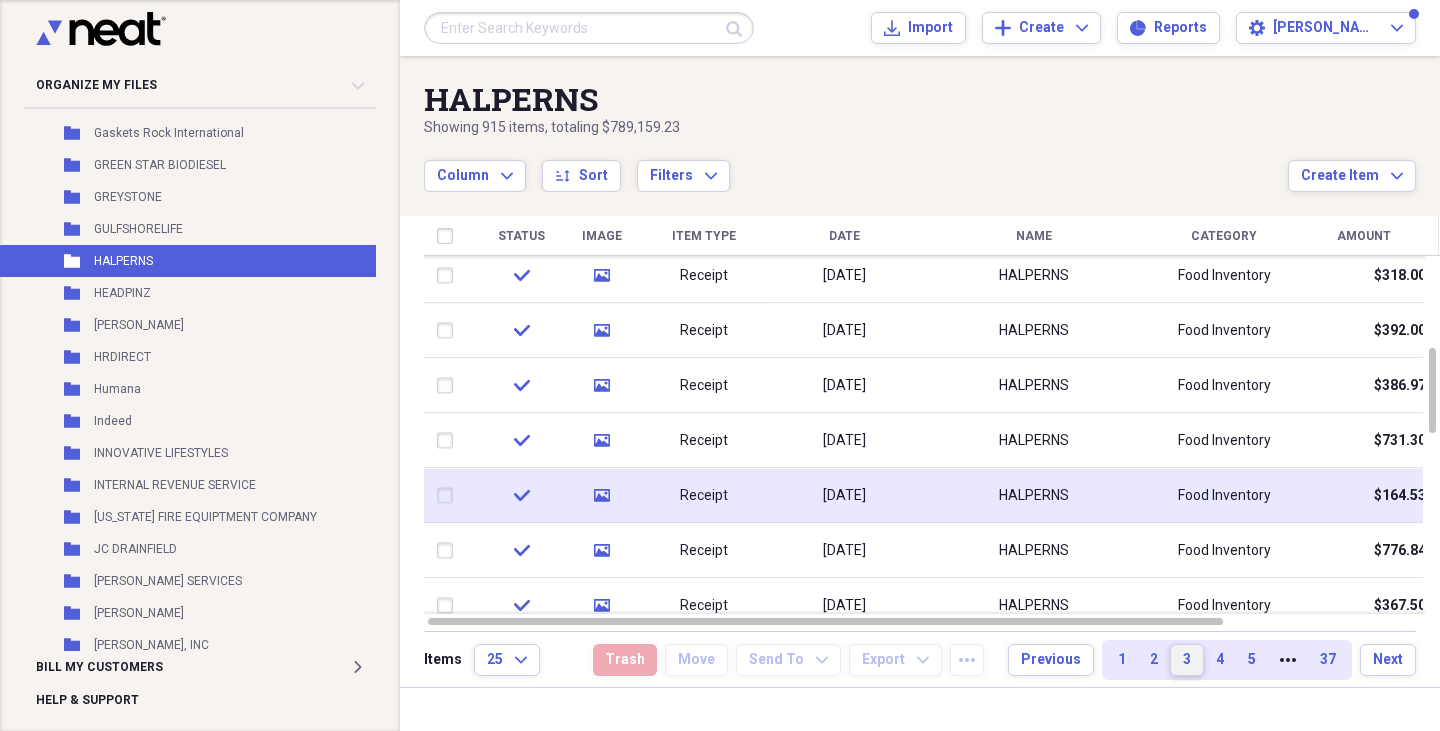 click on "HALPERNS" at bounding box center [1034, 496] 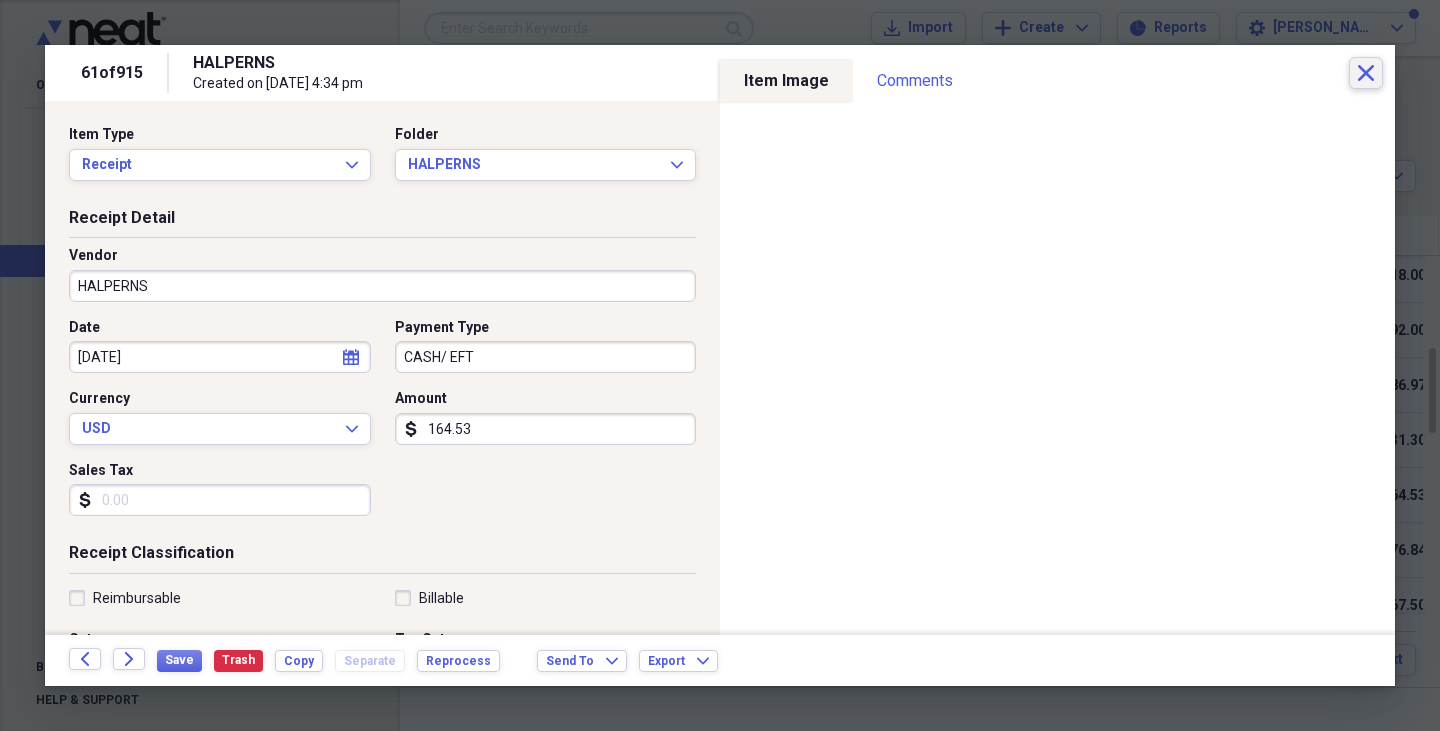 click on "Close" 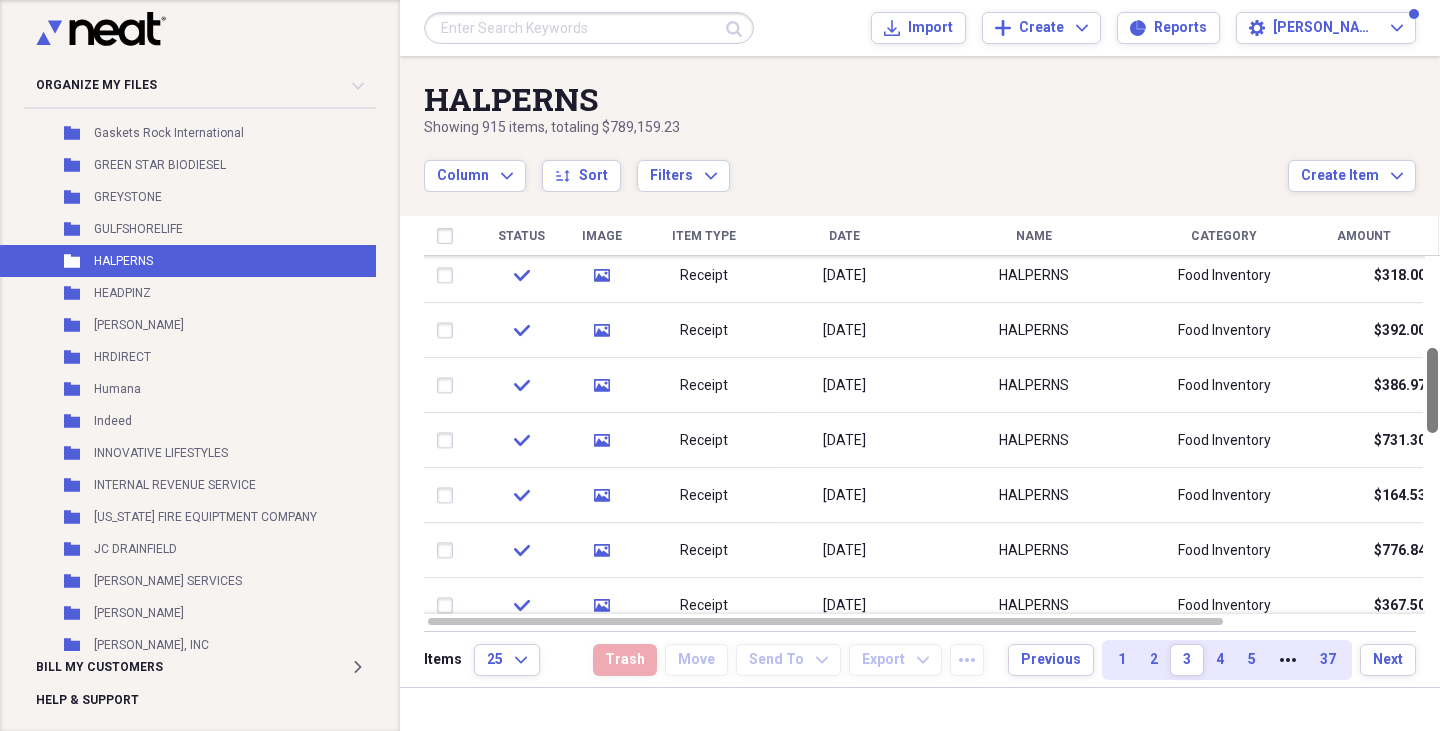 click at bounding box center (1432, 390) 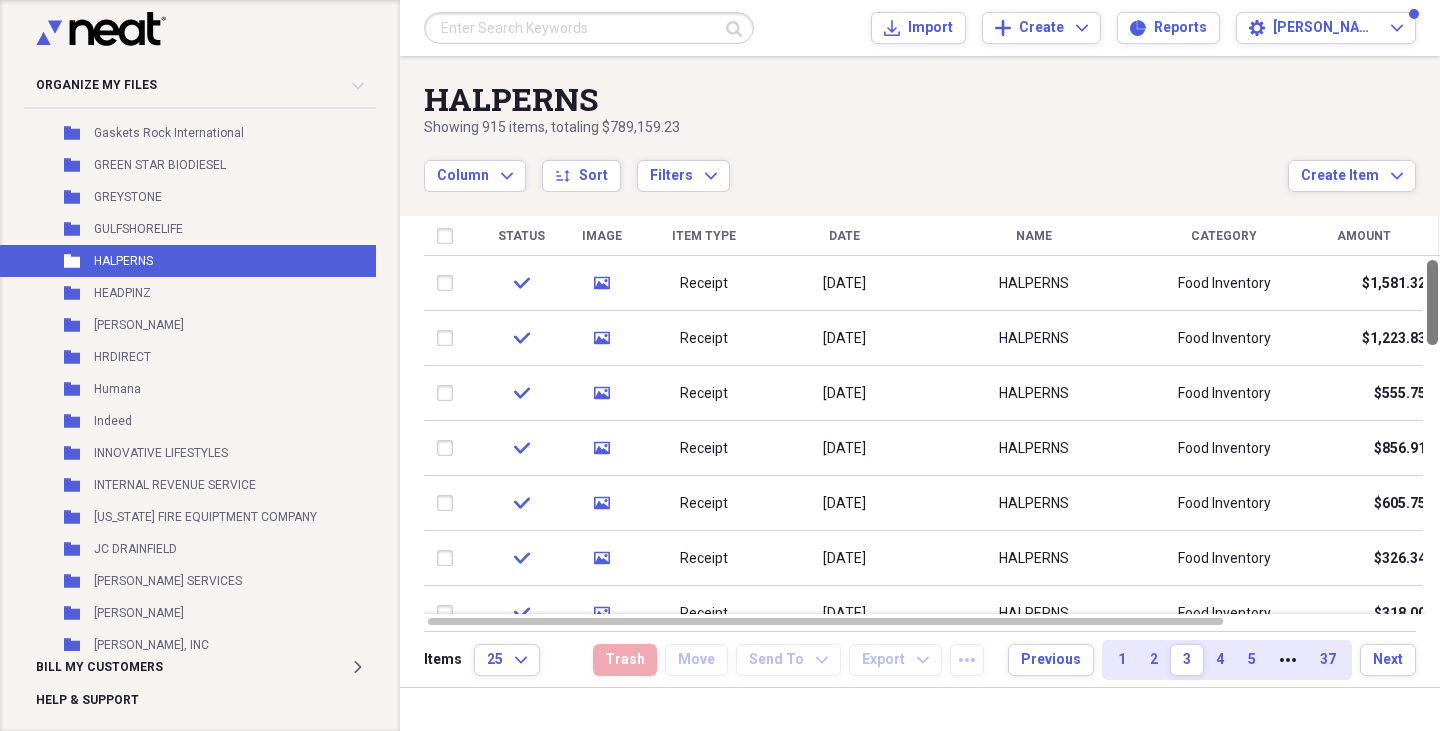 click at bounding box center [1432, 302] 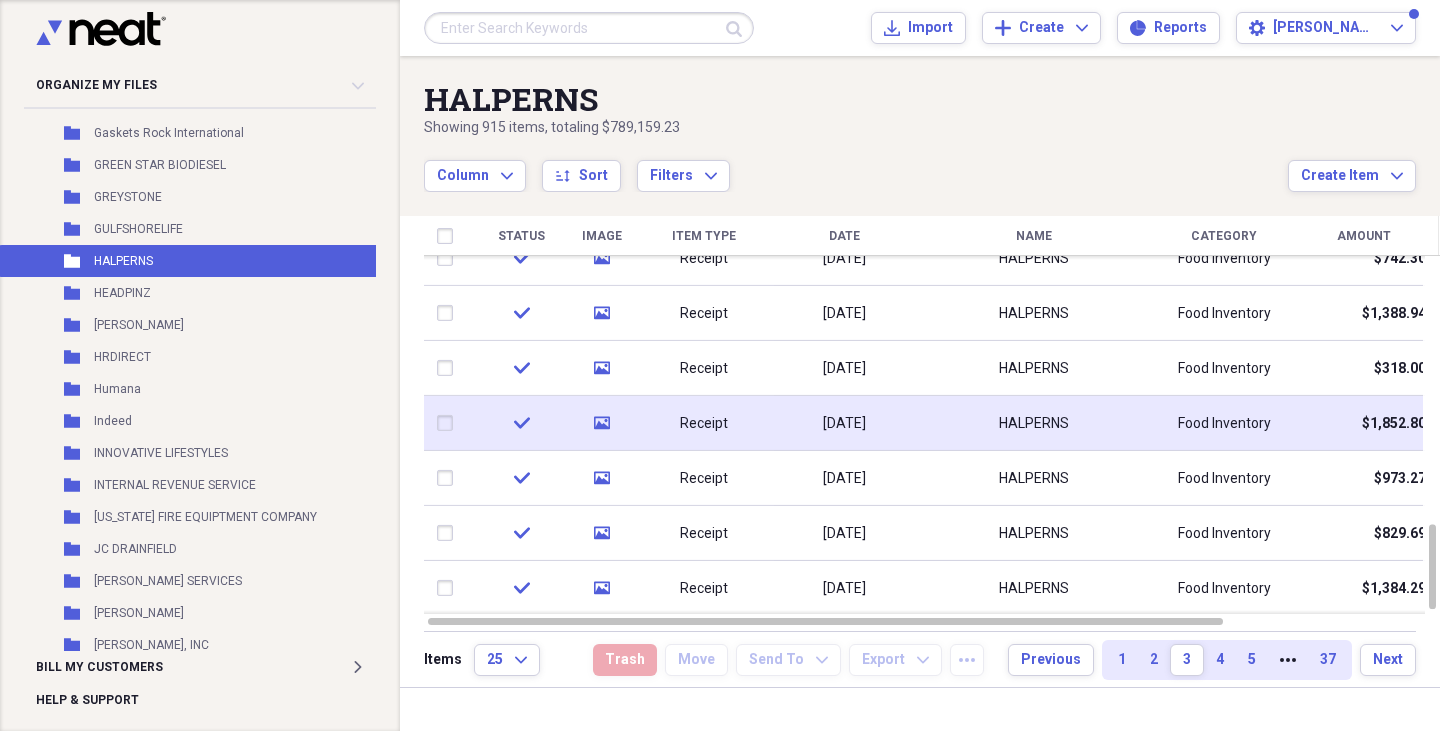 click on "HALPERNS" at bounding box center (1034, 423) 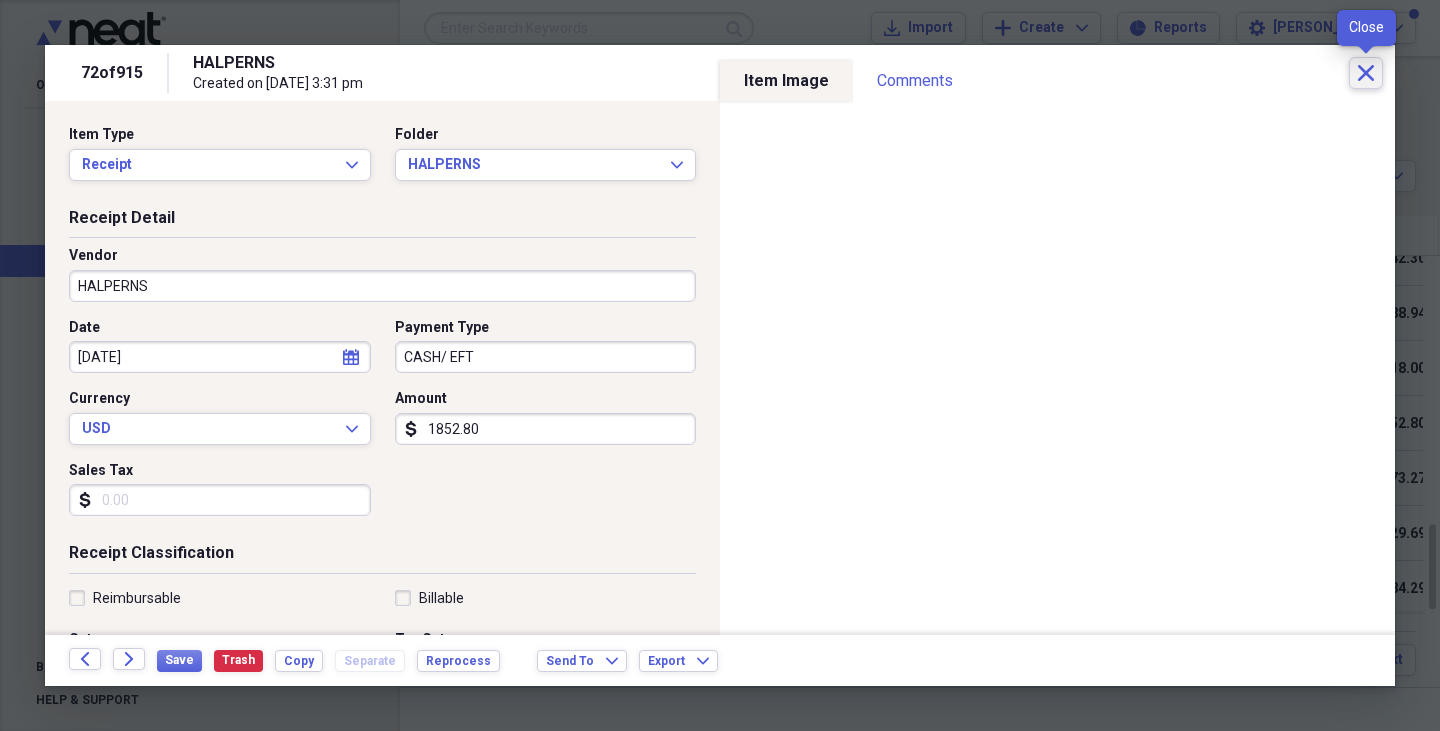 click 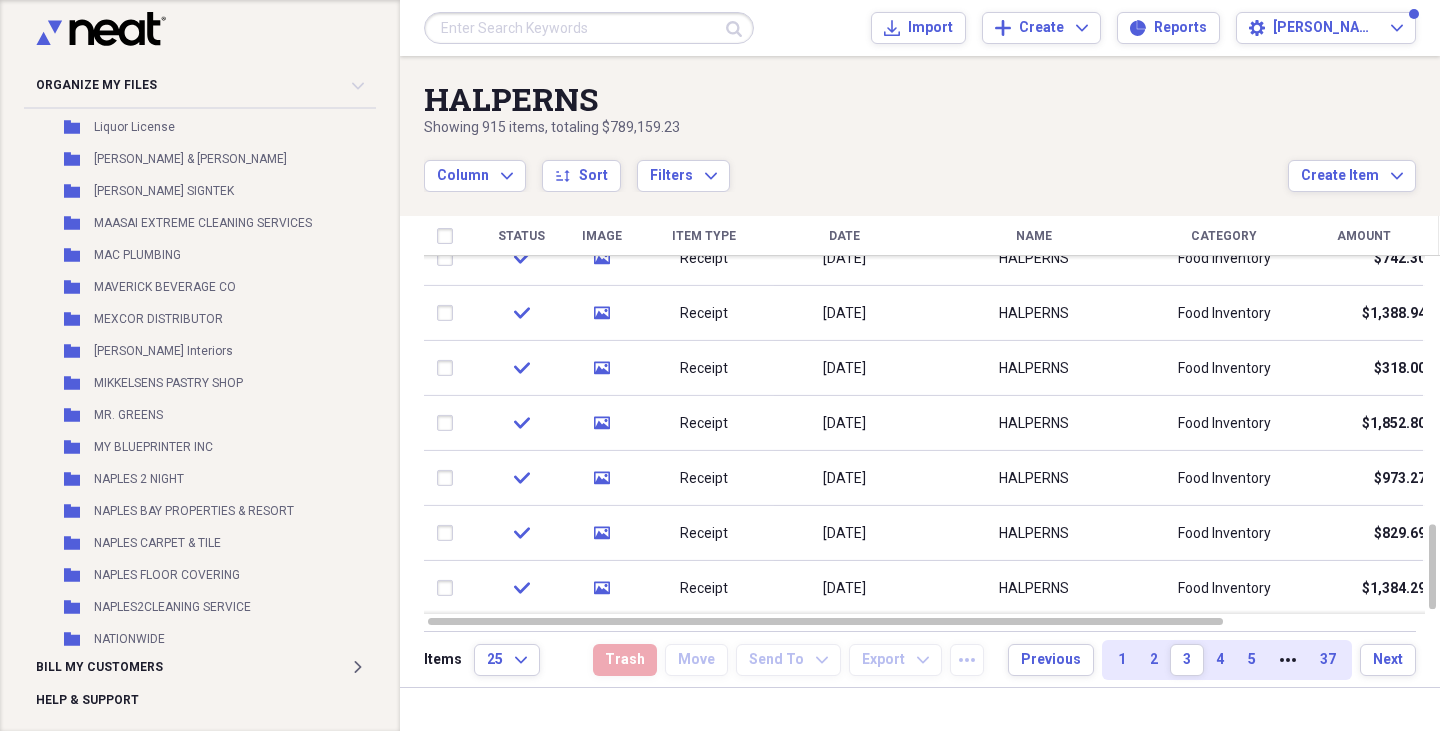scroll, scrollTop: 2988, scrollLeft: 0, axis: vertical 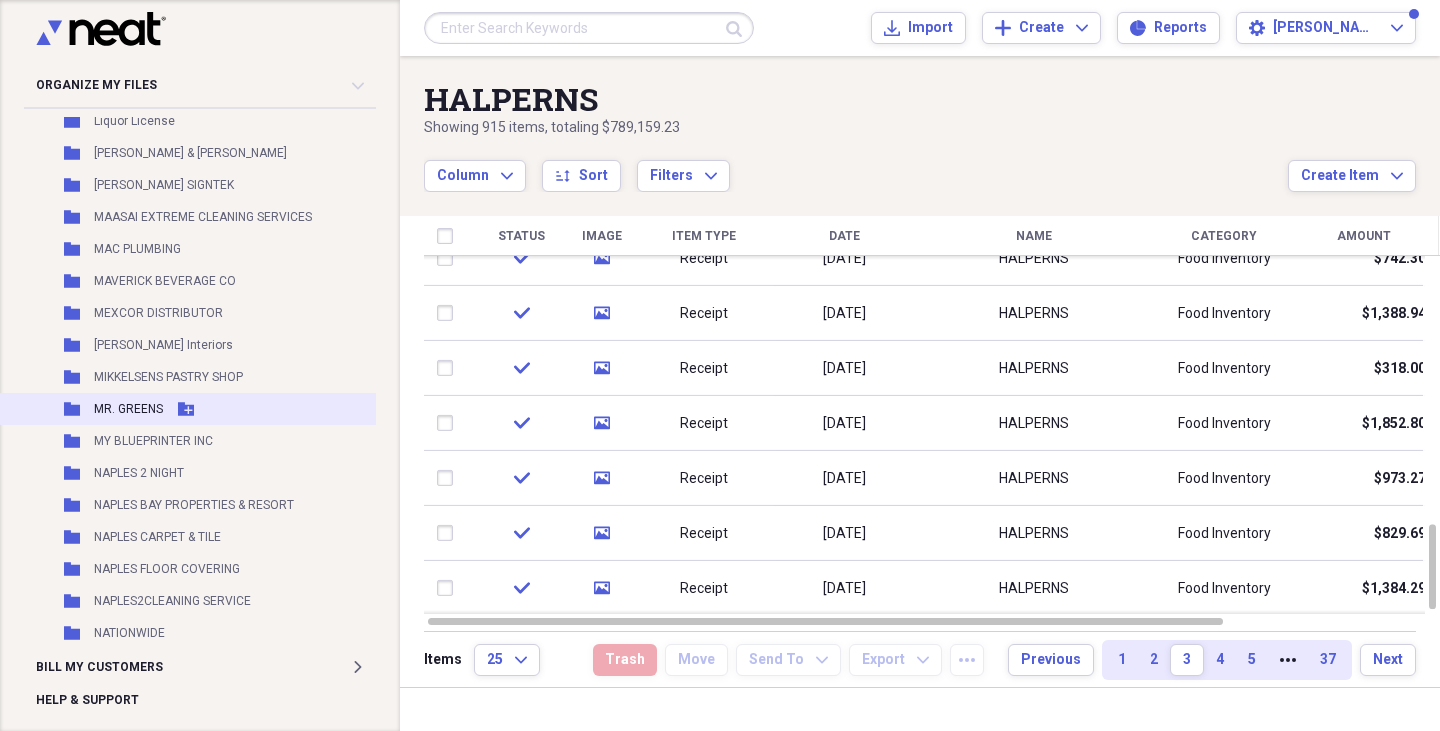 click on "Folder MR. GREENS Add Folder" at bounding box center [213, 409] 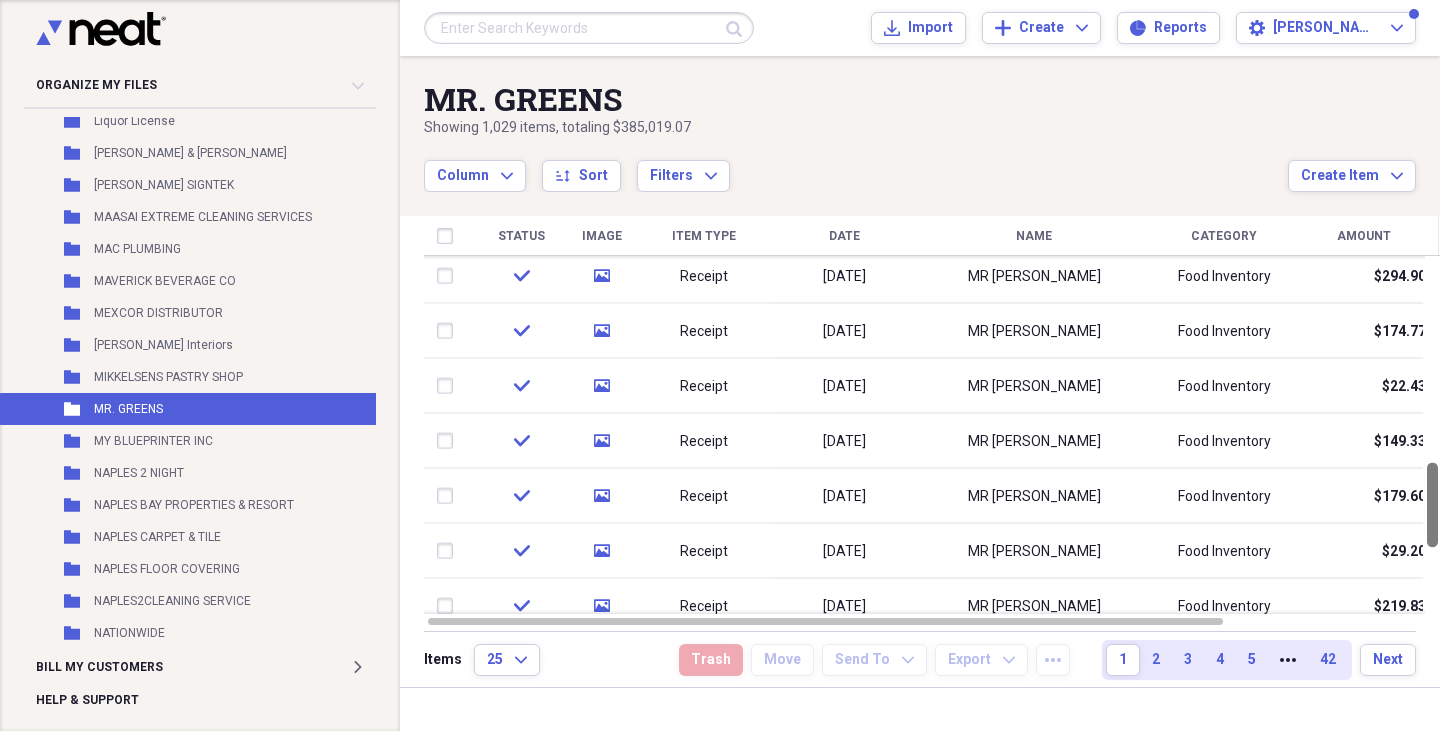 click at bounding box center [1432, 435] 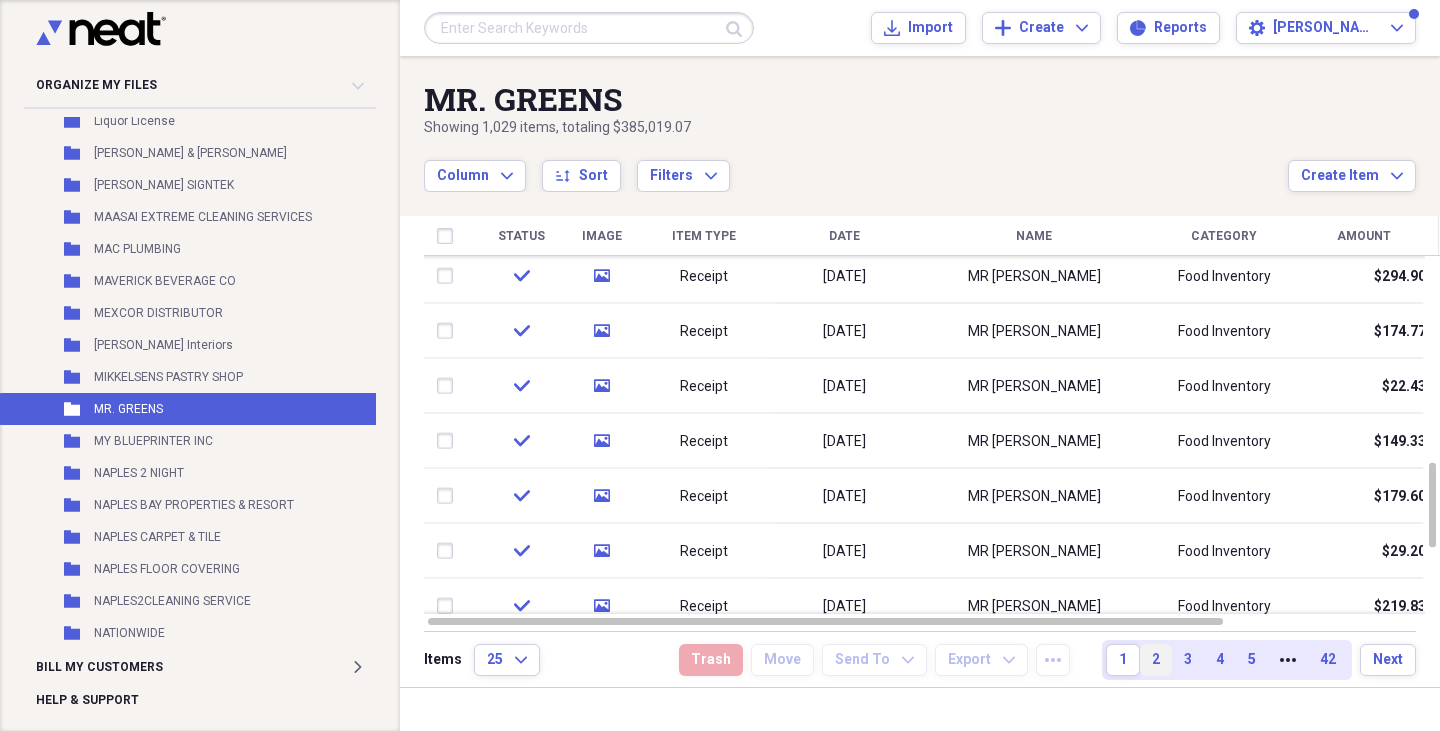click on "2" at bounding box center [1156, 660] 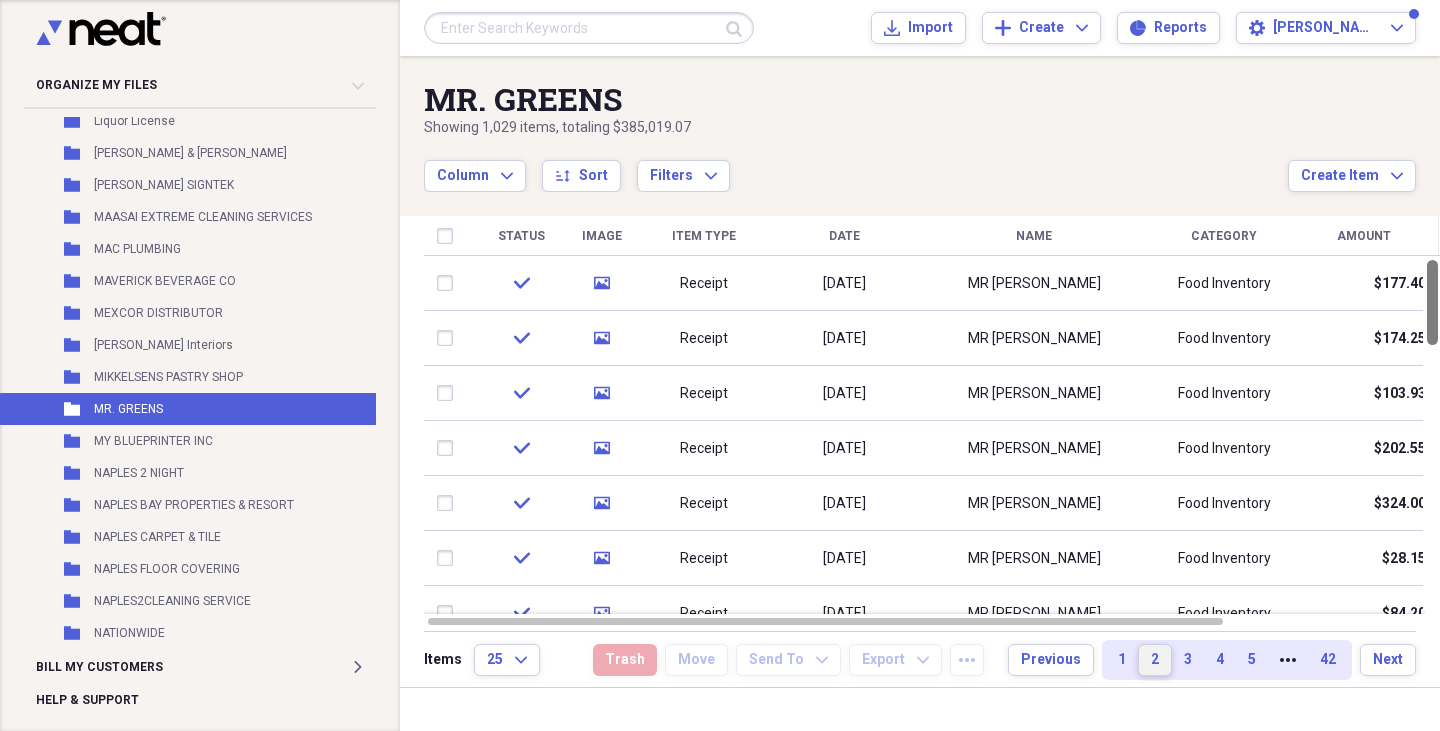 click at bounding box center (1432, 435) 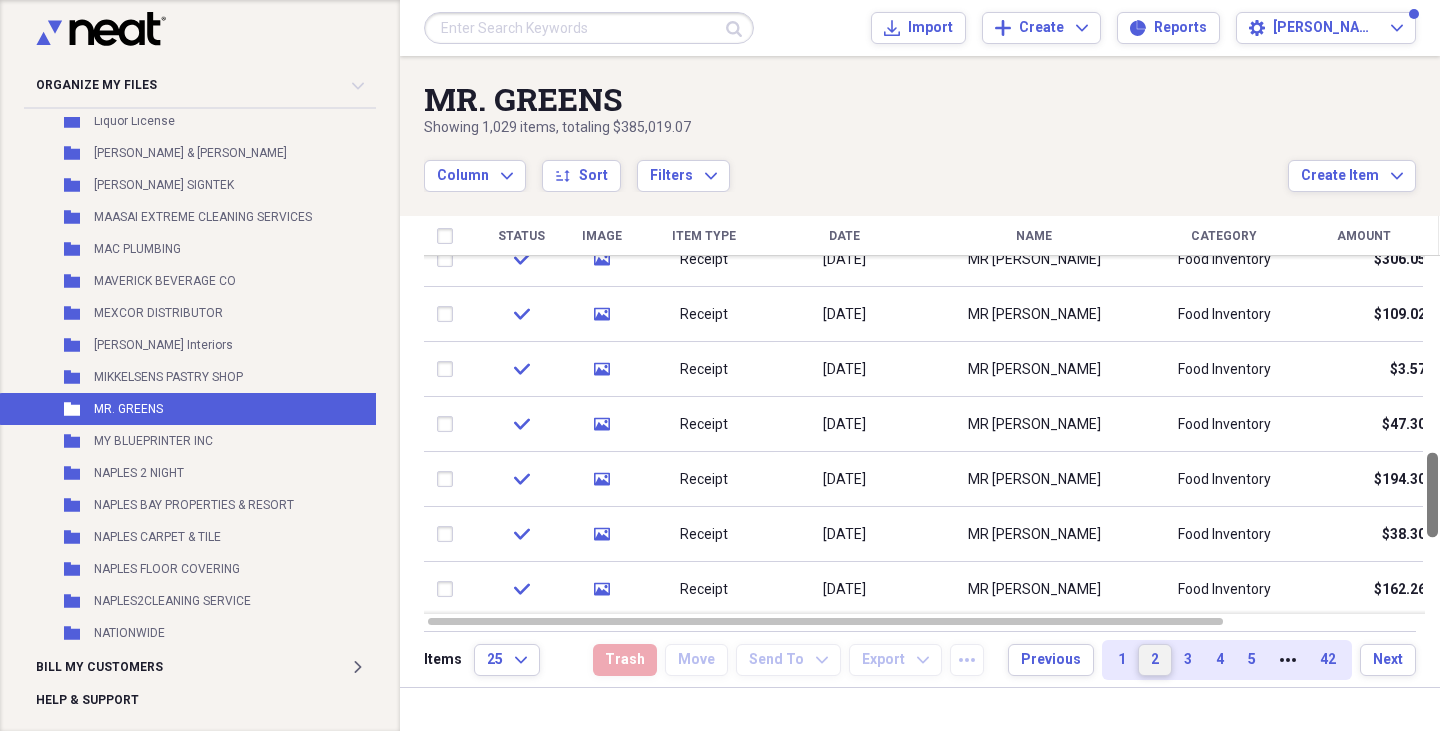 click at bounding box center [1432, 494] 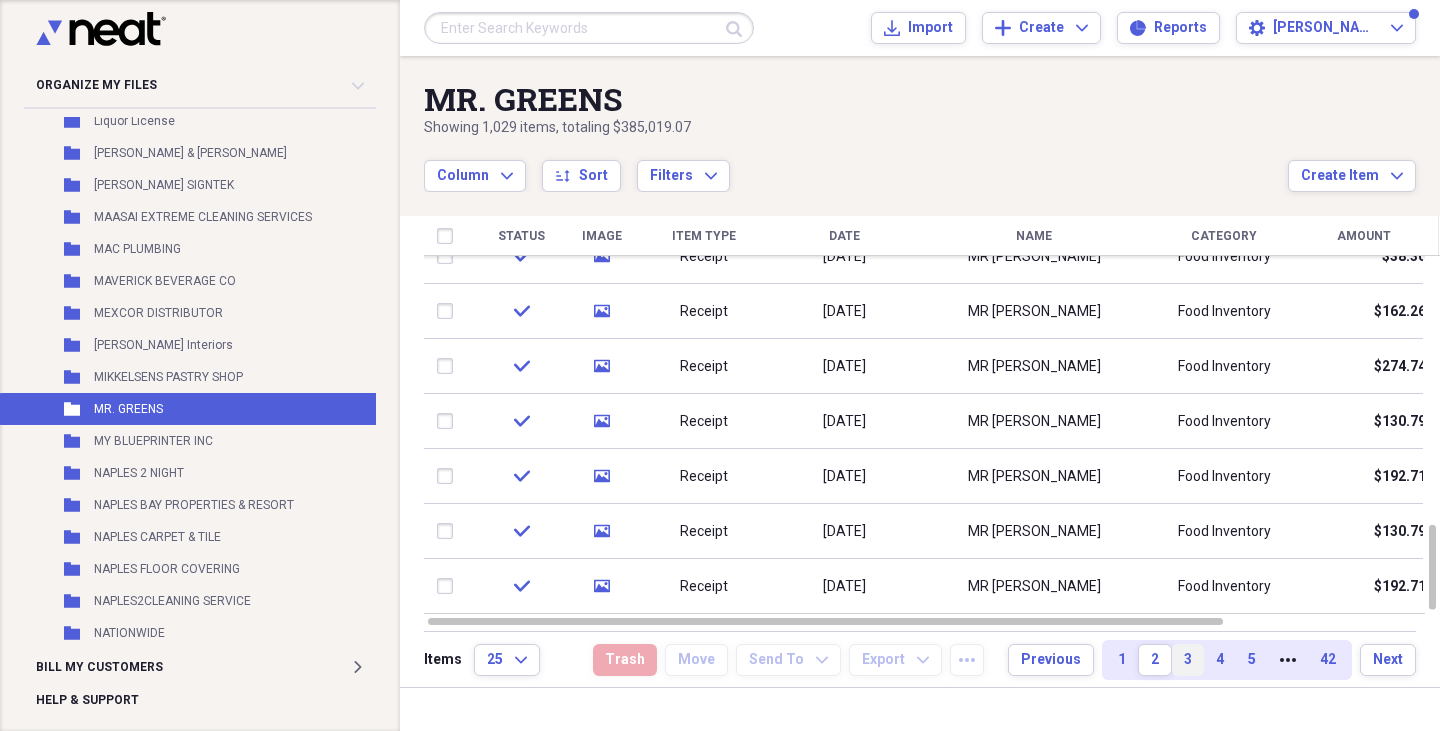 click on "3" at bounding box center [1188, 660] 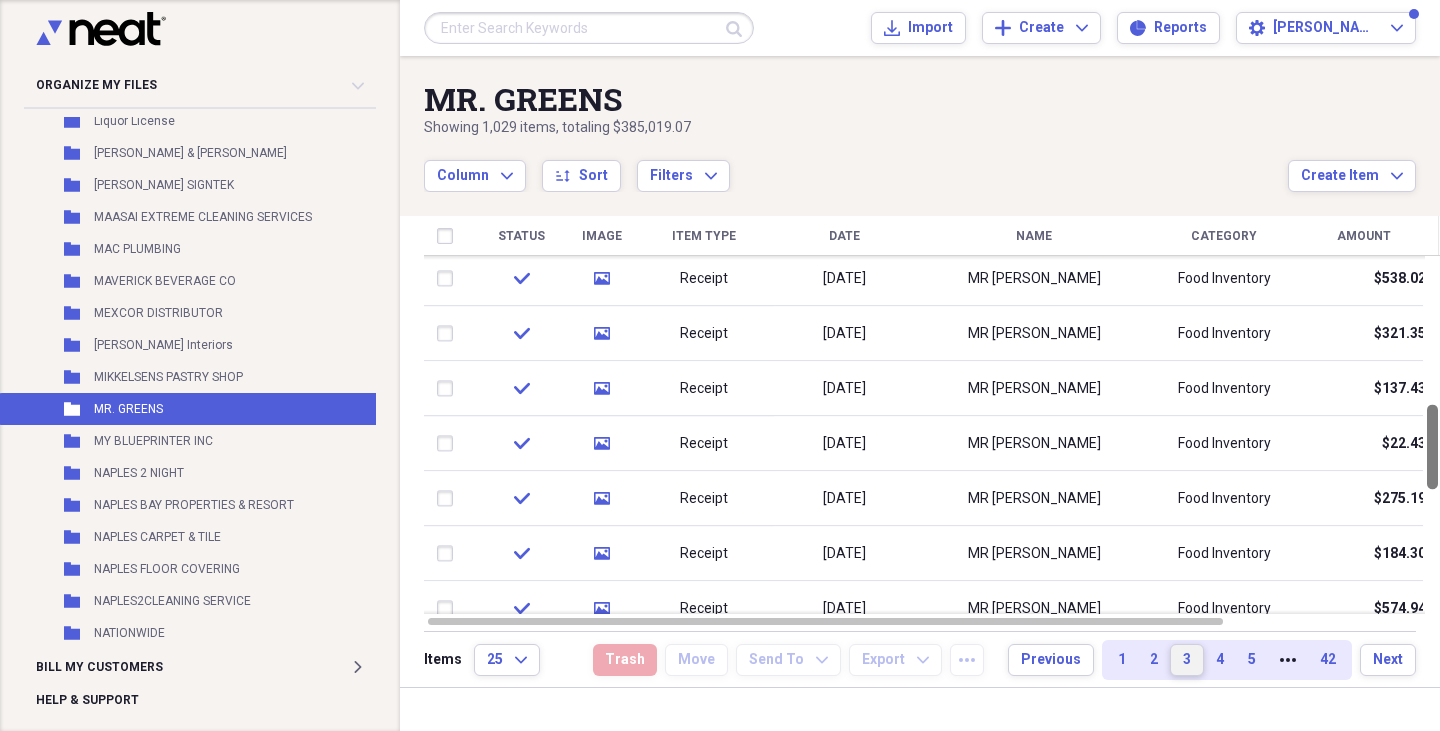 click at bounding box center [1432, 435] 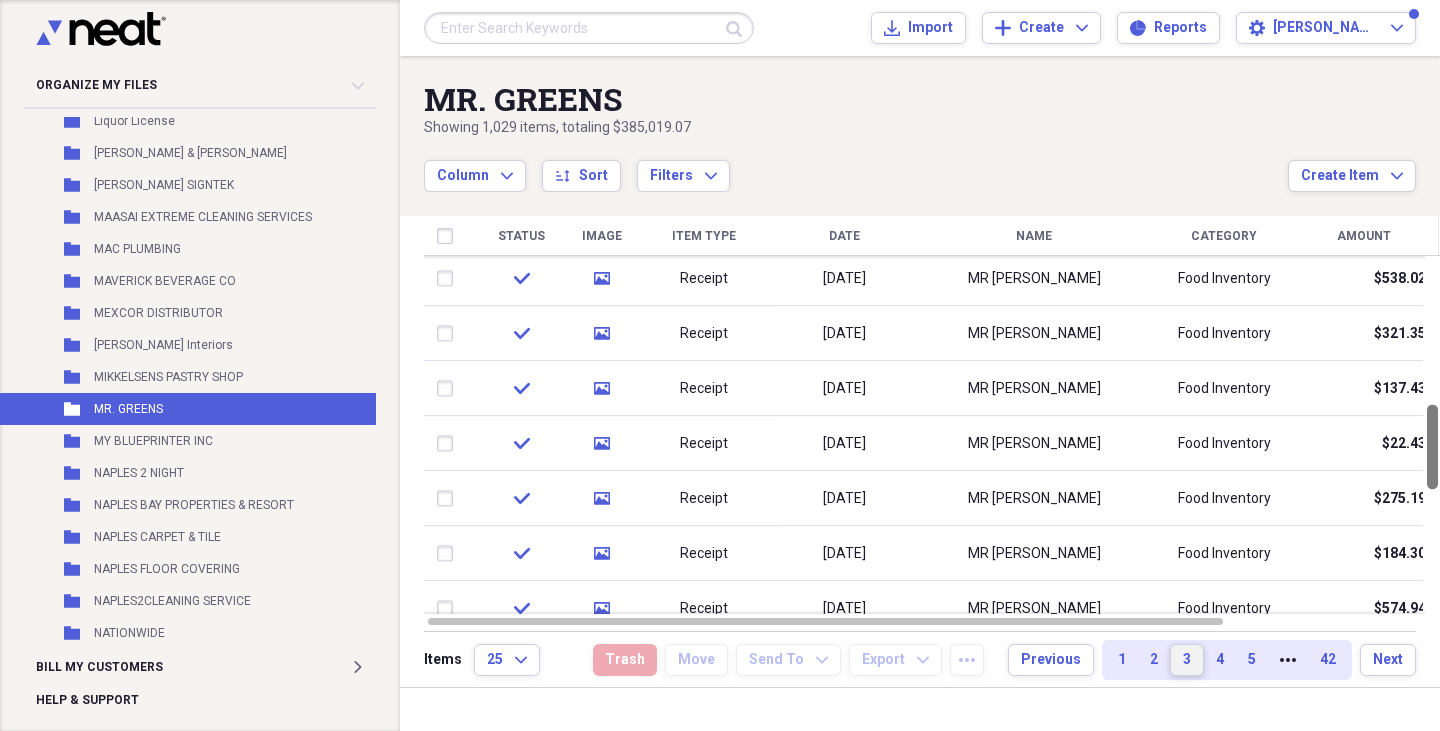 click at bounding box center [1432, 435] 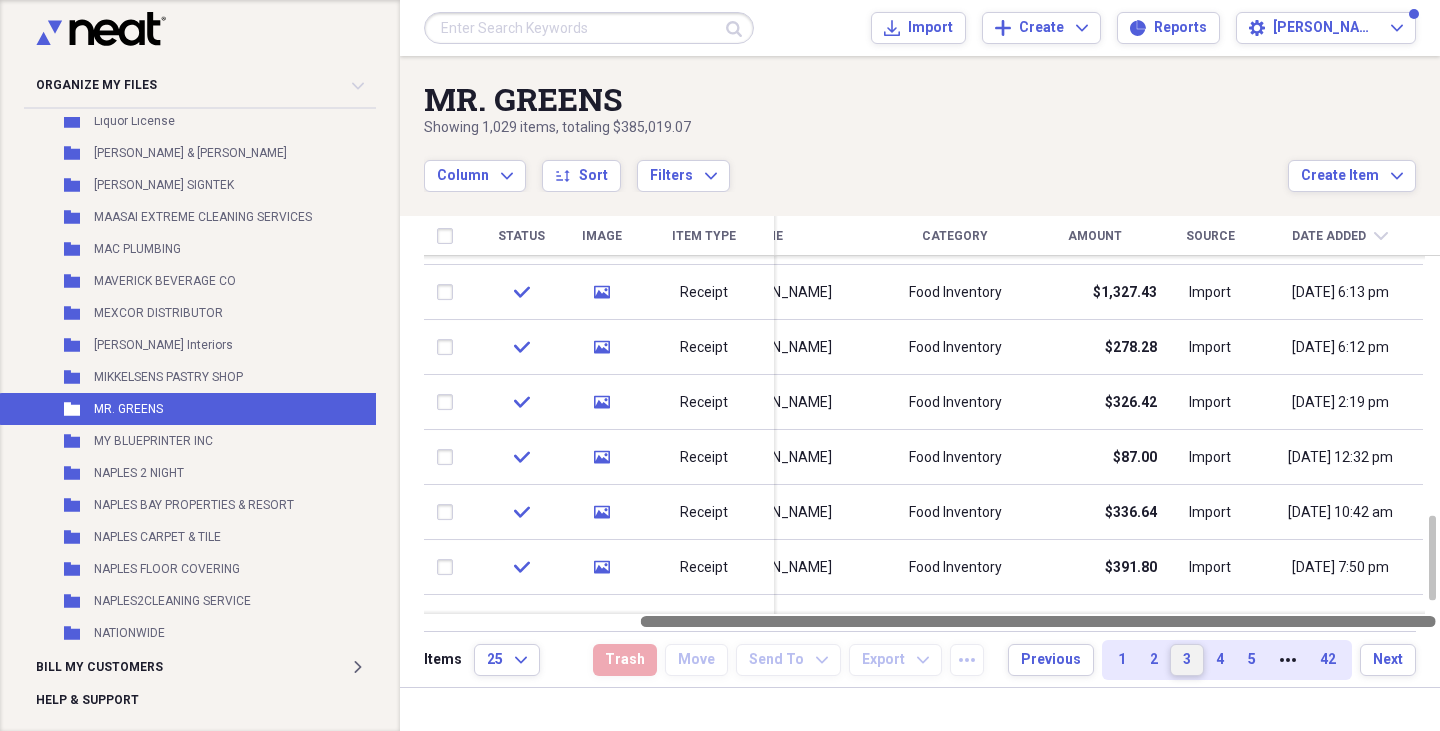 click at bounding box center [932, 621] 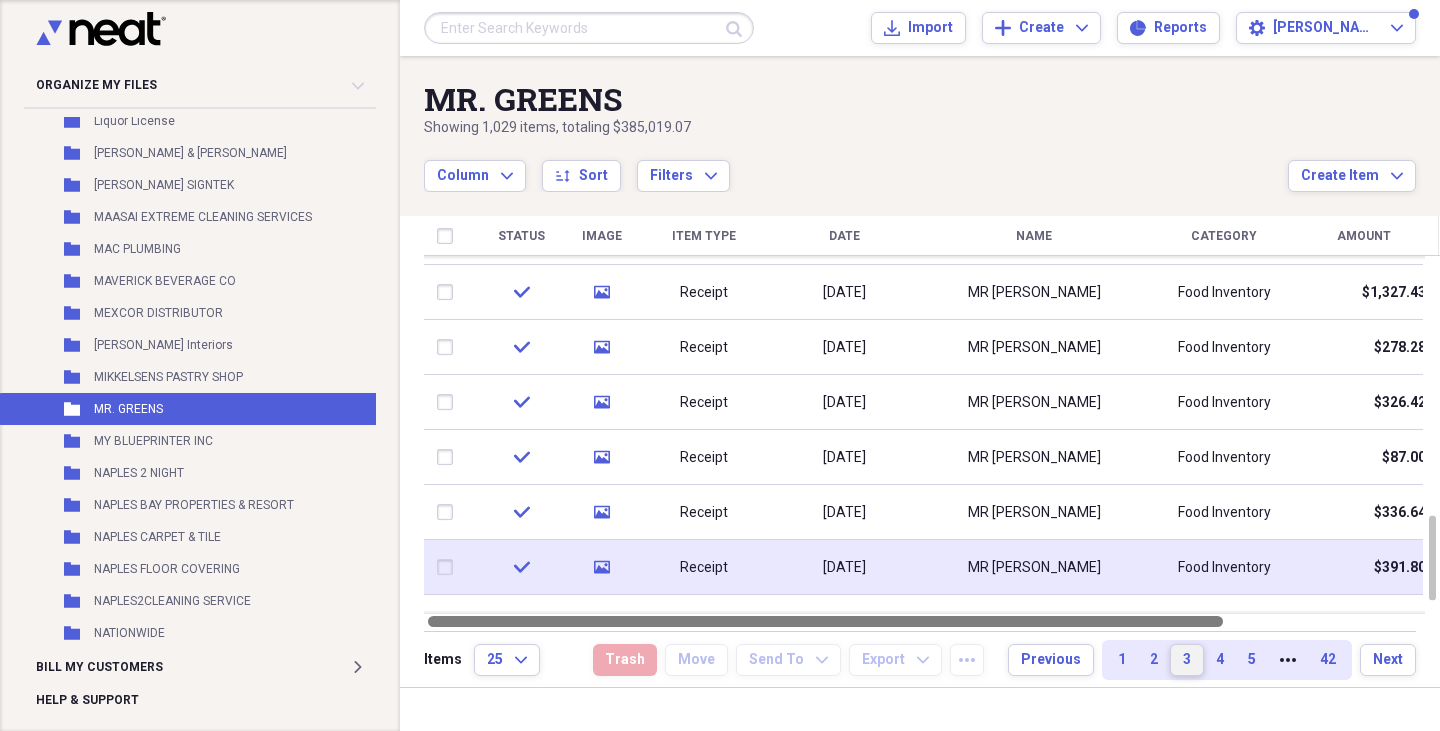 drag, startPoint x: 1417, startPoint y: 618, endPoint x: 1035, endPoint y: 587, distance: 383.2558 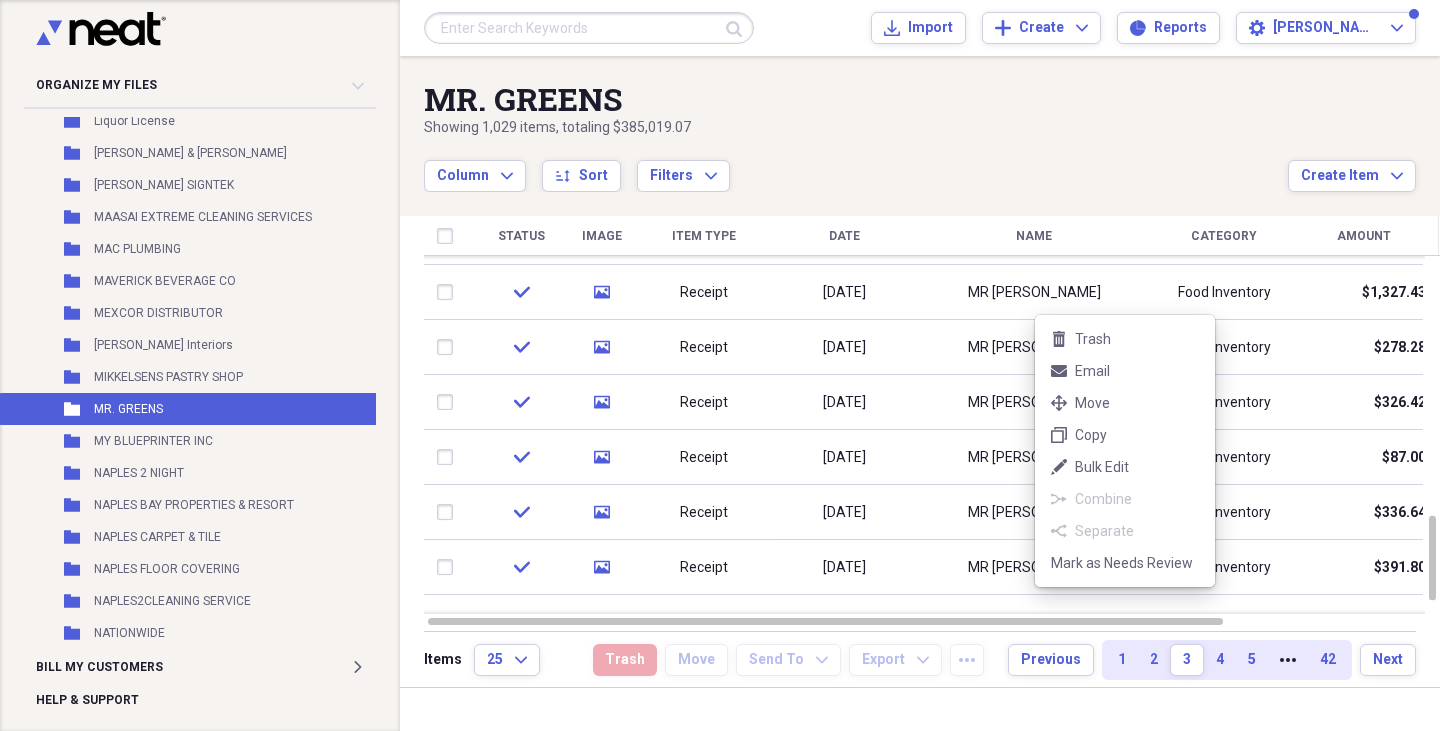 click on "Organize My Files 21 Collapse Unfiled Needs Review 21 Unfiled All Files Unfiled Unfiled Unfiled Saved Reports Collapse My Cabinet My Cabinet Add Folder Folder 7 SHIFTS Add Folder Folder A-1 Gator Add Folder Folder AA EXHAUST EXPERTS Add Folder Folder ABC FIRE EQUIPMENT Add Folder Folder Accidents and Incidents Add Folder Folder ADT Add Folder Folder ALLOCATED WINES & SPIRITS Add Folder Folder ALSCO Add Folder Folder AMERICAN EXPRESS RECEIPTS Add Folder Expand Folder [PERSON_NAME] Add Folder Folder Arch & Window Decor Add Folder Folder AUTO-CHLOR Add Folder Folder AVANTE NAPLES RESTAURANT SUPPLY Add Folder Folder B & B COOLING Add Folder Folder B & I Contractors Add Folder Folder BARDS PLUMBING SERVICE INC Add Folder Folder BERNARD'S Add Folder Folder BLACK RIVER CAVIAR Add Folder Folder BLUESTAR SEAFOOD Add Folder Folder BLURACK Add Folder Folder BREAKTHRU BEVERAGE Add Folder Folder [PERSON_NAME] & SUREV Add Folder Folder CARE 2 GROW Add Folder Folder CARONCHI PHOTOGRAPHY Add Folder Folder Add Folder Folder FPL" at bounding box center [720, 365] 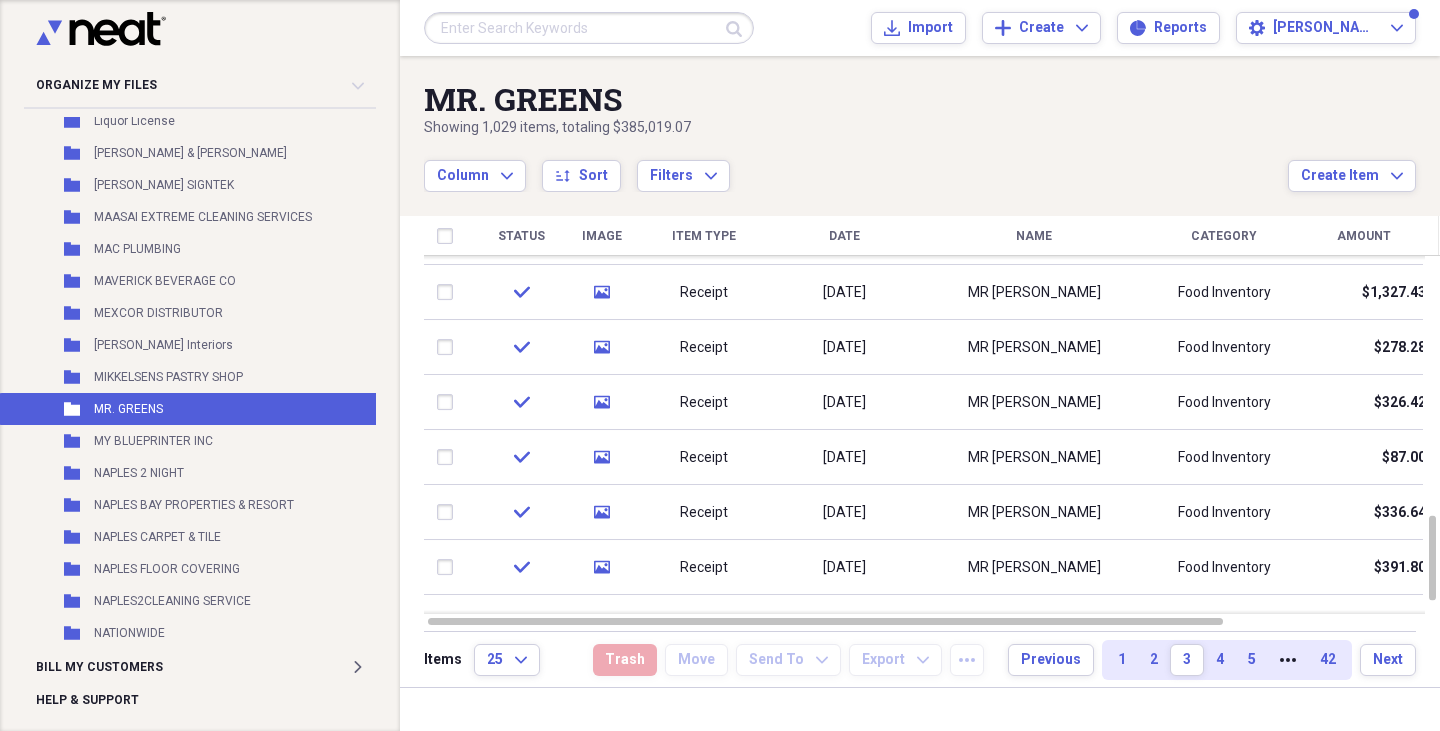 click on "4" at bounding box center (1220, 660) 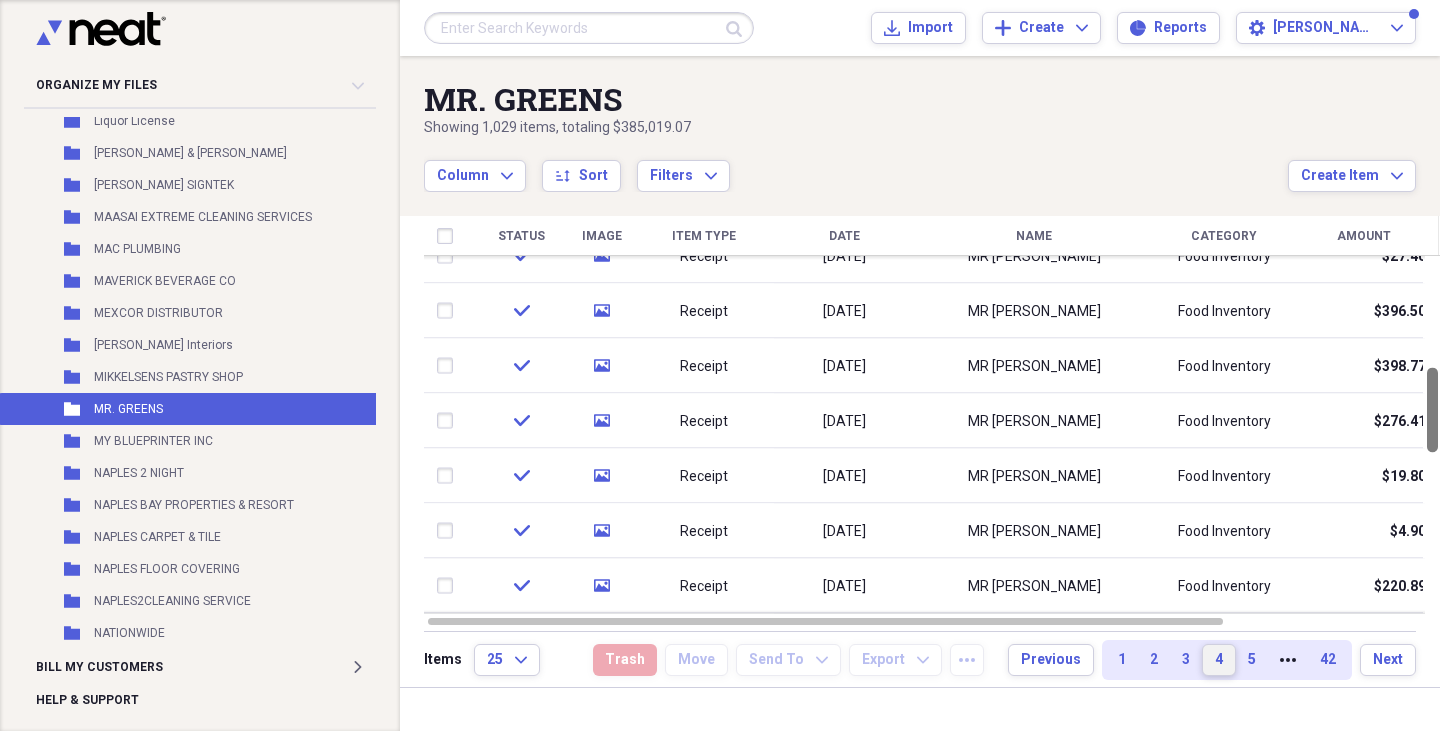 click at bounding box center (1432, 435) 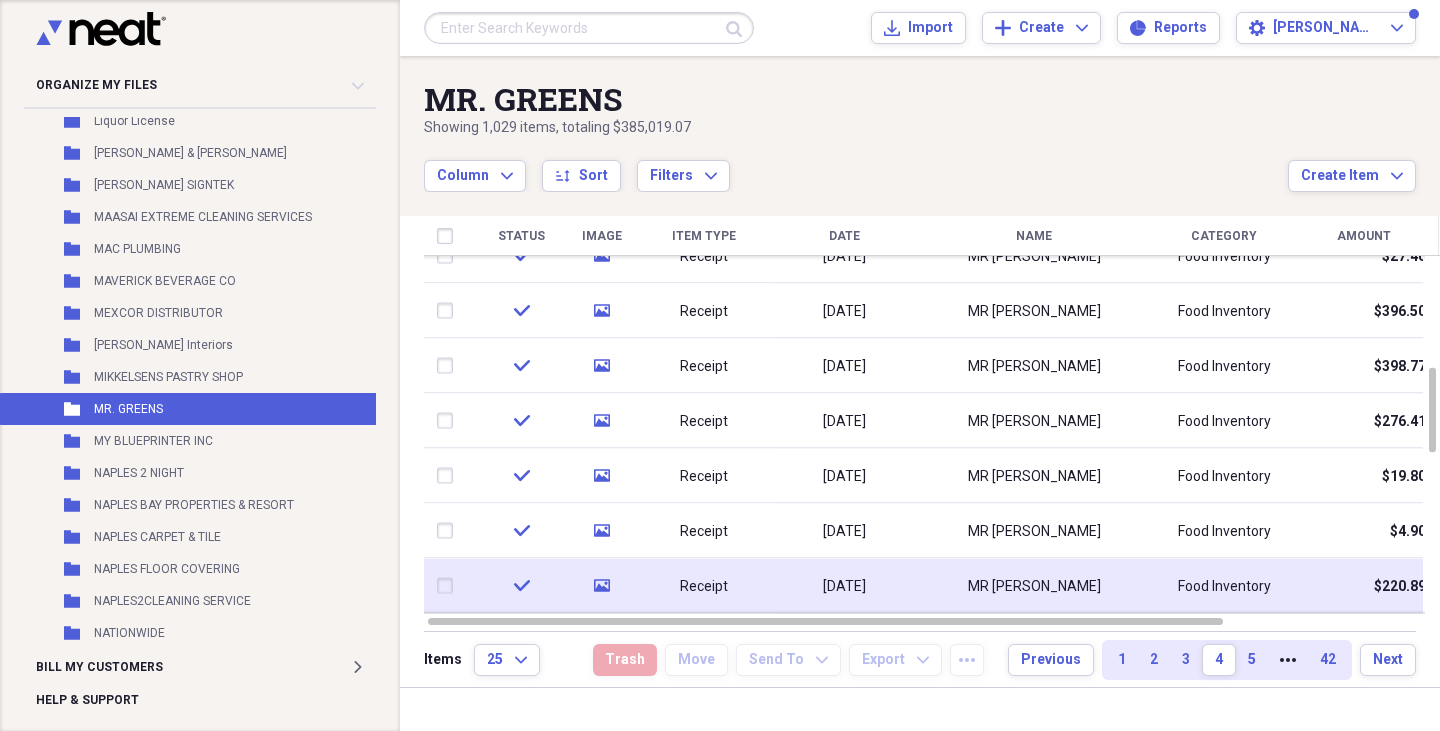 click on "[DATE]" at bounding box center [844, 586] 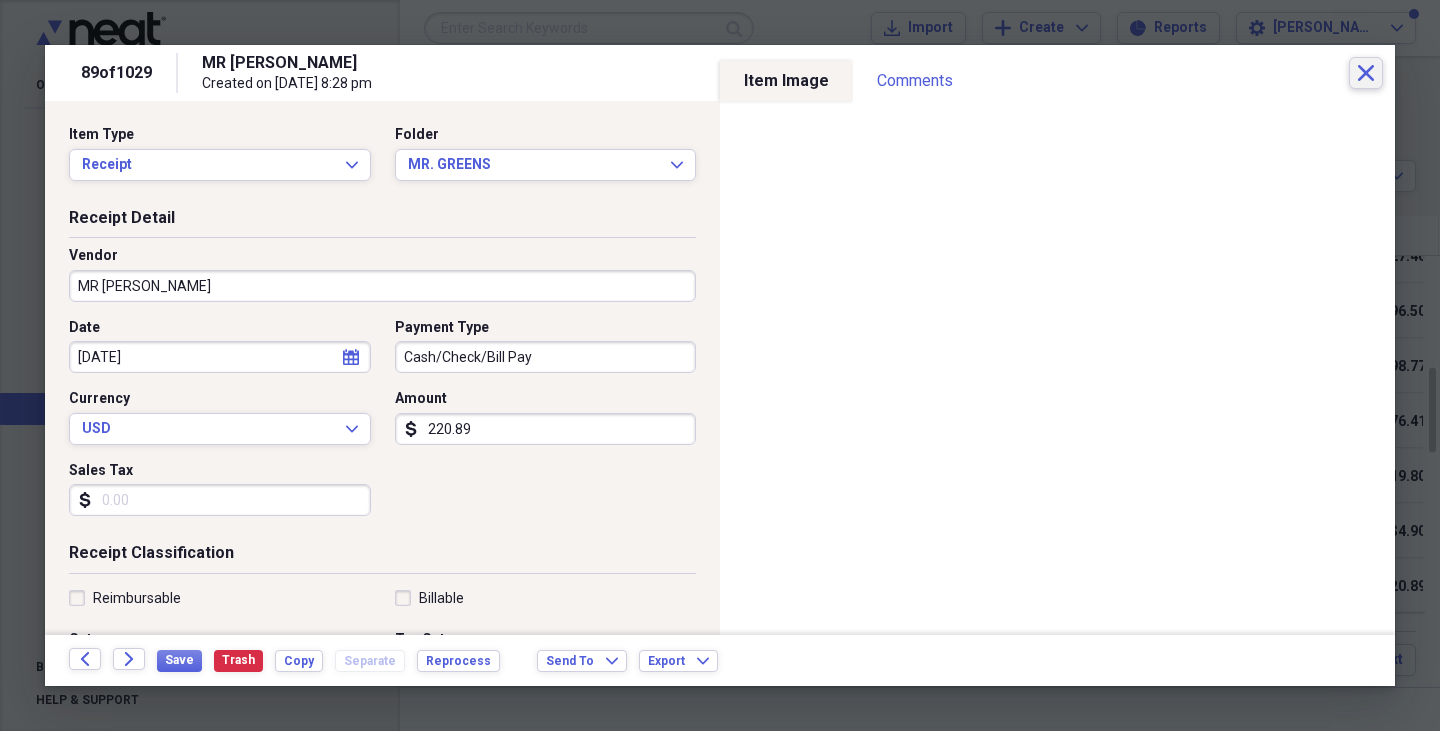 drag, startPoint x: 1384, startPoint y: 75, endPoint x: 1371, endPoint y: 69, distance: 14.3178215 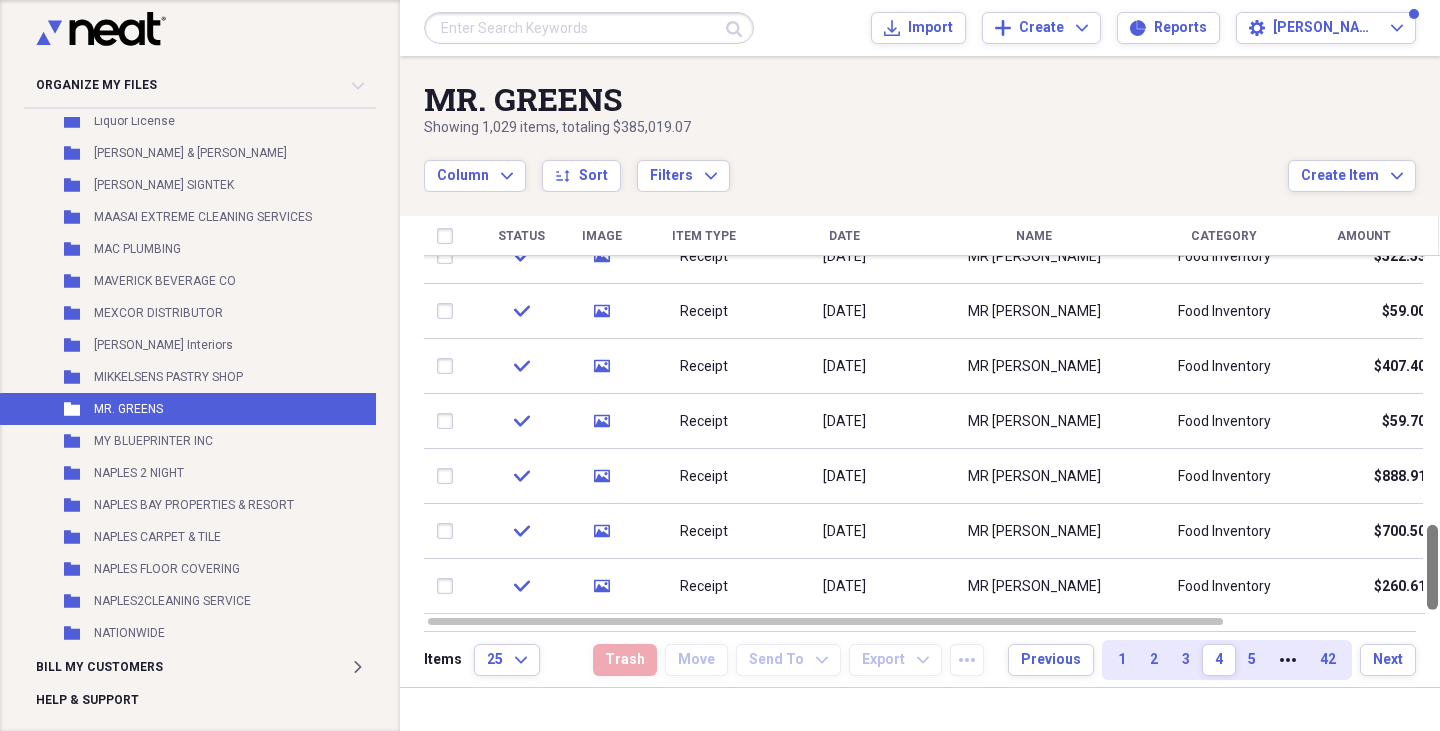 drag, startPoint x: 1434, startPoint y: 418, endPoint x: 1439, endPoint y: 612, distance: 194.06442 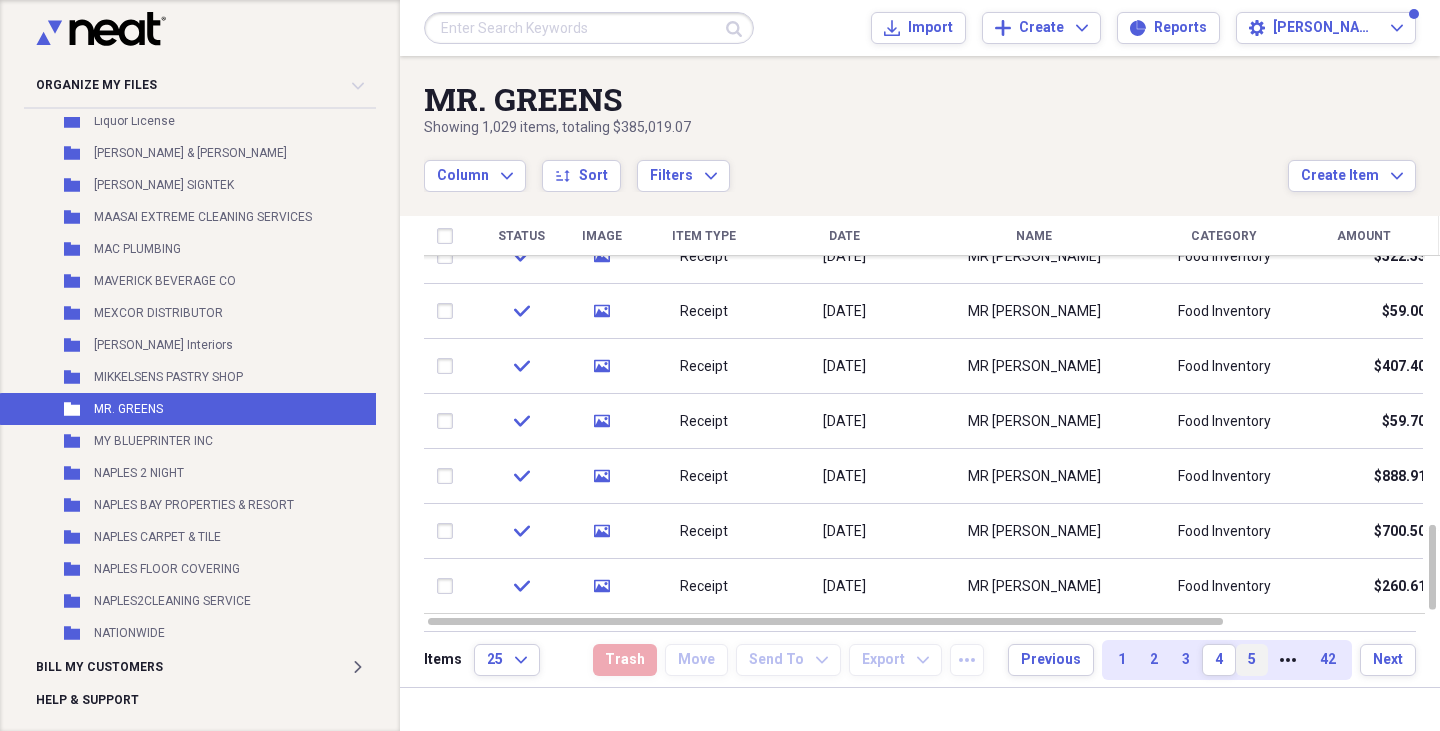 drag, startPoint x: 1439, startPoint y: 612, endPoint x: 1245, endPoint y: 671, distance: 202.77327 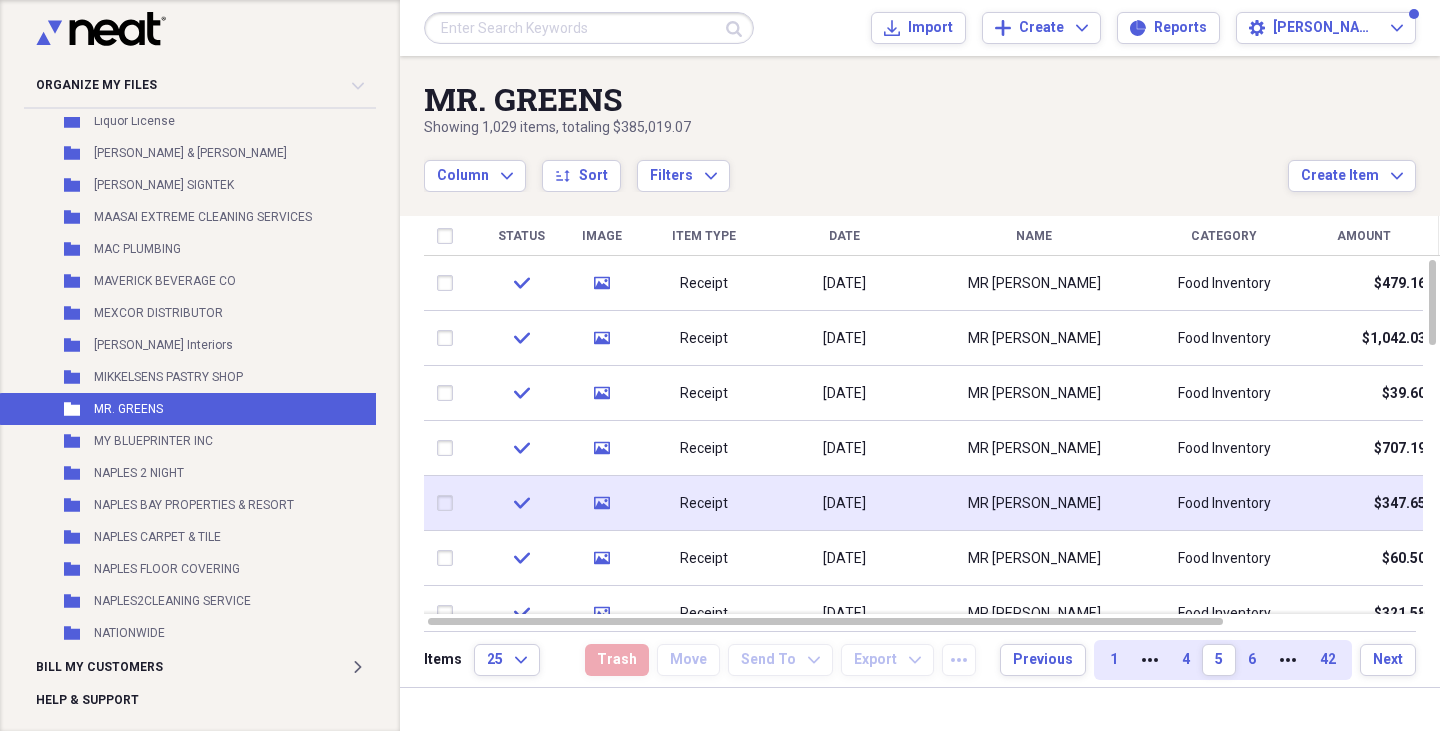 click on "Food Inventory" at bounding box center [1224, 504] 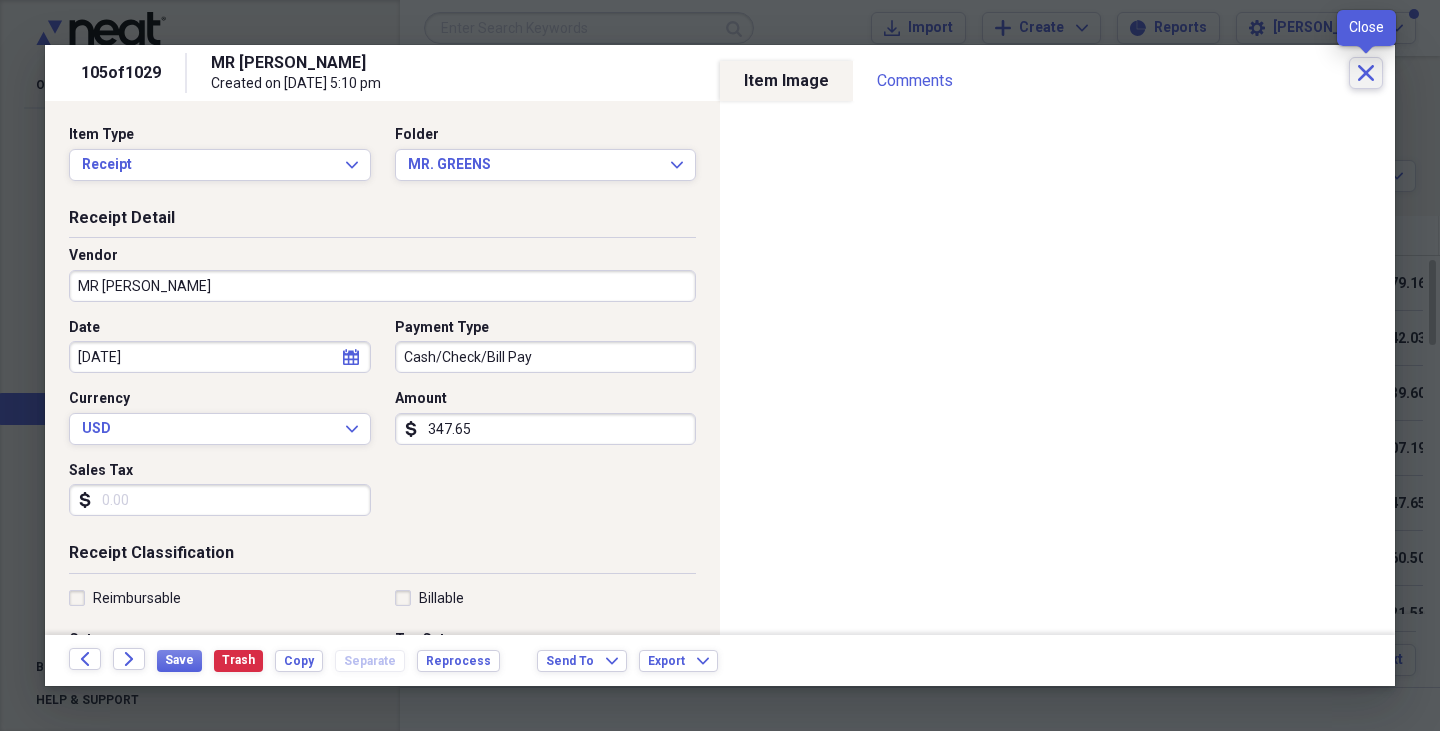 click 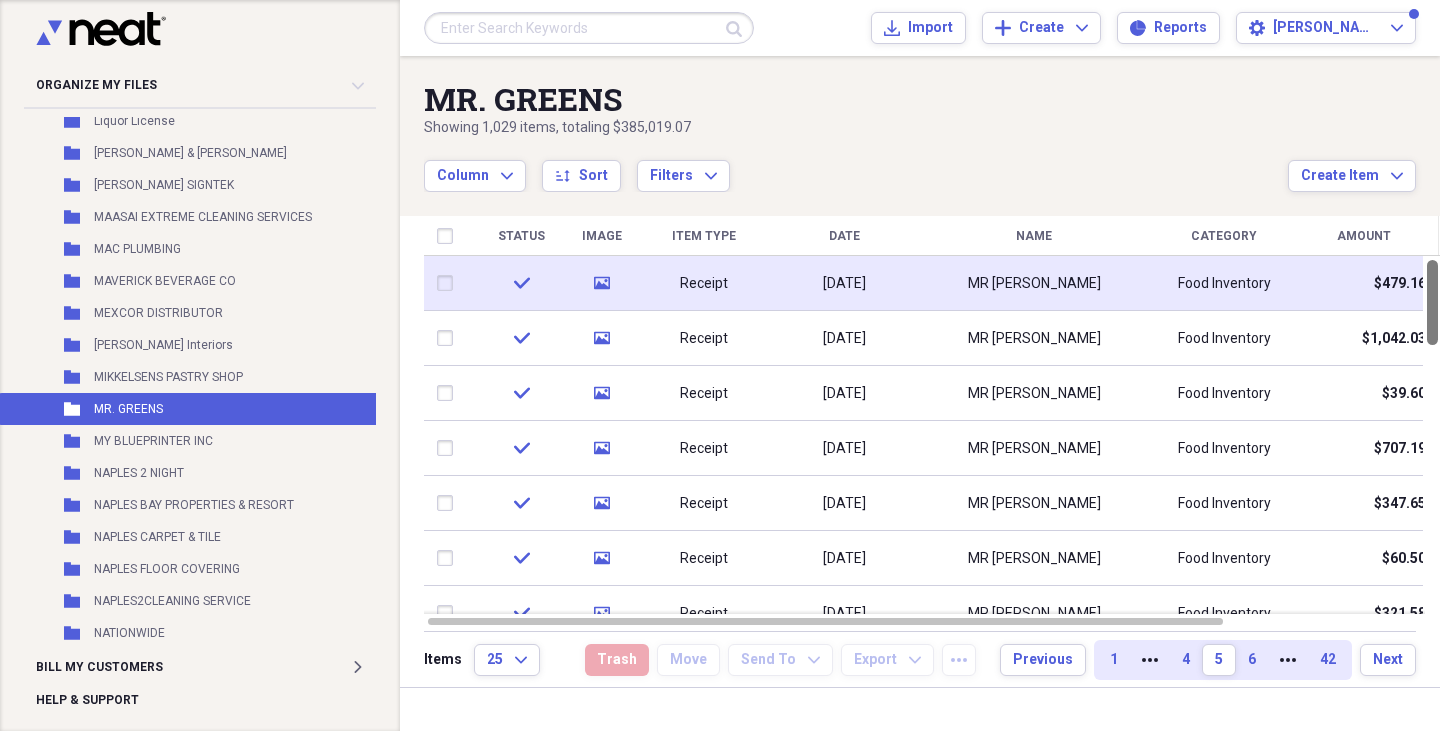 drag, startPoint x: 1438, startPoint y: 310, endPoint x: 1404, endPoint y: 309, distance: 34.0147 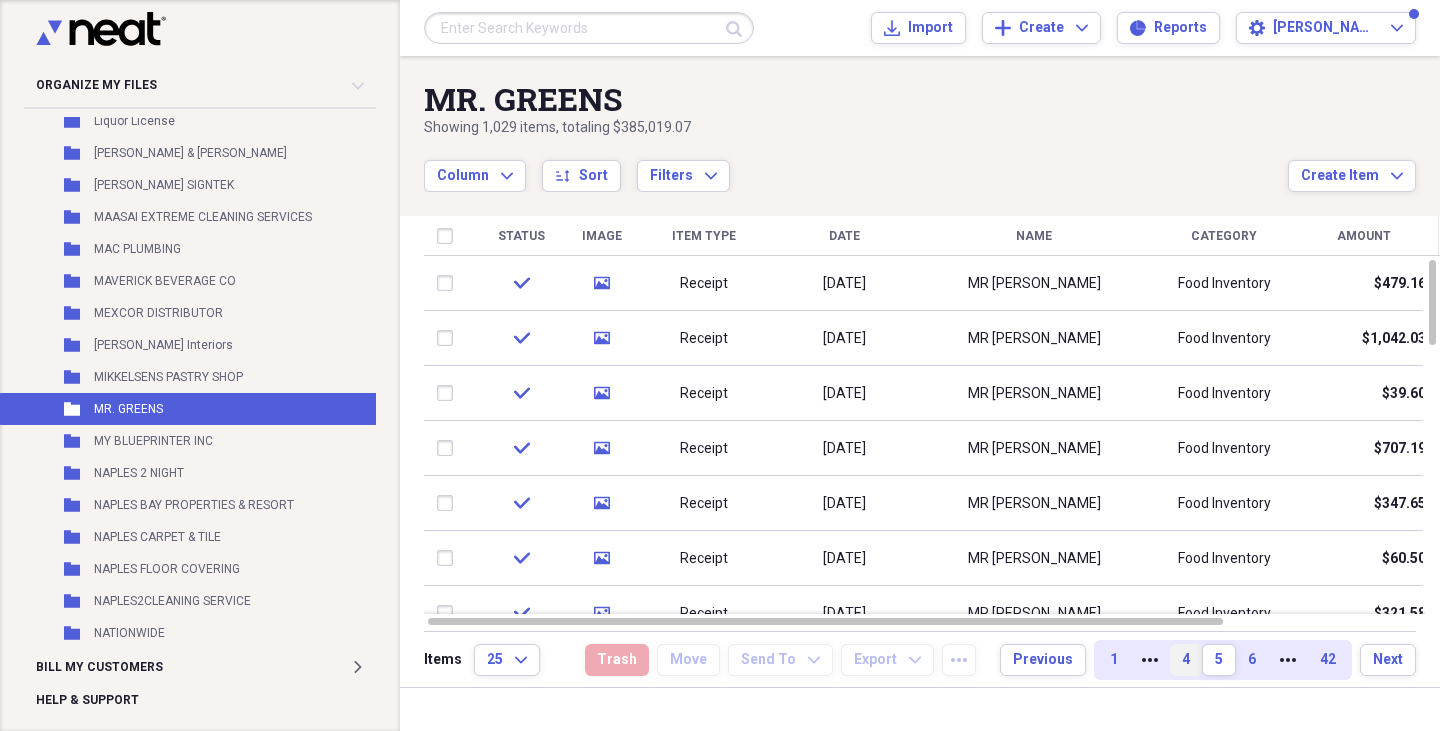 click on "4" at bounding box center (1186, 660) 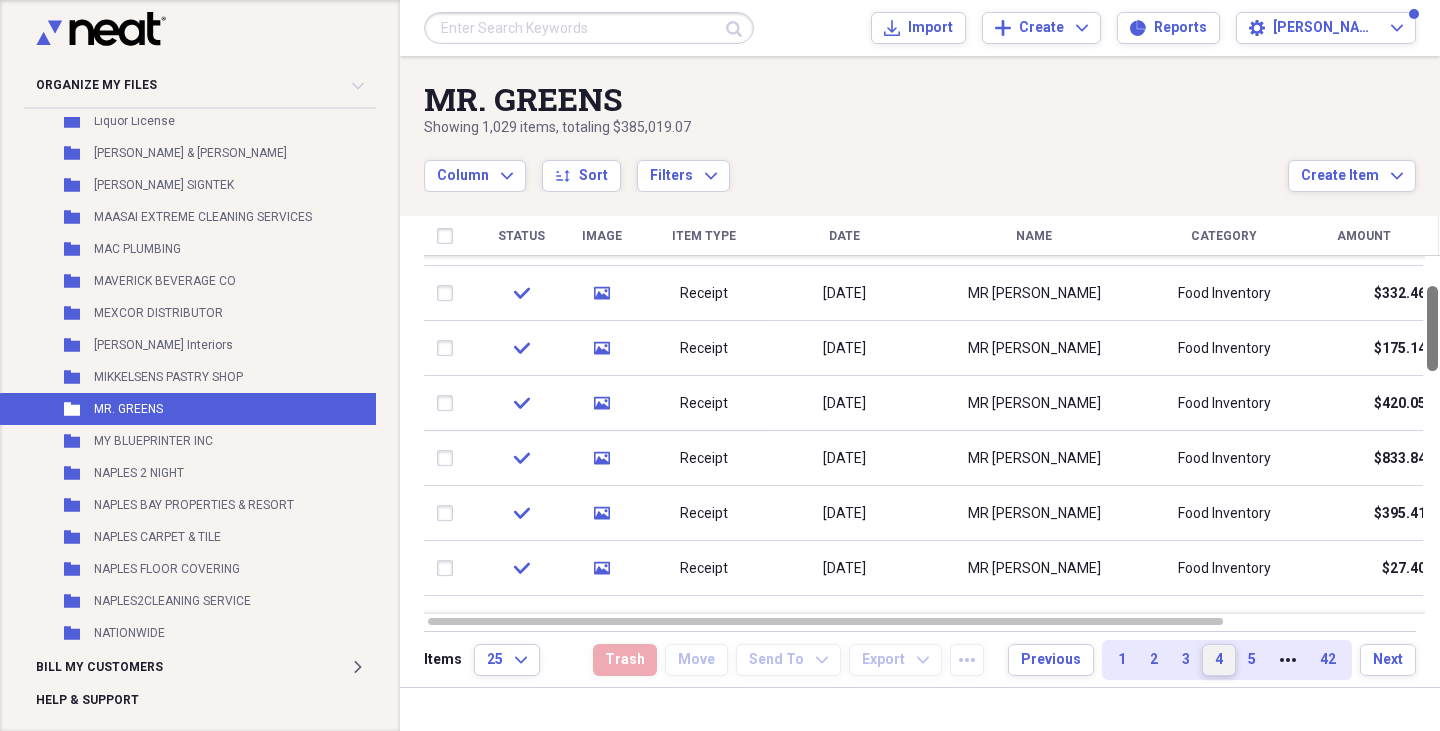 drag, startPoint x: 1439, startPoint y: 286, endPoint x: 1439, endPoint y: 314, distance: 28 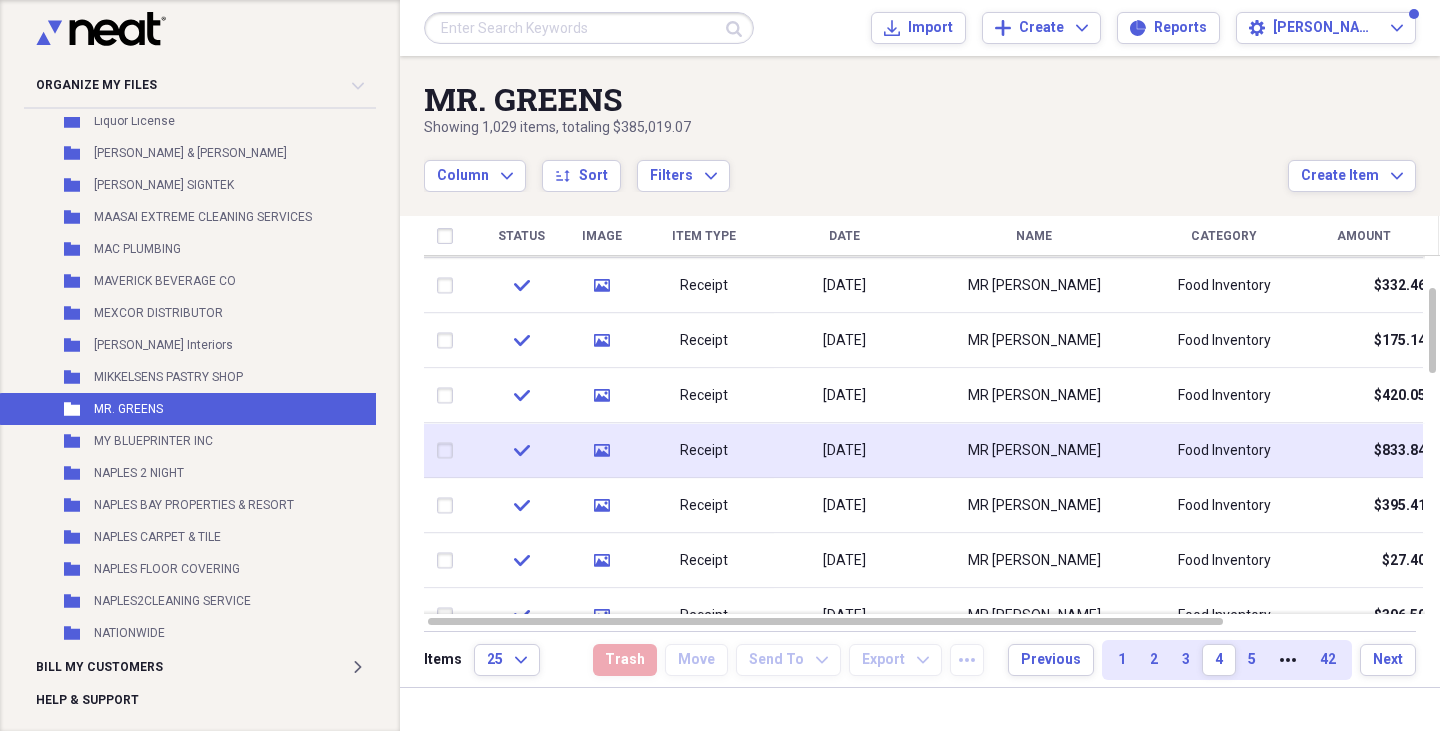 click on "MR [PERSON_NAME]" at bounding box center (1034, 450) 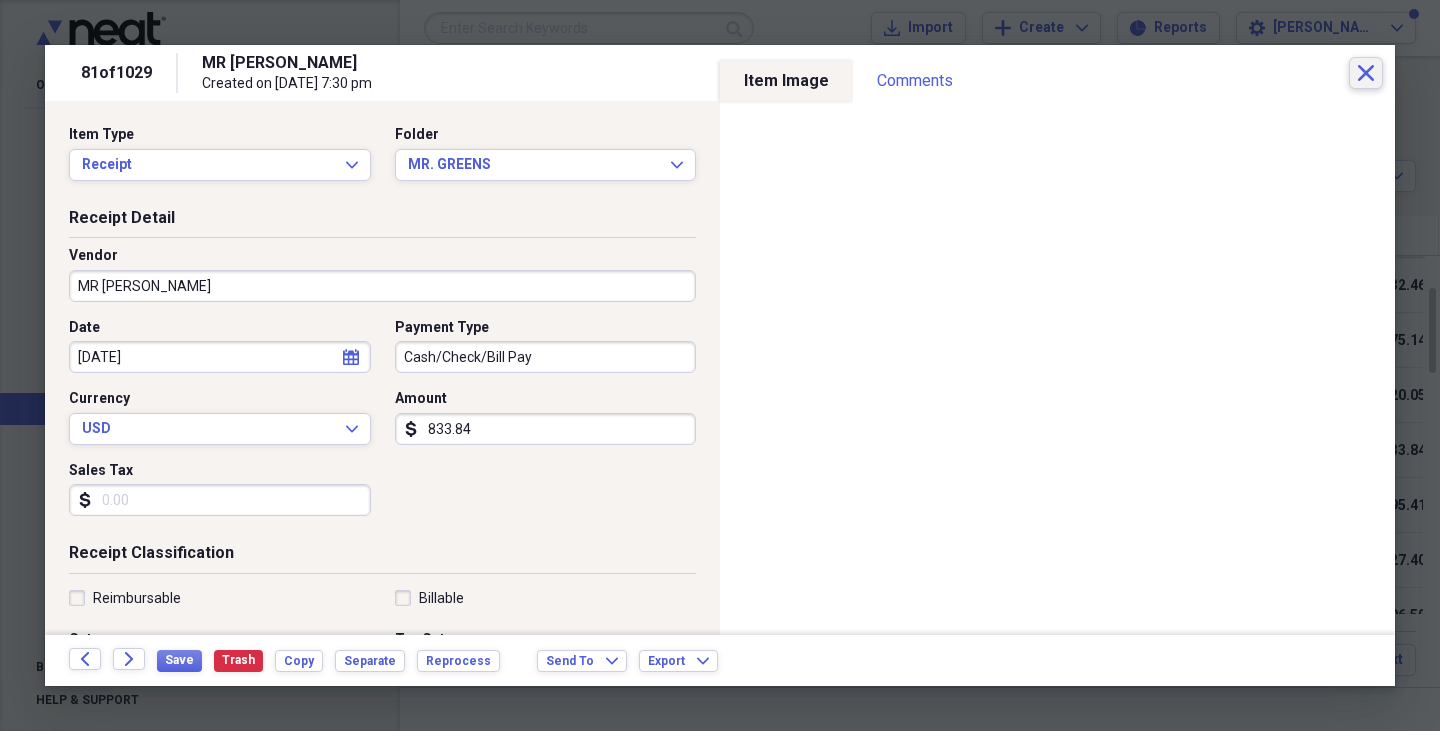click on "Close" 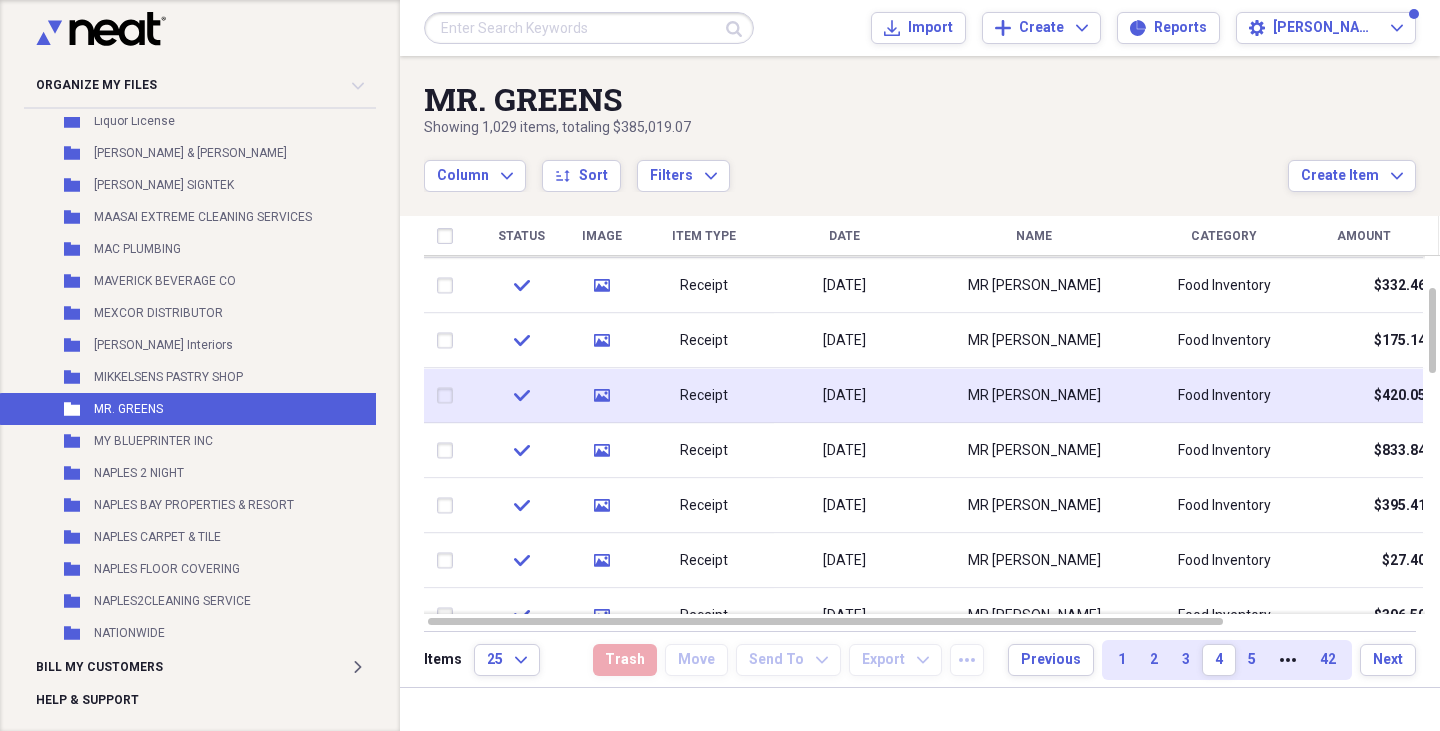 click on "$420.05" at bounding box center (1364, 395) 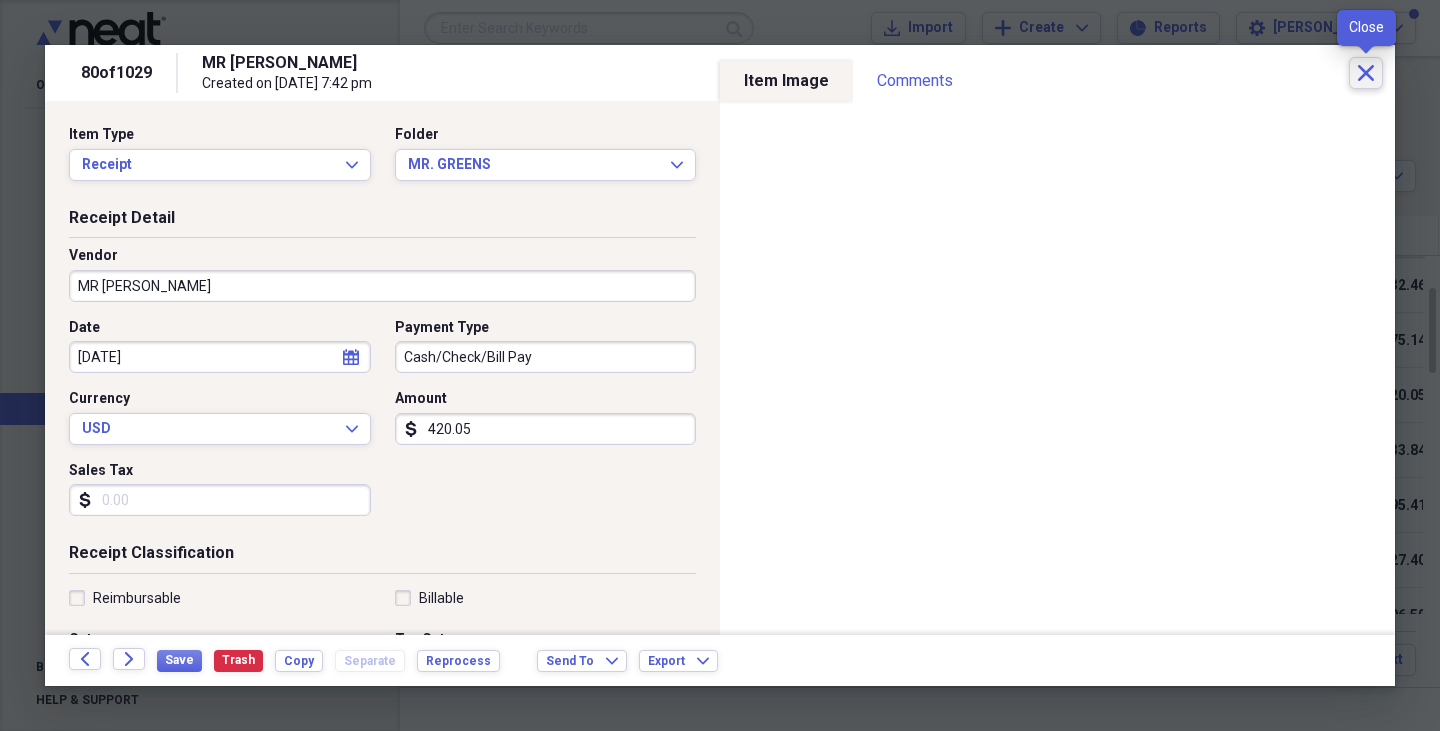 click on "Close" 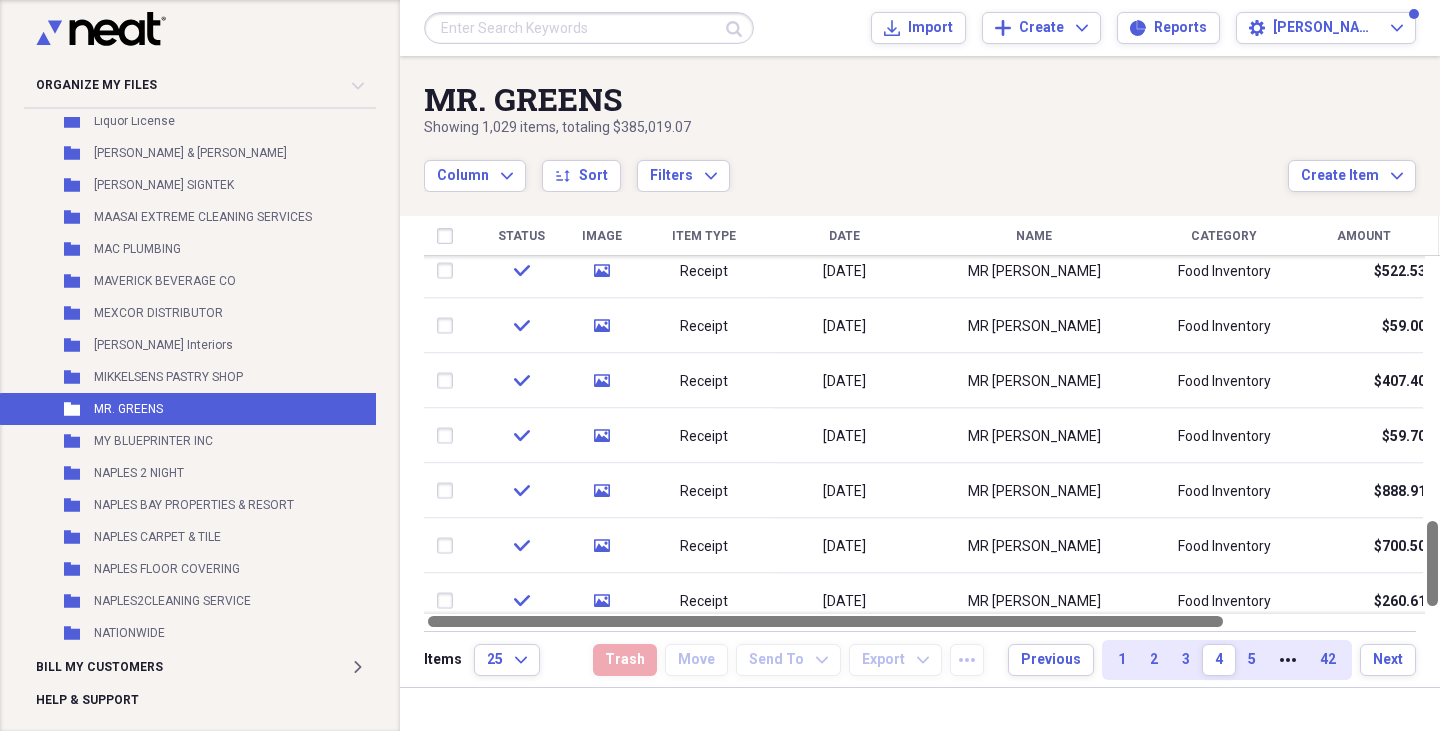 drag, startPoint x: 1439, startPoint y: 372, endPoint x: 1439, endPoint y: 614, distance: 242 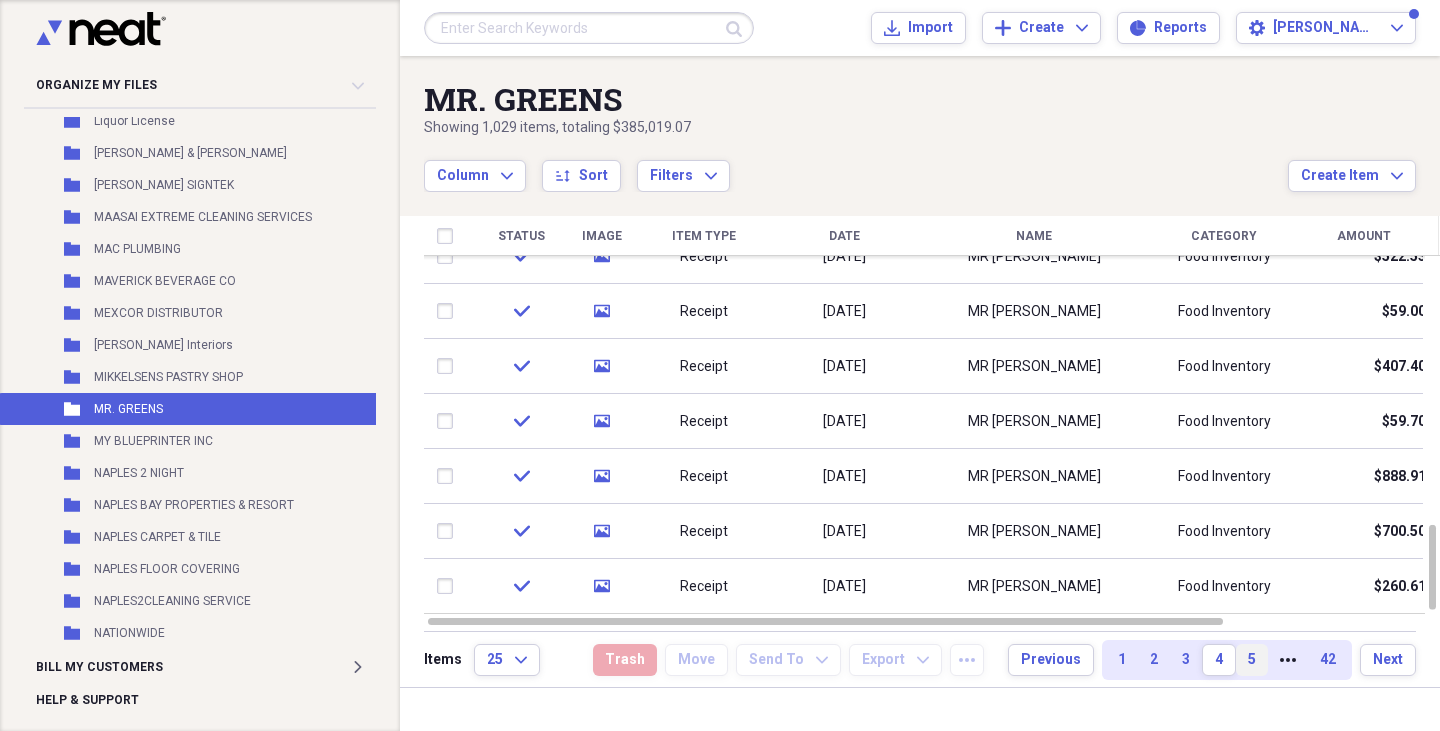 click on "5" at bounding box center (1252, 660) 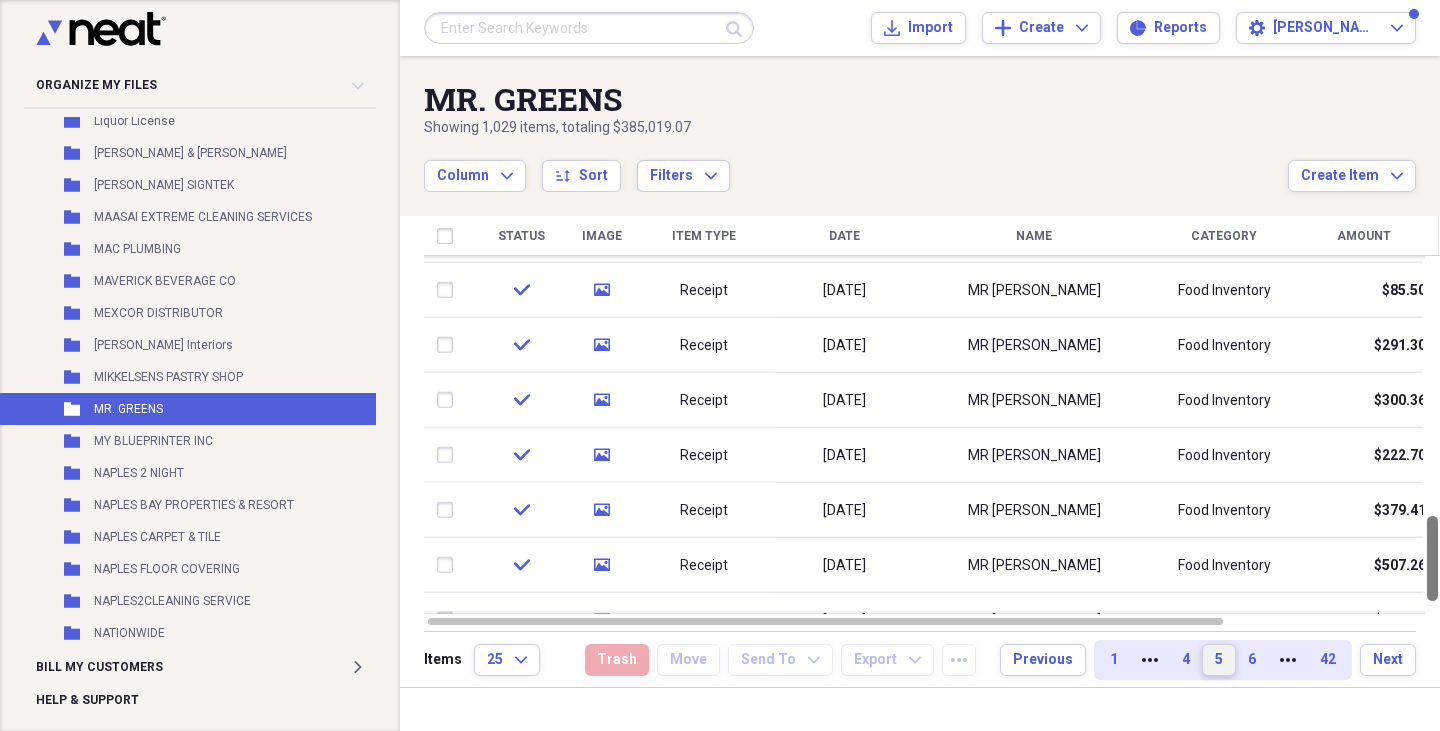 drag, startPoint x: 1439, startPoint y: 328, endPoint x: 1439, endPoint y: 585, distance: 257 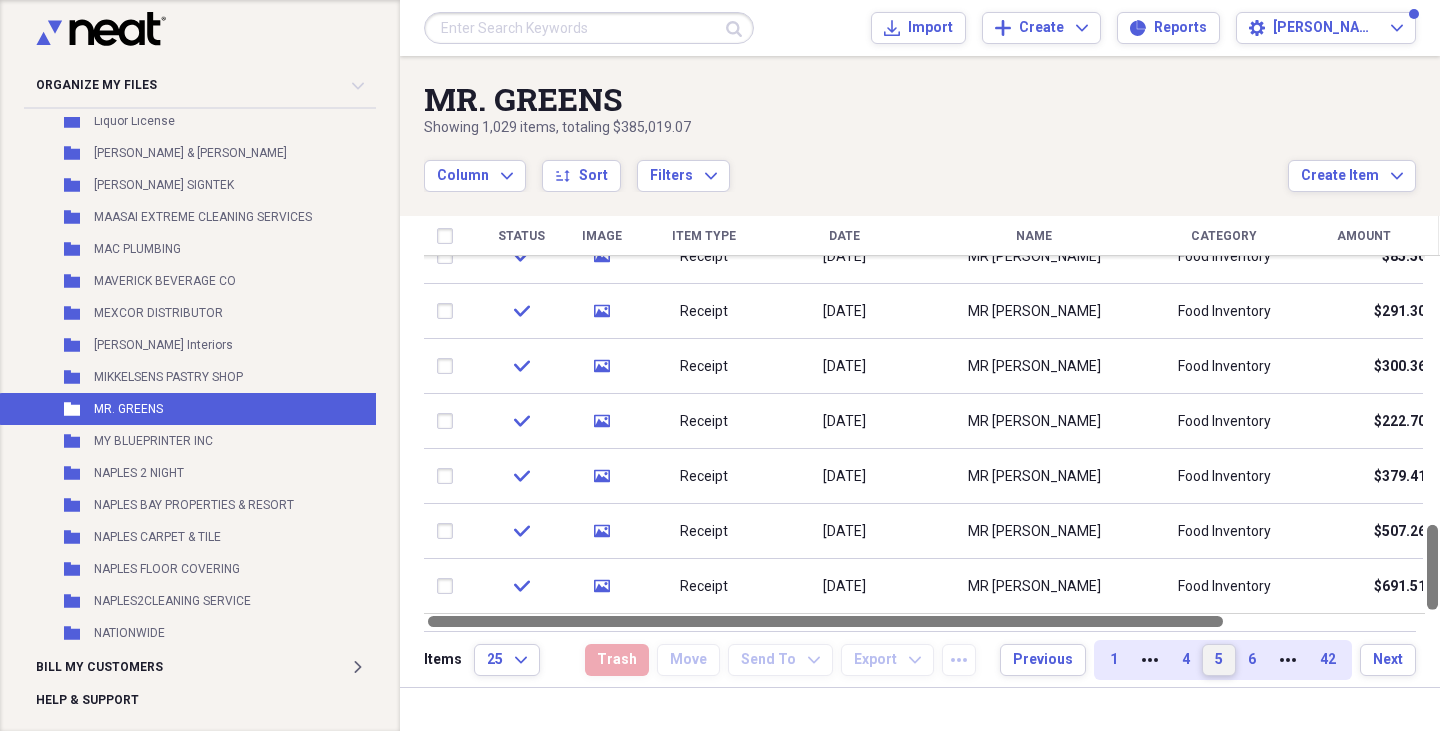 drag, startPoint x: 1438, startPoint y: 555, endPoint x: 1439, endPoint y: 618, distance: 63.007935 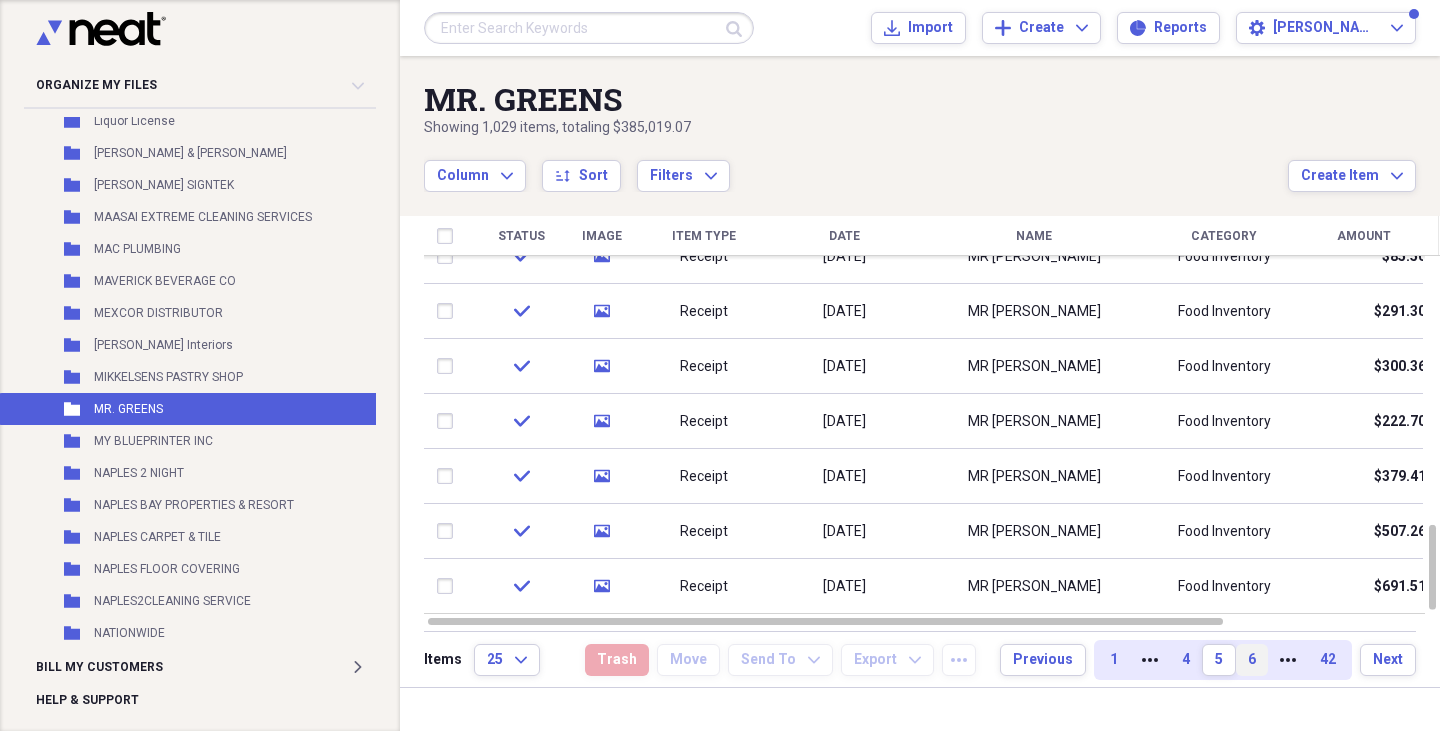 click on "6" at bounding box center [1252, 660] 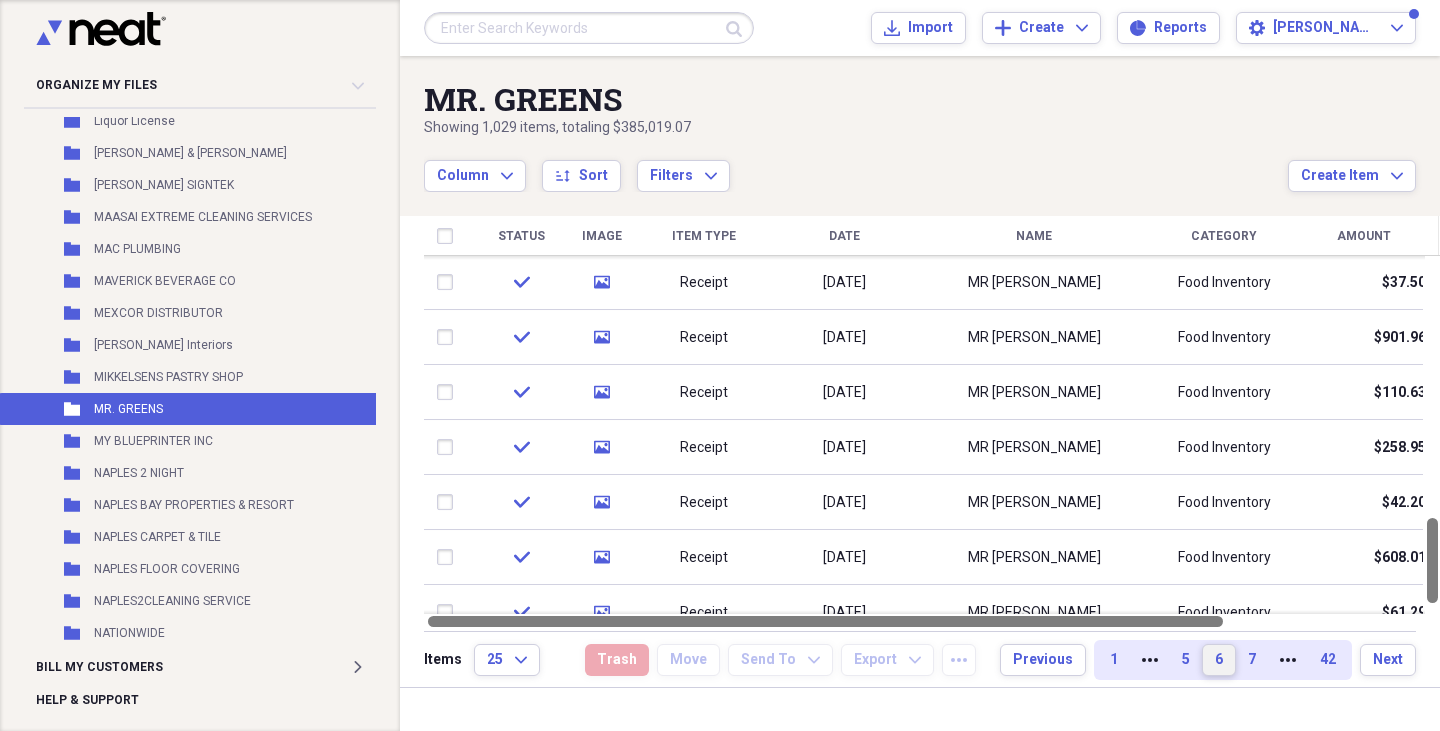 drag, startPoint x: 1439, startPoint y: 318, endPoint x: 1439, endPoint y: 619, distance: 301 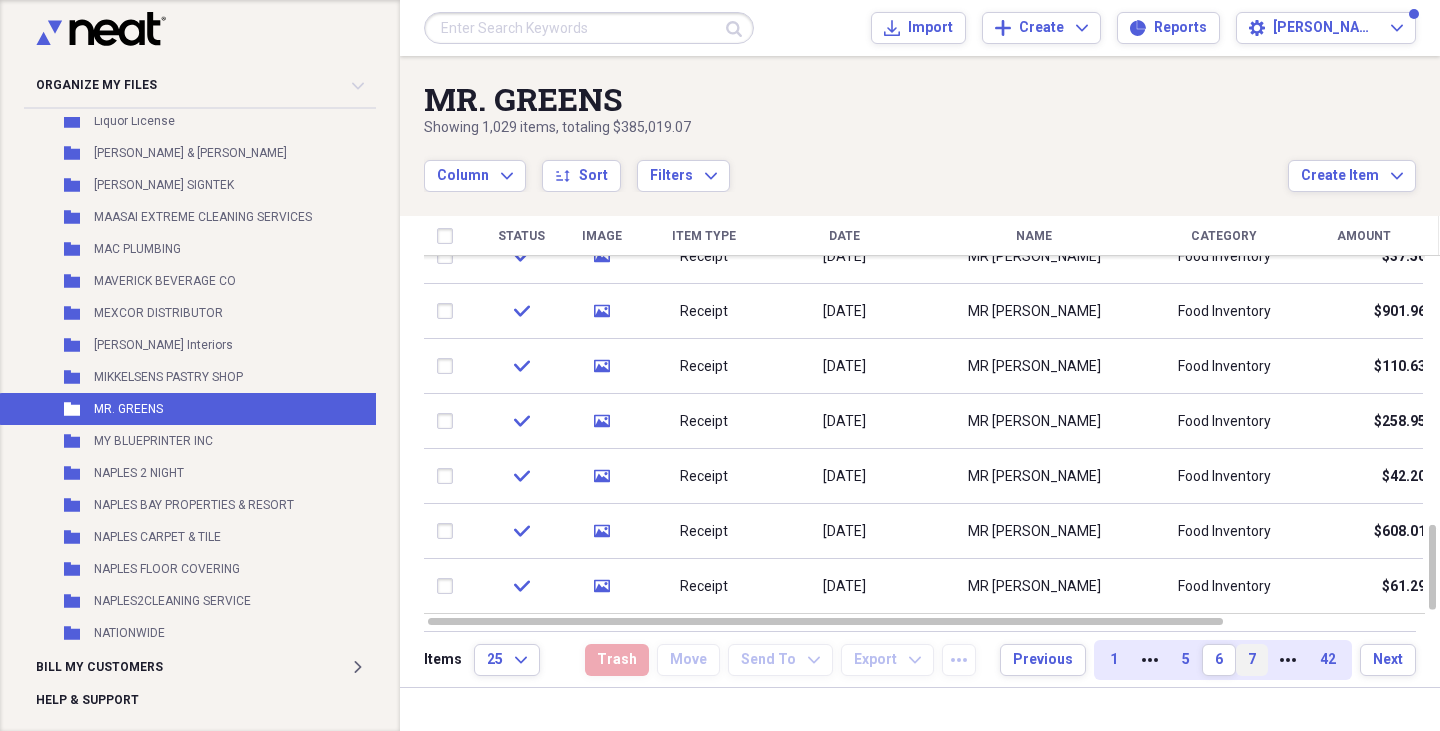drag, startPoint x: 1439, startPoint y: 619, endPoint x: 1249, endPoint y: 649, distance: 192.35384 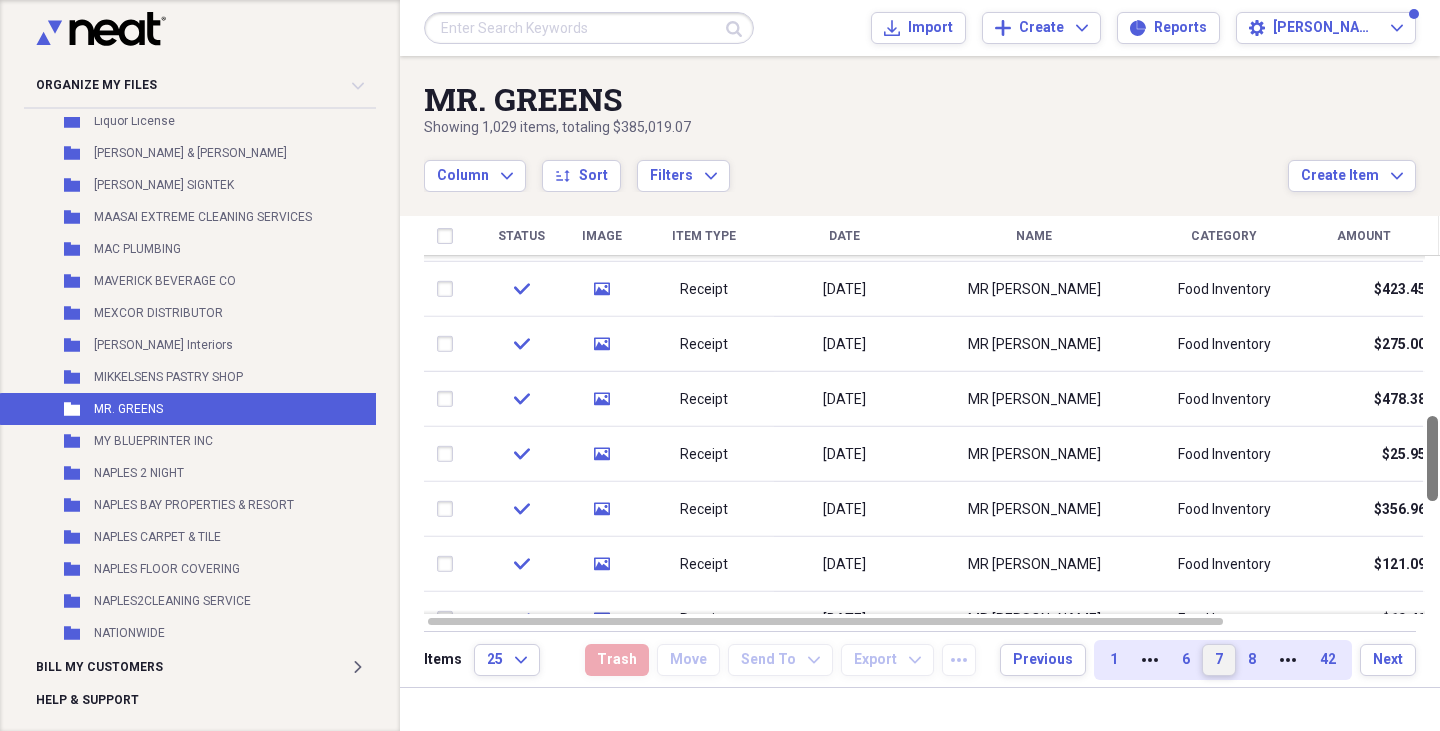 drag, startPoint x: 1439, startPoint y: 310, endPoint x: 1439, endPoint y: 468, distance: 158 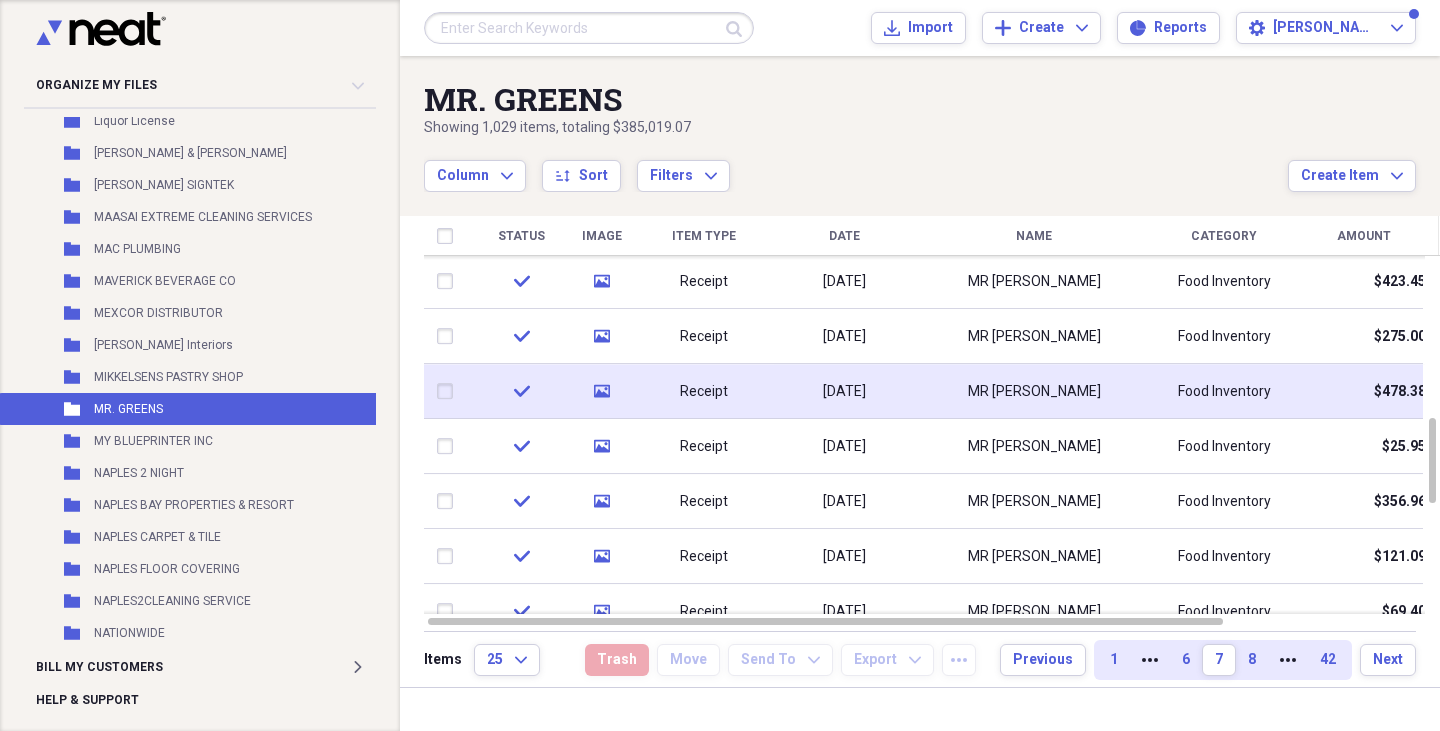 click on "MR [PERSON_NAME]" at bounding box center [1034, 392] 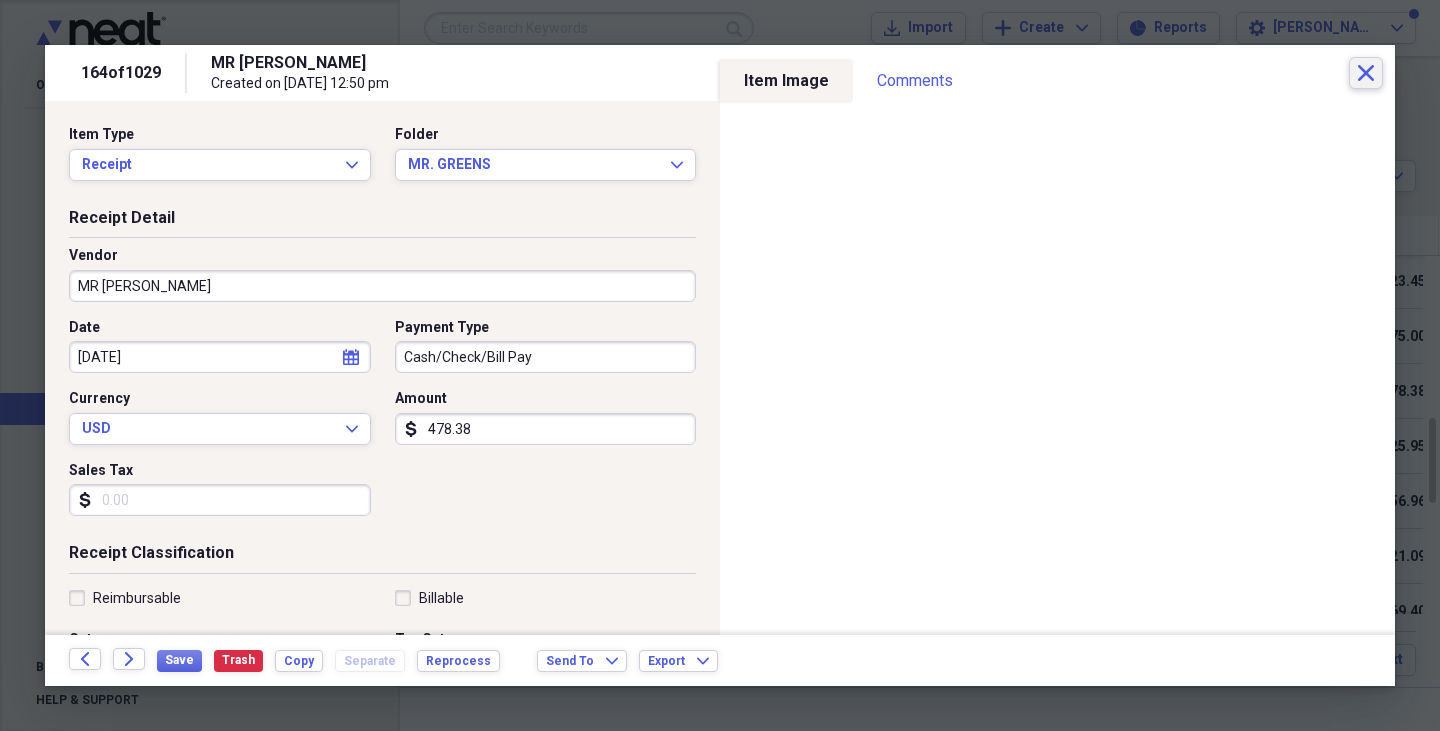 click on "Close" 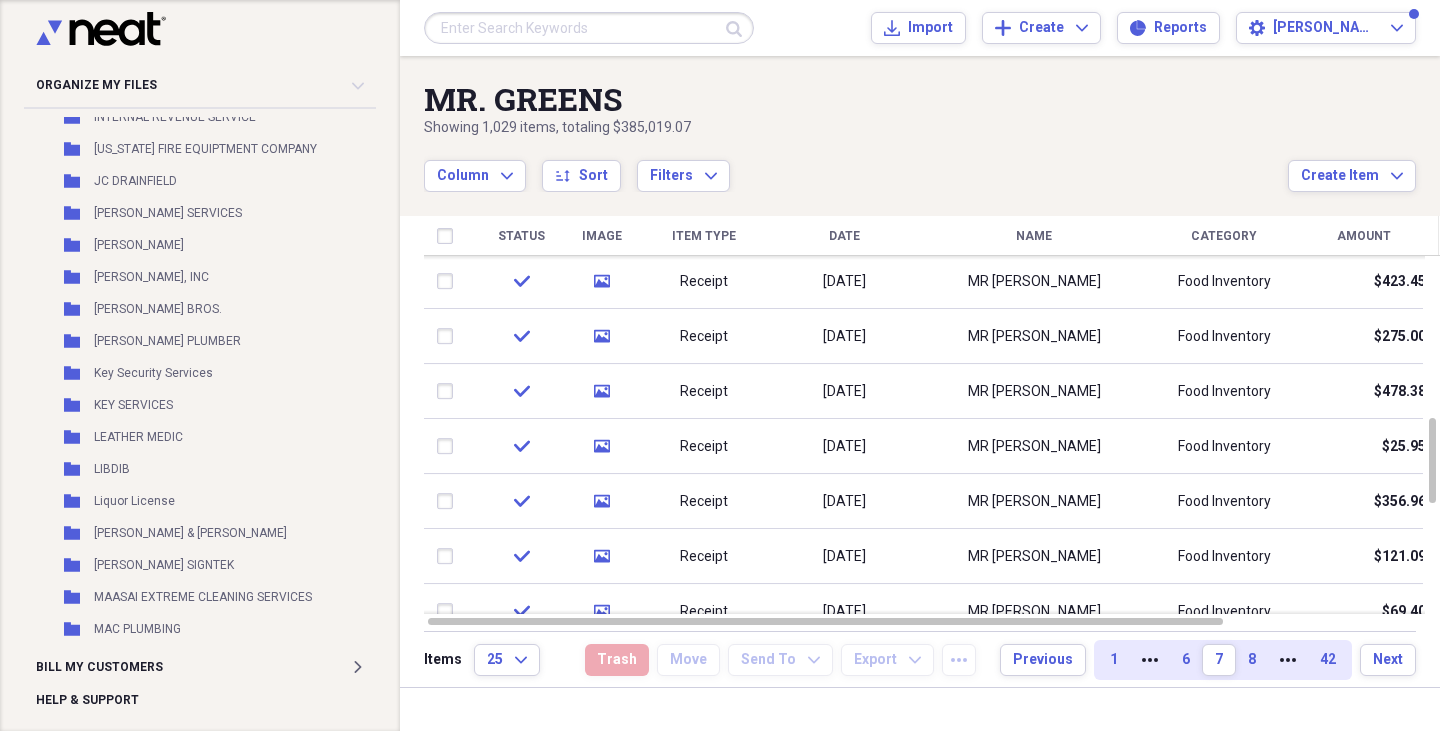 scroll, scrollTop: 2625, scrollLeft: 0, axis: vertical 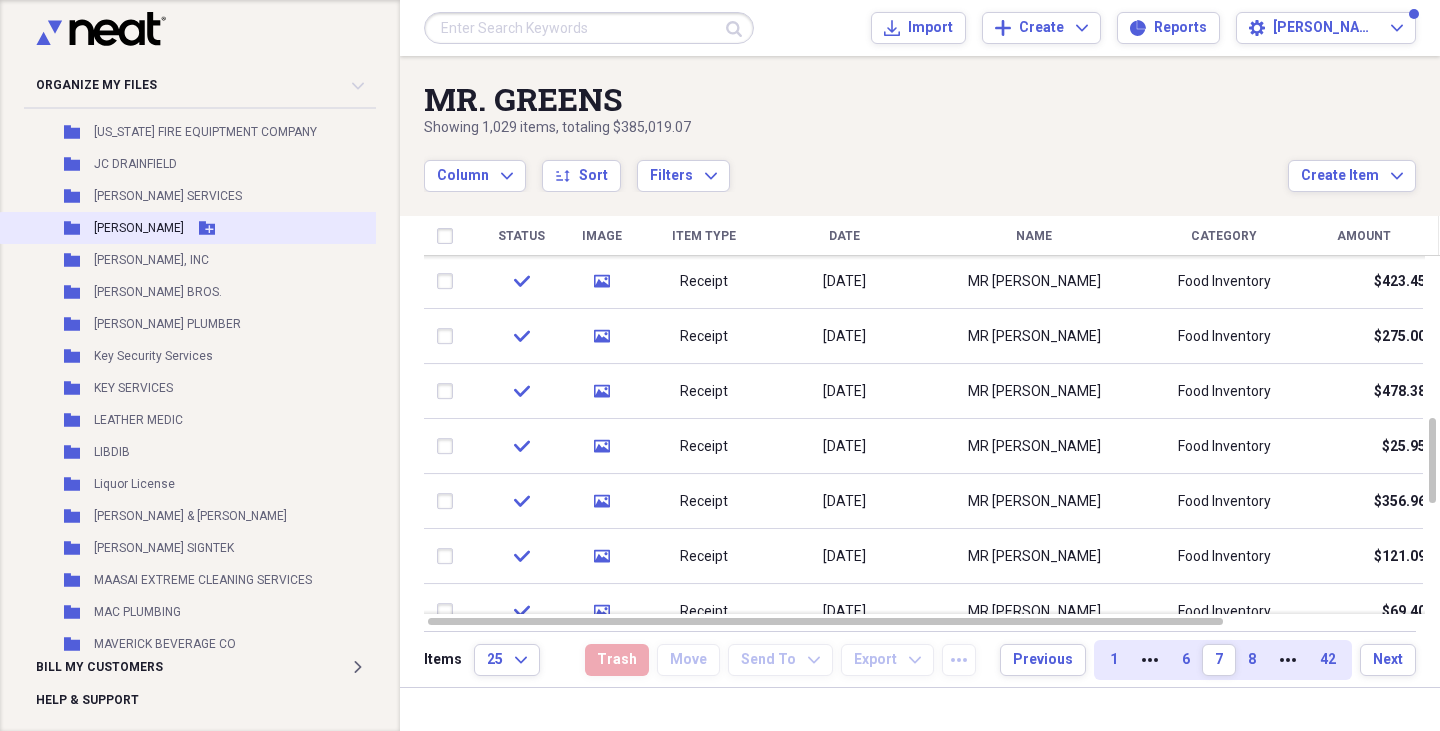click on "Folder [PERSON_NAME] Add Folder" at bounding box center [213, 228] 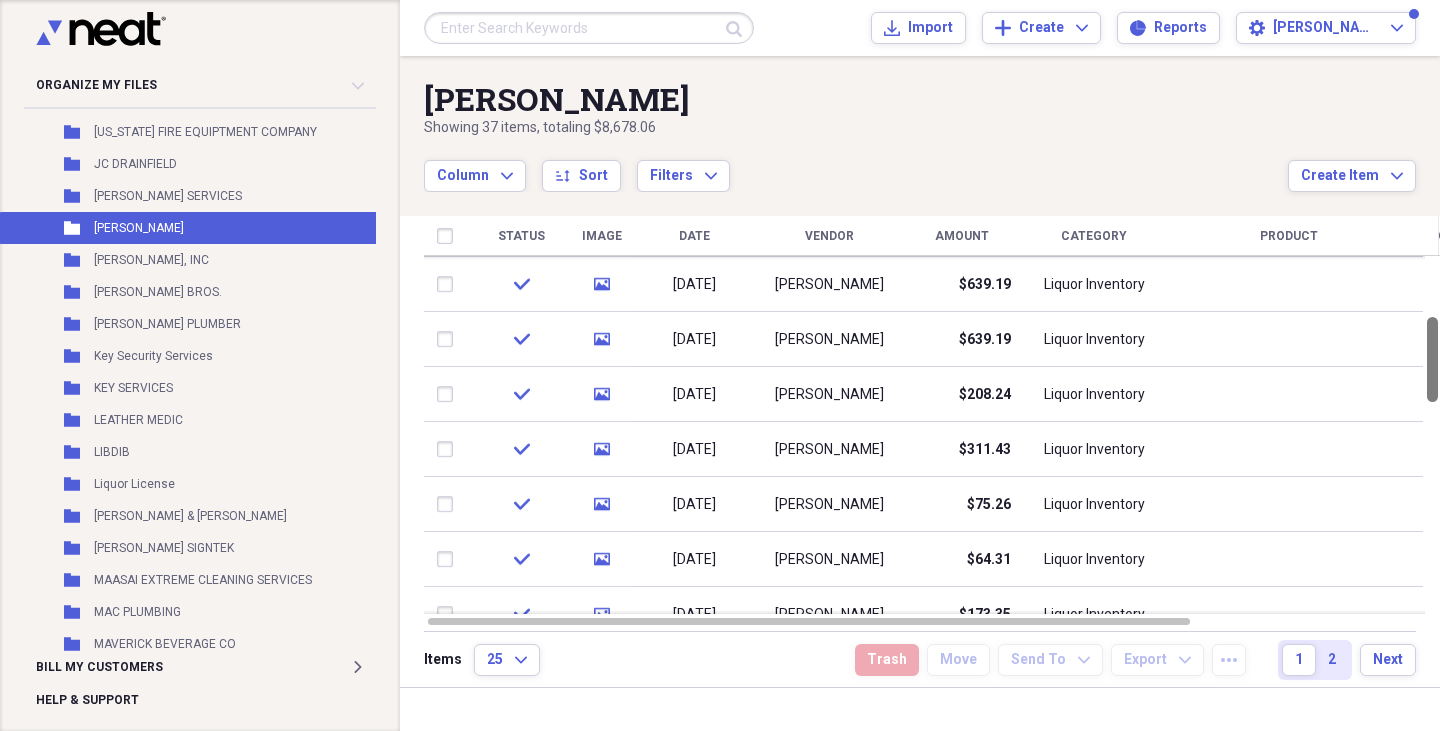 drag, startPoint x: 1430, startPoint y: 303, endPoint x: 1438, endPoint y: 359, distance: 56.568542 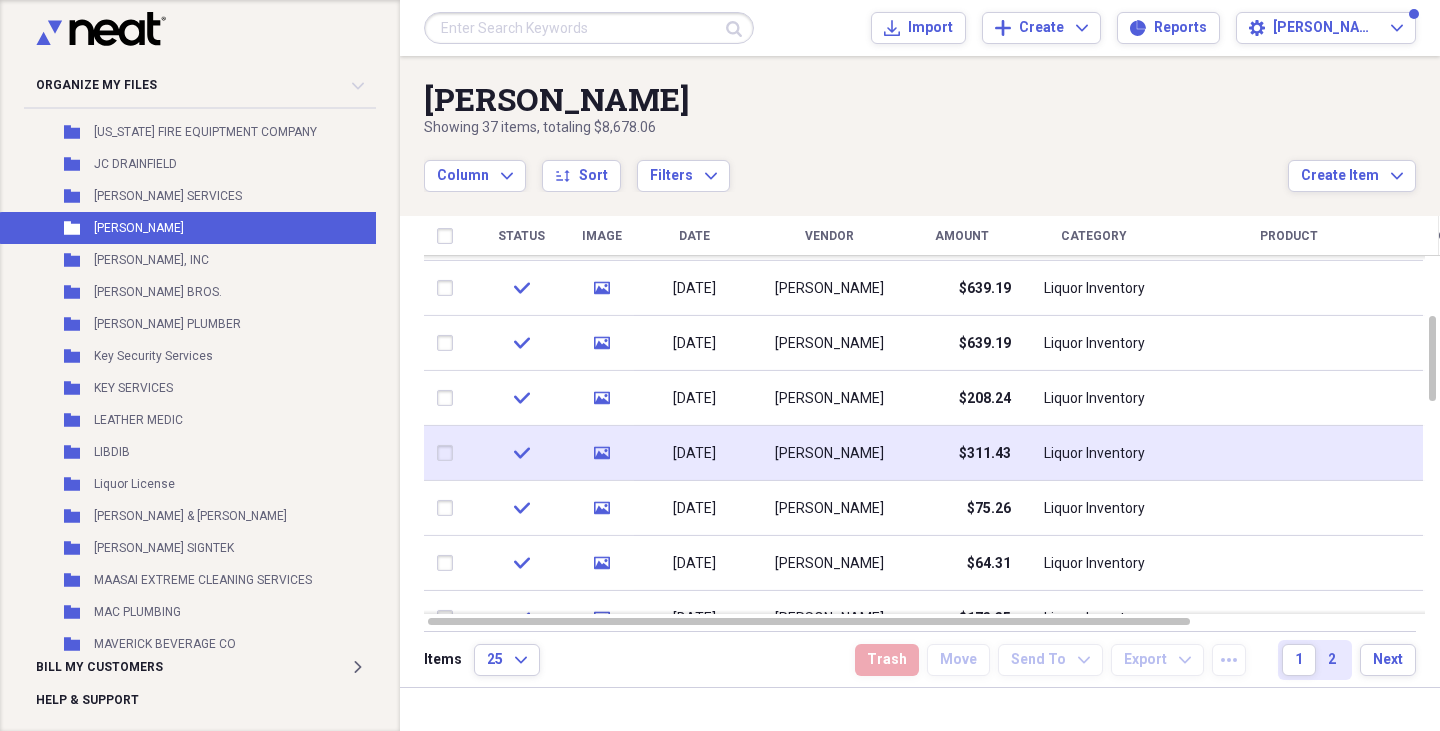 click on "Liquor Inventory" at bounding box center (1094, 453) 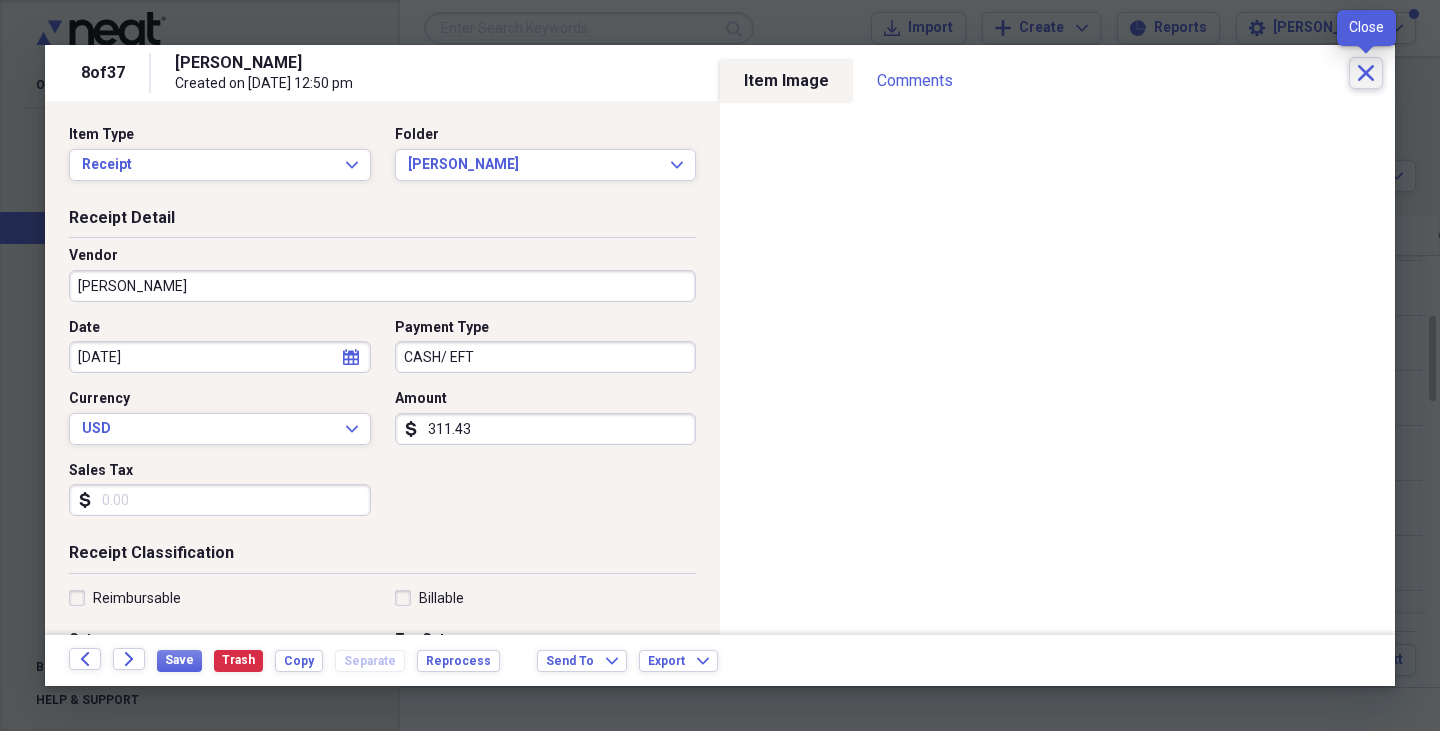 click on "Close" 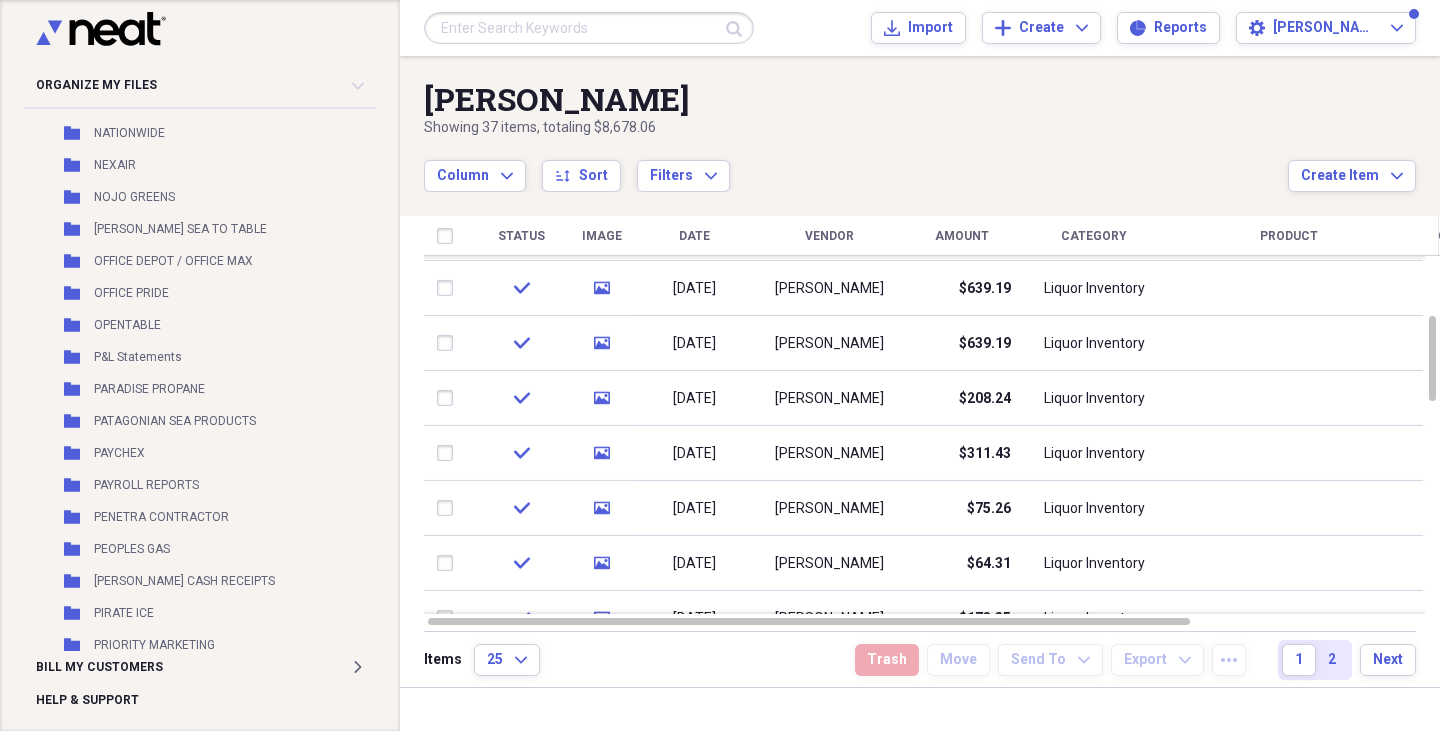 scroll, scrollTop: 3528, scrollLeft: 0, axis: vertical 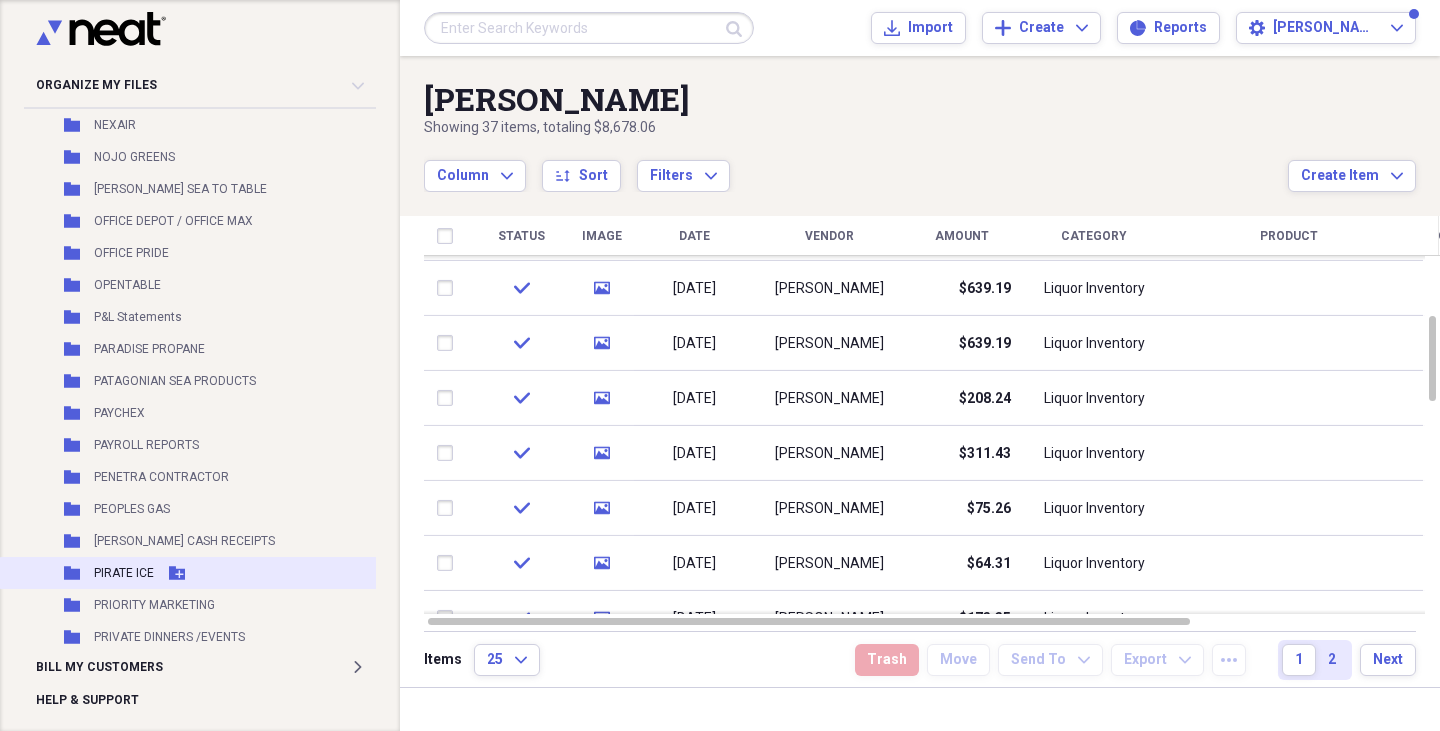 click on "Folder PIRATE ICE Add Folder" at bounding box center (213, 573) 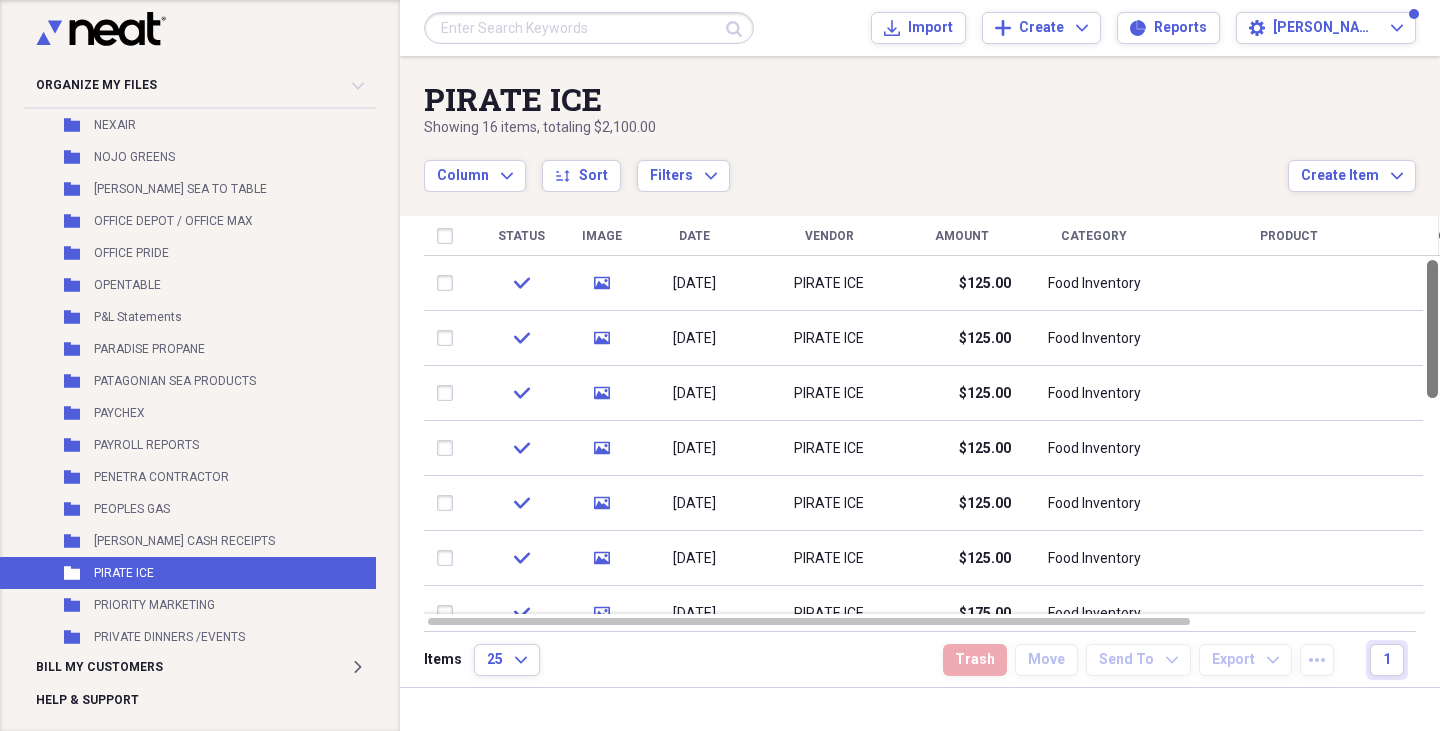 click at bounding box center [1432, 329] 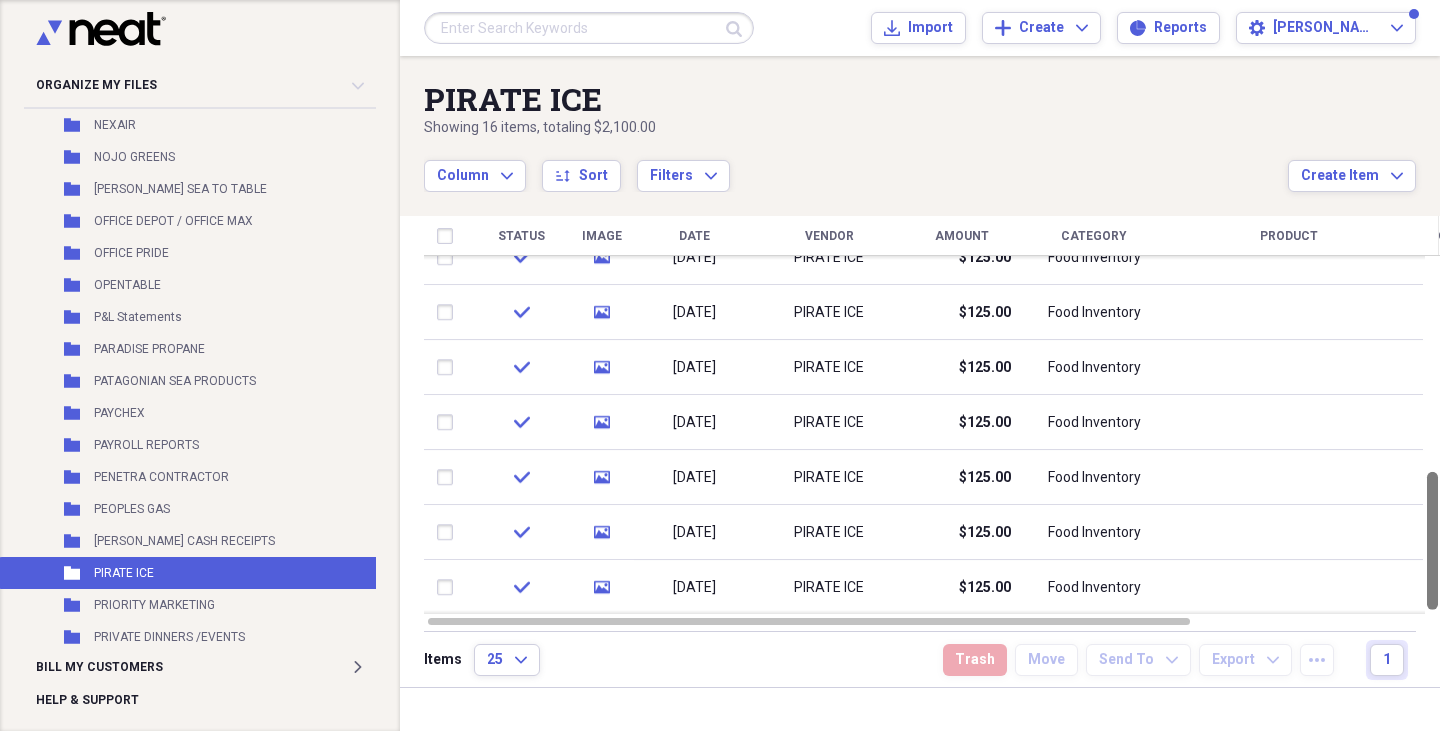 click at bounding box center (1432, 541) 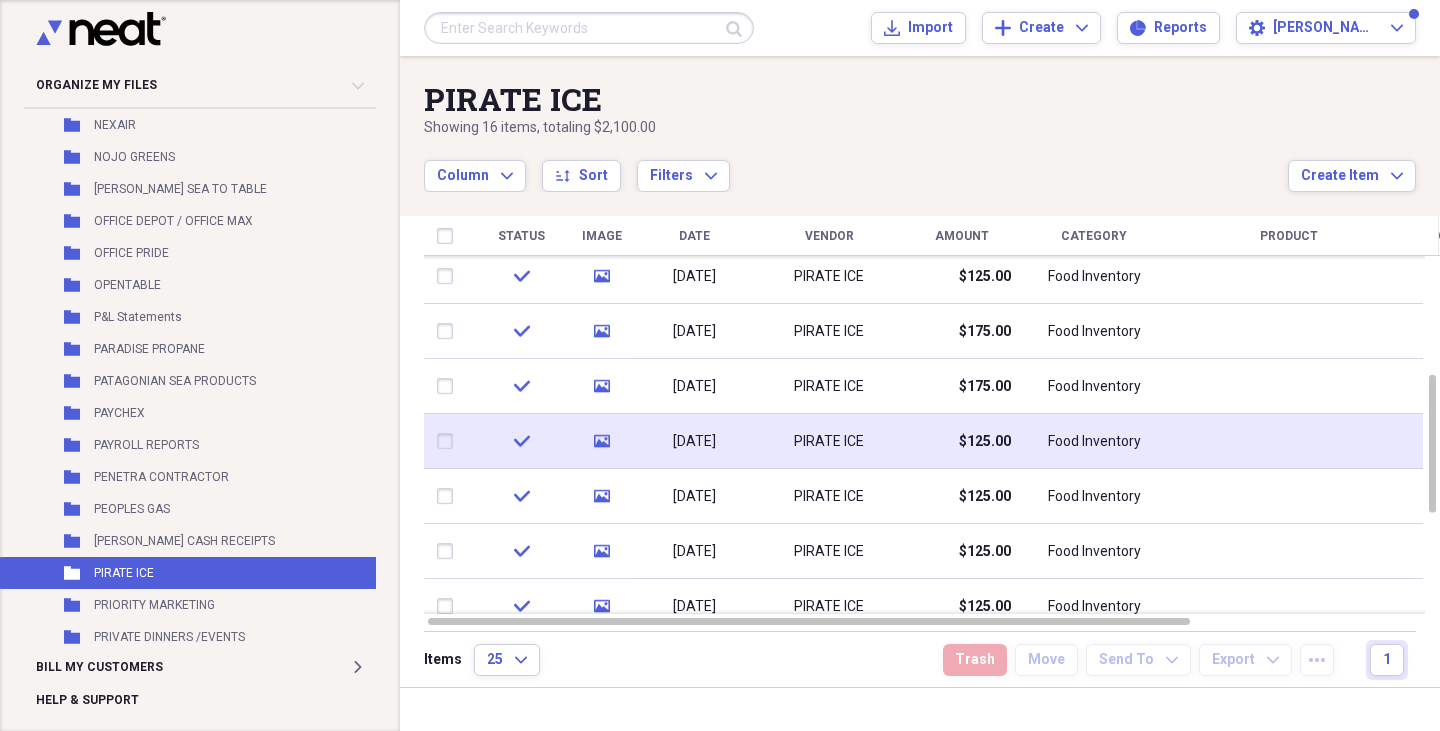 click on "PIRATE ICE" at bounding box center (829, 442) 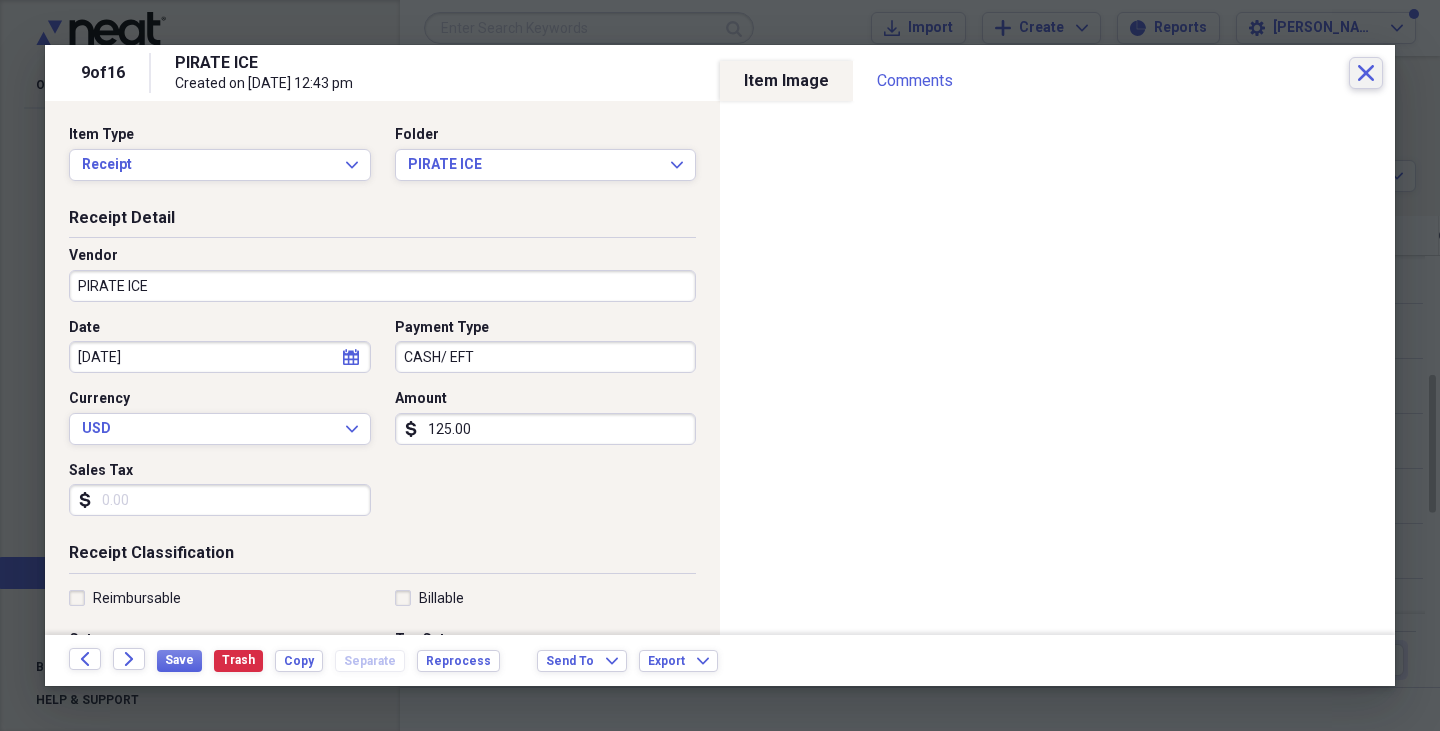 click 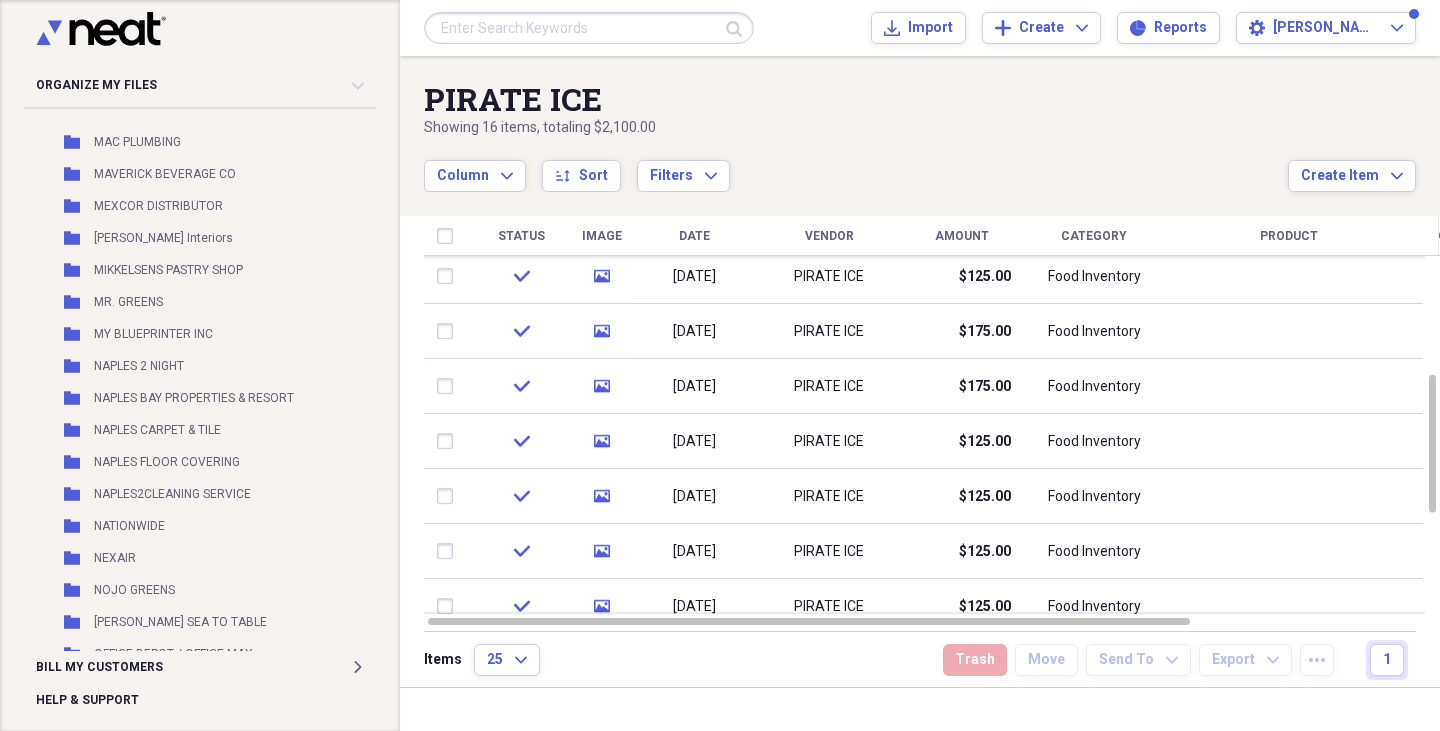 scroll, scrollTop: 3084, scrollLeft: 0, axis: vertical 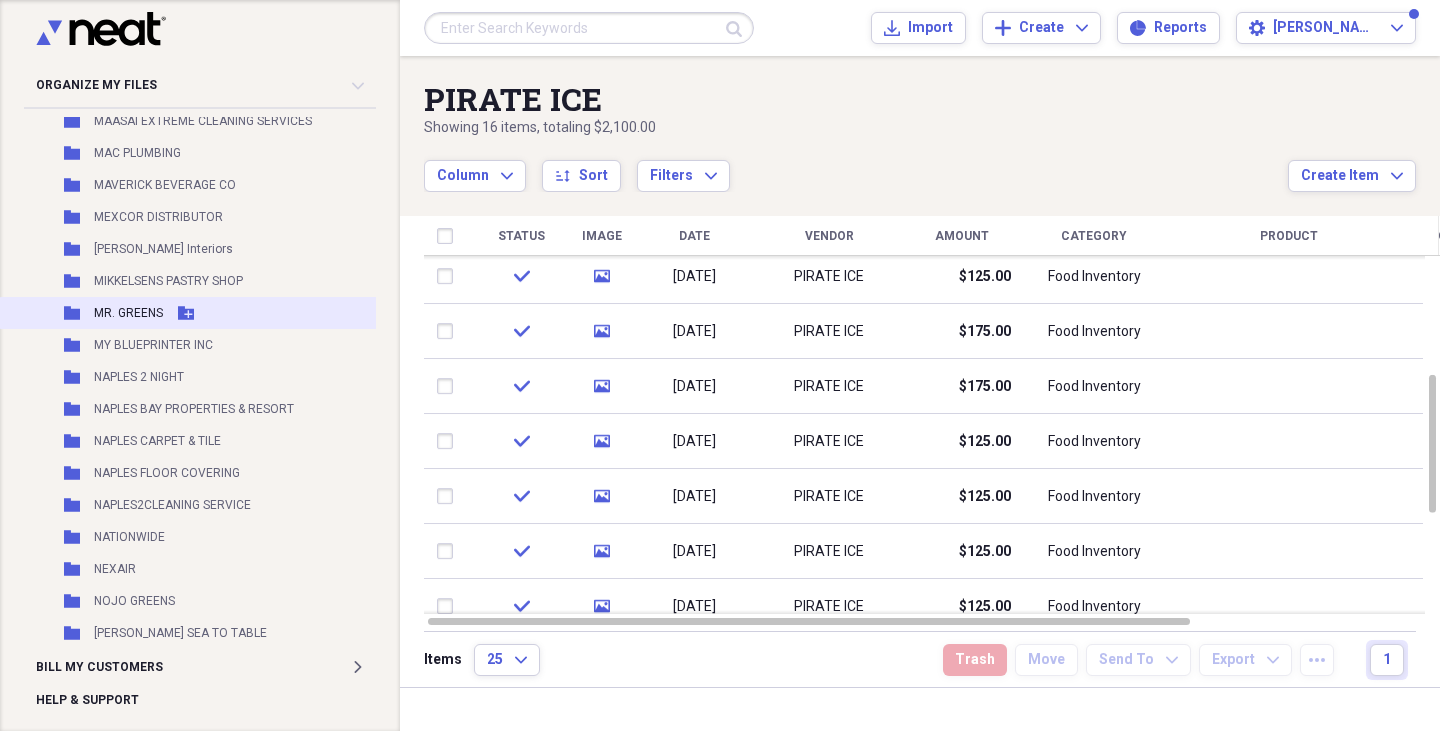 click 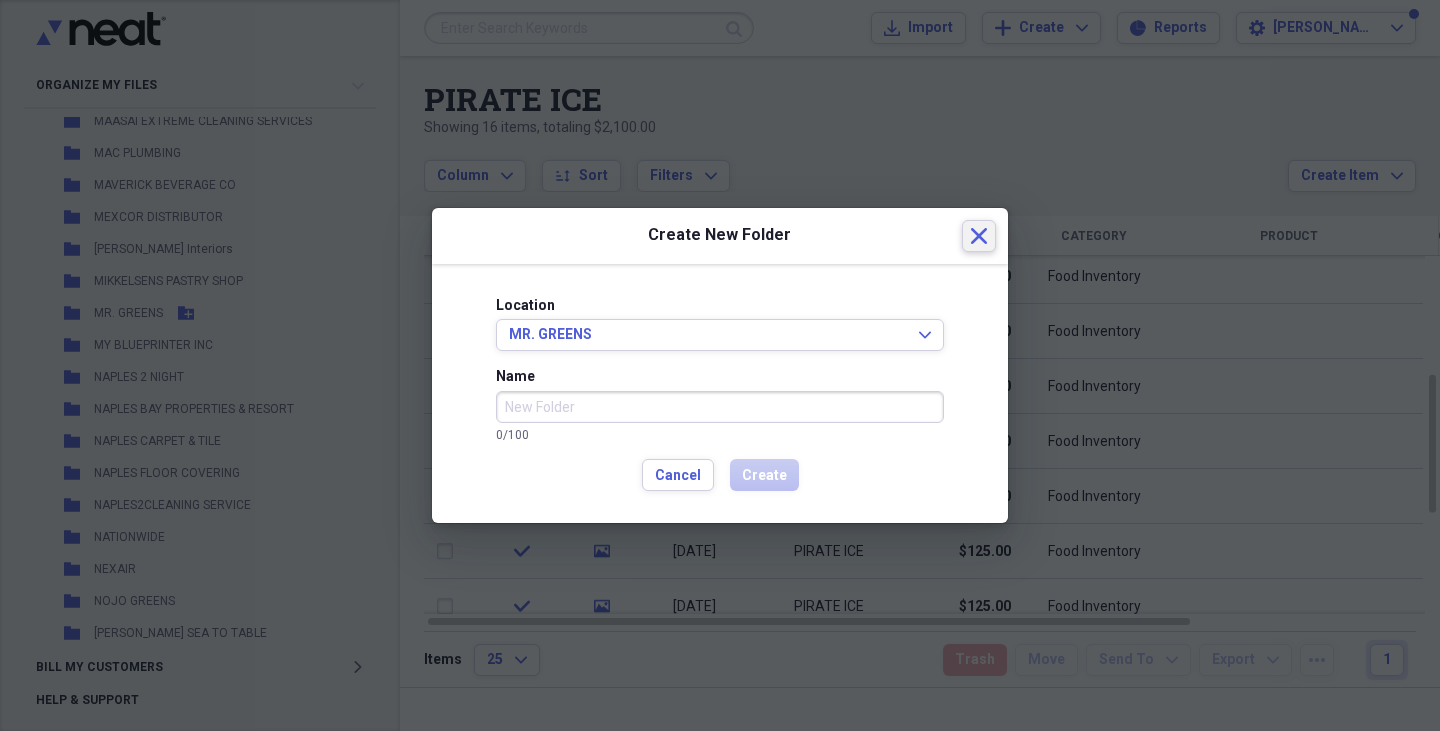 click 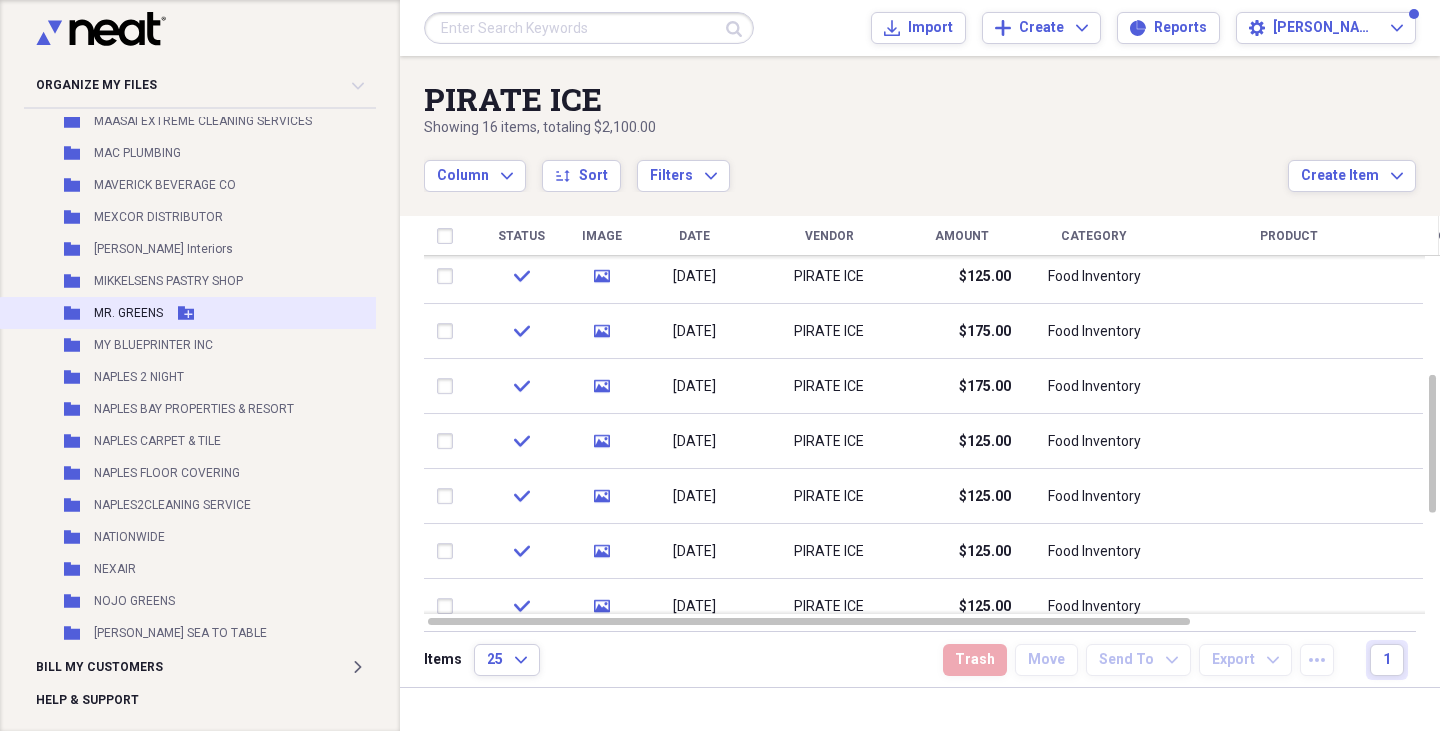 click on "Folder MR. GREENS Add Folder" at bounding box center [213, 313] 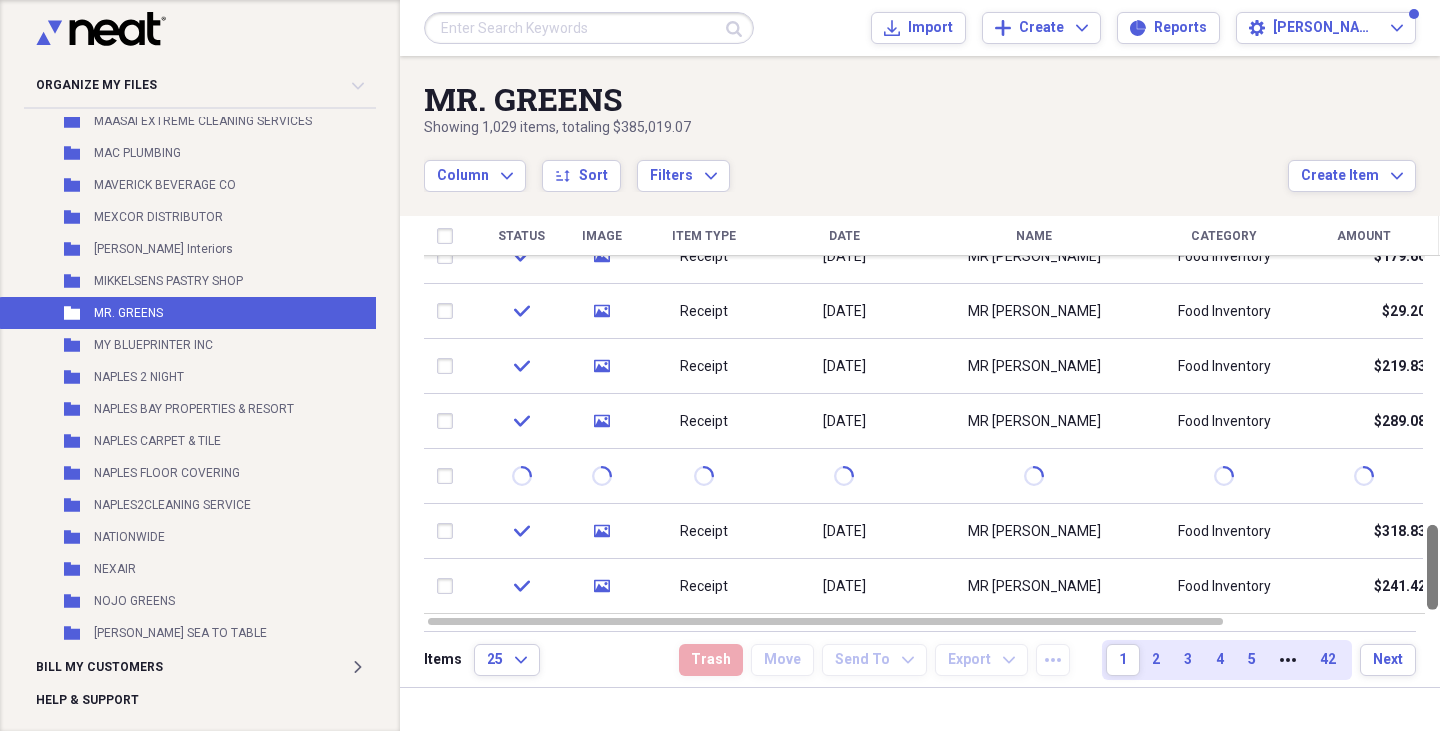 drag, startPoint x: 1439, startPoint y: 318, endPoint x: 1439, endPoint y: 647, distance: 329 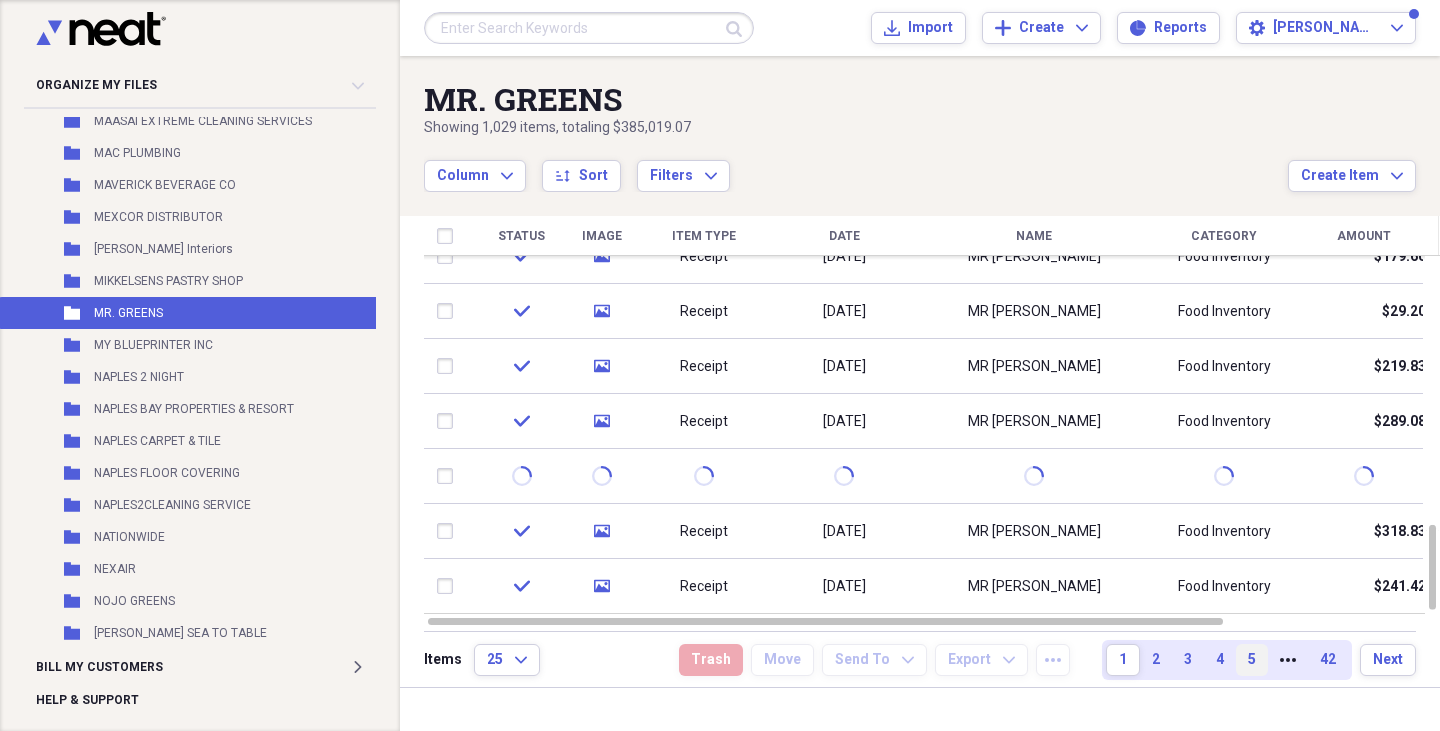 click on "5" at bounding box center [1252, 660] 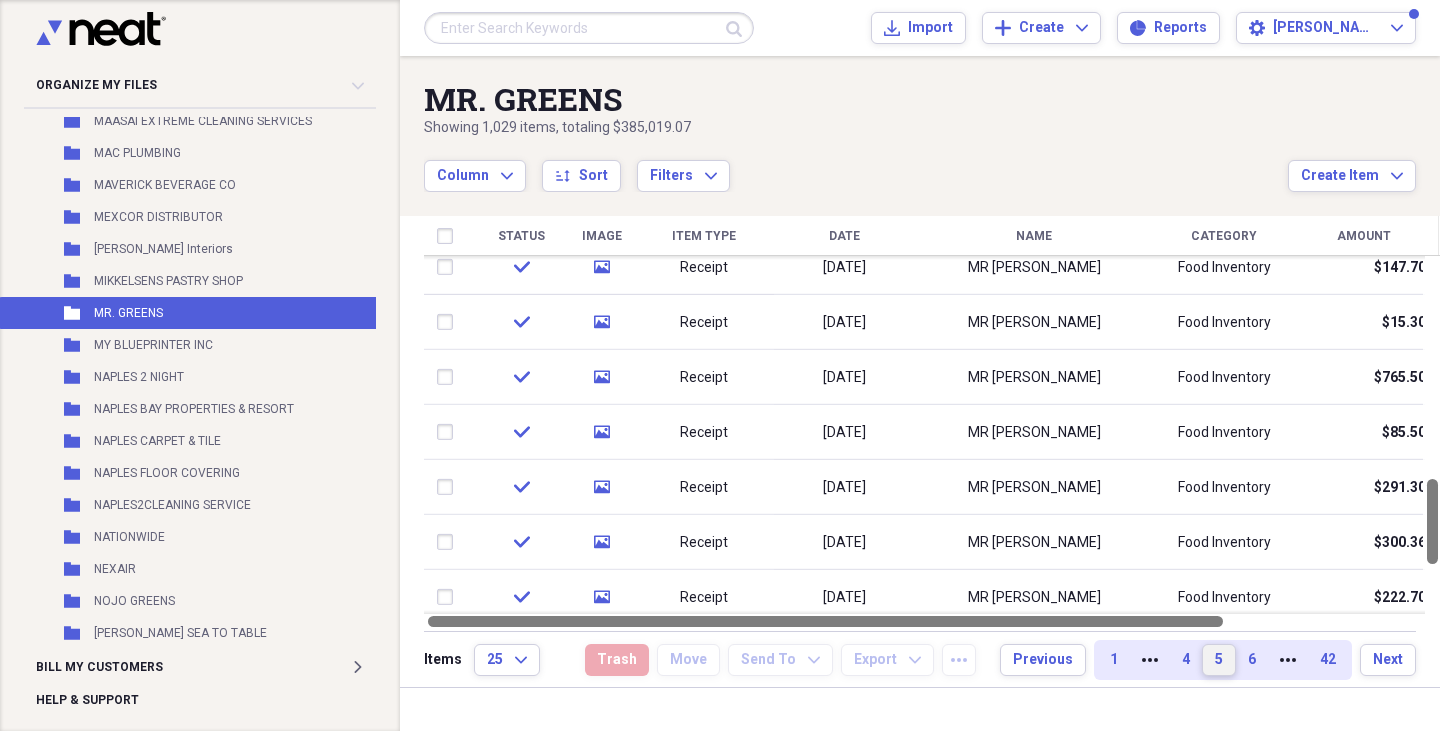 drag, startPoint x: 1439, startPoint y: 315, endPoint x: 1439, endPoint y: 615, distance: 300 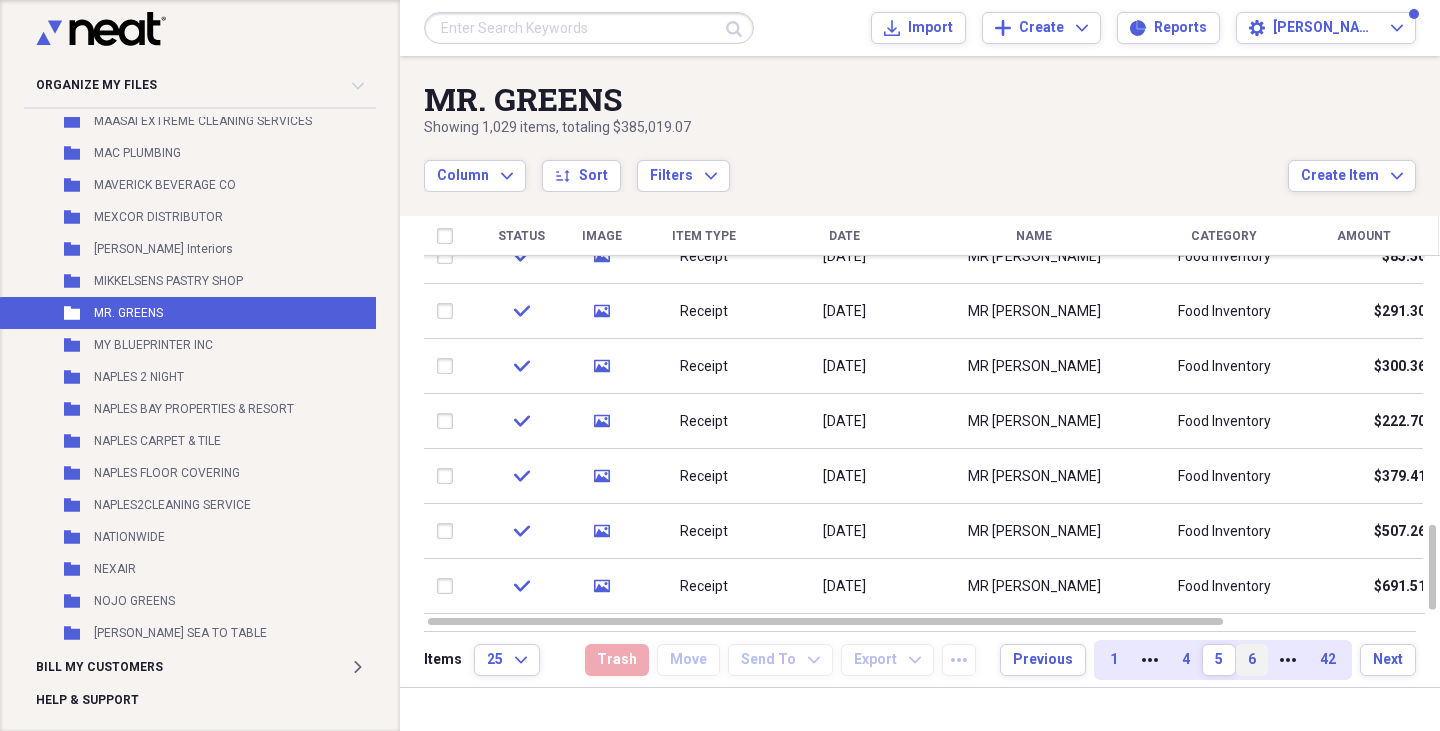 click on "6" at bounding box center (1252, 660) 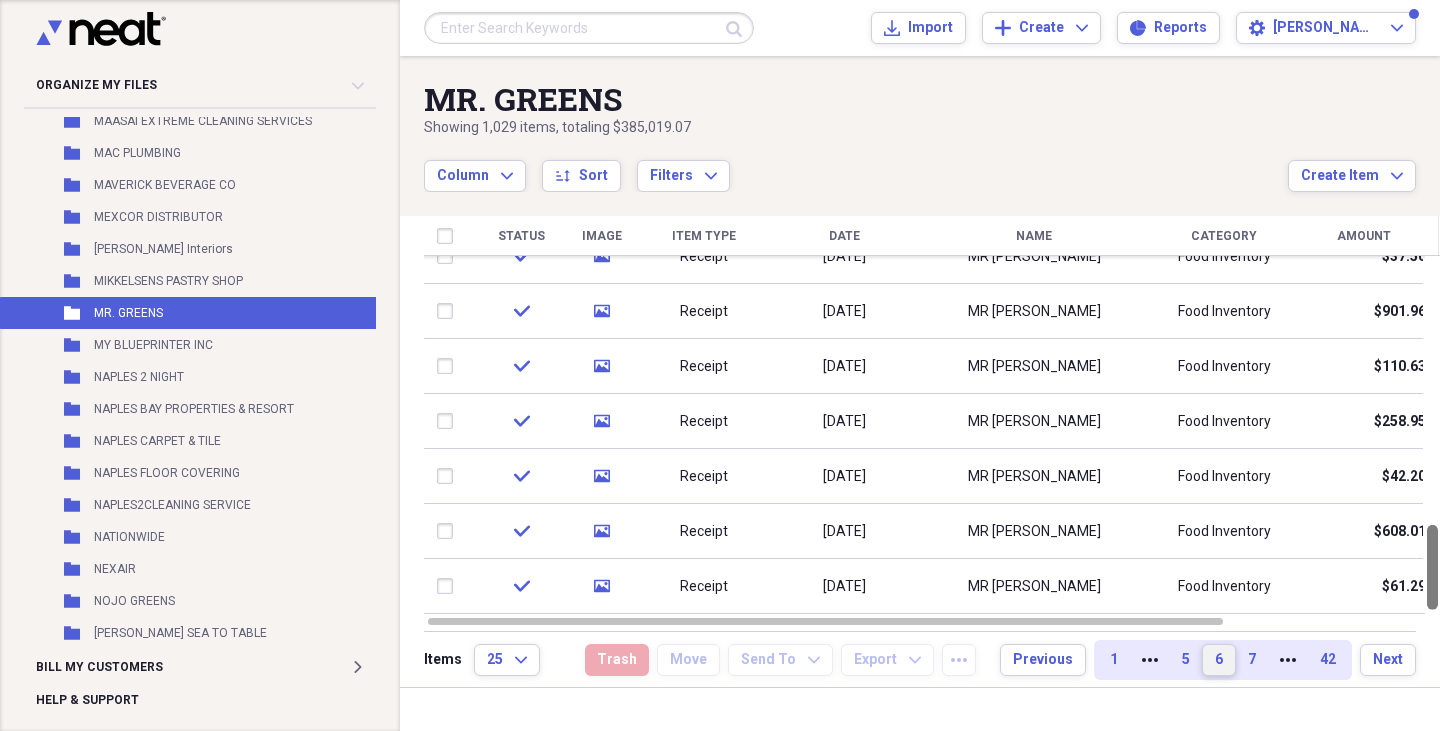 drag, startPoint x: 1434, startPoint y: 318, endPoint x: 1439, endPoint y: 667, distance: 349.03583 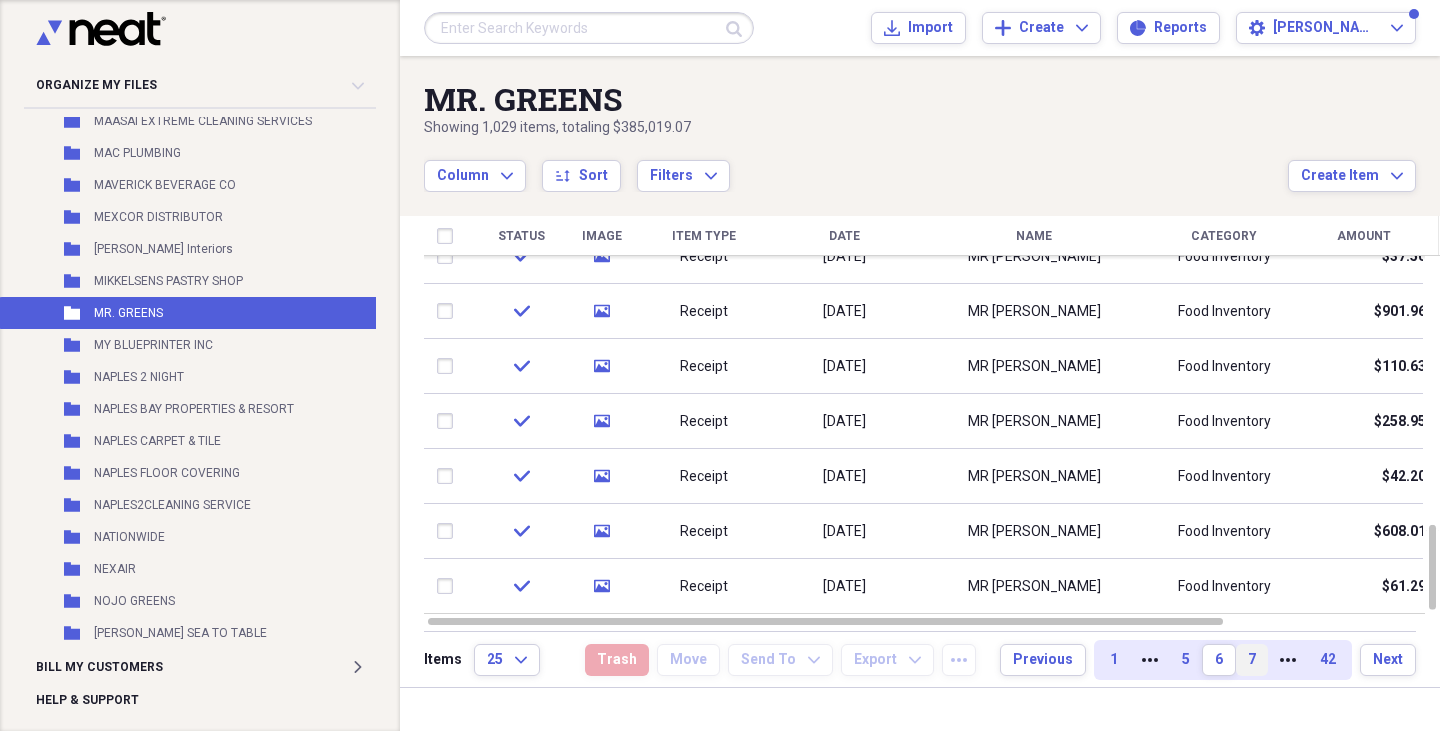 click on "7" at bounding box center [1252, 660] 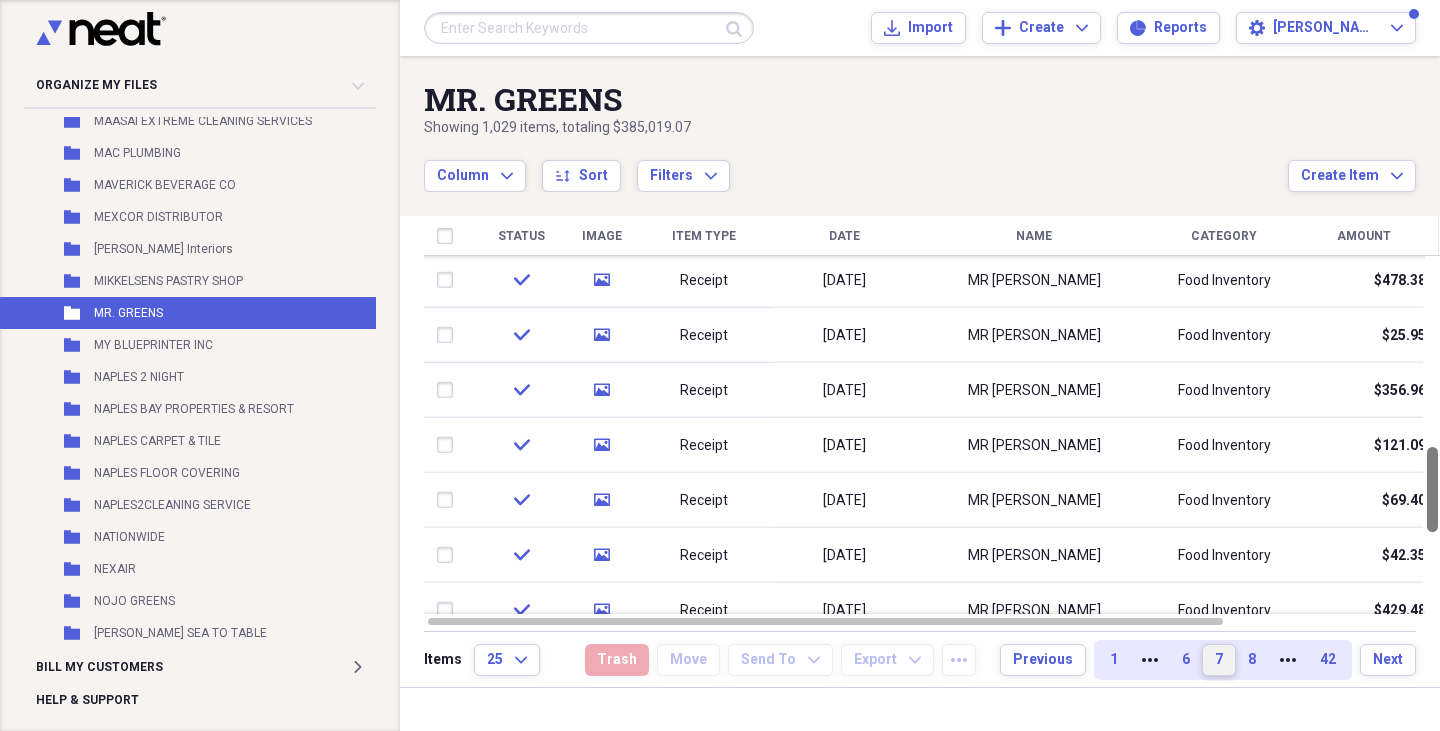 drag, startPoint x: 1434, startPoint y: 308, endPoint x: 1431, endPoint y: 499, distance: 191.02356 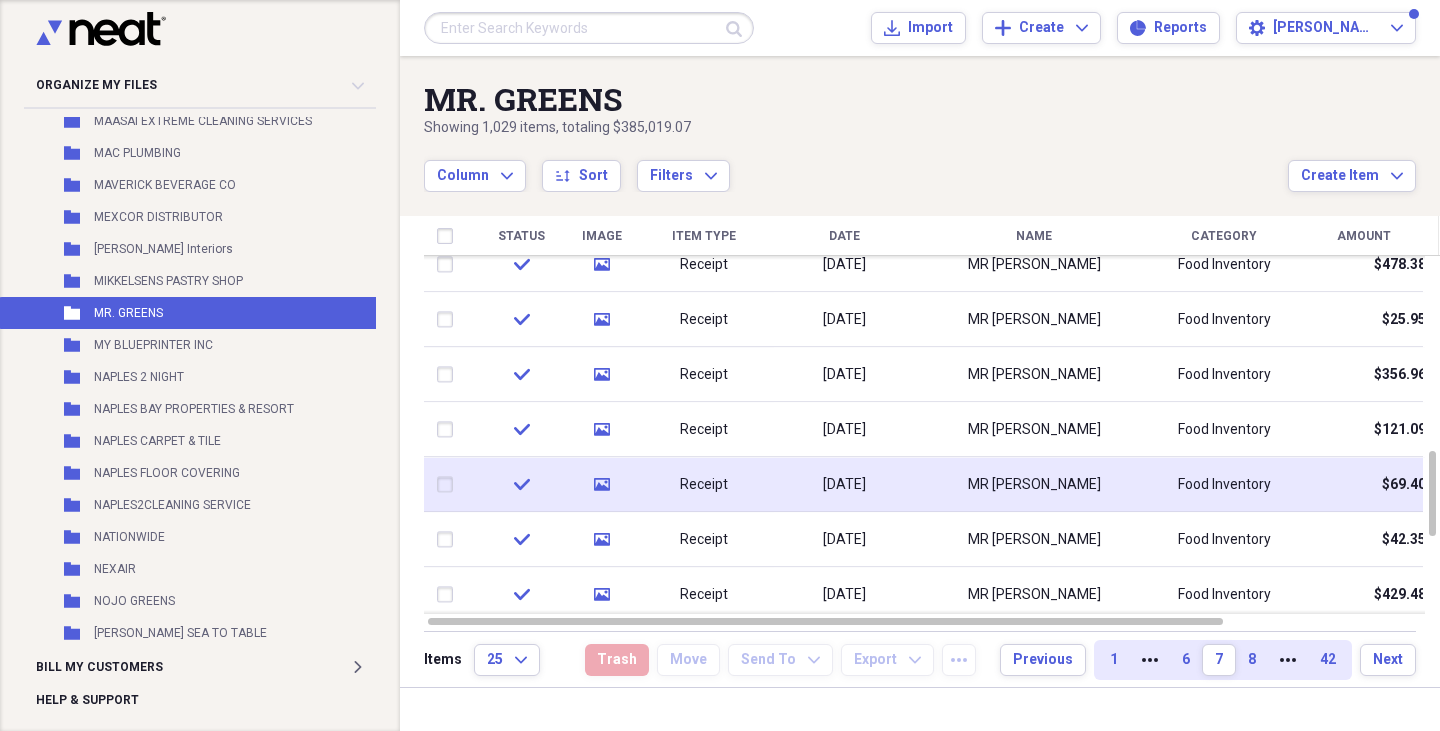 click on "MR [PERSON_NAME]" at bounding box center (1034, 484) 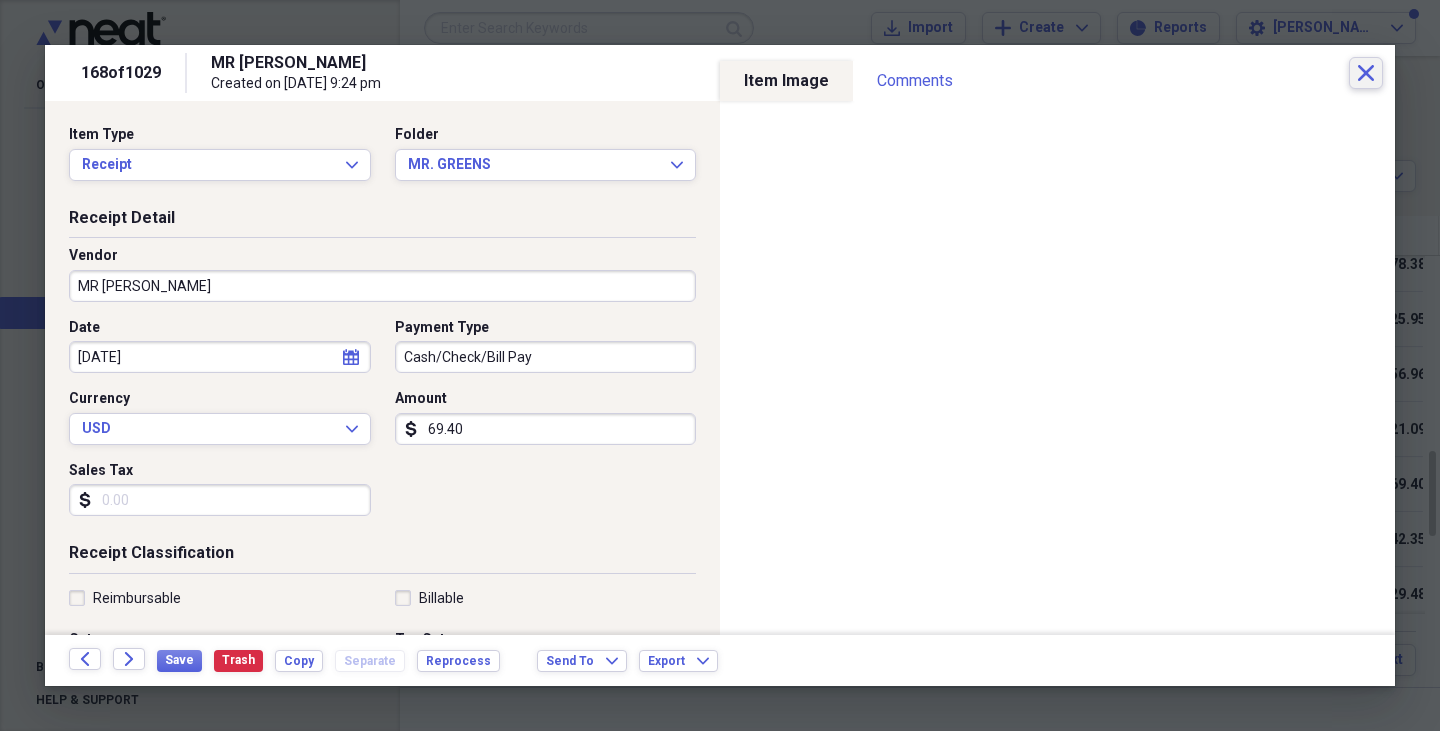 drag, startPoint x: 1354, startPoint y: 76, endPoint x: 1367, endPoint y: 73, distance: 13.341664 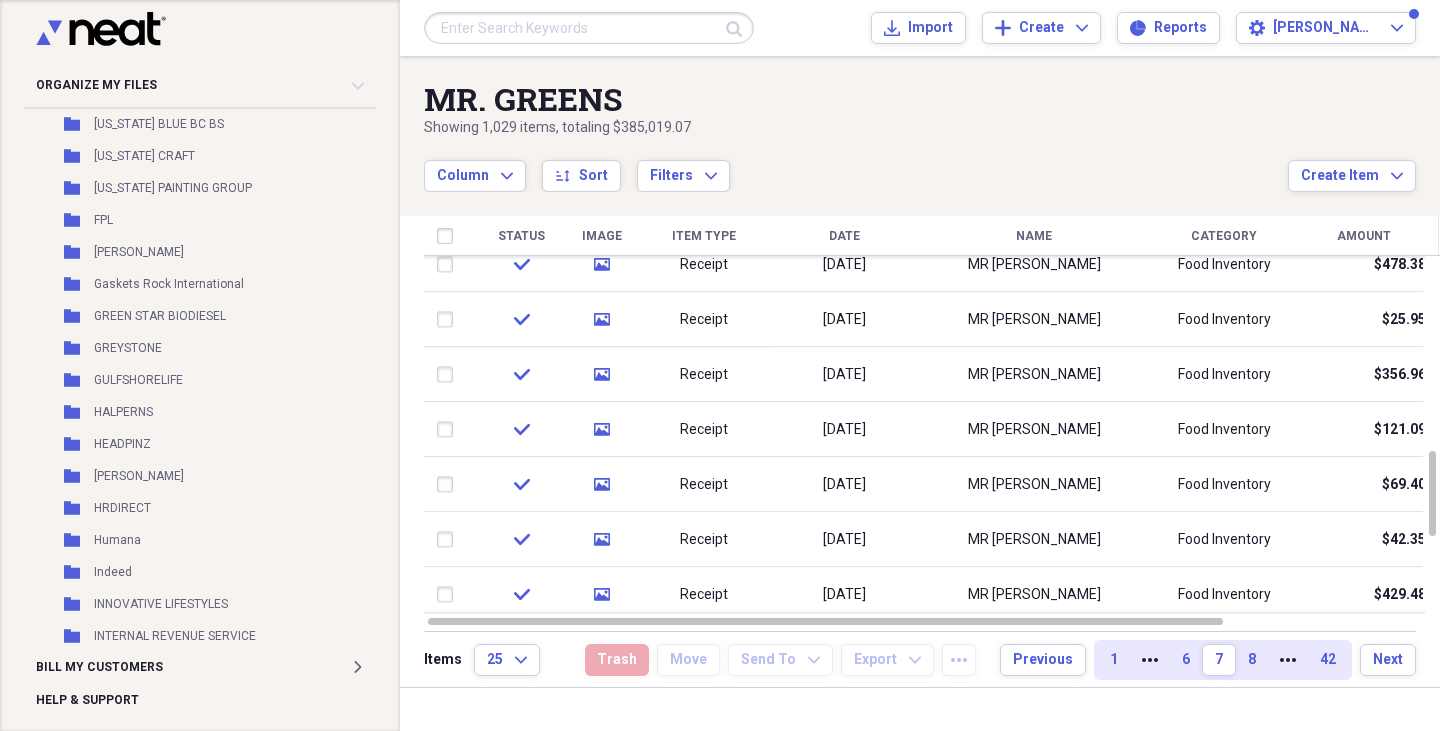 scroll, scrollTop: 2072, scrollLeft: 0, axis: vertical 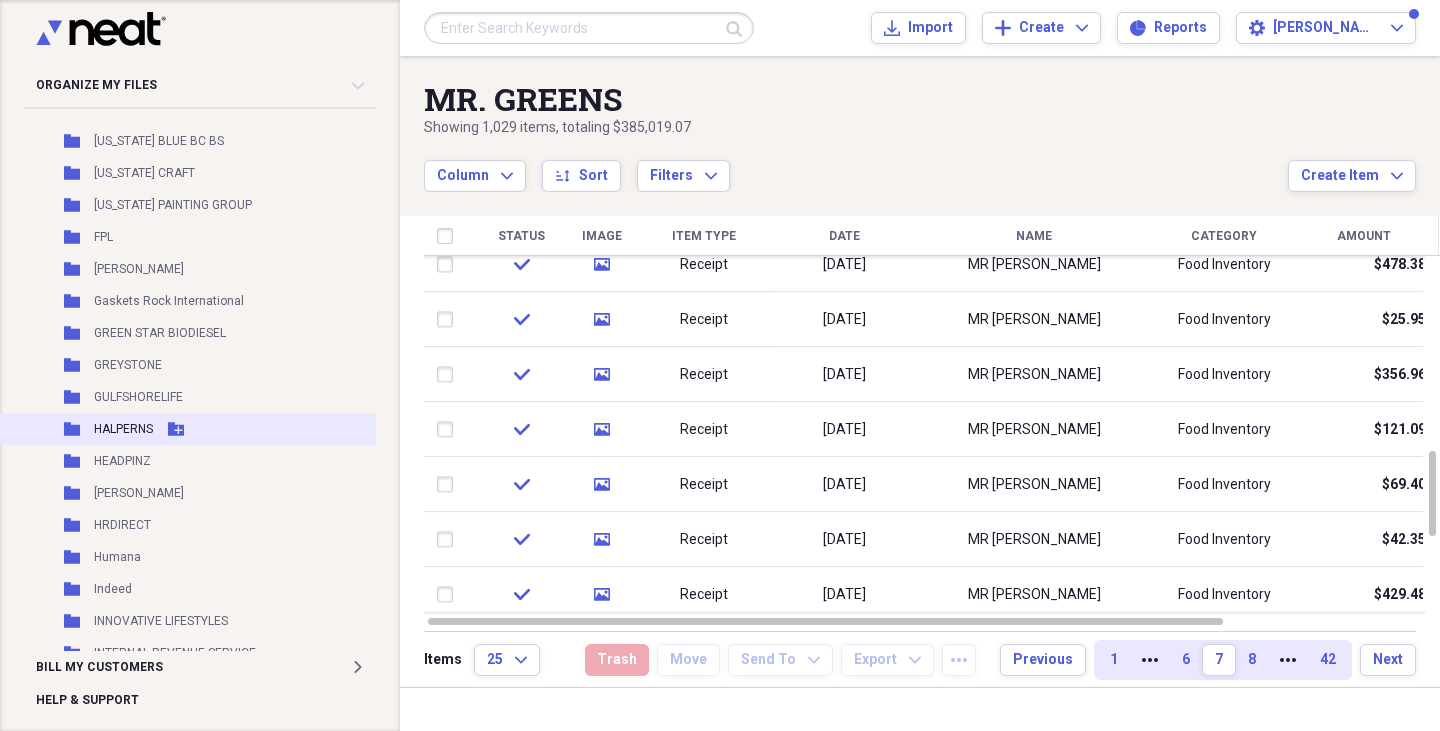 click on "Folder HALPERNS Add Folder" at bounding box center (213, 429) 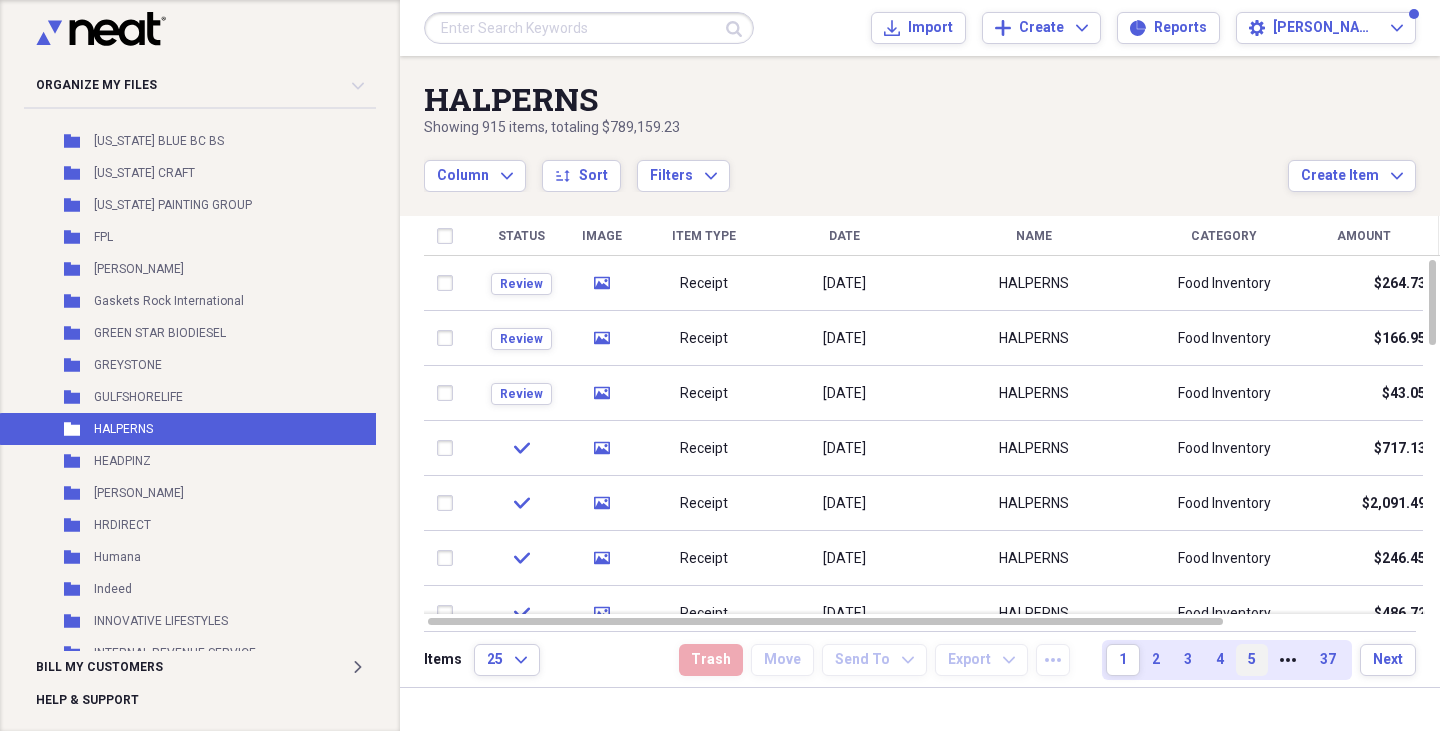 click on "5" at bounding box center (1252, 660) 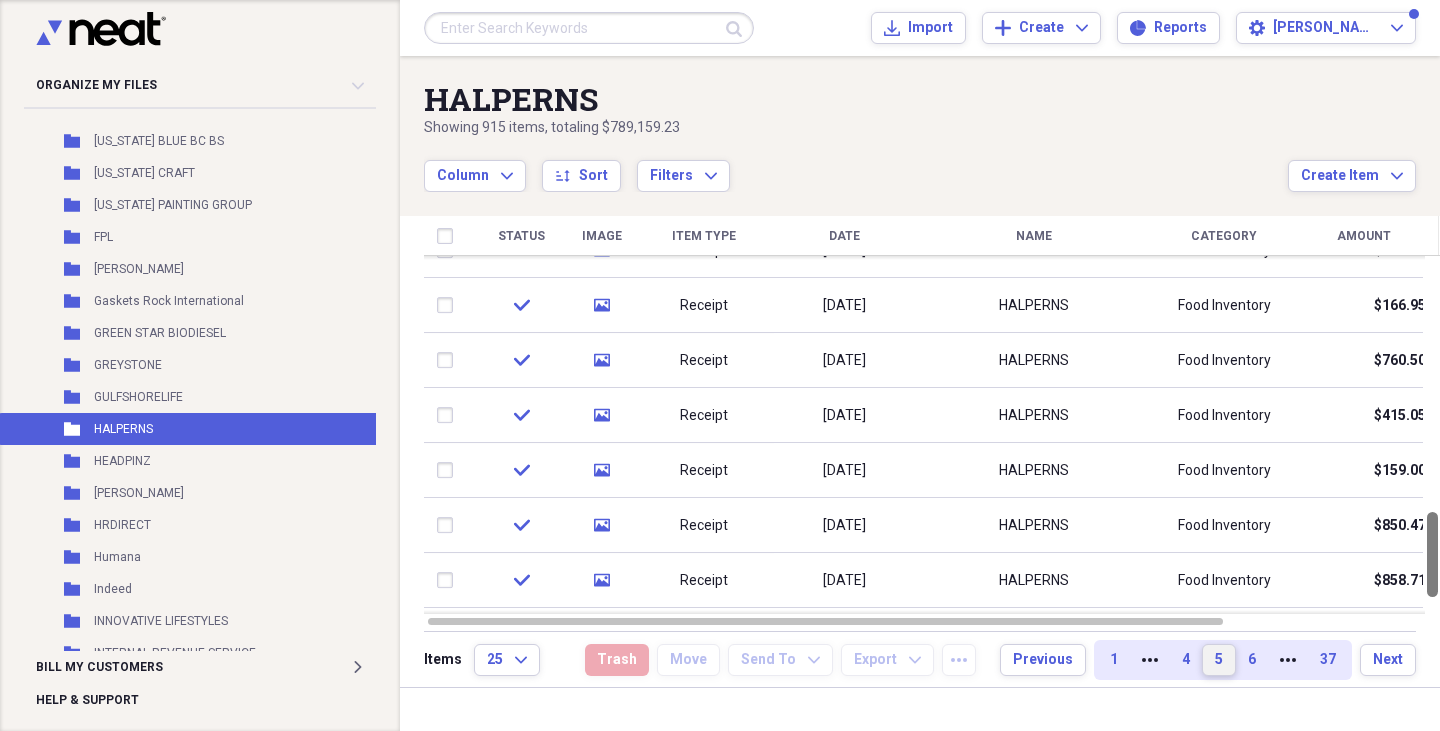 drag, startPoint x: 1439, startPoint y: 282, endPoint x: 1439, endPoint y: 537, distance: 255 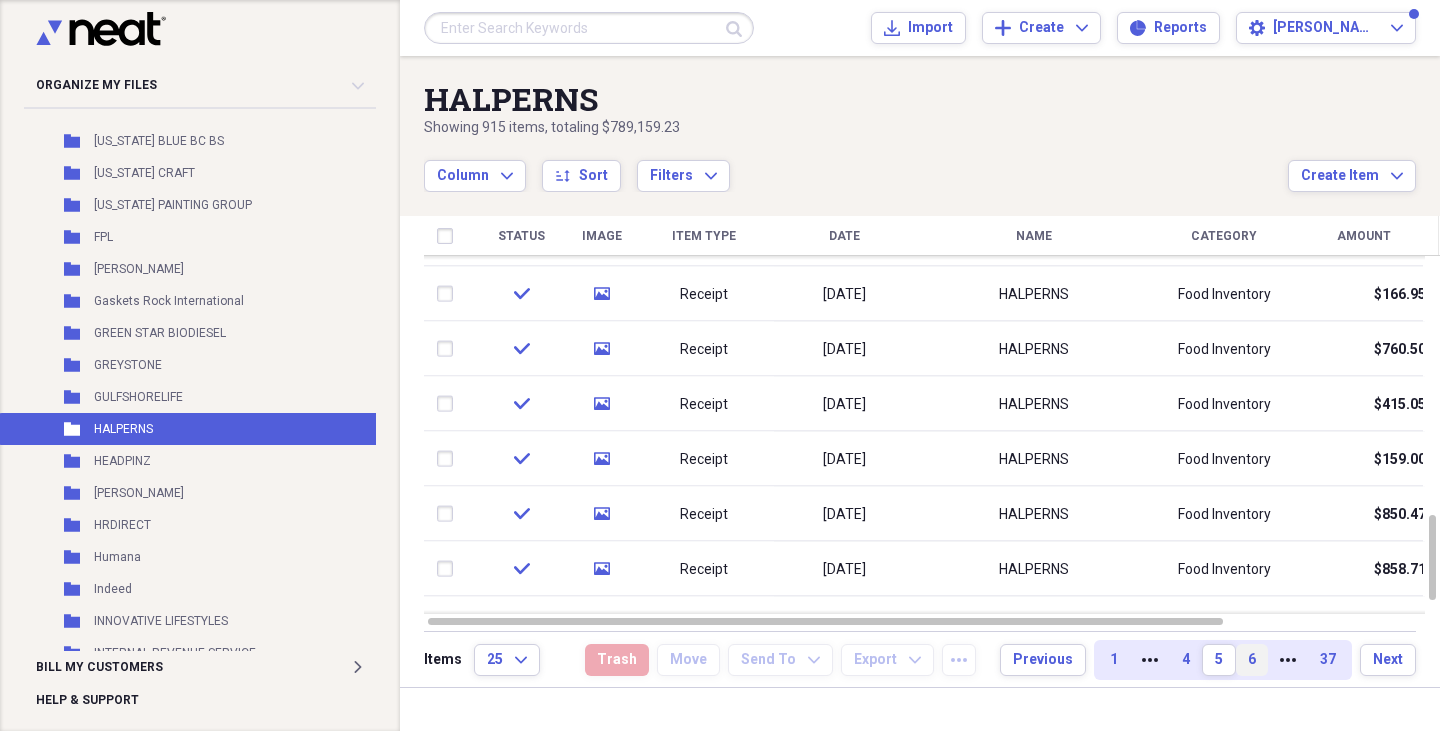 drag, startPoint x: 1439, startPoint y: 537, endPoint x: 1254, endPoint y: 653, distance: 218.3598 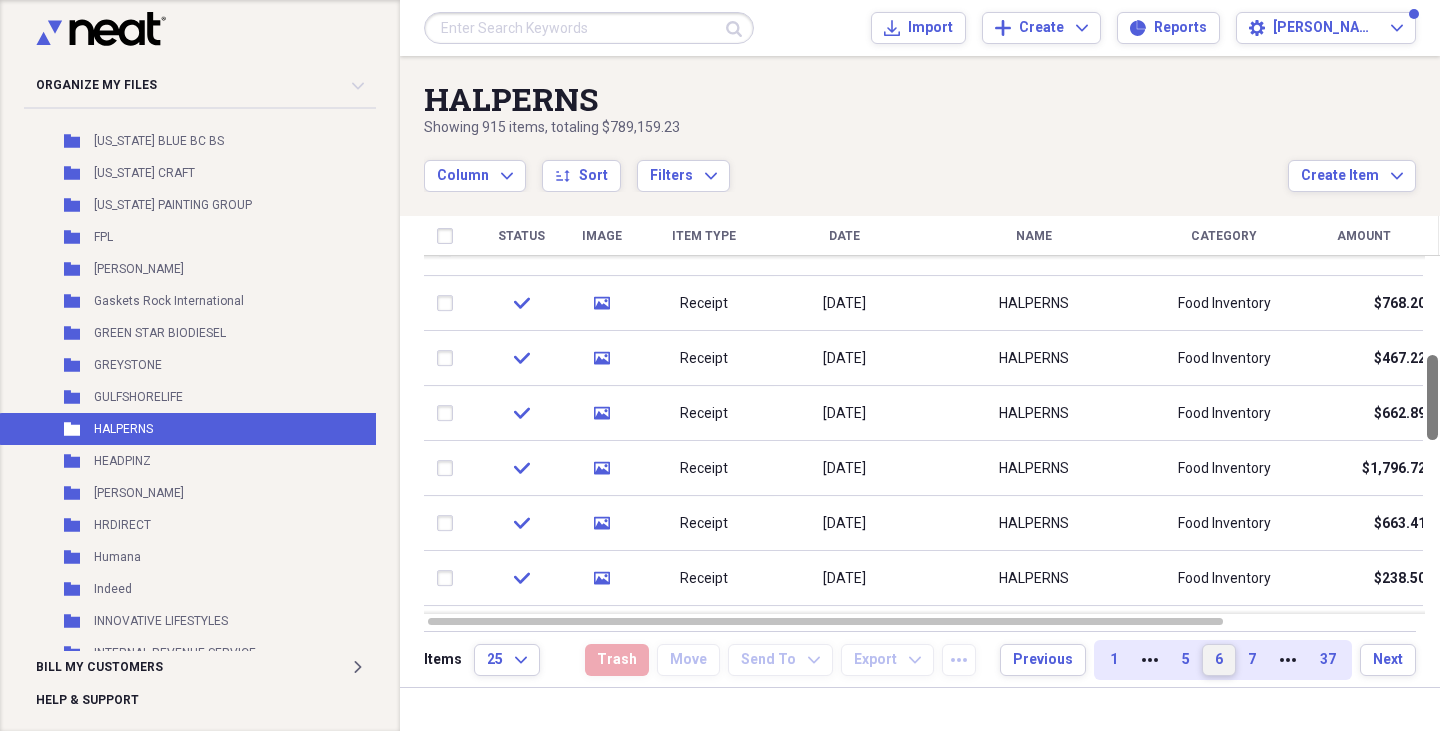 drag, startPoint x: 1433, startPoint y: 296, endPoint x: 1432, endPoint y: 392, distance: 96.00521 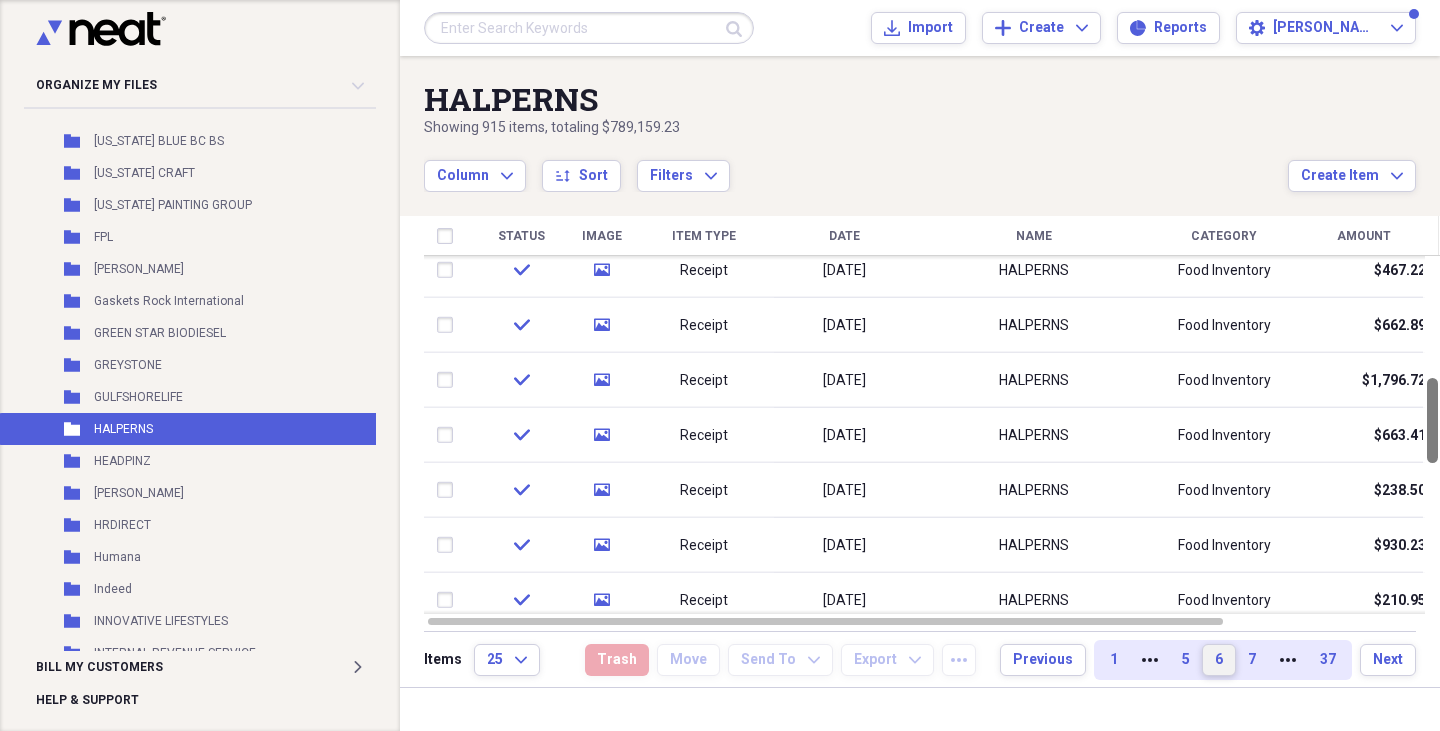 drag, startPoint x: 1439, startPoint y: 392, endPoint x: 1439, endPoint y: 414, distance: 22 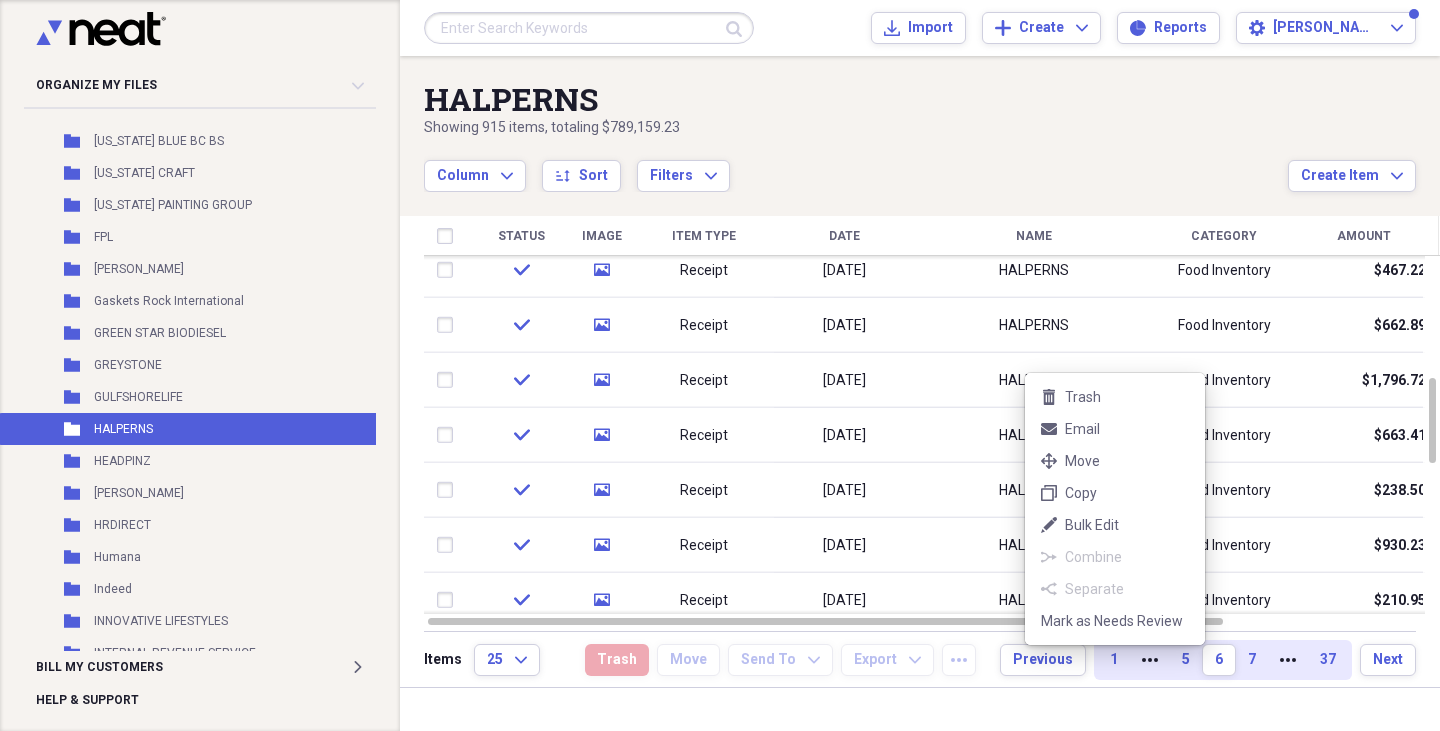 click on "Organize My Files 21 Collapse Unfiled Needs Review 21 Unfiled All Files Unfiled Unfiled Unfiled Saved Reports Collapse My Cabinet My Cabinet Add Folder Folder 7 SHIFTS Add Folder Folder A-1 Gator Add Folder Folder AA EXHAUST EXPERTS Add Folder Folder ABC FIRE EQUIPMENT Add Folder Folder Accidents and Incidents Add Folder Folder ADT Add Folder Folder ALLOCATED WINES & SPIRITS Add Folder Folder ALSCO Add Folder Folder AMERICAN EXPRESS RECEIPTS Add Folder Expand Folder [PERSON_NAME] Add Folder Folder Arch & Window Decor Add Folder Folder AUTO-CHLOR Add Folder Folder AVANTE NAPLES RESTAURANT SUPPLY Add Folder Folder B & B COOLING Add Folder Folder B & I Contractors Add Folder Folder BARDS PLUMBING SERVICE INC Add Folder Folder BERNARD'S Add Folder Folder BLACK RIVER CAVIAR Add Folder Folder BLUESTAR SEAFOOD Add Folder Folder BLURACK Add Folder Folder BREAKTHRU BEVERAGE Add Folder Folder [PERSON_NAME] & SUREV Add Folder Folder CARE 2 GROW Add Folder Folder CARONCHI PHOTOGRAPHY Add Folder Folder Add Folder Folder FPL" at bounding box center (720, 365) 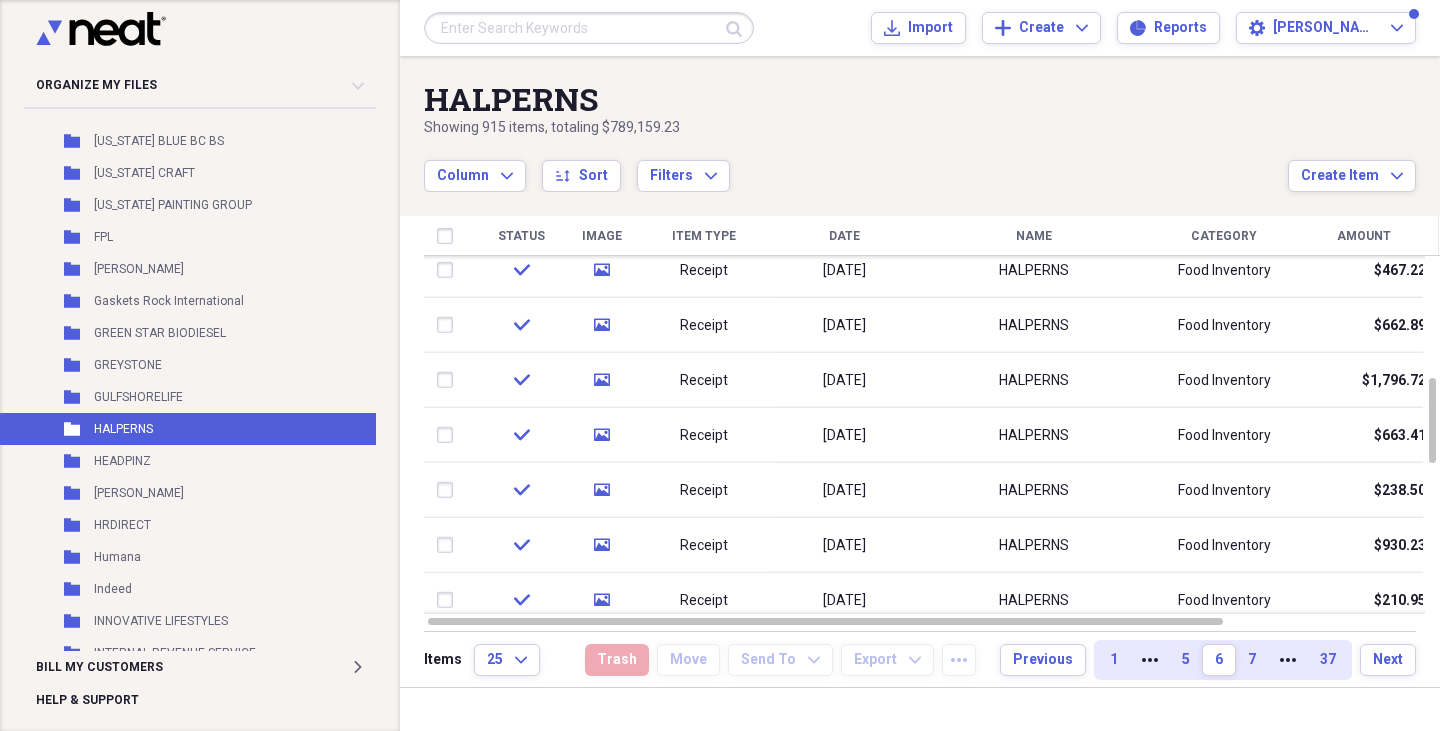 click on "HALPERNS" at bounding box center [1034, 380] 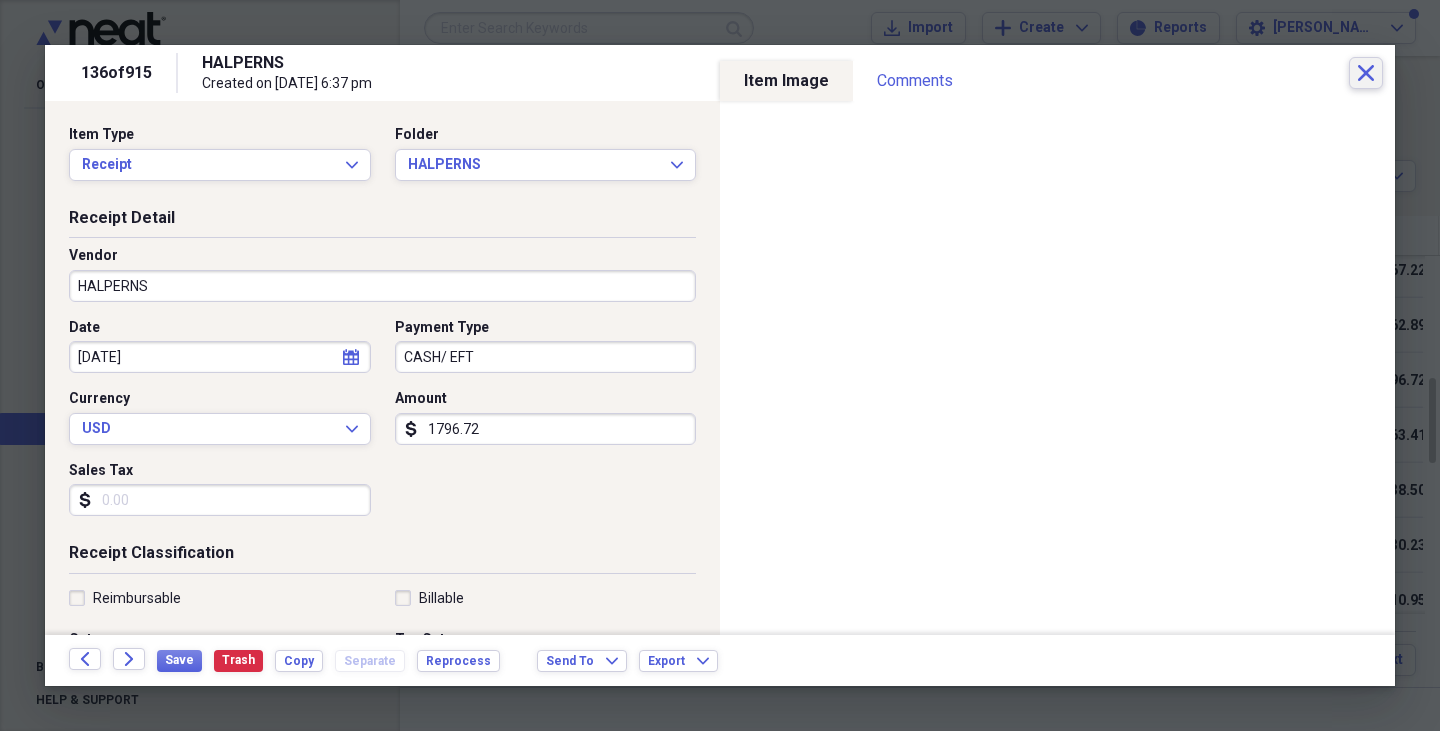 drag, startPoint x: 1379, startPoint y: 84, endPoint x: 1369, endPoint y: 75, distance: 13.453624 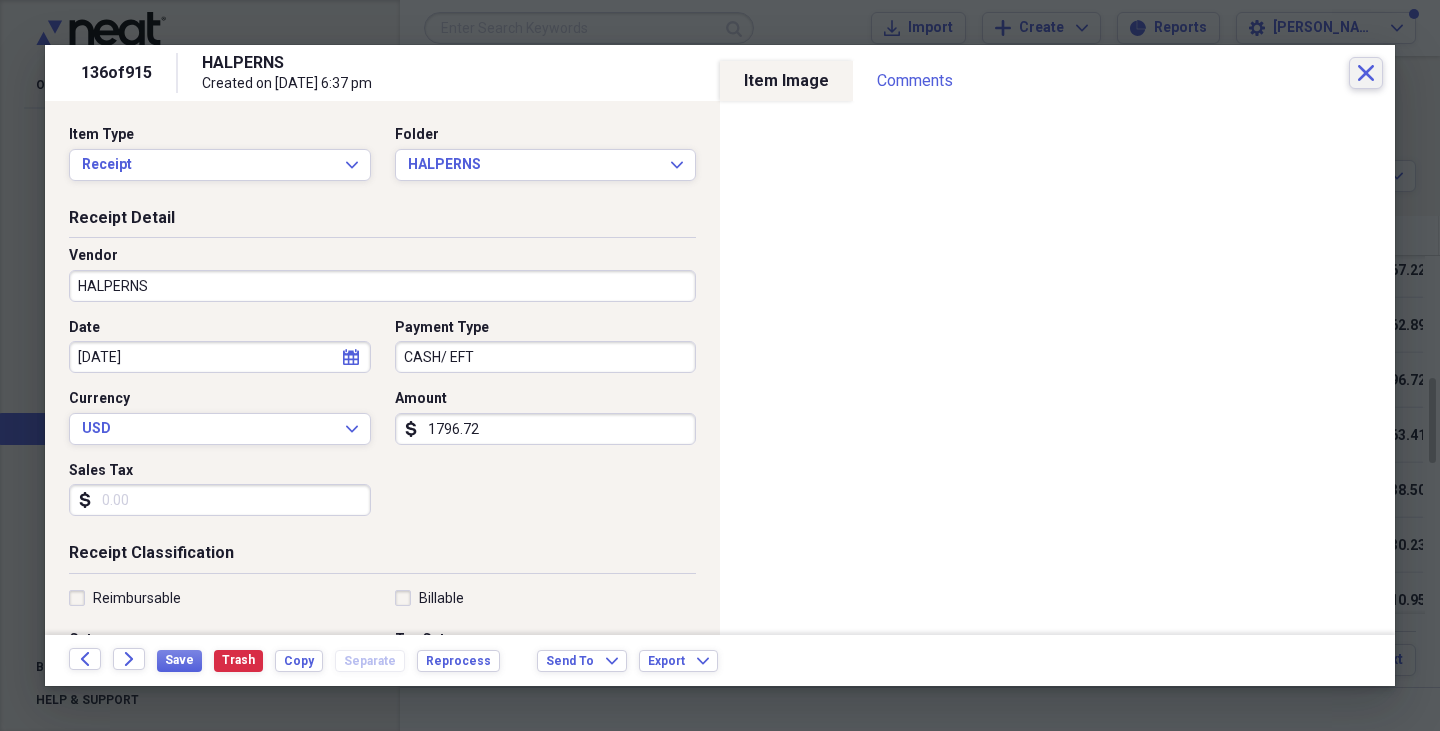 click 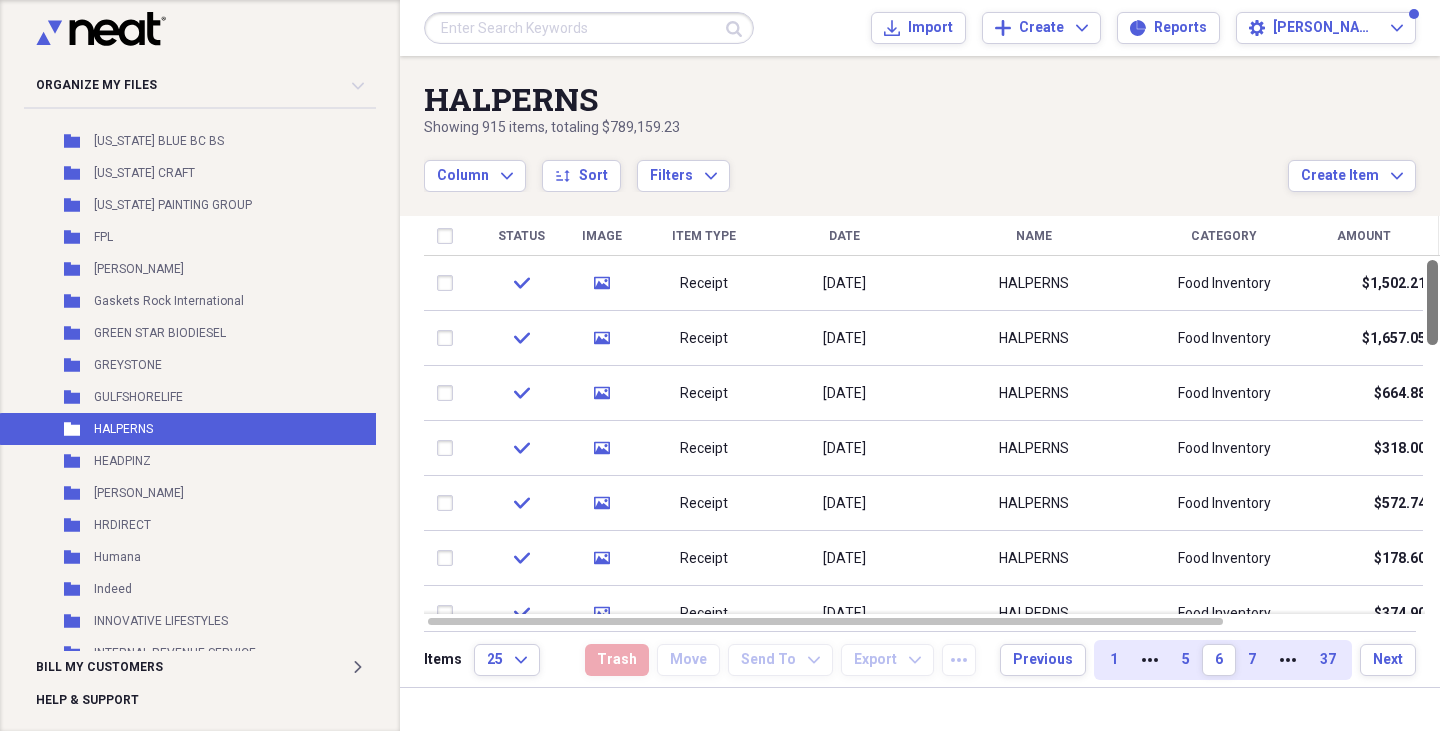 drag, startPoint x: 1437, startPoint y: 377, endPoint x: 1439, endPoint y: 237, distance: 140.01428 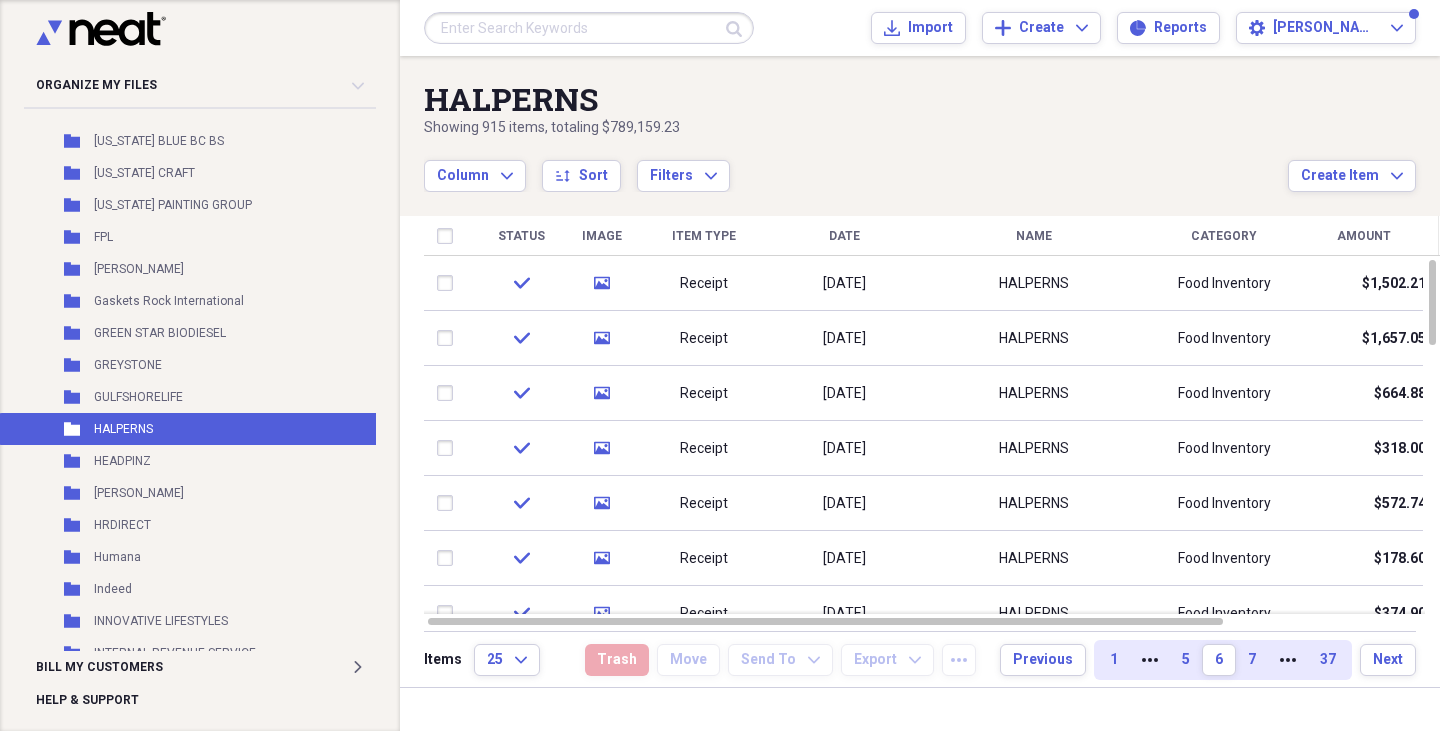 drag, startPoint x: 1439, startPoint y: 237, endPoint x: 1226, endPoint y: 710, distance: 518.7466 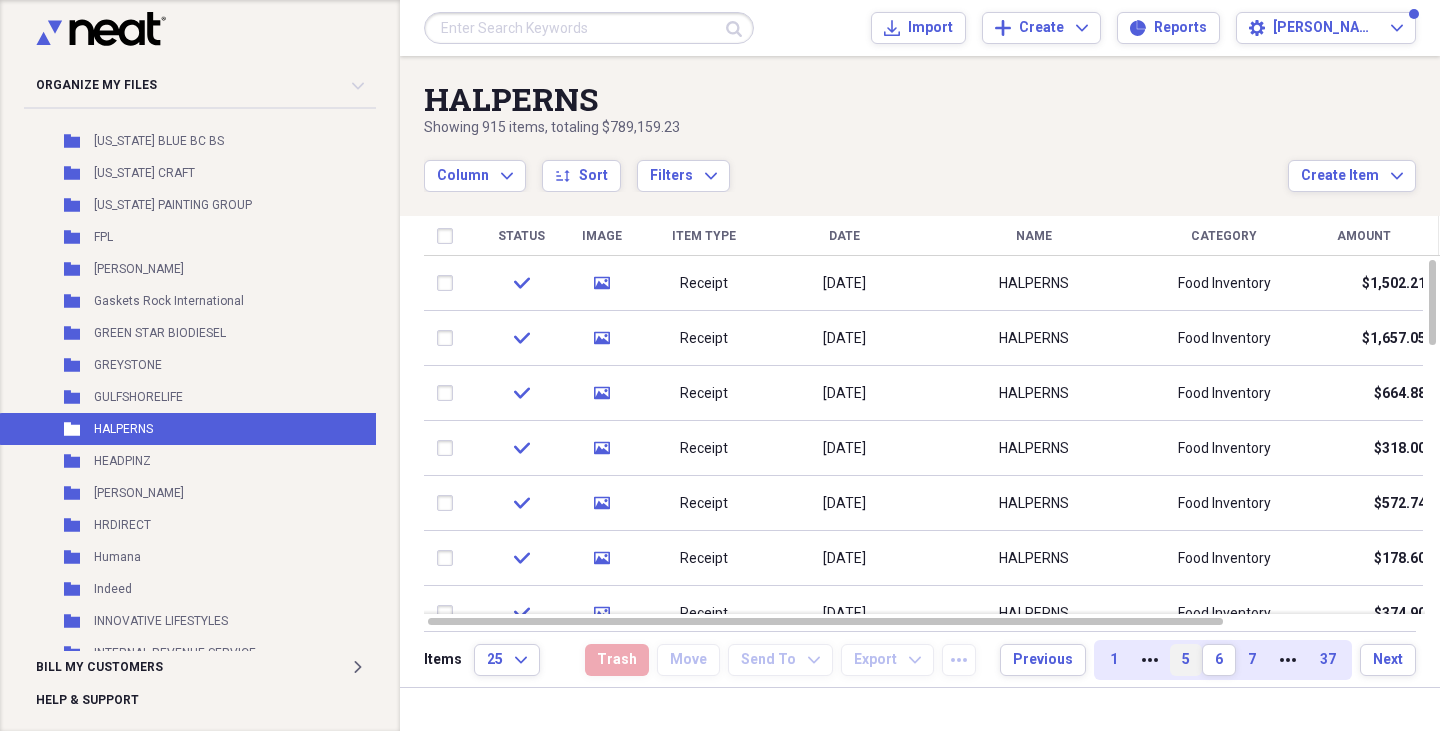 click on "5" at bounding box center [1186, 660] 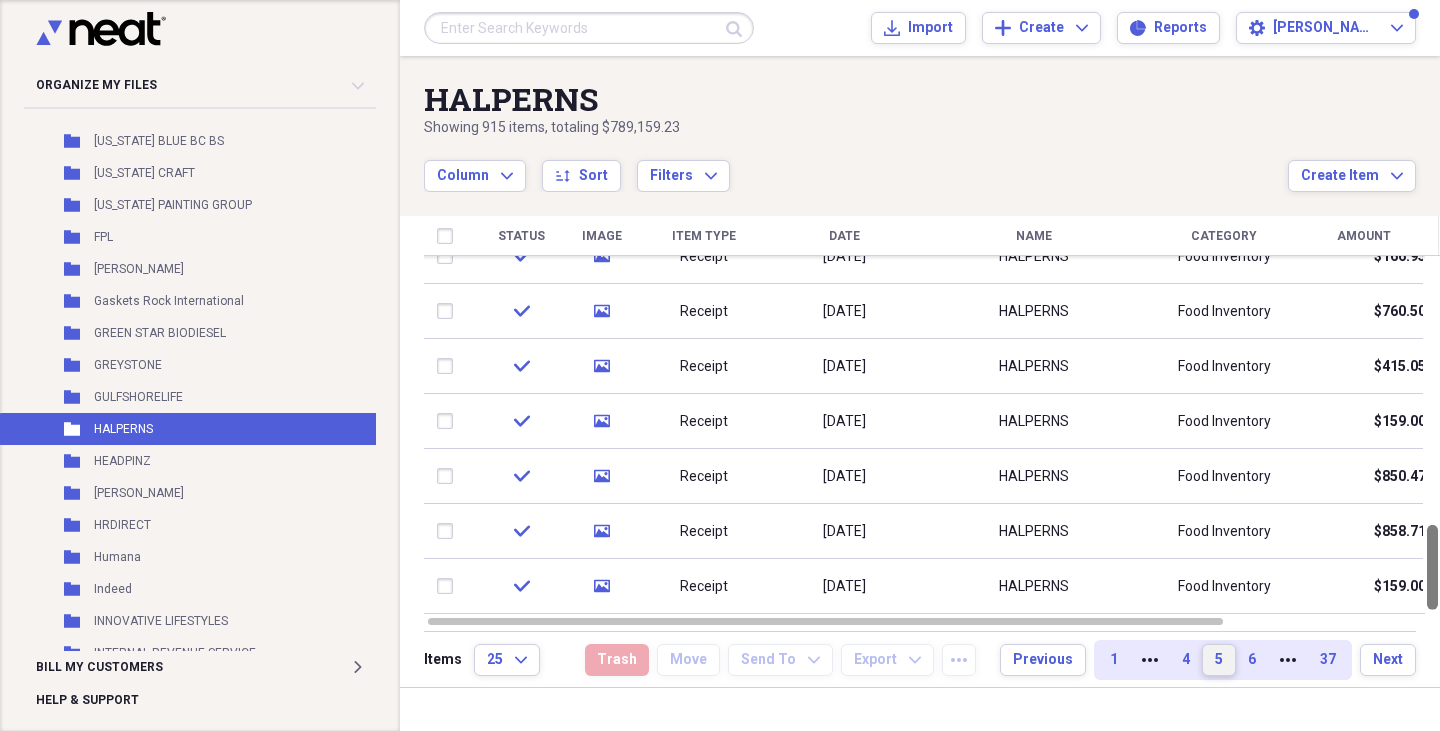 drag, startPoint x: 1432, startPoint y: 285, endPoint x: 1439, endPoint y: 633, distance: 348.0704 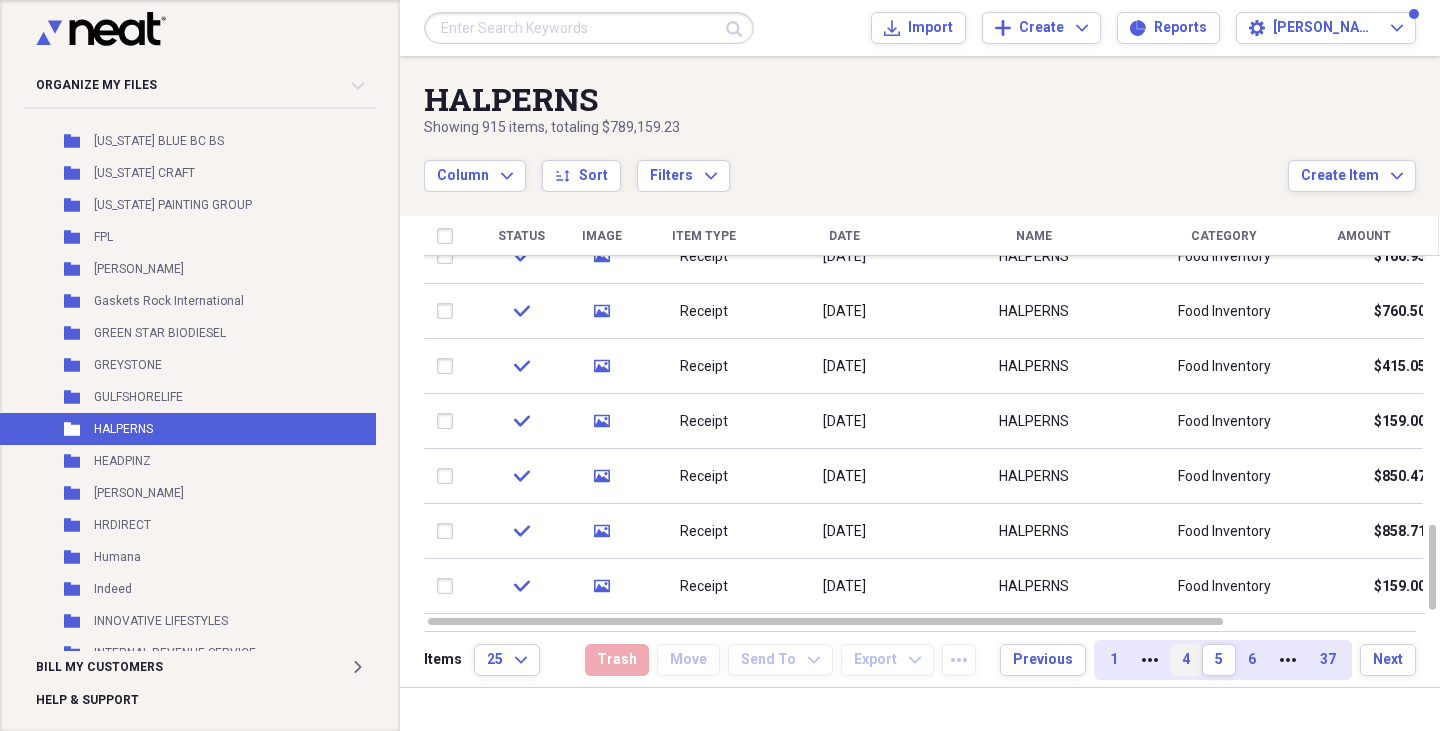 click on "4" at bounding box center (1186, 660) 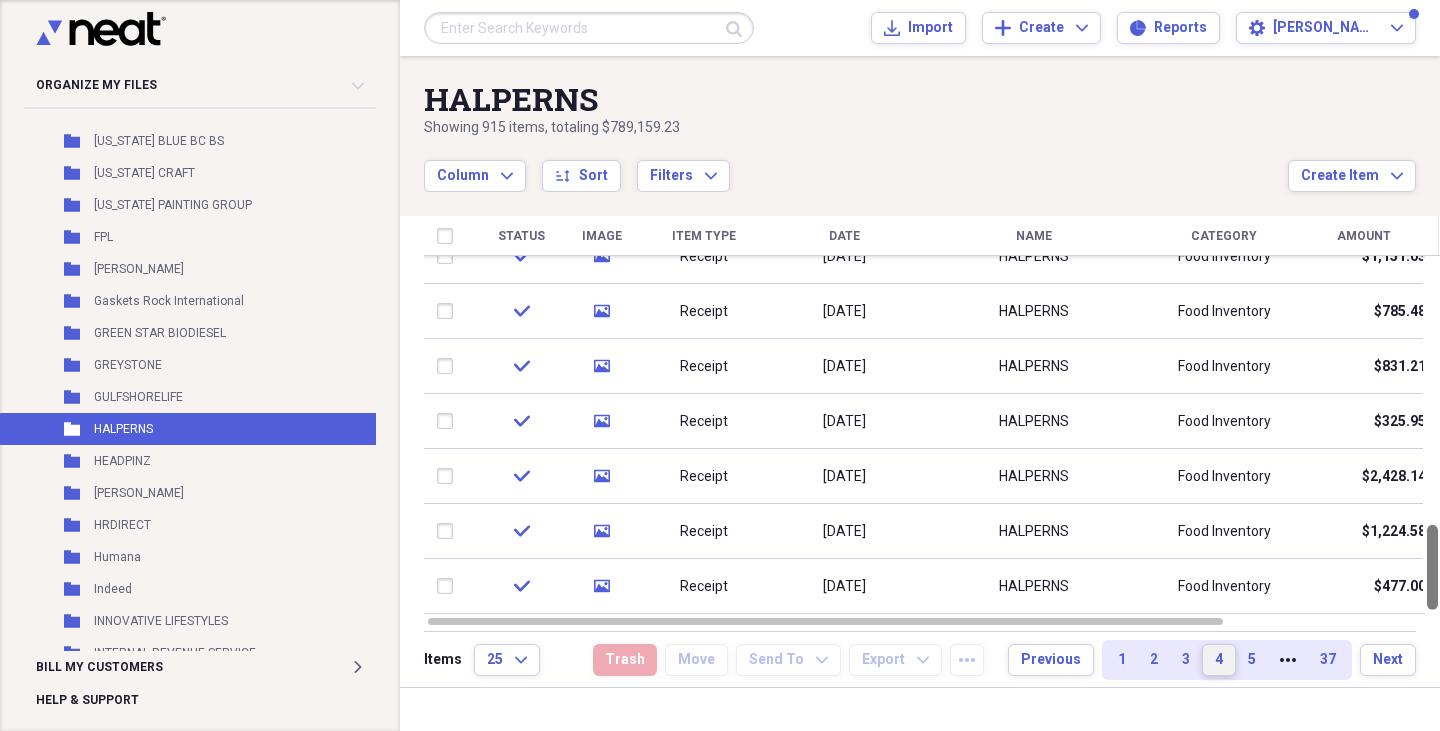 drag, startPoint x: 1435, startPoint y: 300, endPoint x: 1439, endPoint y: 611, distance: 311.02573 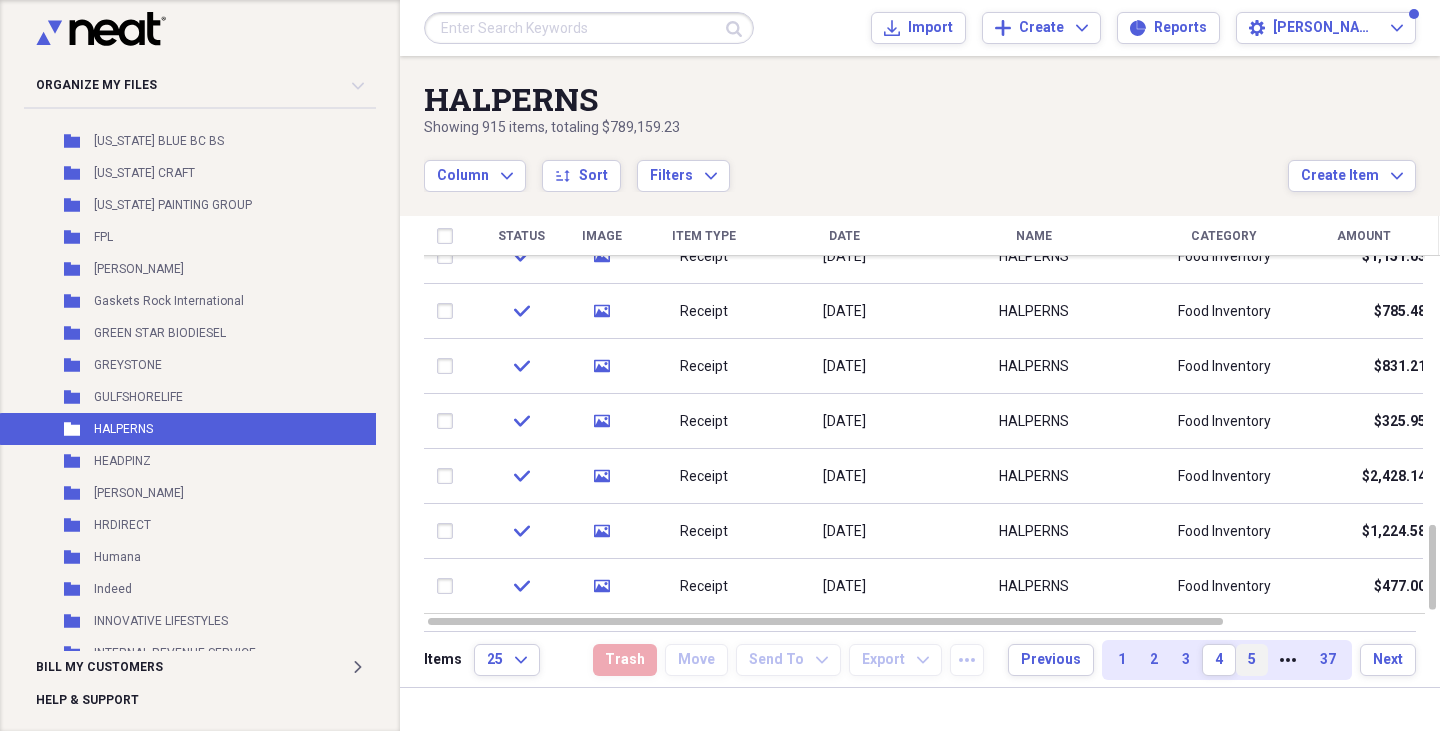 click on "5" at bounding box center (1252, 660) 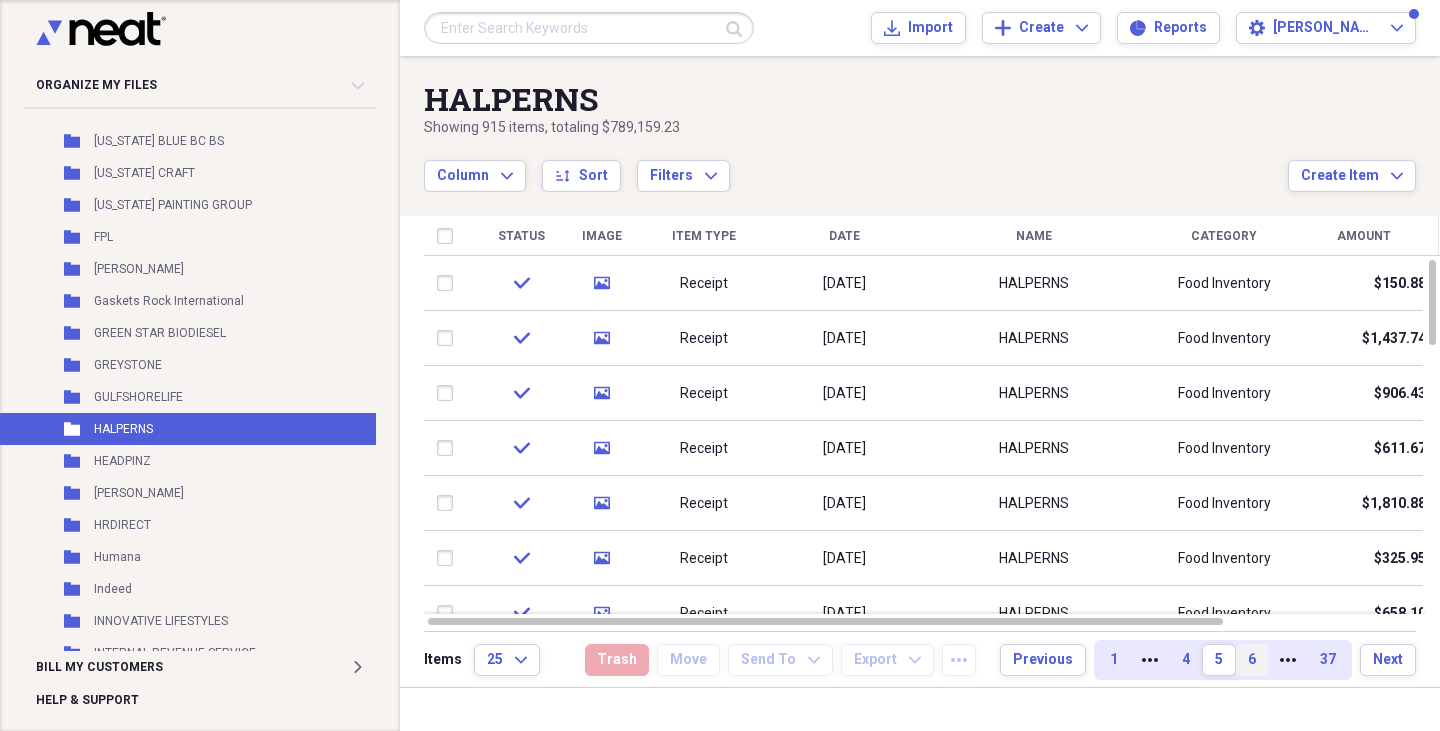 click on "6" at bounding box center [1252, 660] 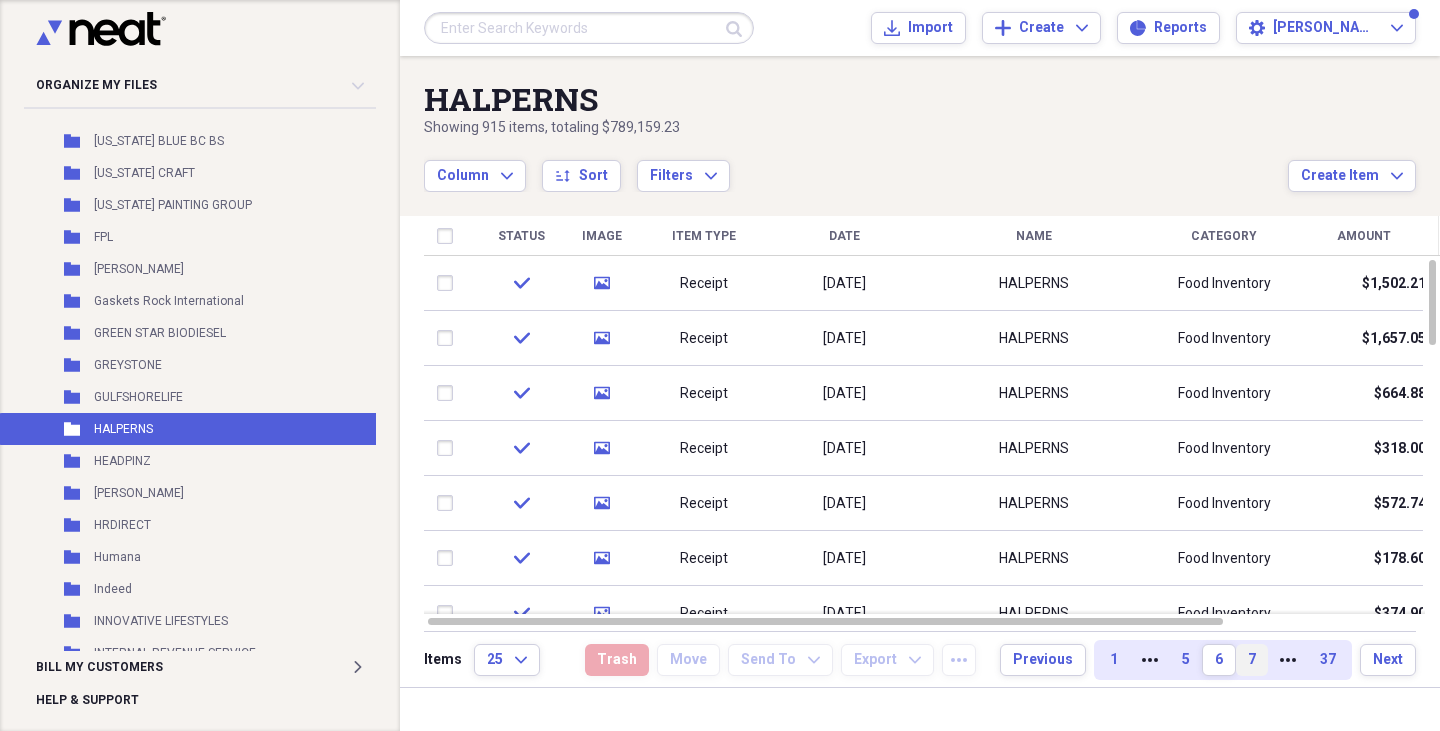 click on "7" at bounding box center (1252, 660) 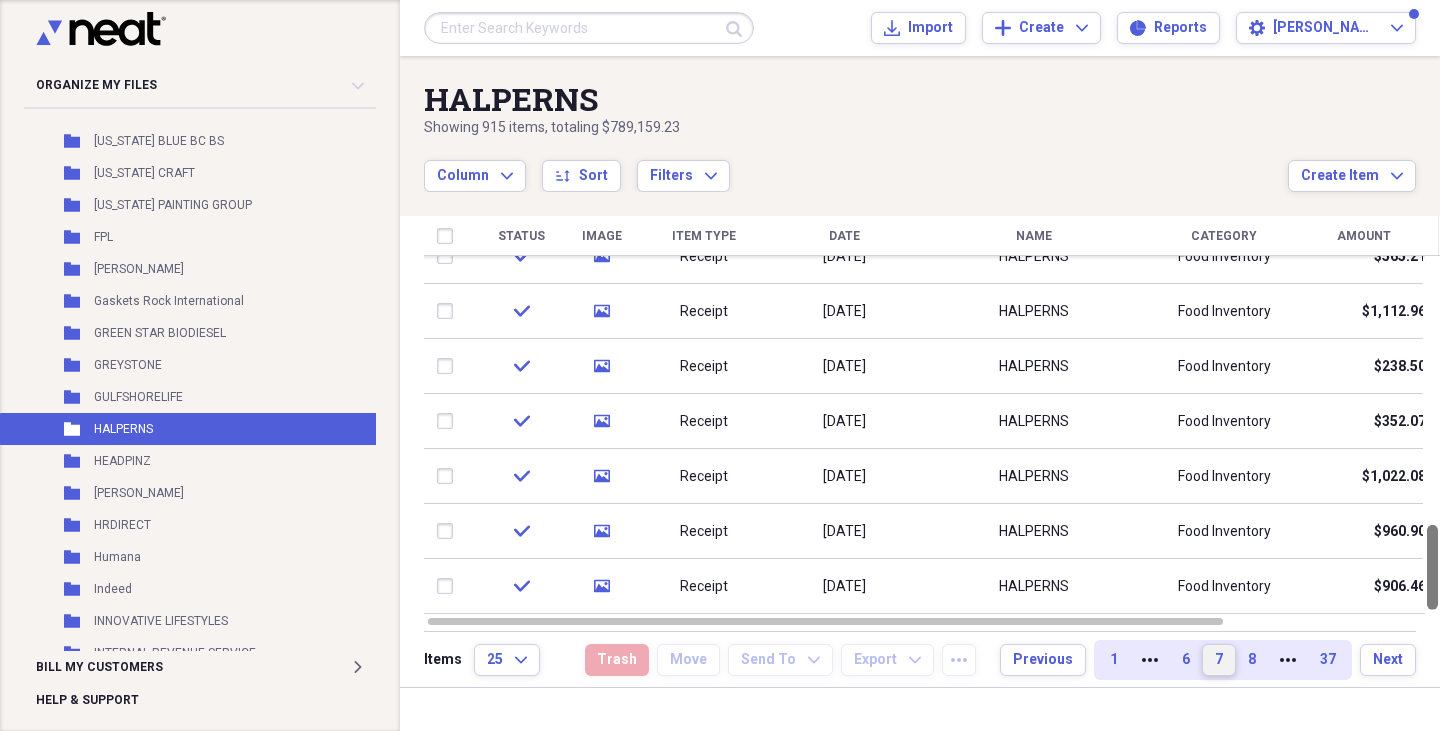 drag, startPoint x: 1439, startPoint y: 280, endPoint x: 1439, endPoint y: 583, distance: 303 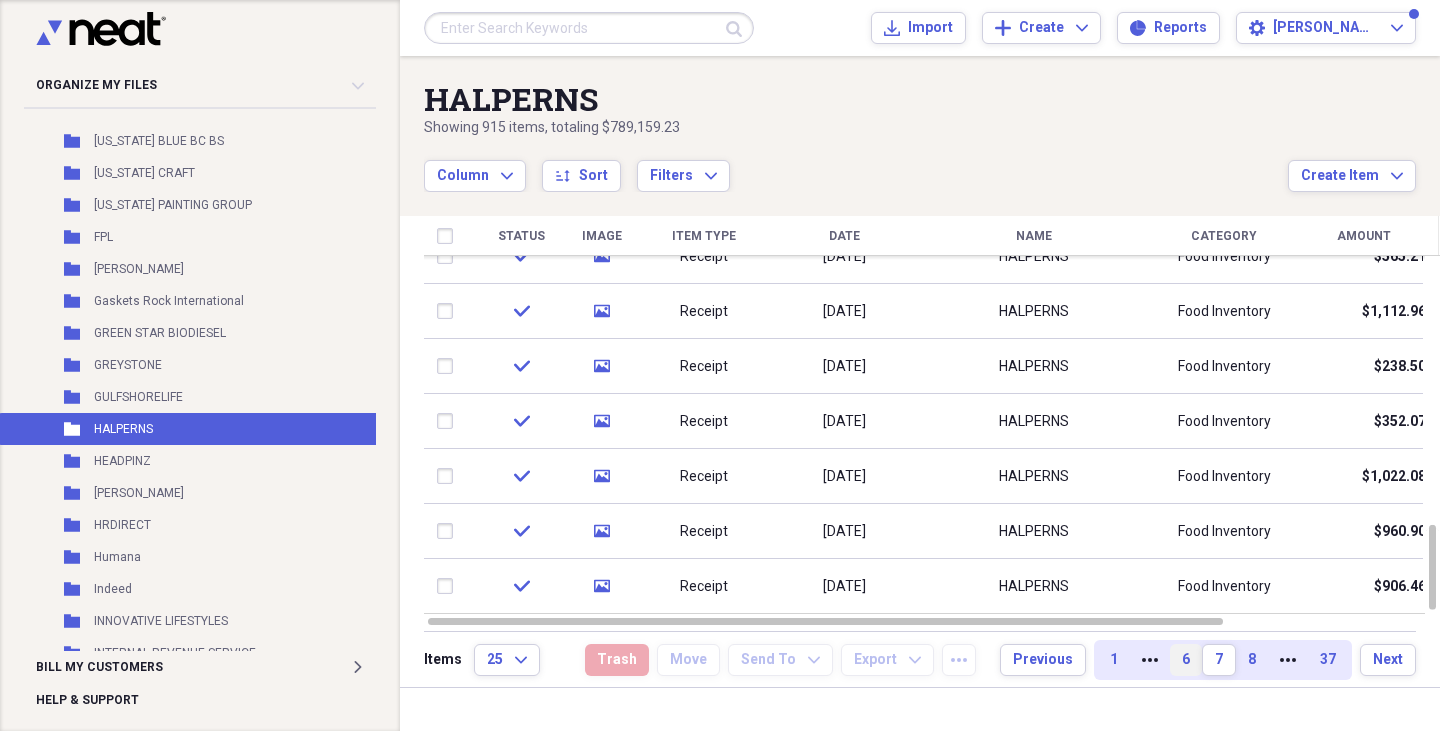 click on "6" at bounding box center (1186, 660) 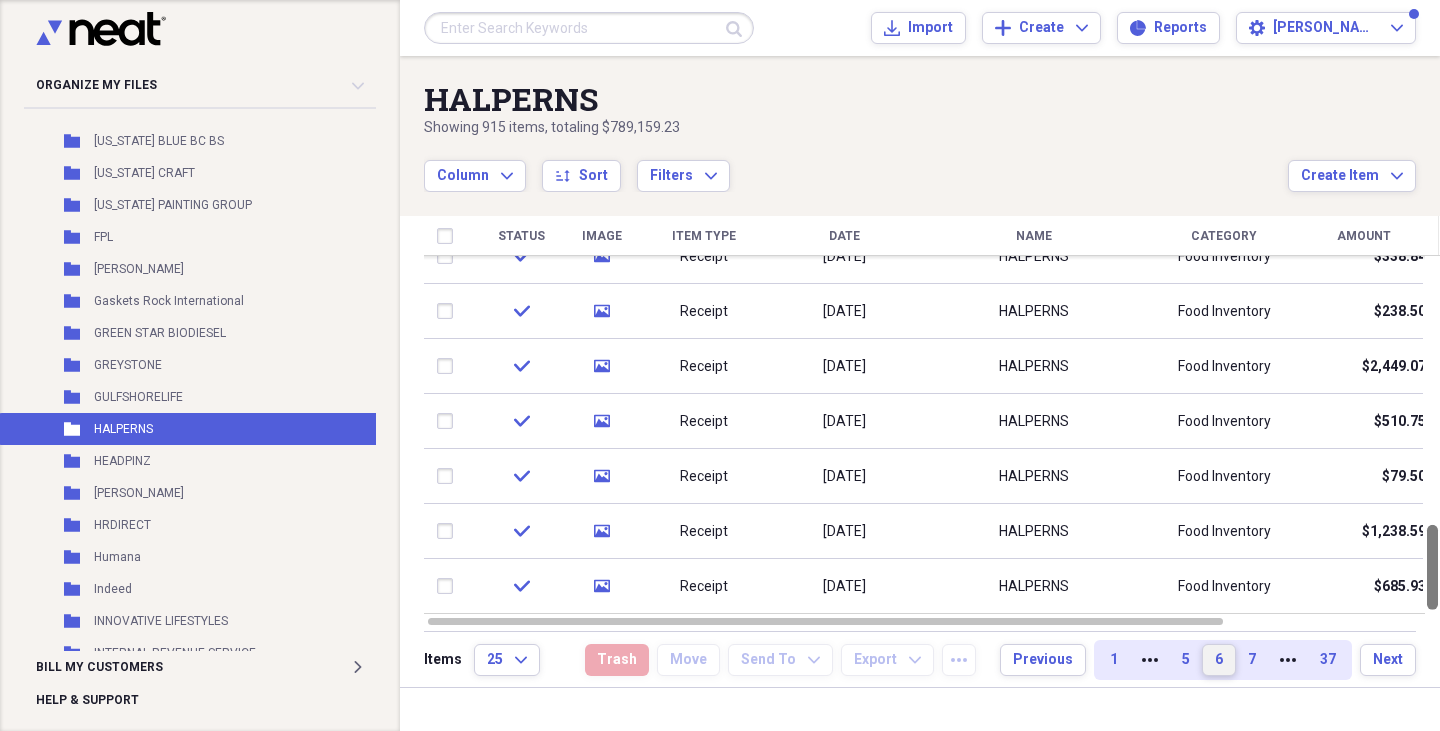 drag, startPoint x: 1436, startPoint y: 278, endPoint x: 1438, endPoint y: 565, distance: 287.00696 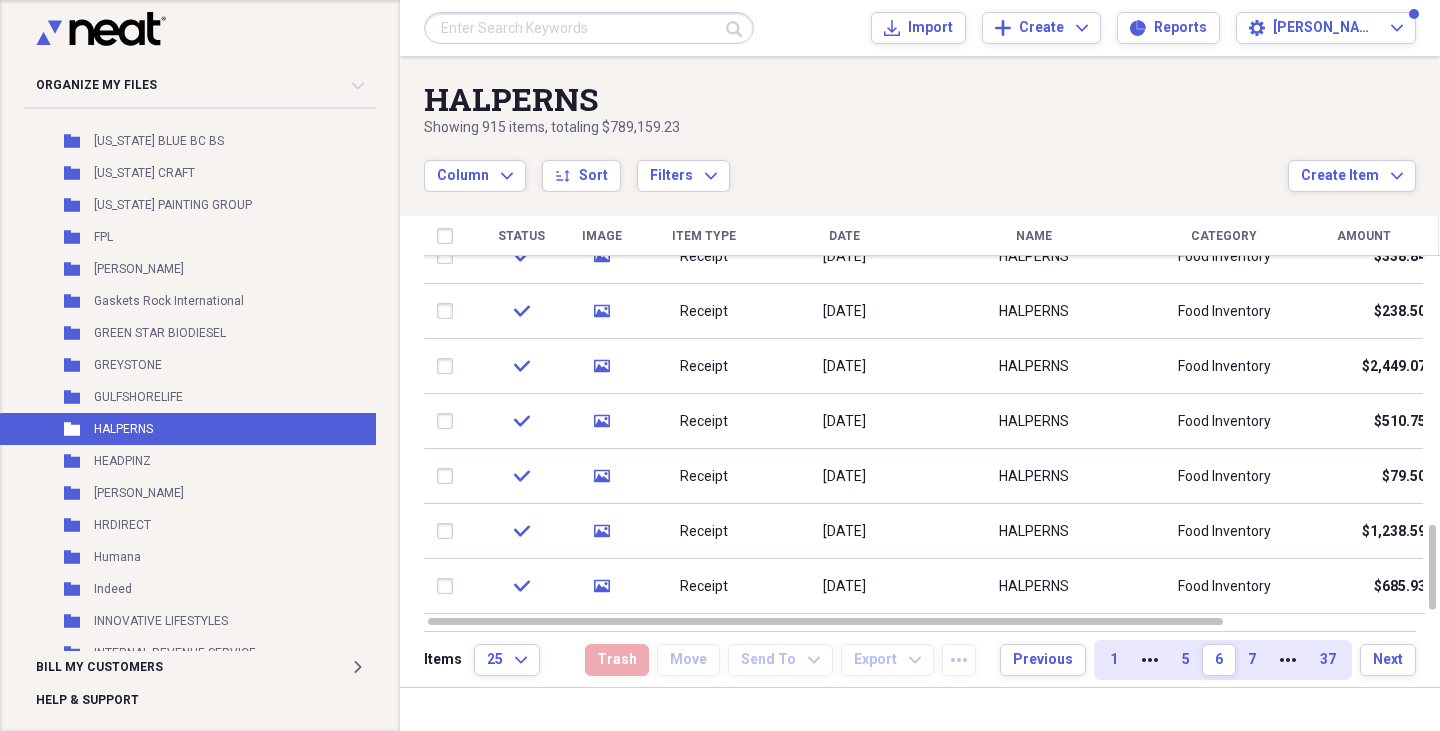 click on "Date" at bounding box center (844, 236) 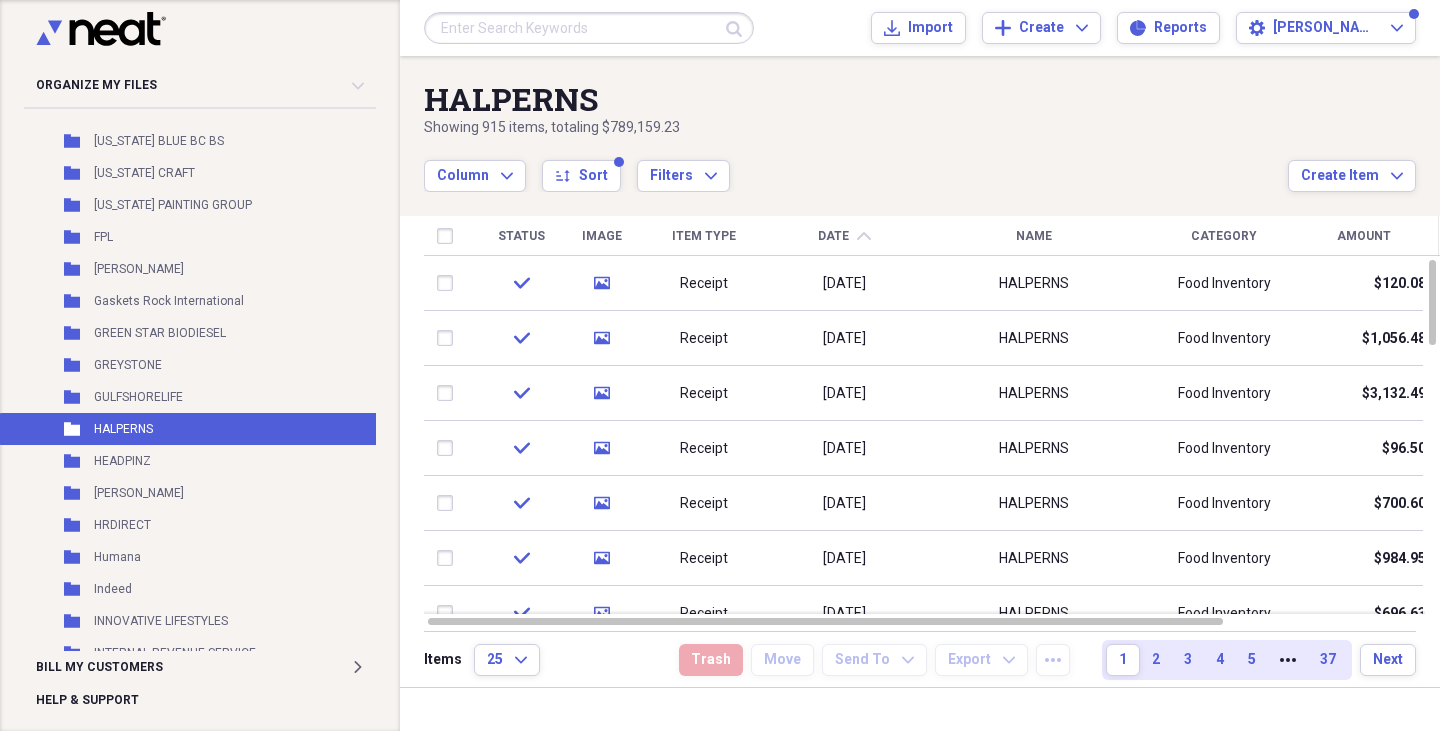 click on "Date" at bounding box center [833, 236] 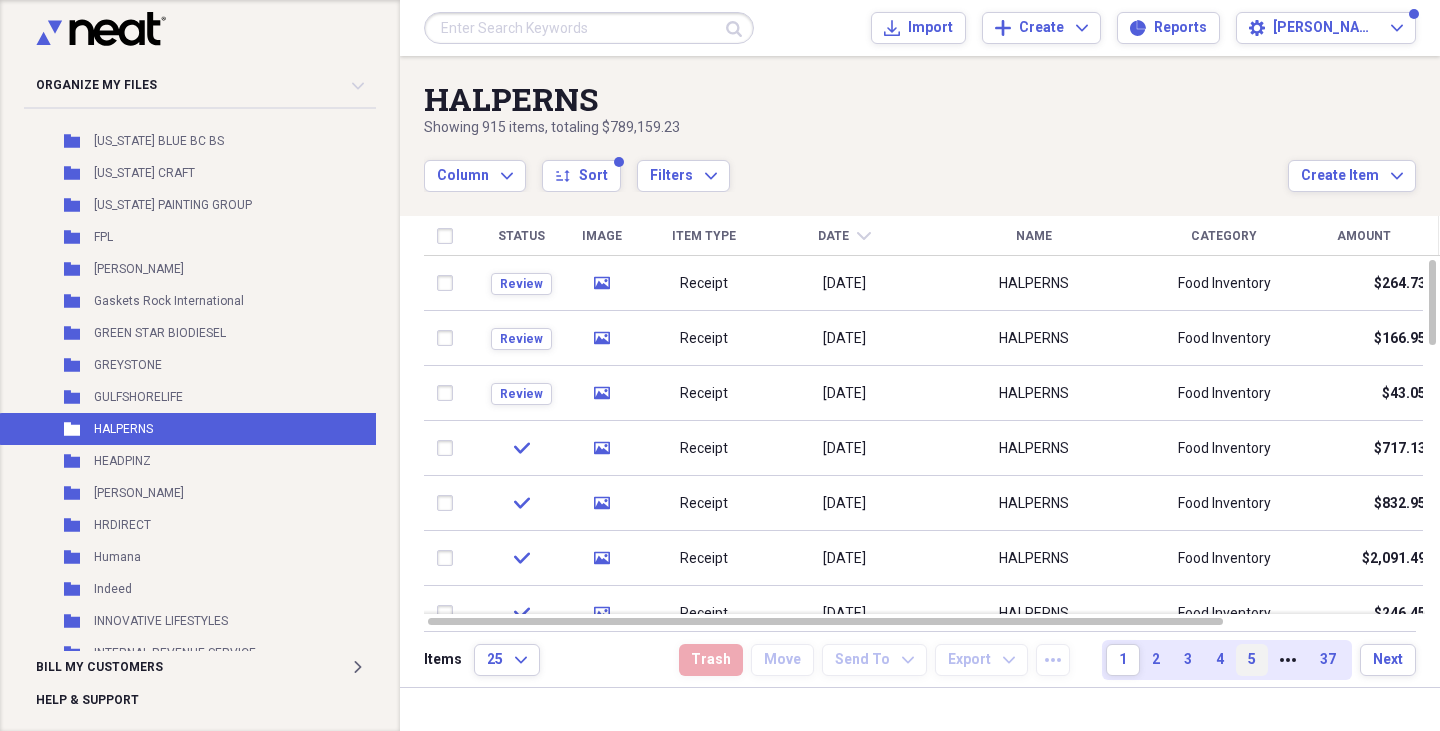 click on "5" at bounding box center (1252, 660) 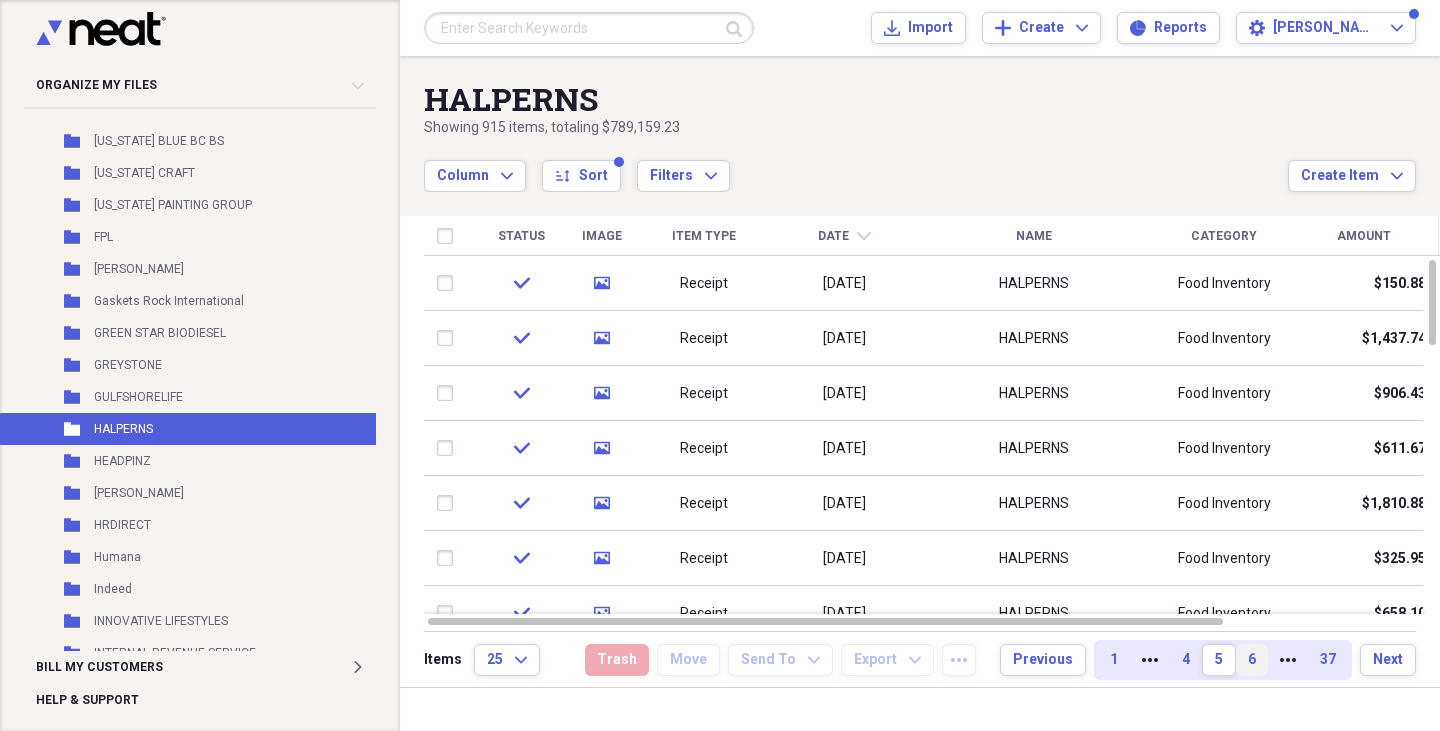 click on "6" at bounding box center (1252, 660) 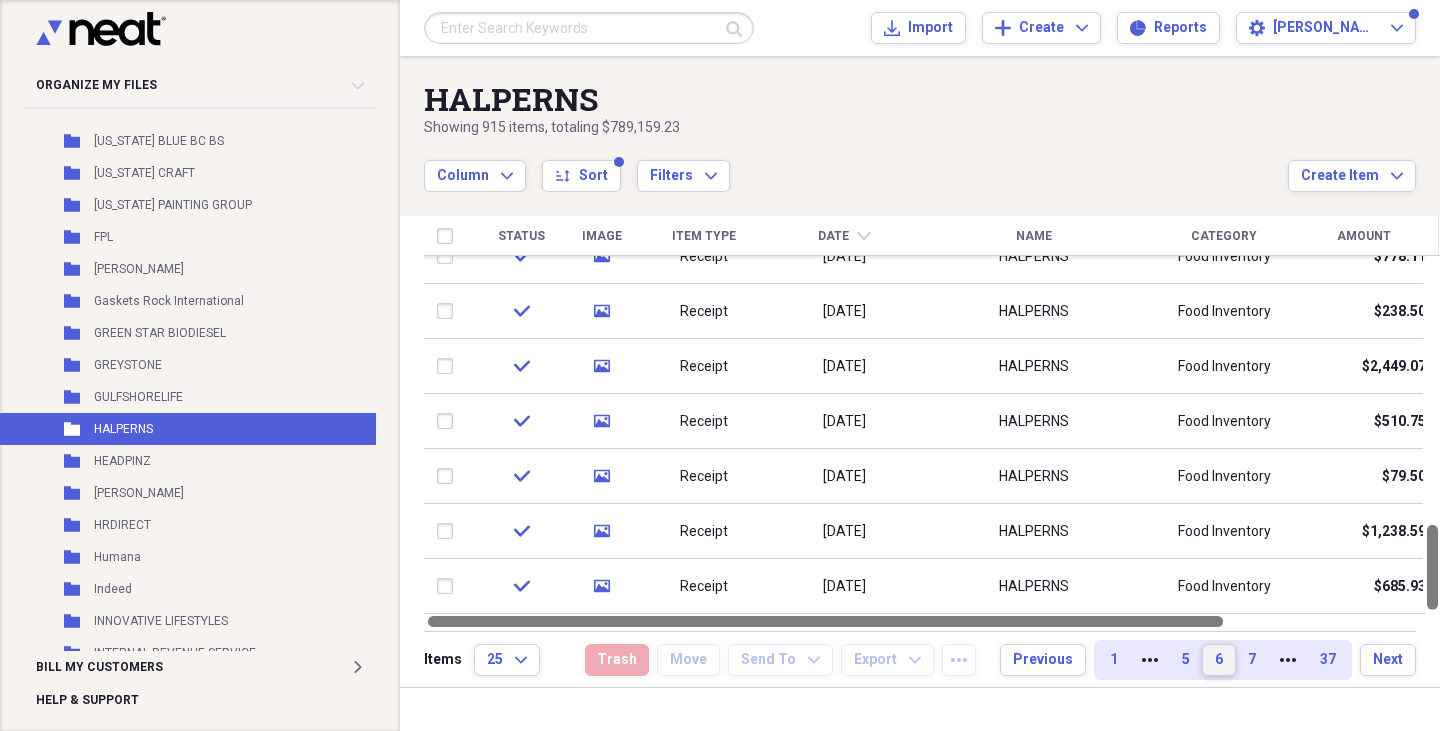 drag, startPoint x: 1434, startPoint y: 397, endPoint x: 1439, endPoint y: 616, distance: 219.05707 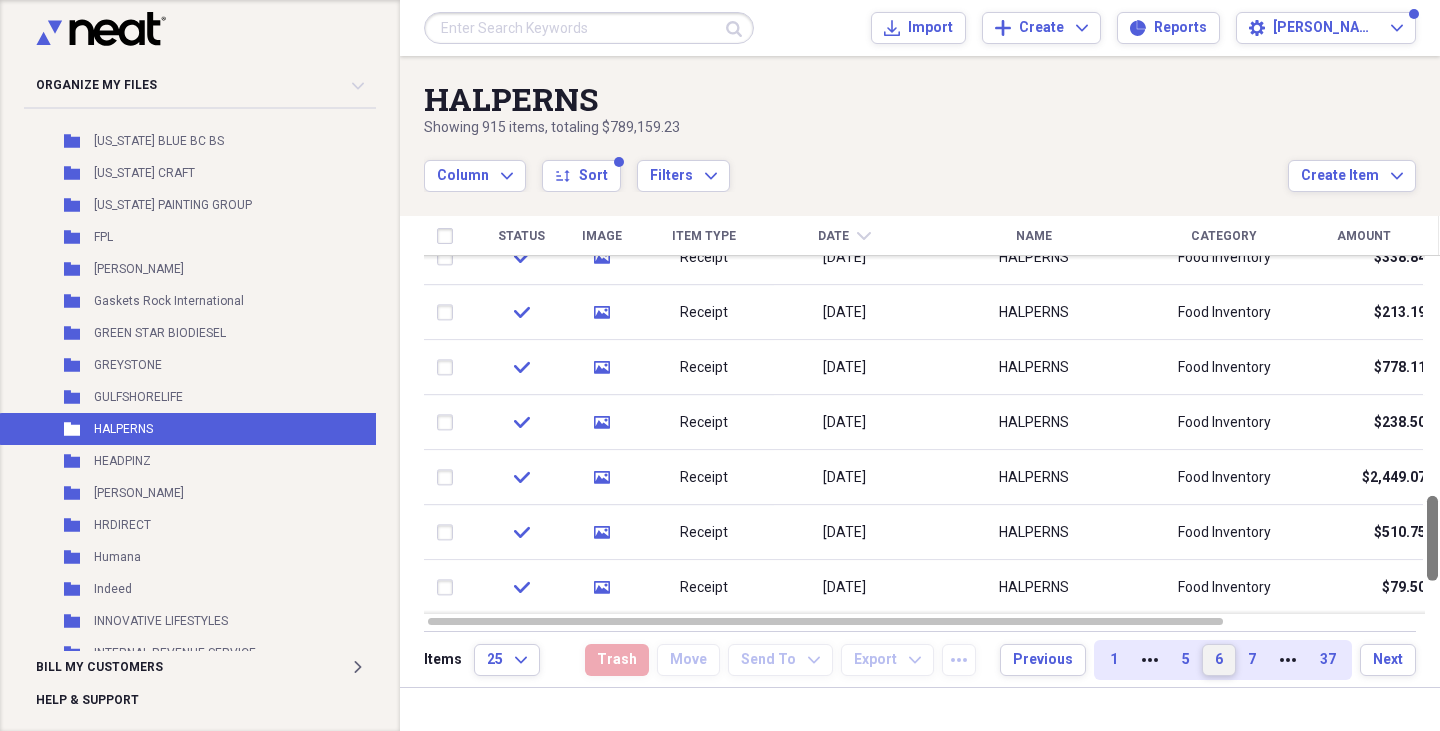 drag, startPoint x: 1439, startPoint y: 548, endPoint x: 1439, endPoint y: 519, distance: 29 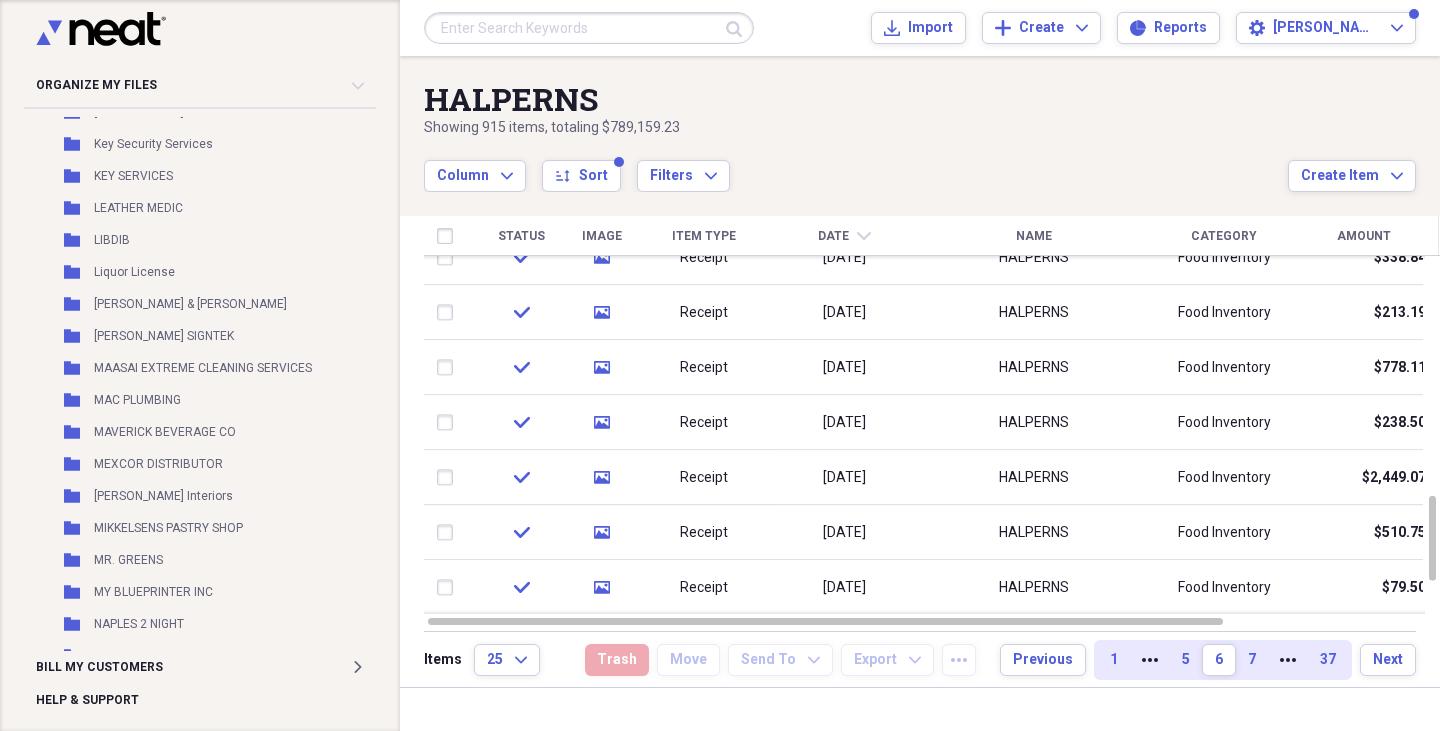 scroll, scrollTop: 2889, scrollLeft: 0, axis: vertical 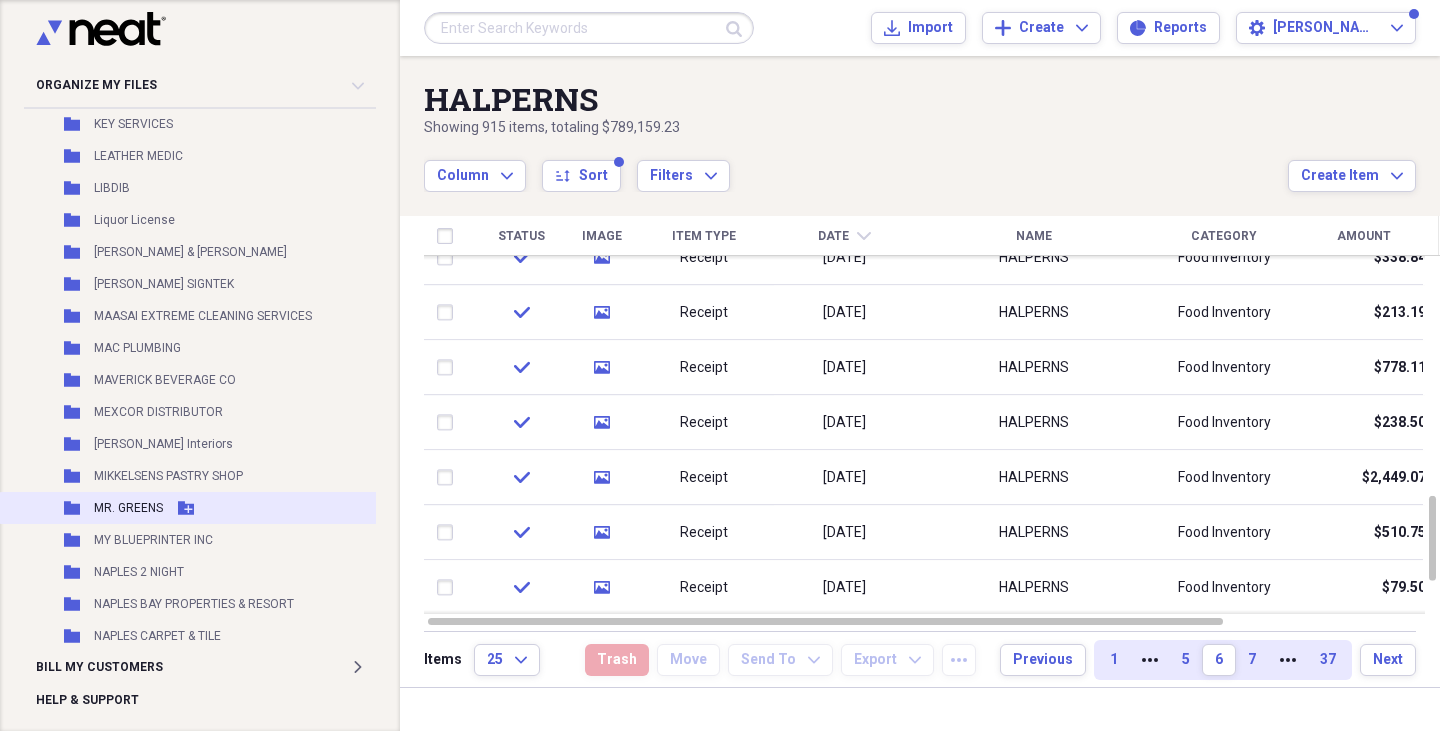 click on "Folder MR. GREENS Add Folder" at bounding box center (213, 508) 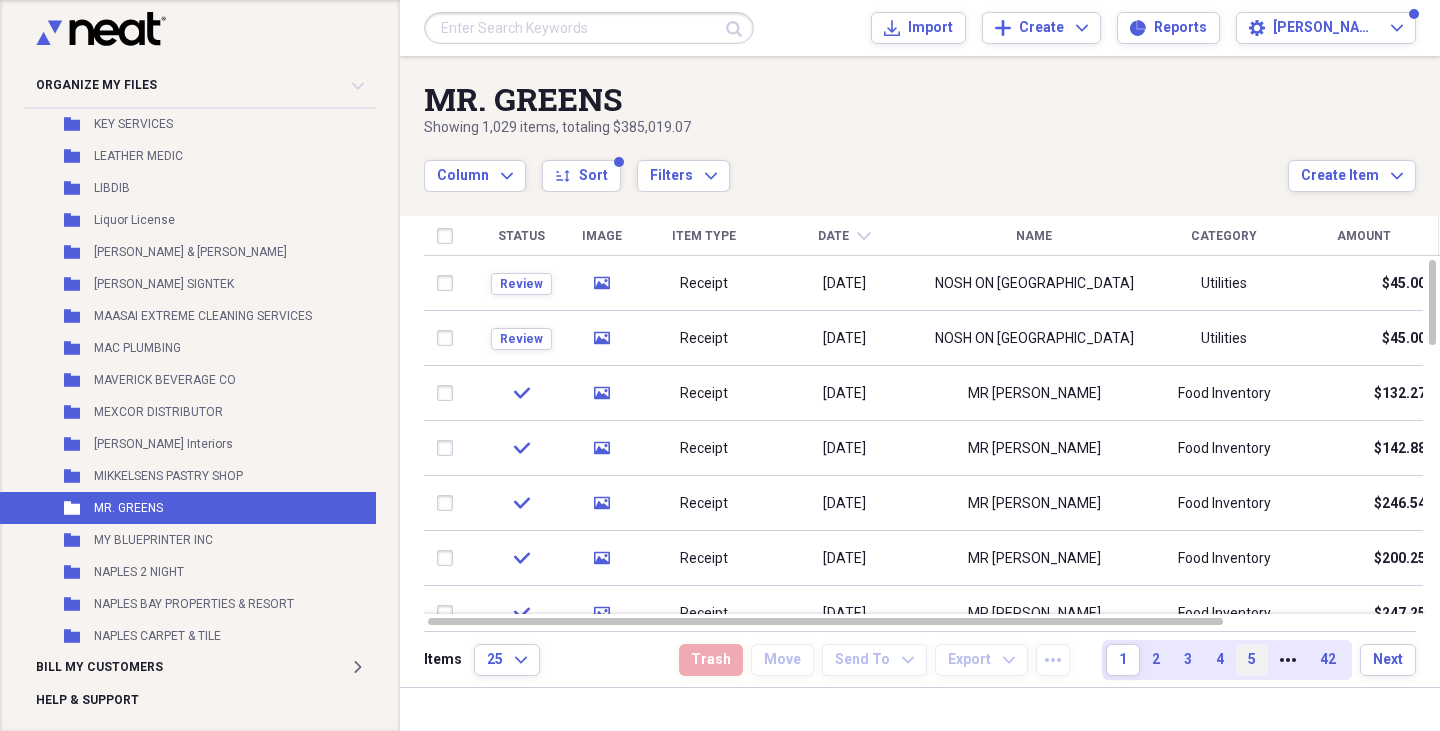 click on "5" at bounding box center [1252, 660] 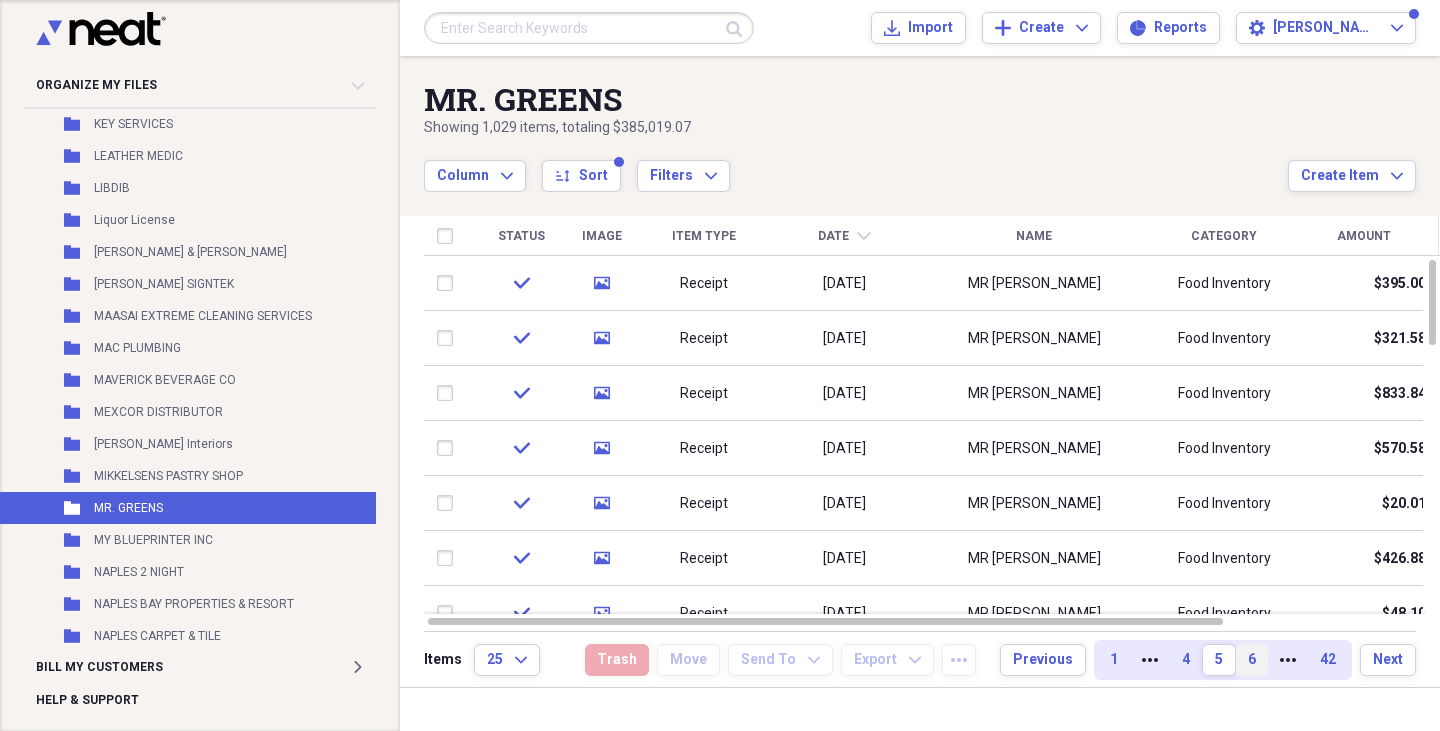 click on "6" at bounding box center [1252, 660] 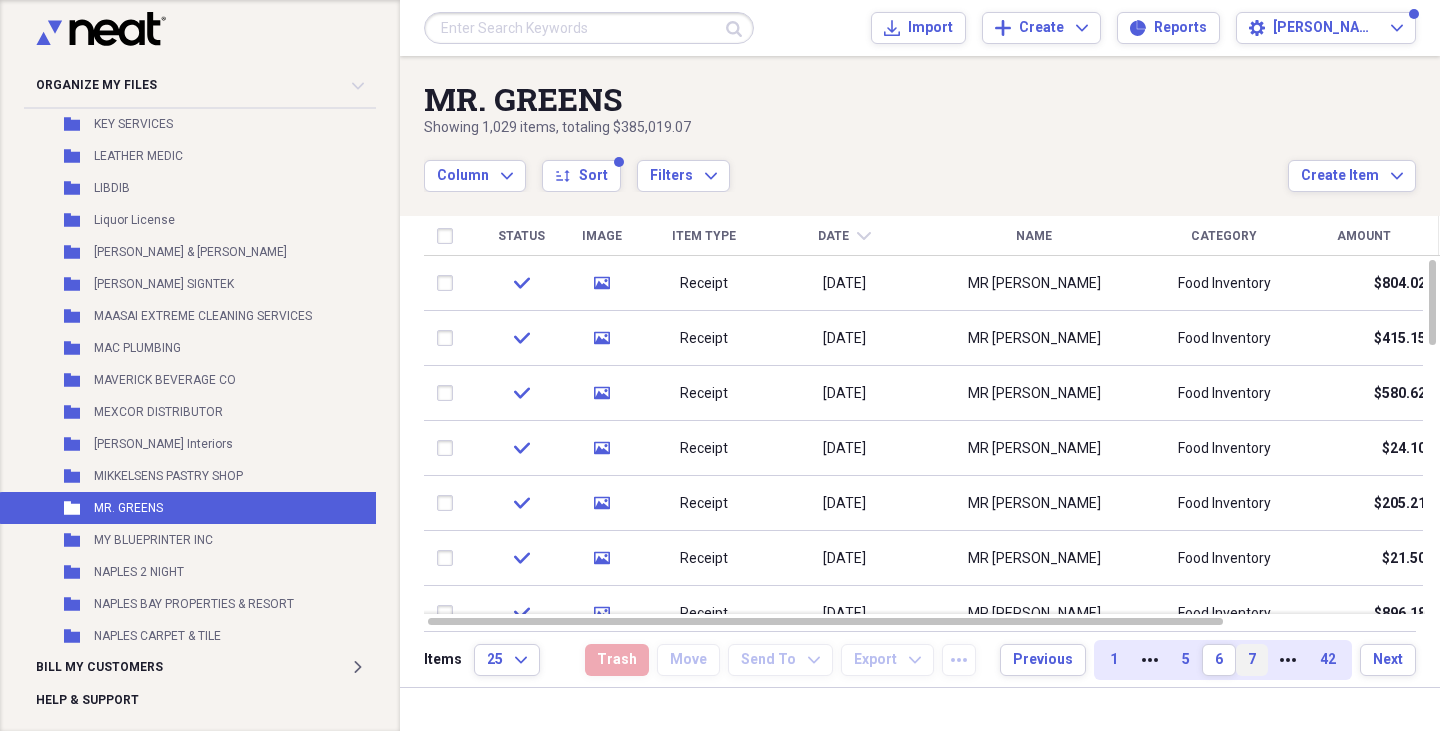 click on "7" at bounding box center [1252, 660] 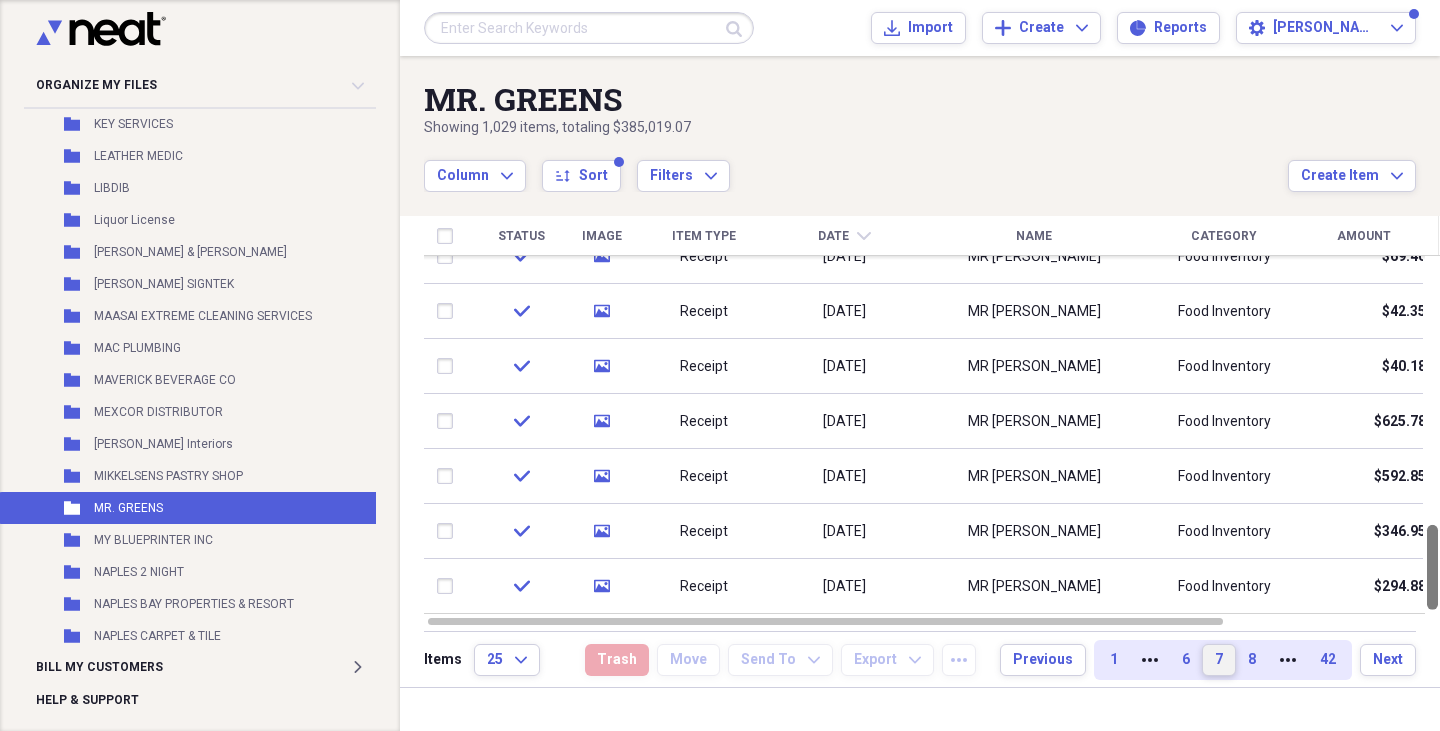 drag, startPoint x: 1439, startPoint y: 308, endPoint x: 1439, endPoint y: 637, distance: 329 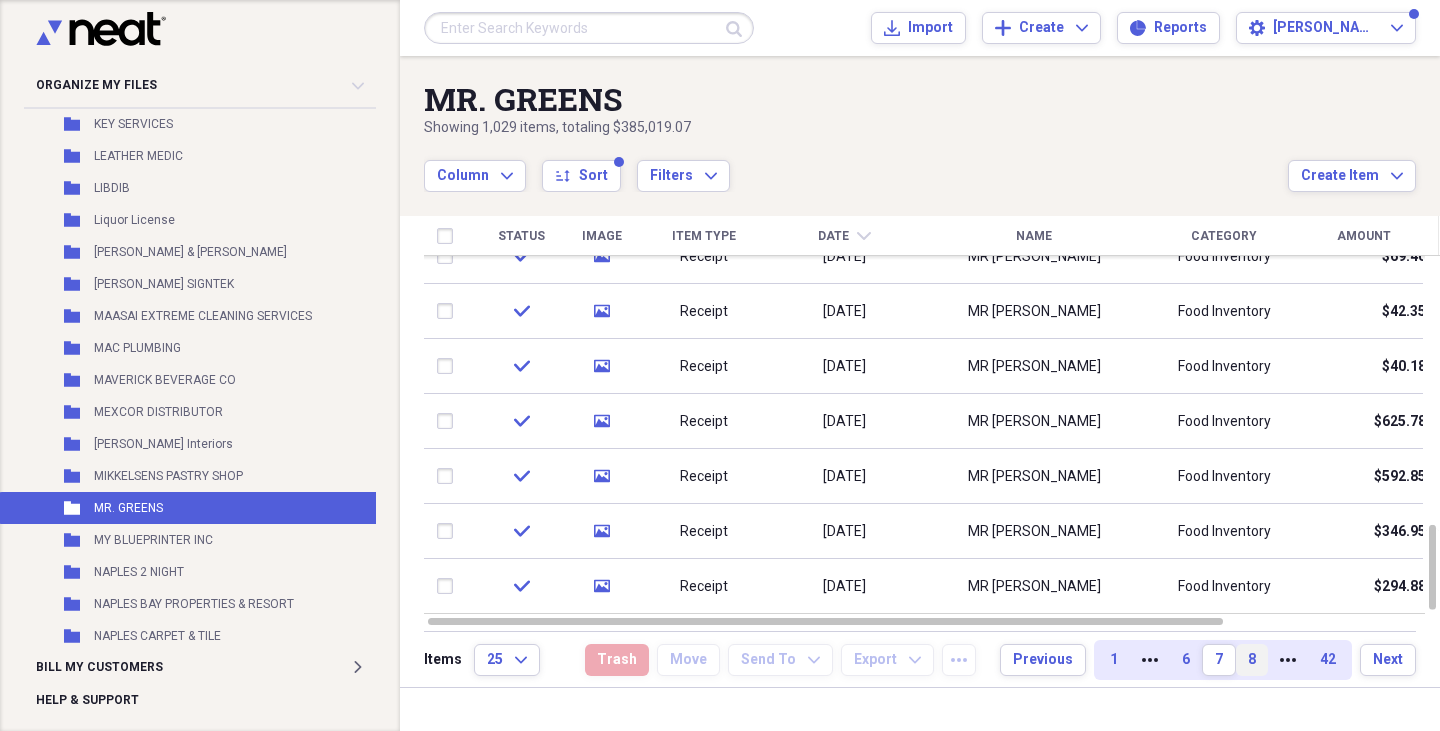 click on "8" at bounding box center (1252, 660) 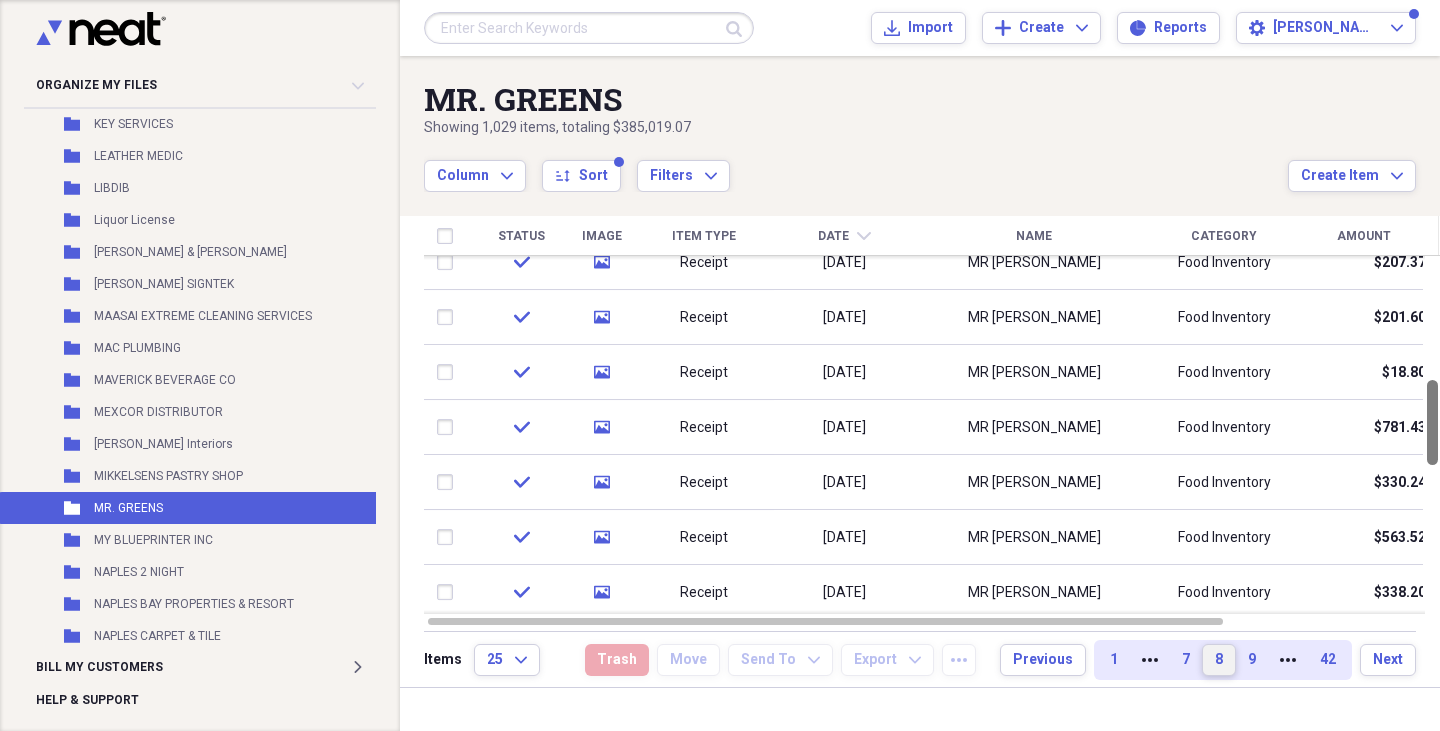 drag, startPoint x: 1439, startPoint y: 305, endPoint x: 1439, endPoint y: 429, distance: 124 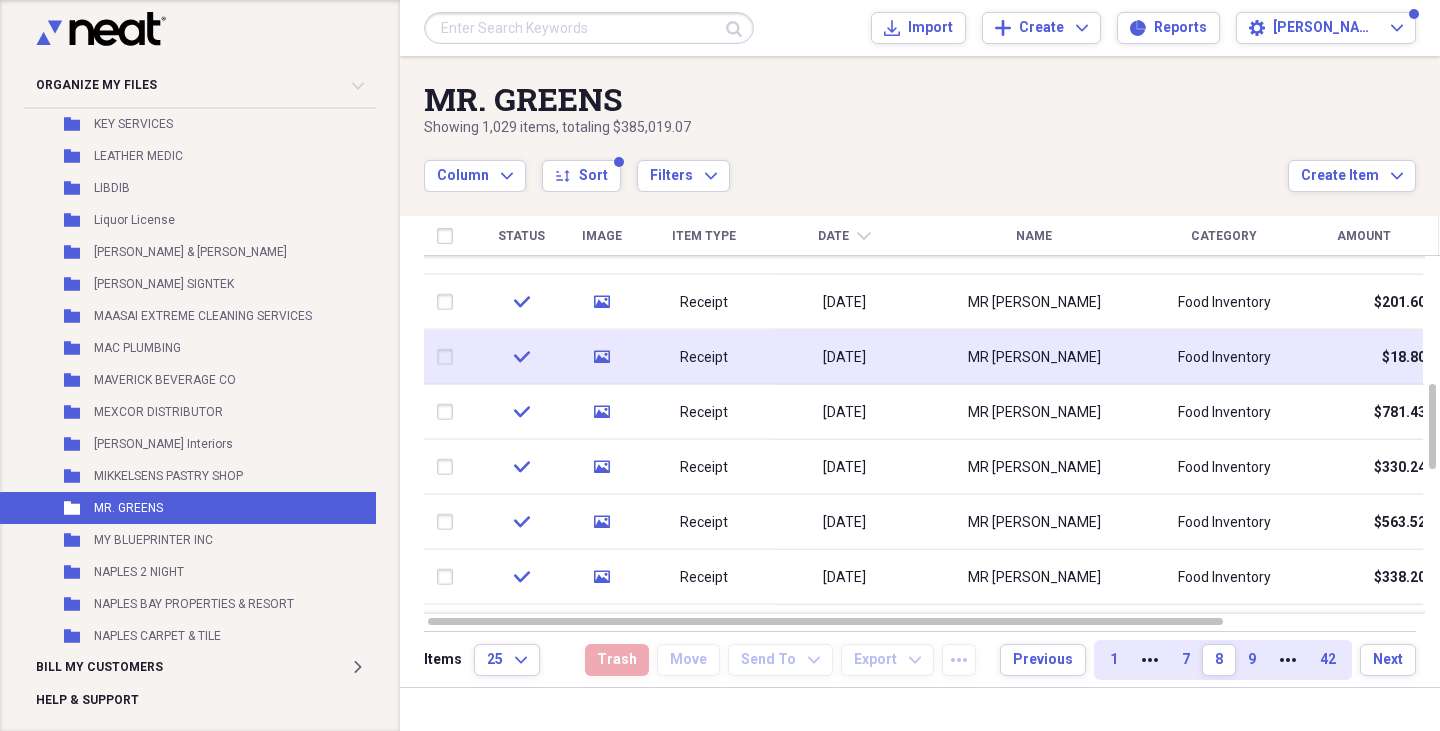 click on "MR [PERSON_NAME]" at bounding box center (1034, 357) 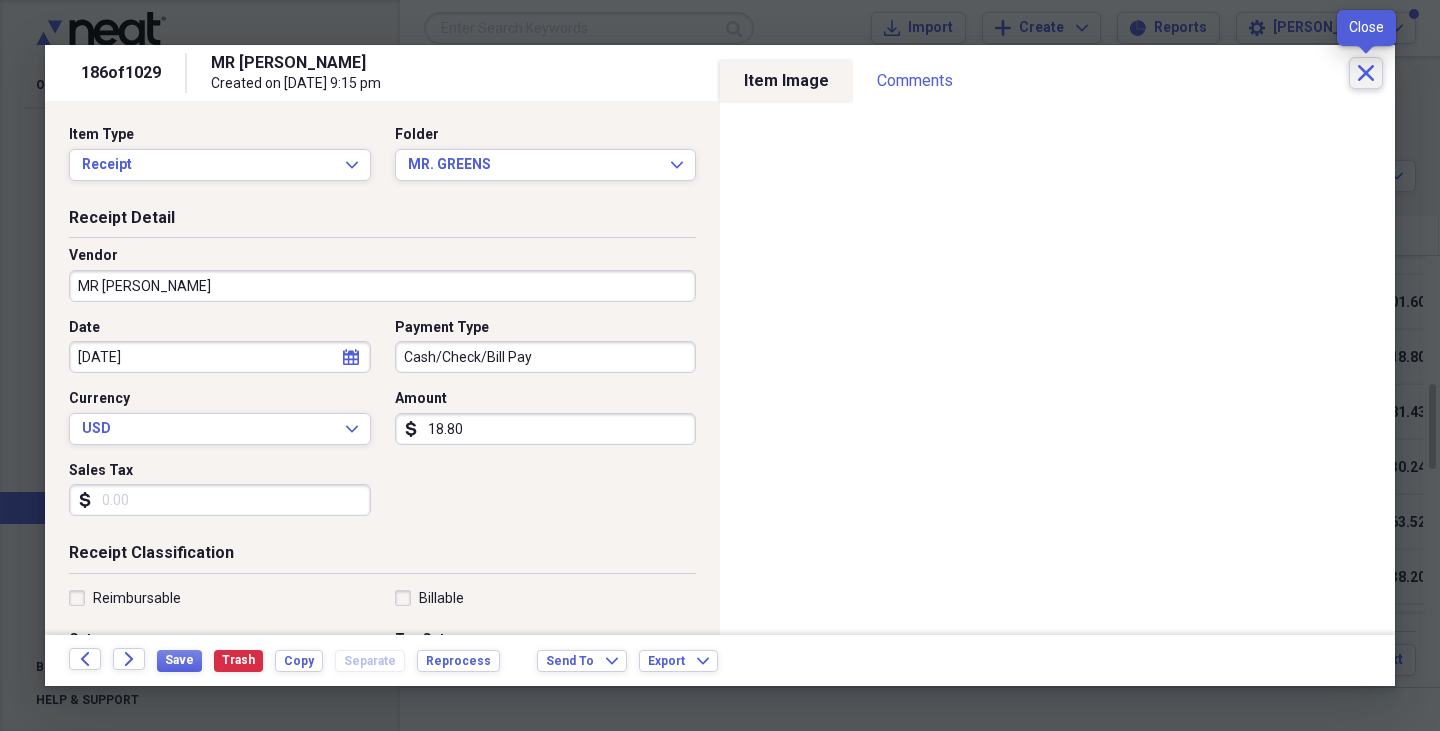 click on "Close" at bounding box center [1366, 73] 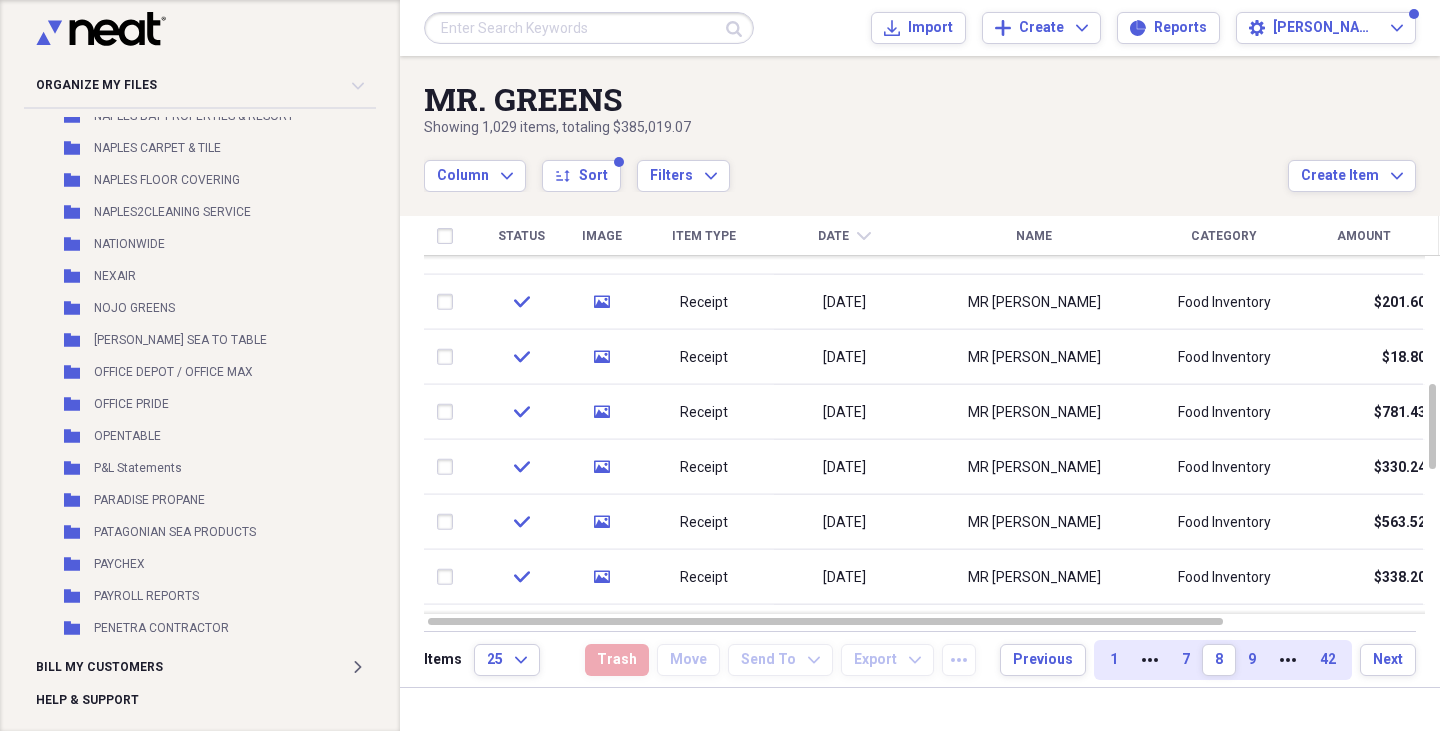scroll, scrollTop: 3262, scrollLeft: 0, axis: vertical 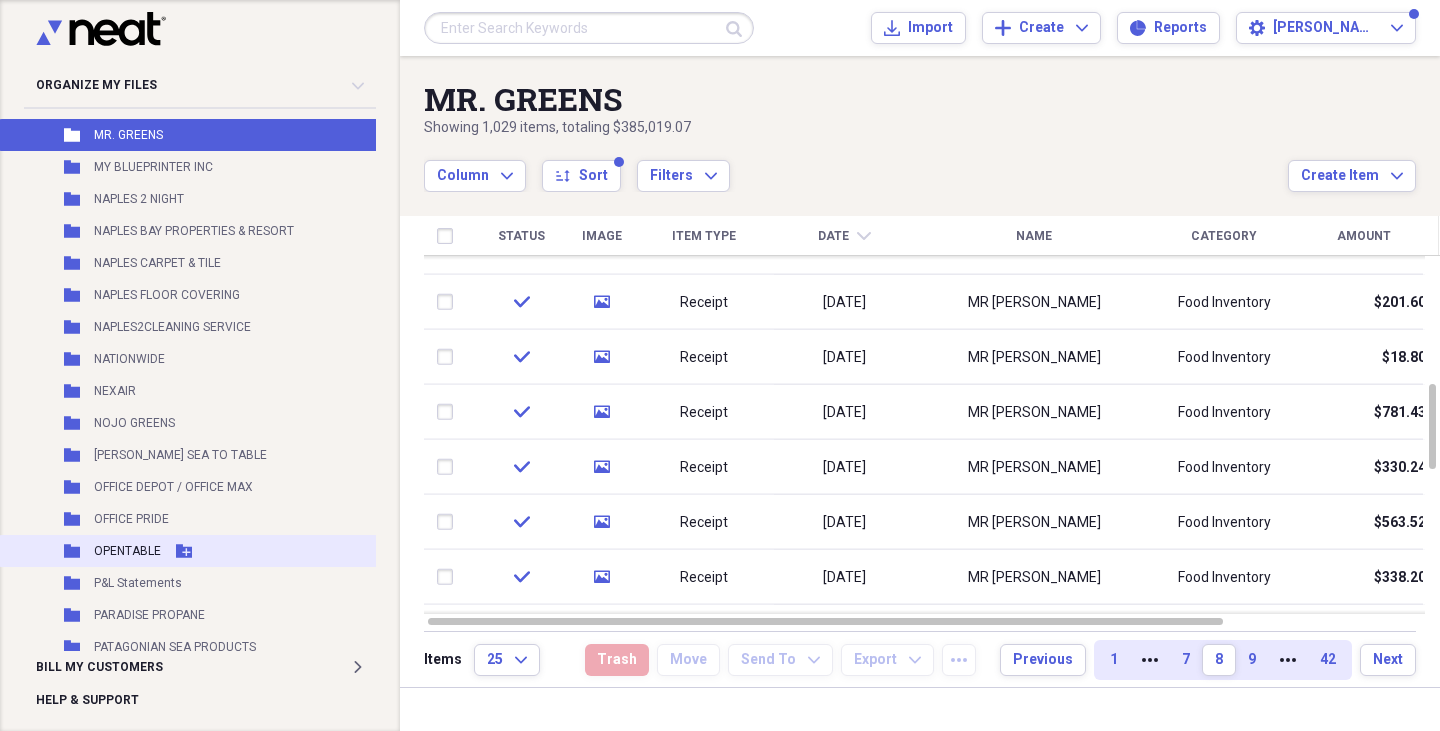 click on "Folder OPENTABLE Add Folder" at bounding box center [213, 551] 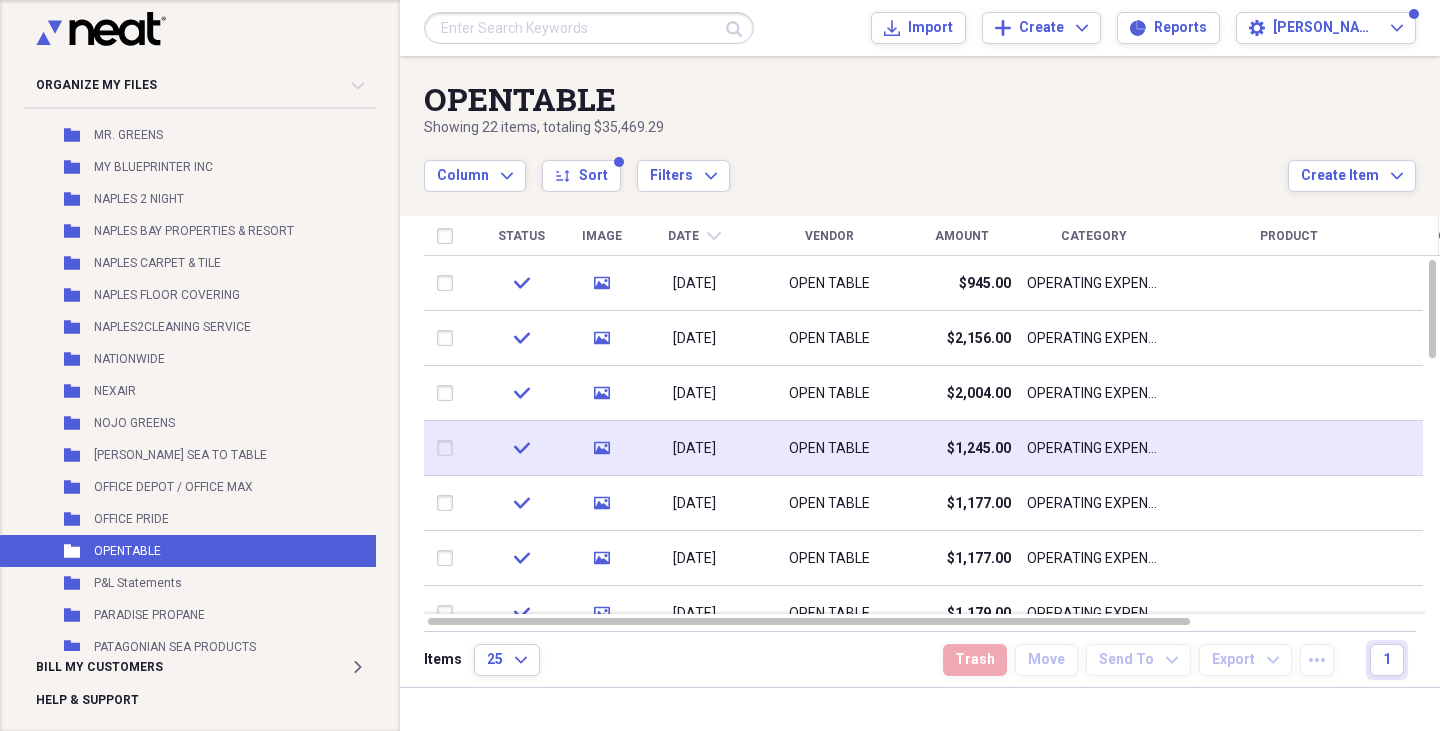 click on "OPEN TABLE" at bounding box center [829, 449] 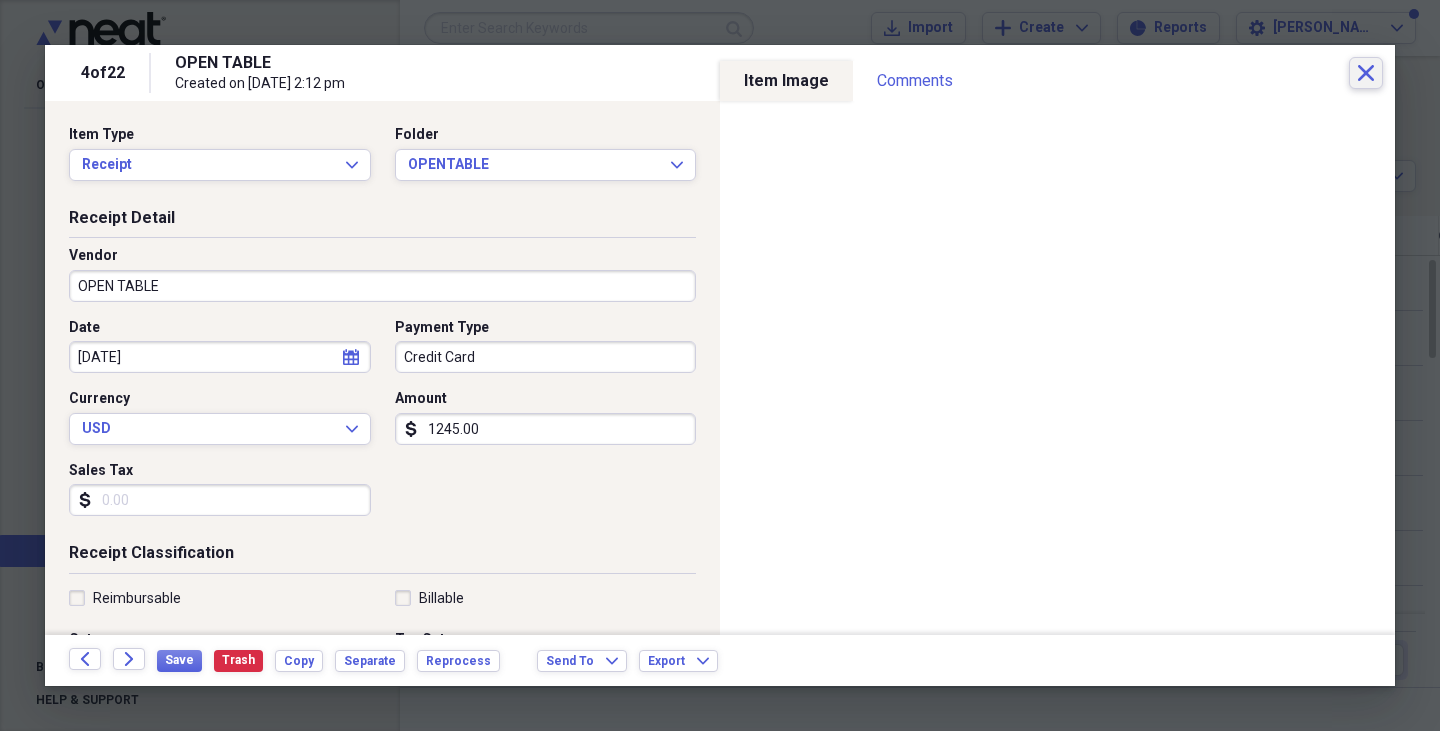drag, startPoint x: 1385, startPoint y: 73, endPoint x: 1366, endPoint y: 70, distance: 19.235384 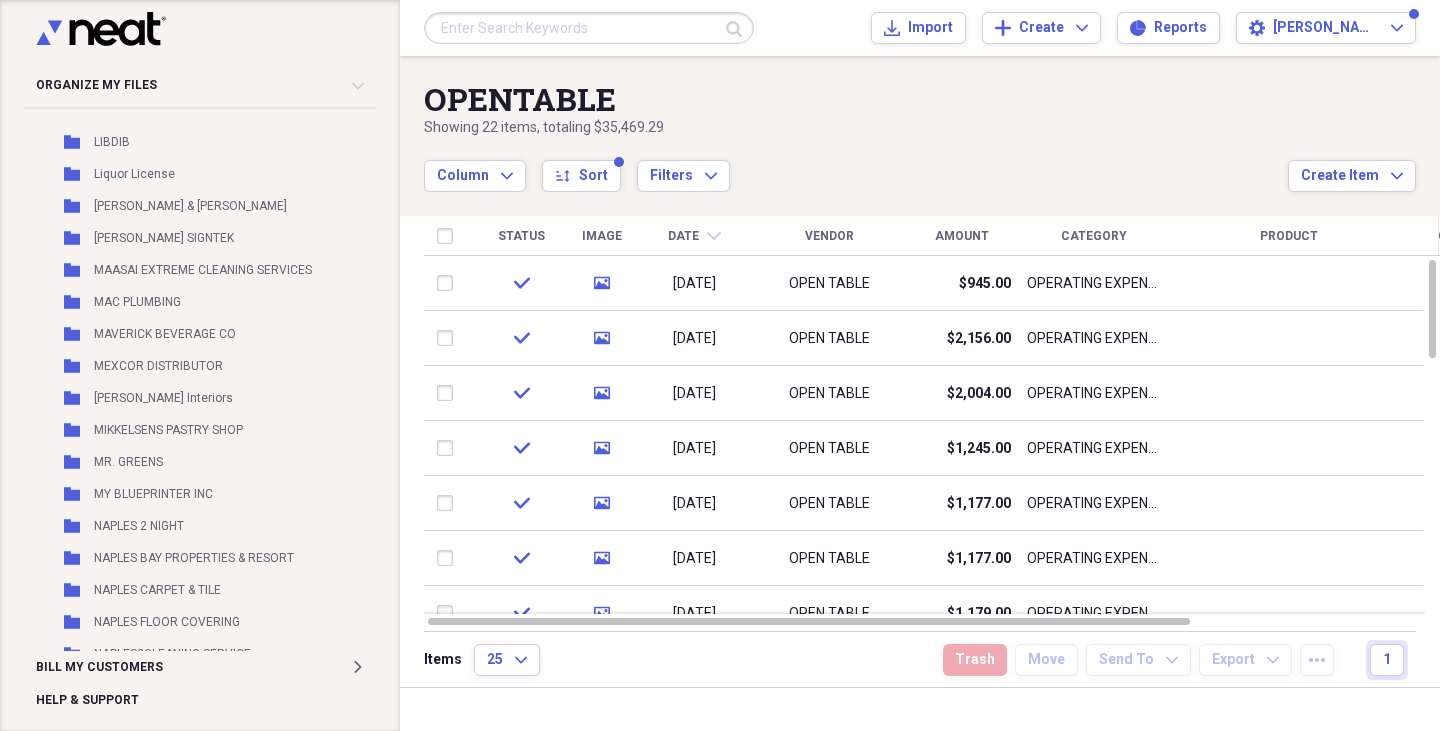 scroll, scrollTop: 2958, scrollLeft: 0, axis: vertical 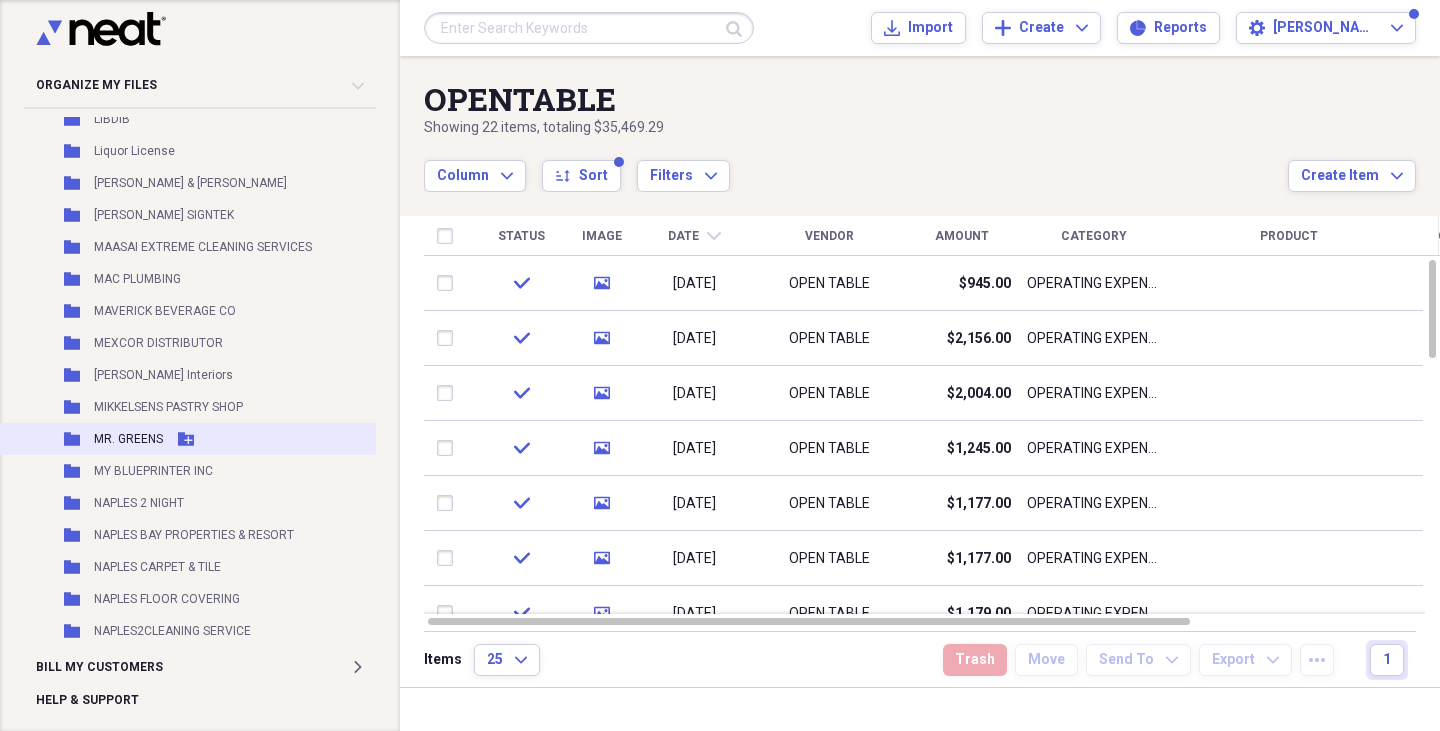 click on "Folder MR. GREENS Add Folder" at bounding box center [213, 439] 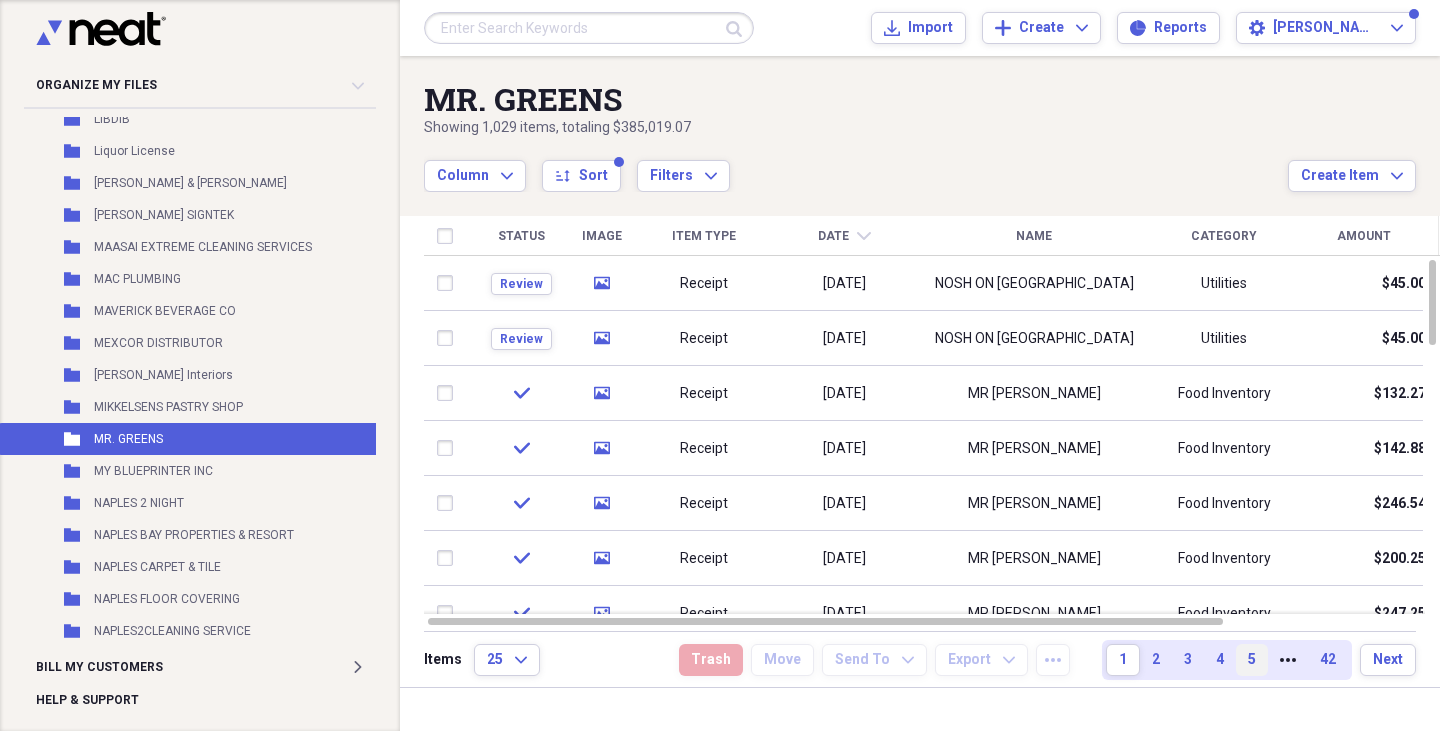 click on "5" at bounding box center (1252, 660) 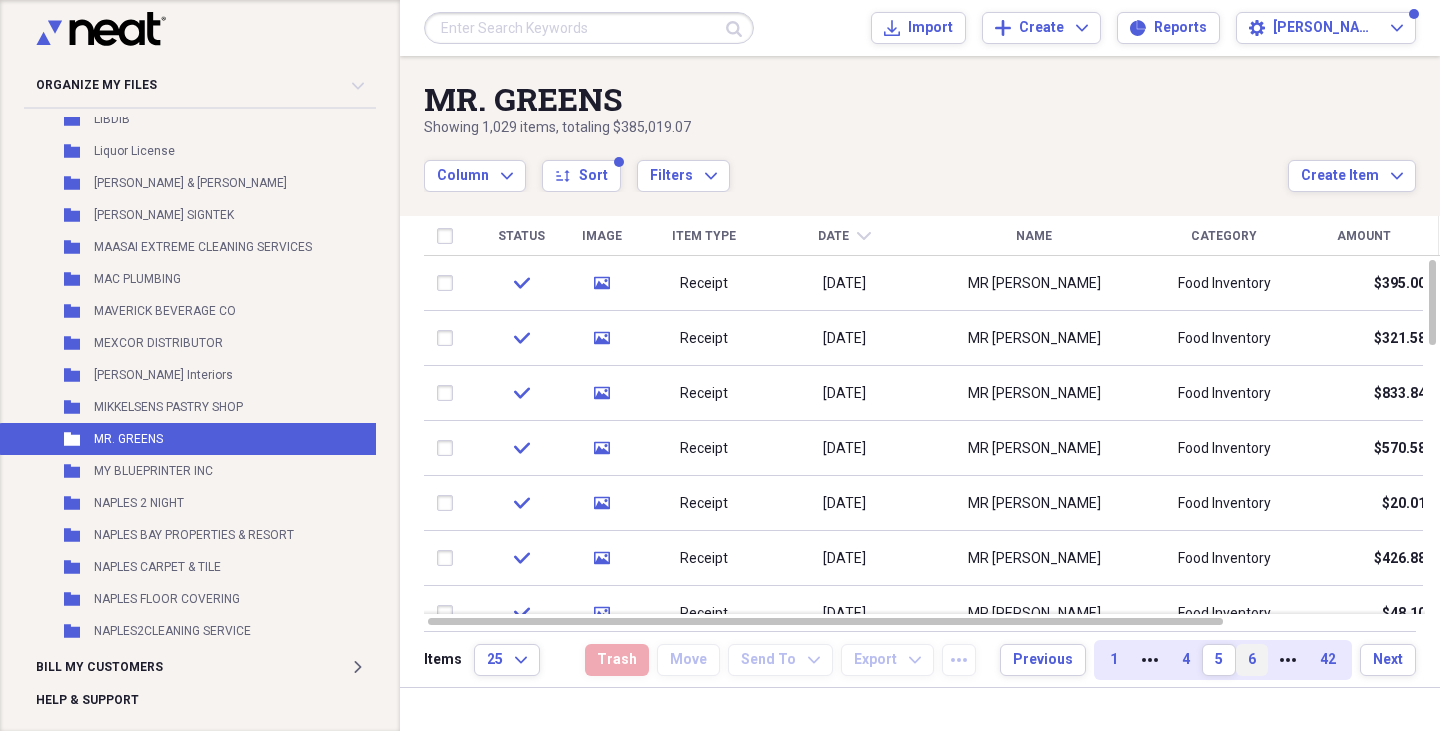click on "6" at bounding box center (1252, 660) 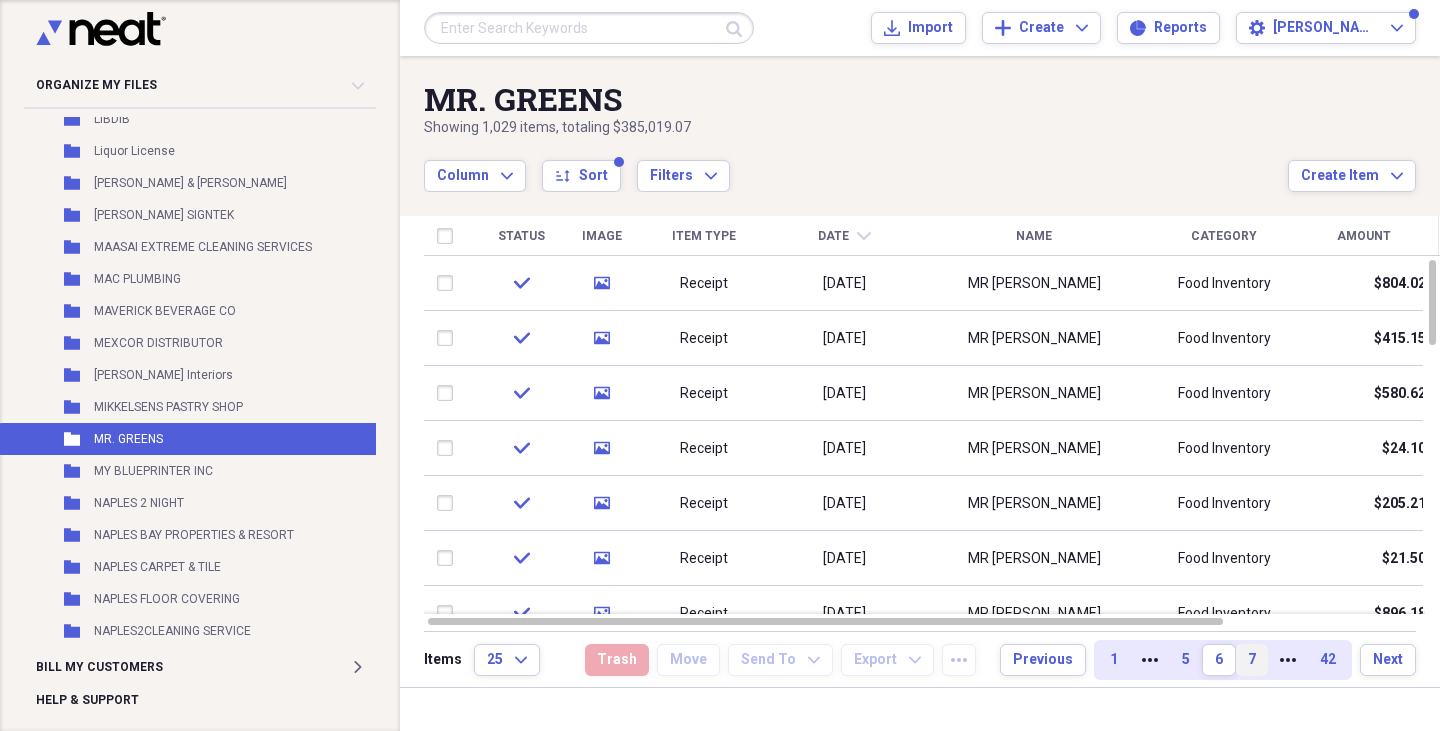 click on "7" at bounding box center [1252, 660] 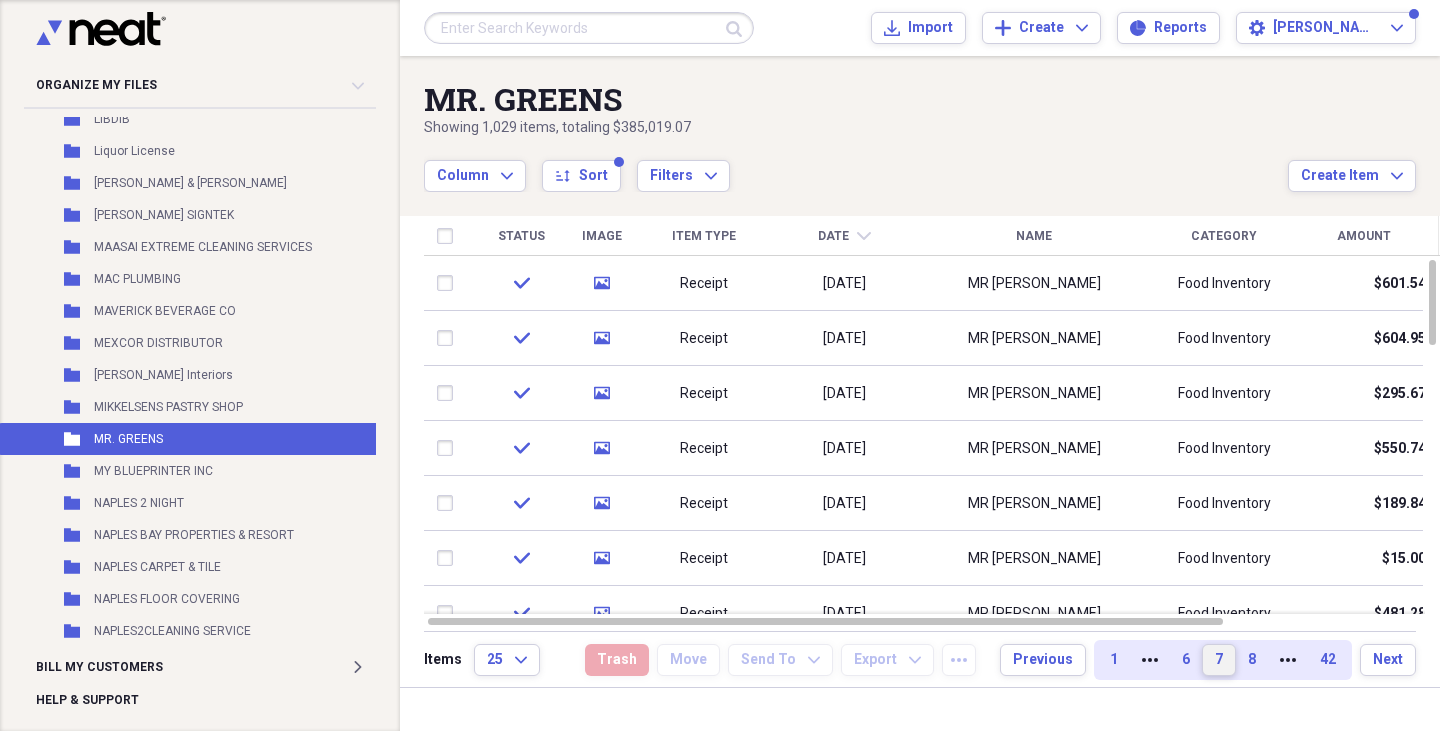click on "8" at bounding box center [1252, 660] 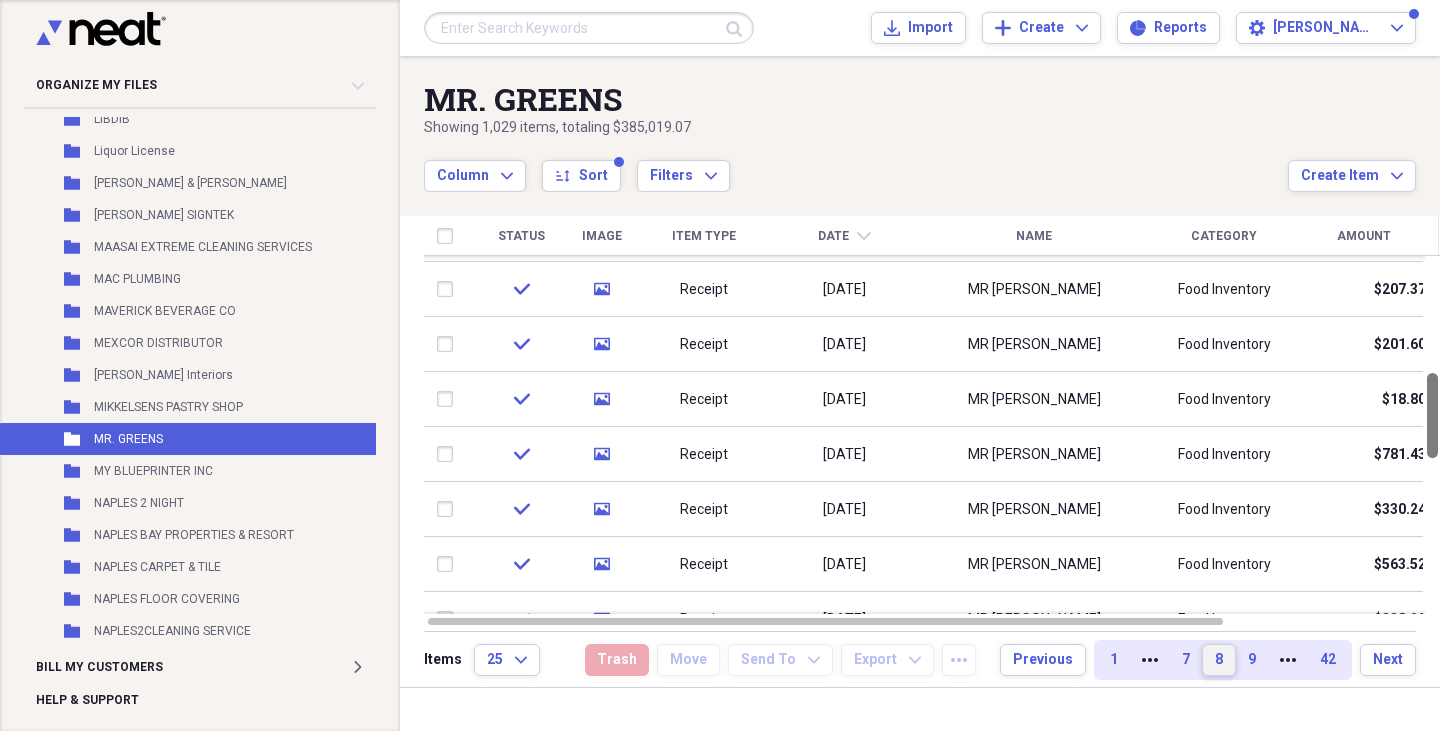 drag, startPoint x: 1438, startPoint y: 310, endPoint x: 1439, endPoint y: 423, distance: 113.004425 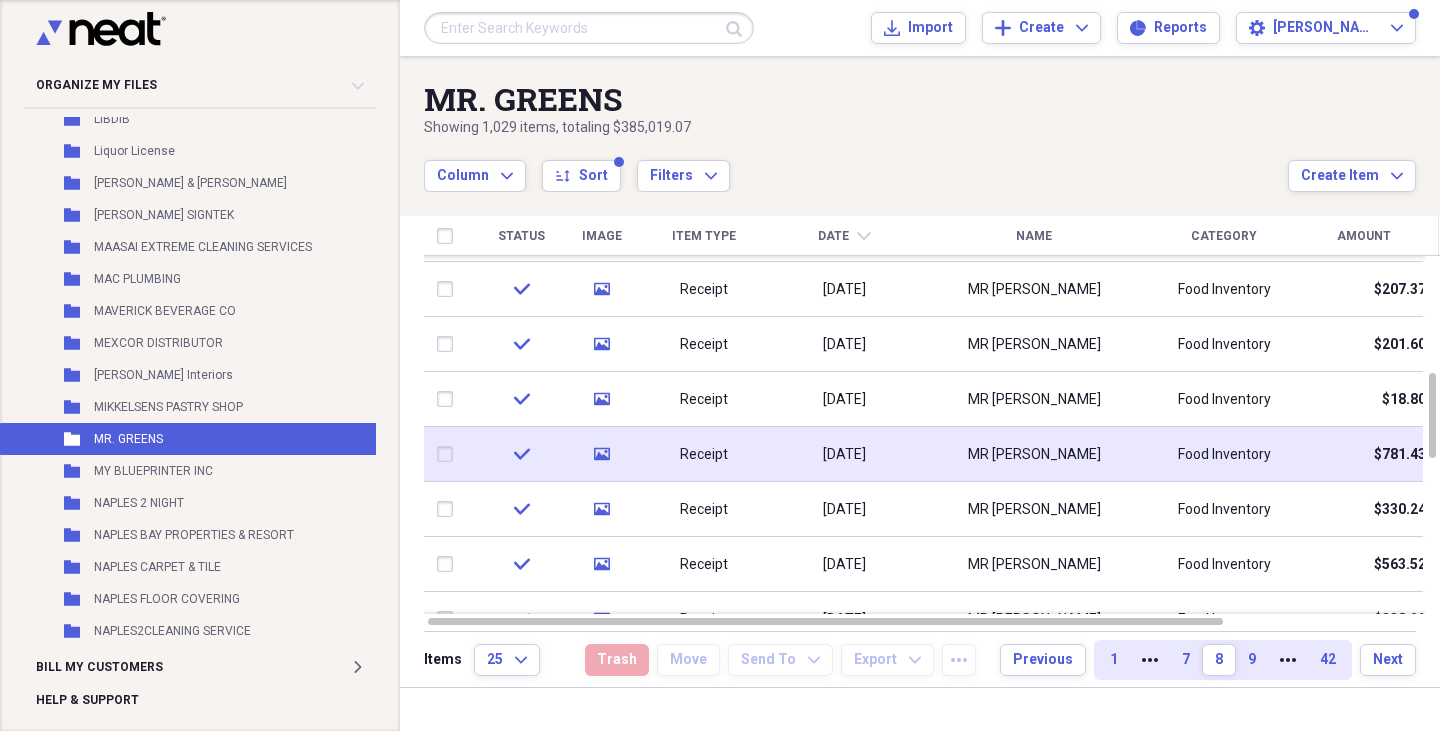 click on "[DATE]" at bounding box center [844, 454] 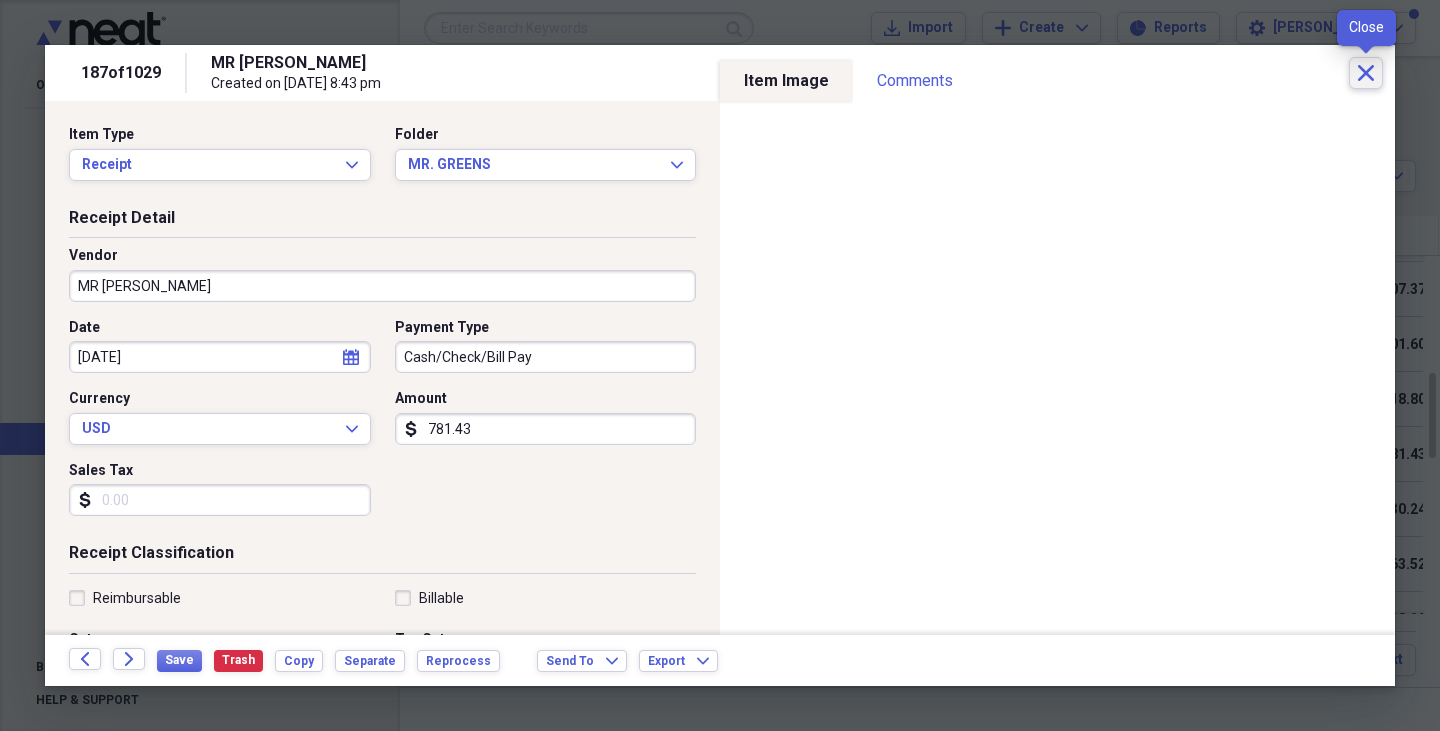 click on "Close" at bounding box center [1366, 73] 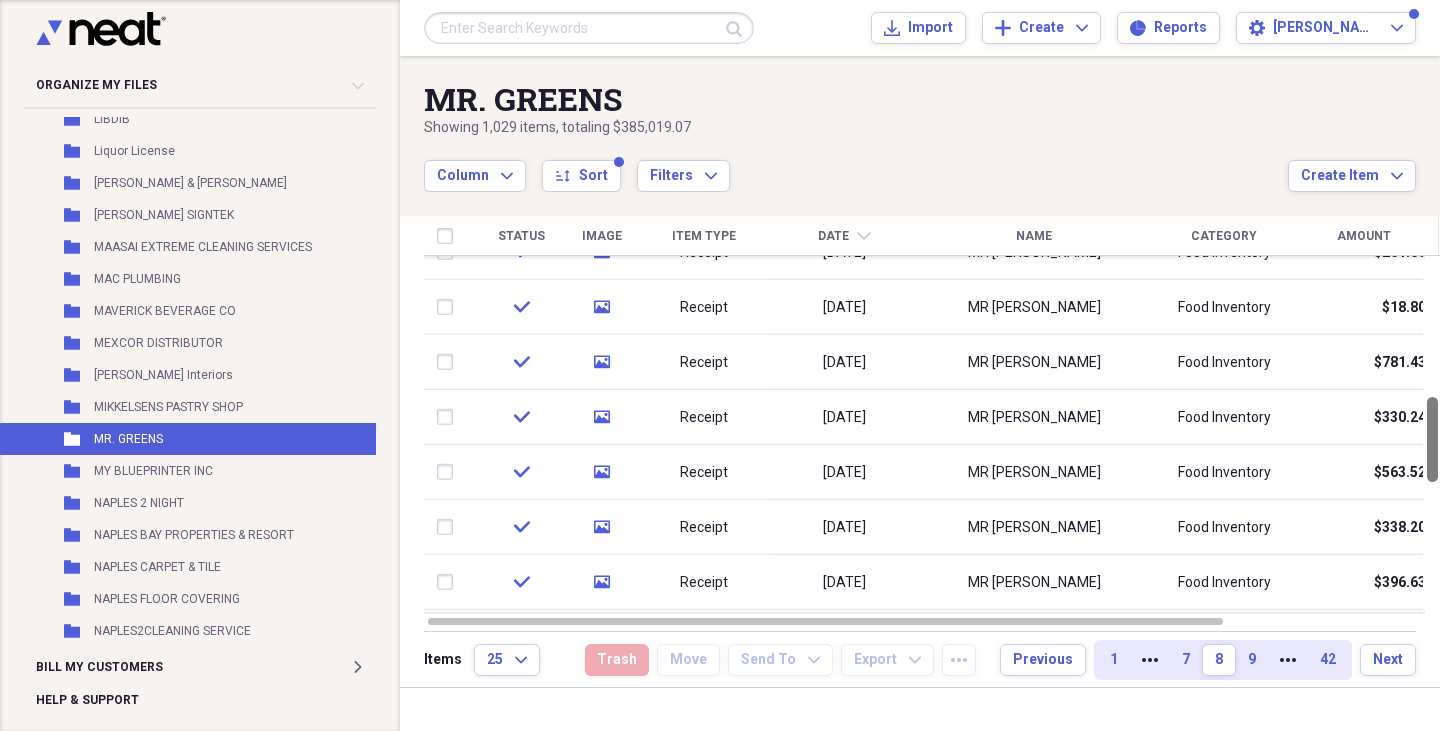 drag, startPoint x: 1427, startPoint y: 426, endPoint x: 1429, endPoint y: 451, distance: 25.079872 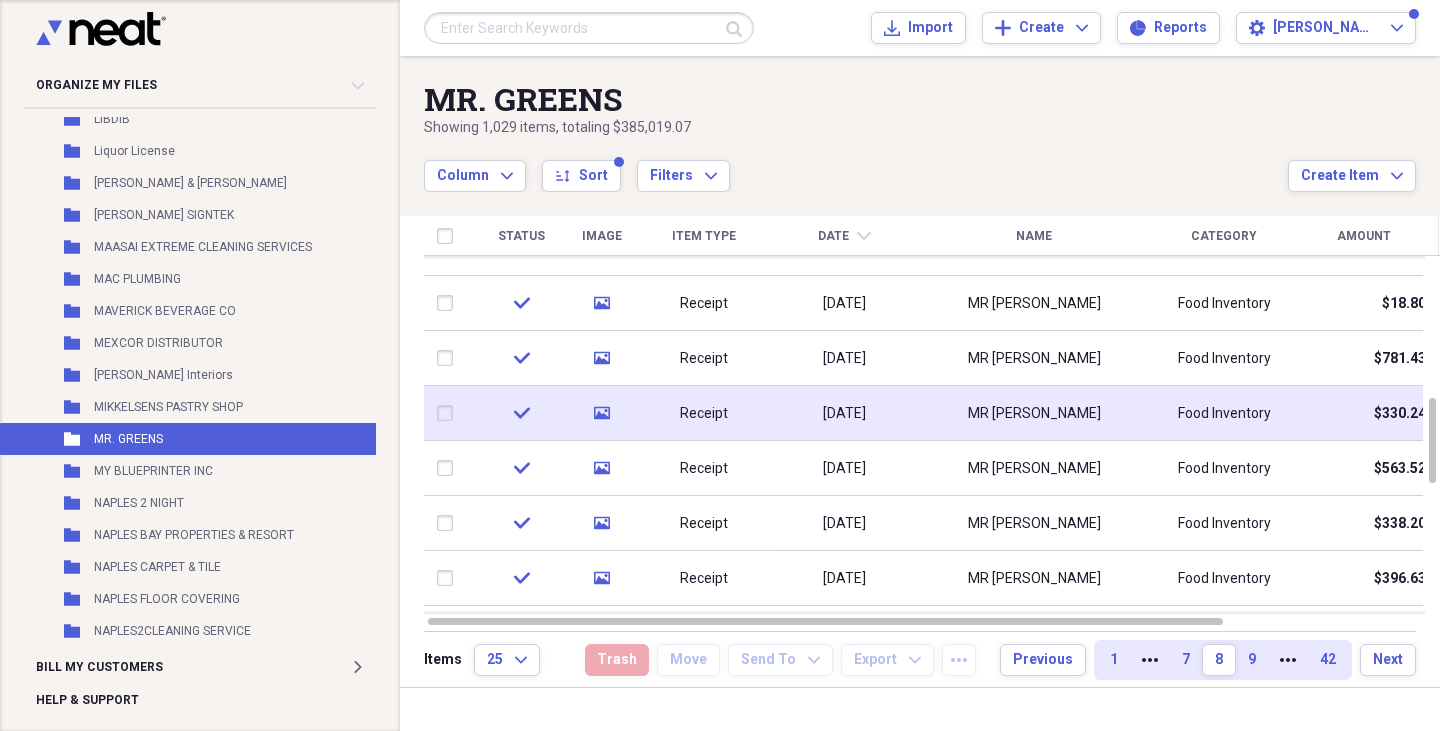 click on "$330.24" at bounding box center (1364, 413) 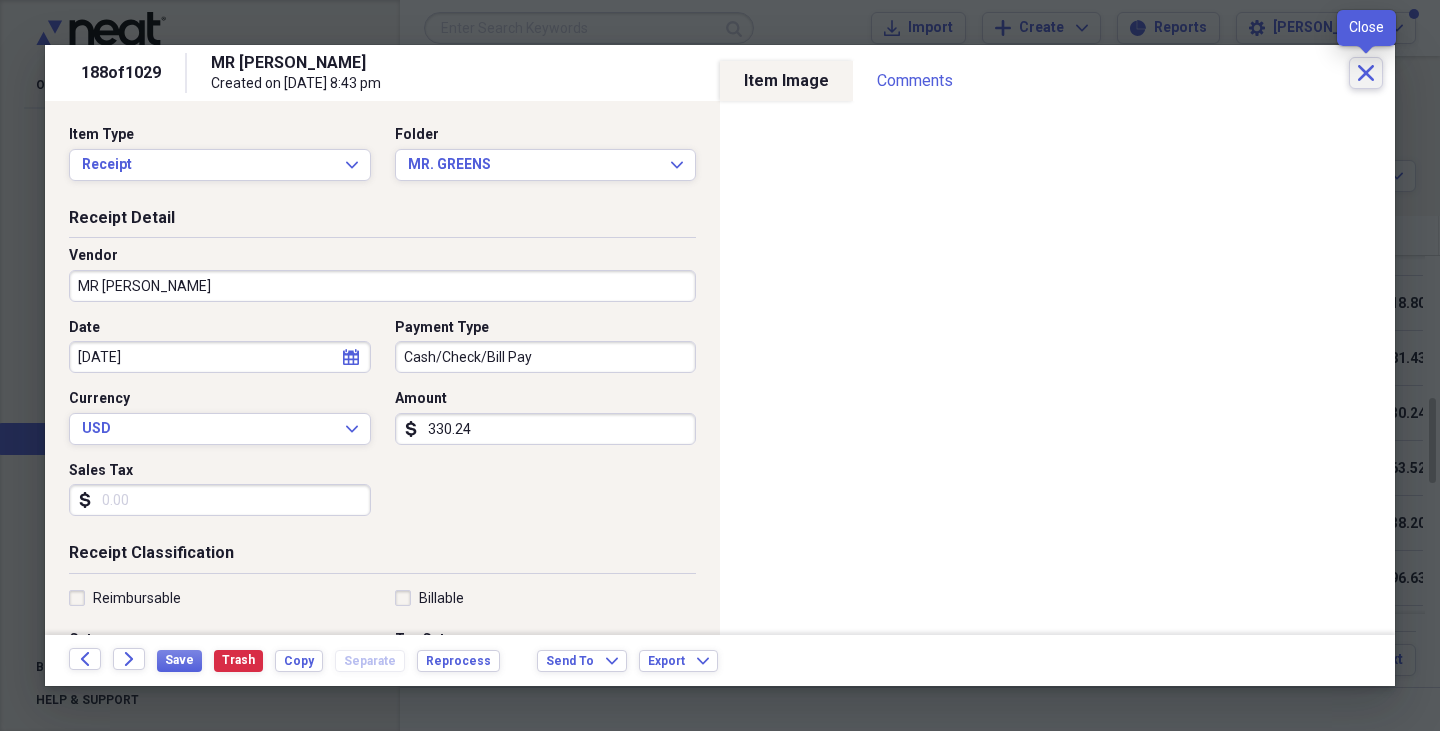 click on "Close" 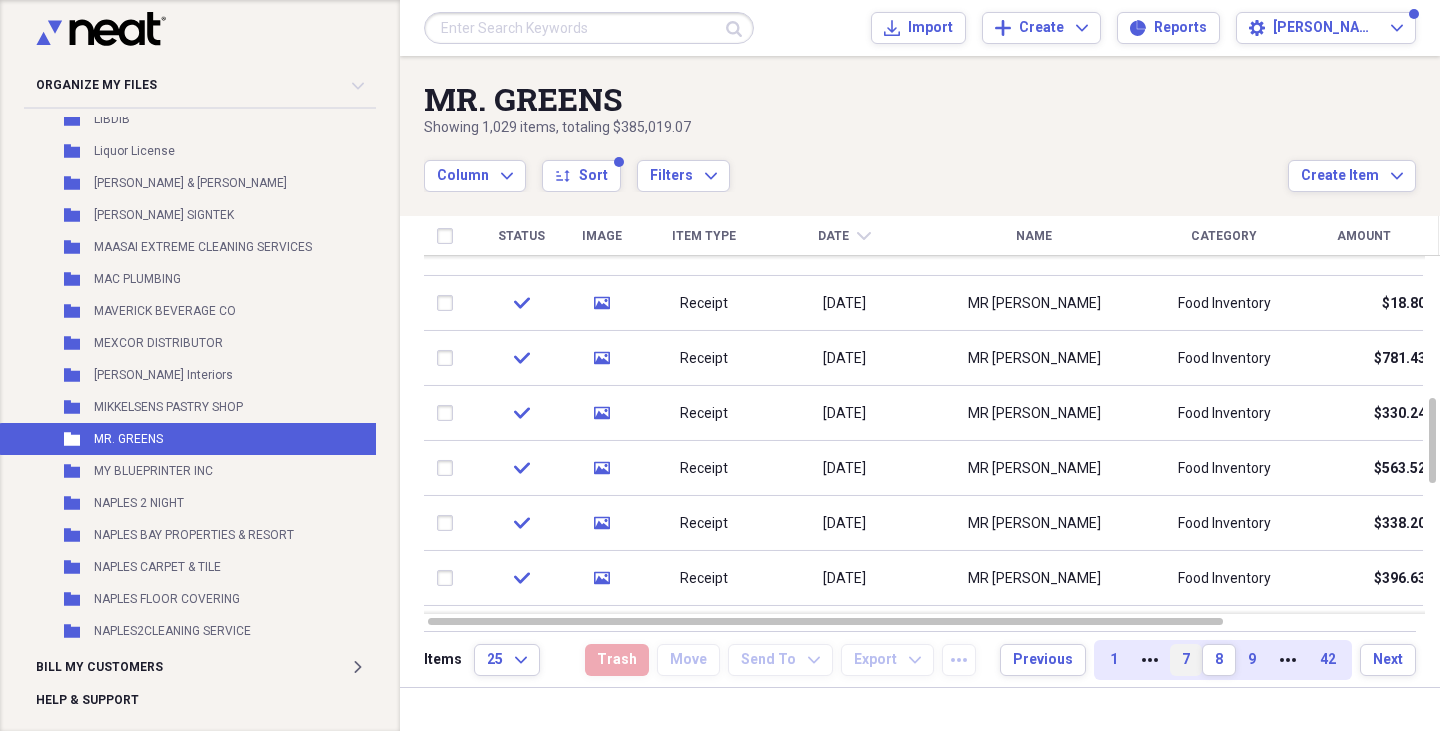 click on "7" at bounding box center (1186, 660) 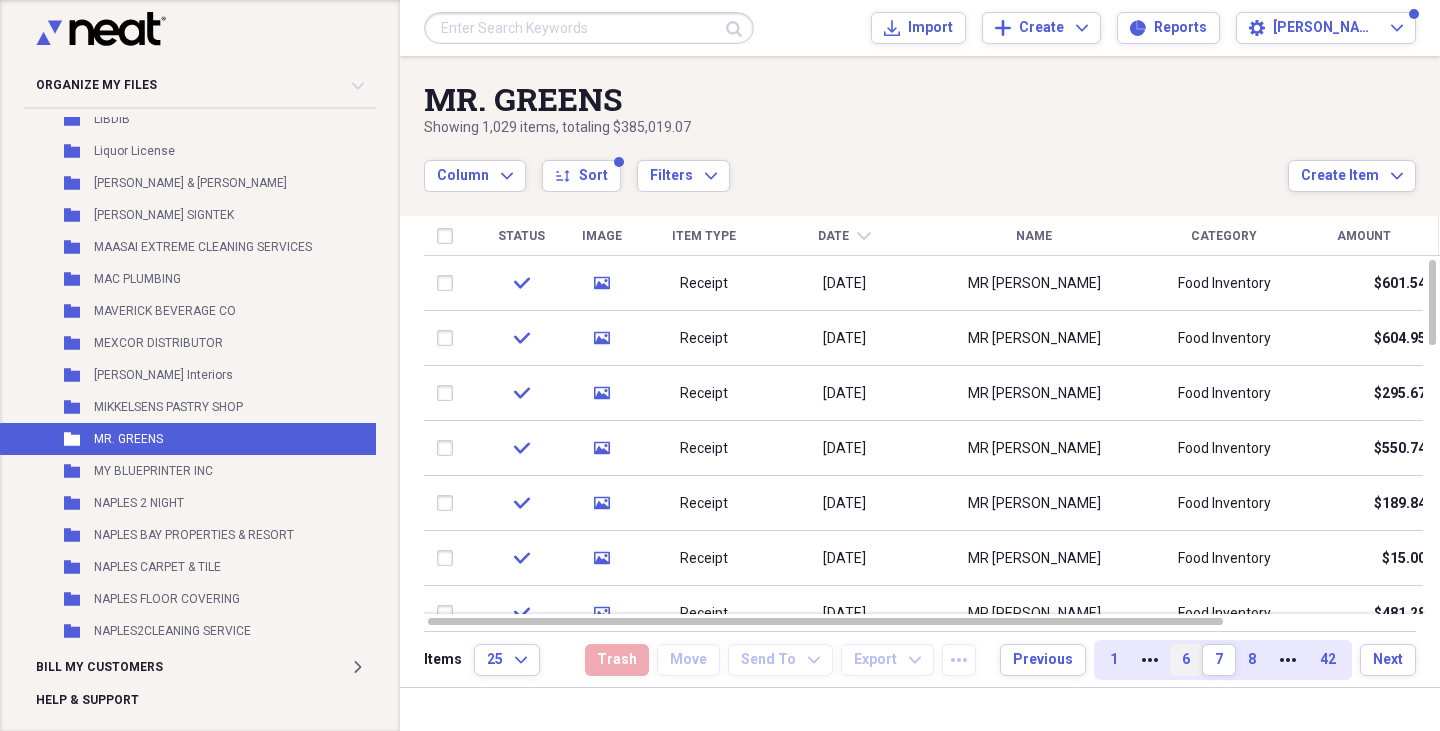 click on "6" at bounding box center (1186, 660) 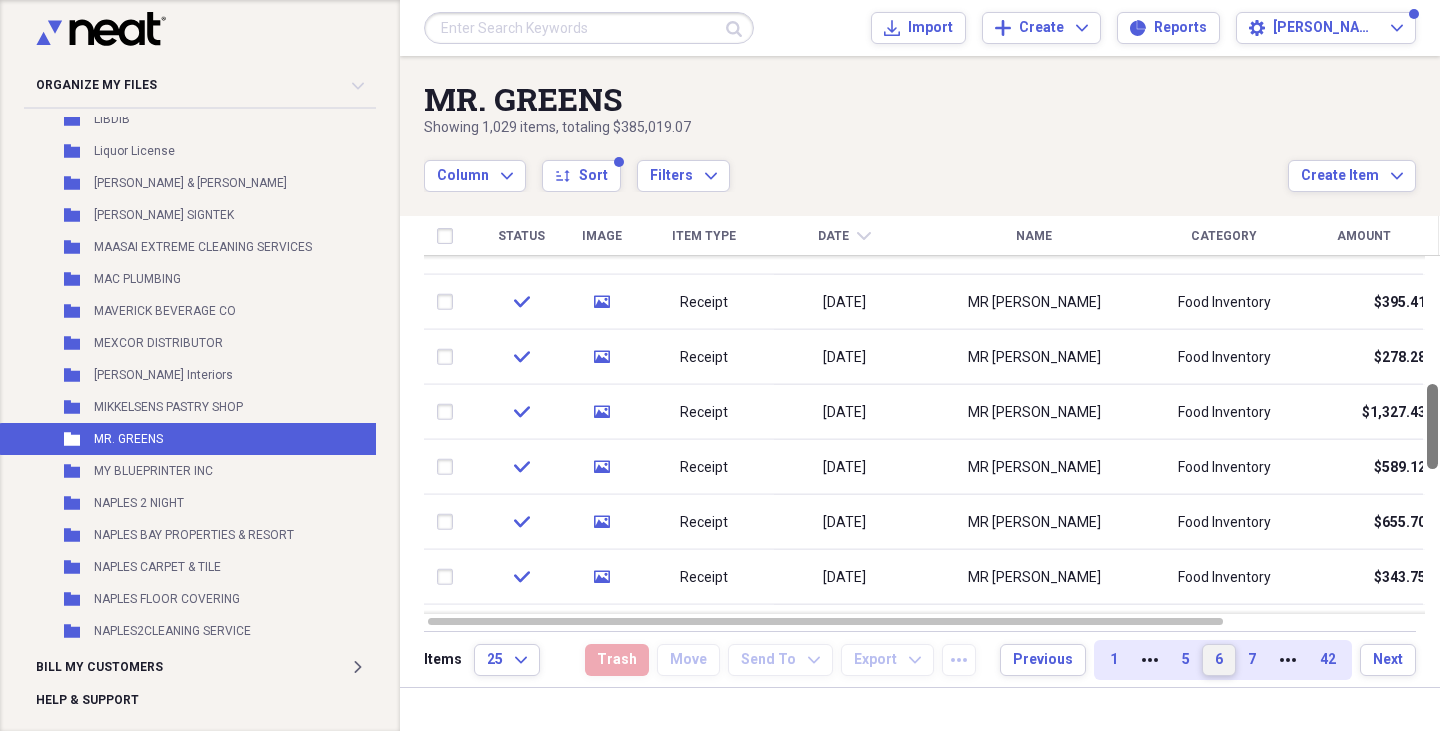 drag, startPoint x: 1439, startPoint y: 292, endPoint x: 1439, endPoint y: 415, distance: 123 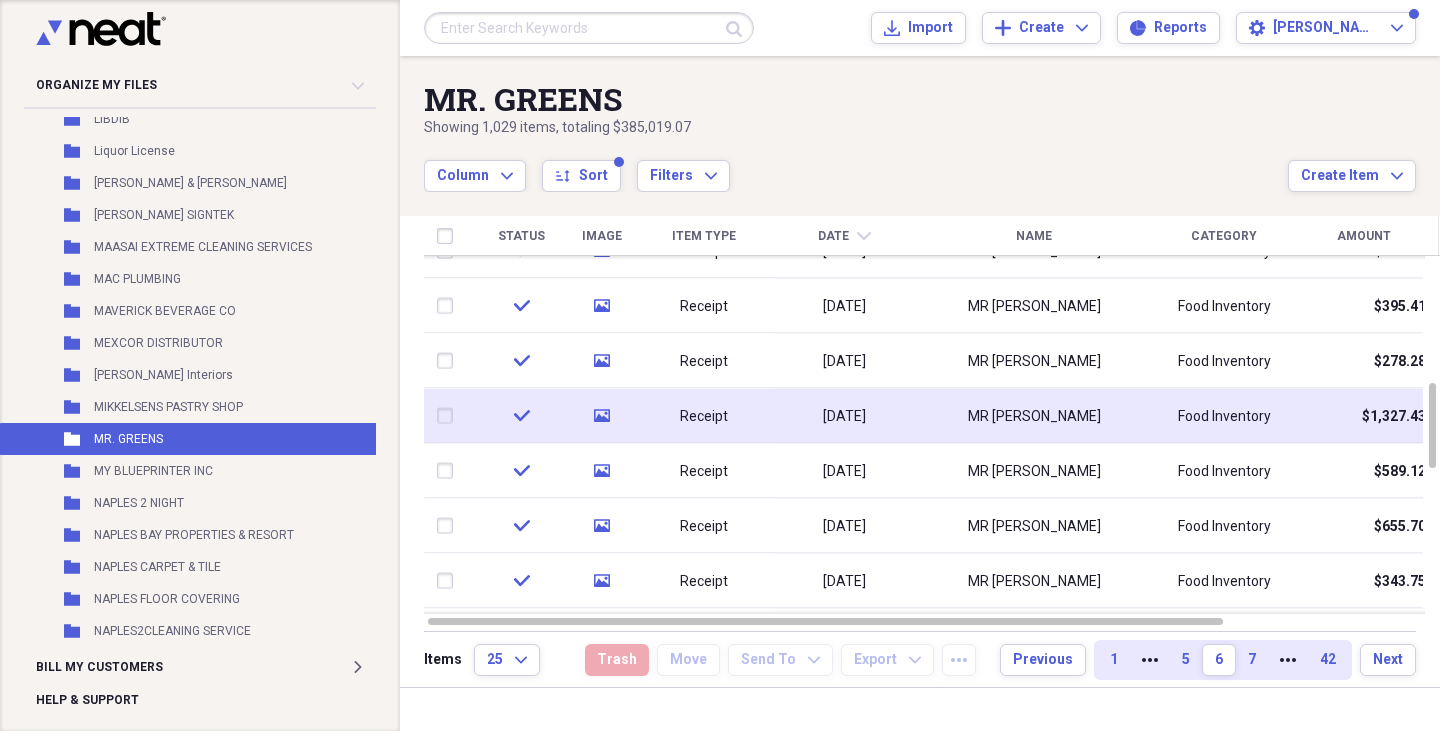 click on "MR [PERSON_NAME]" at bounding box center (1034, 416) 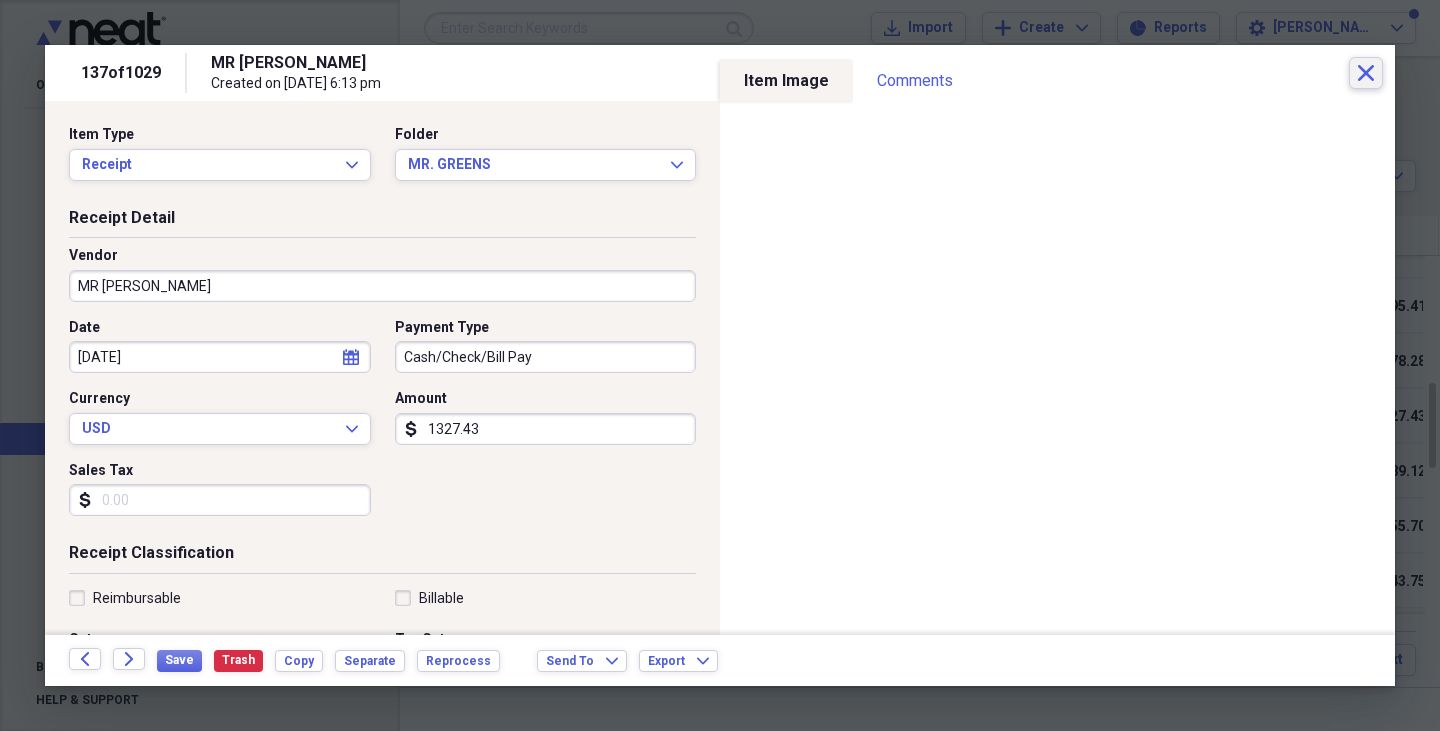 click on "Close" at bounding box center (1366, 73) 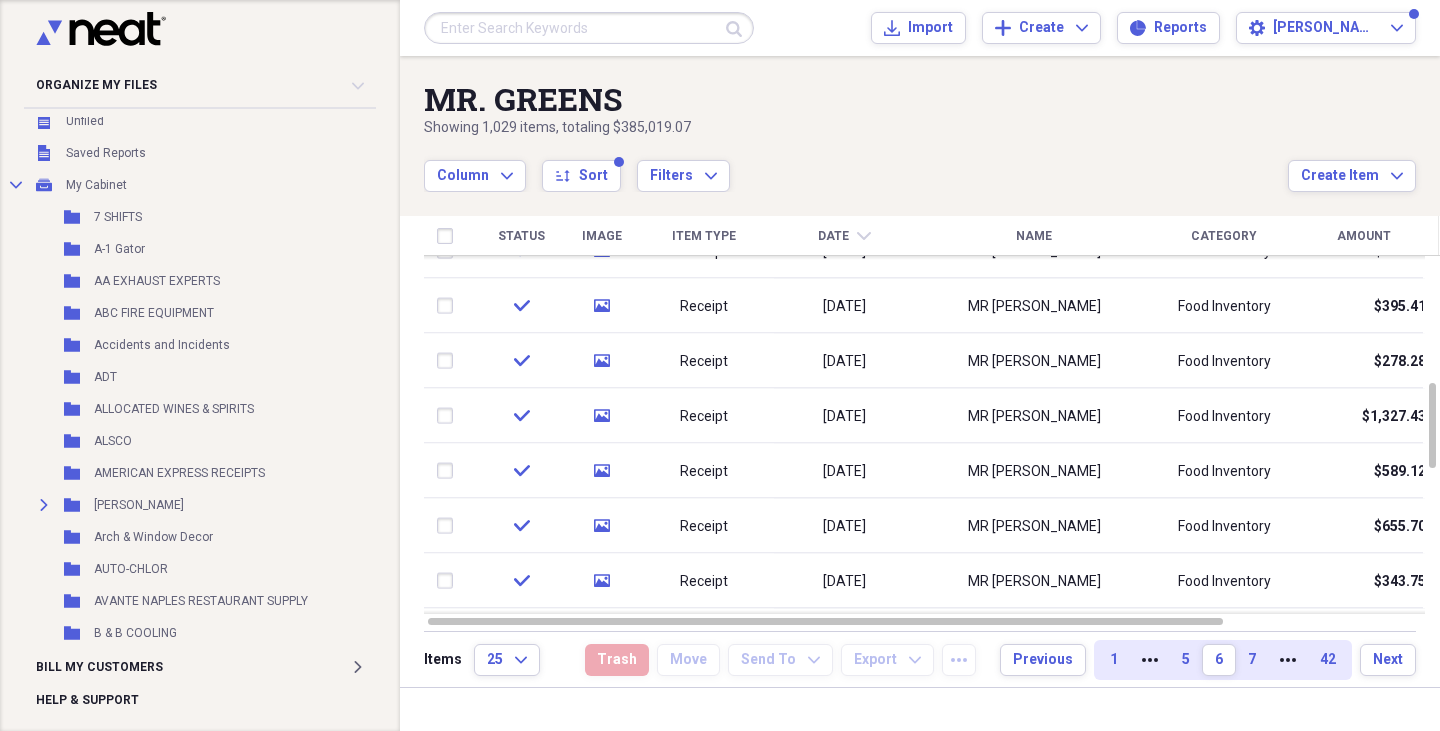 scroll, scrollTop: 0, scrollLeft: 0, axis: both 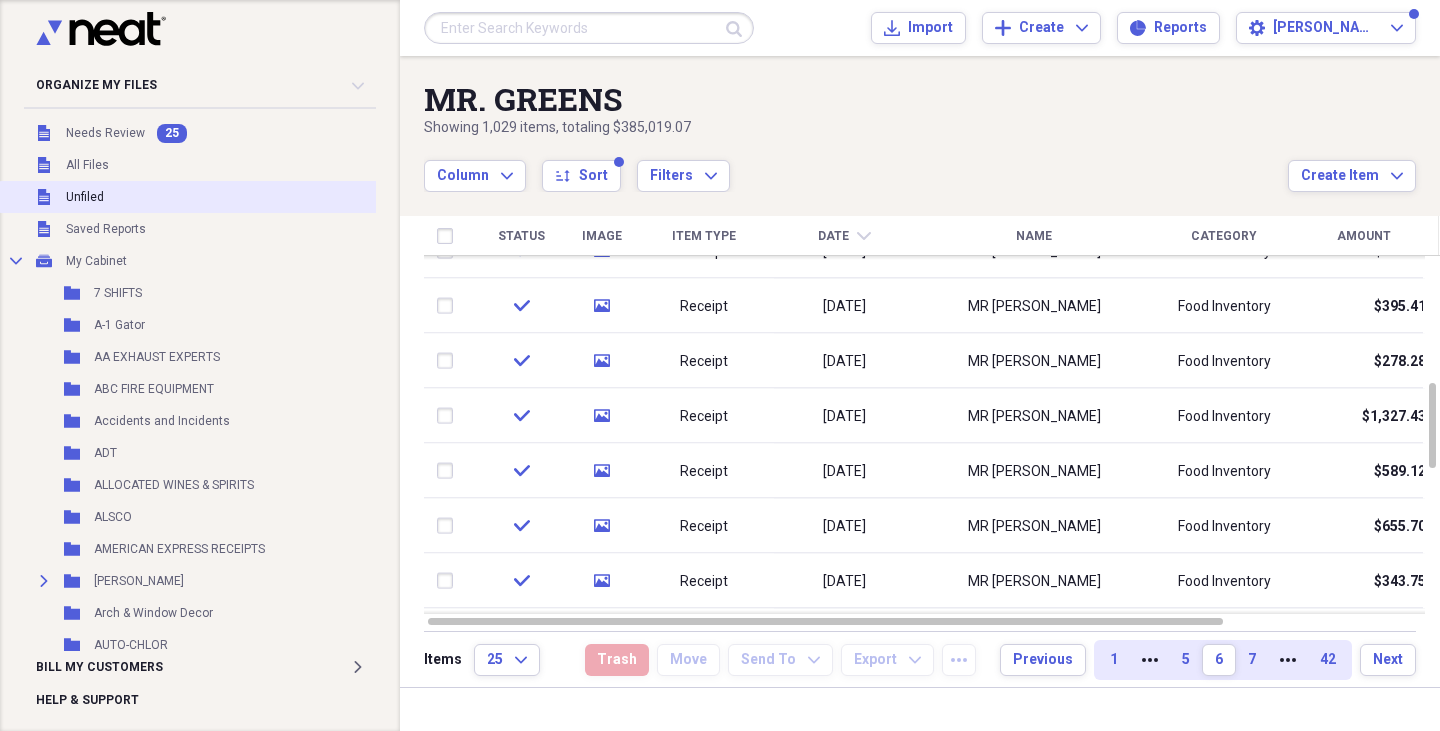 click on "Unfiled Unfiled" at bounding box center (213, 197) 